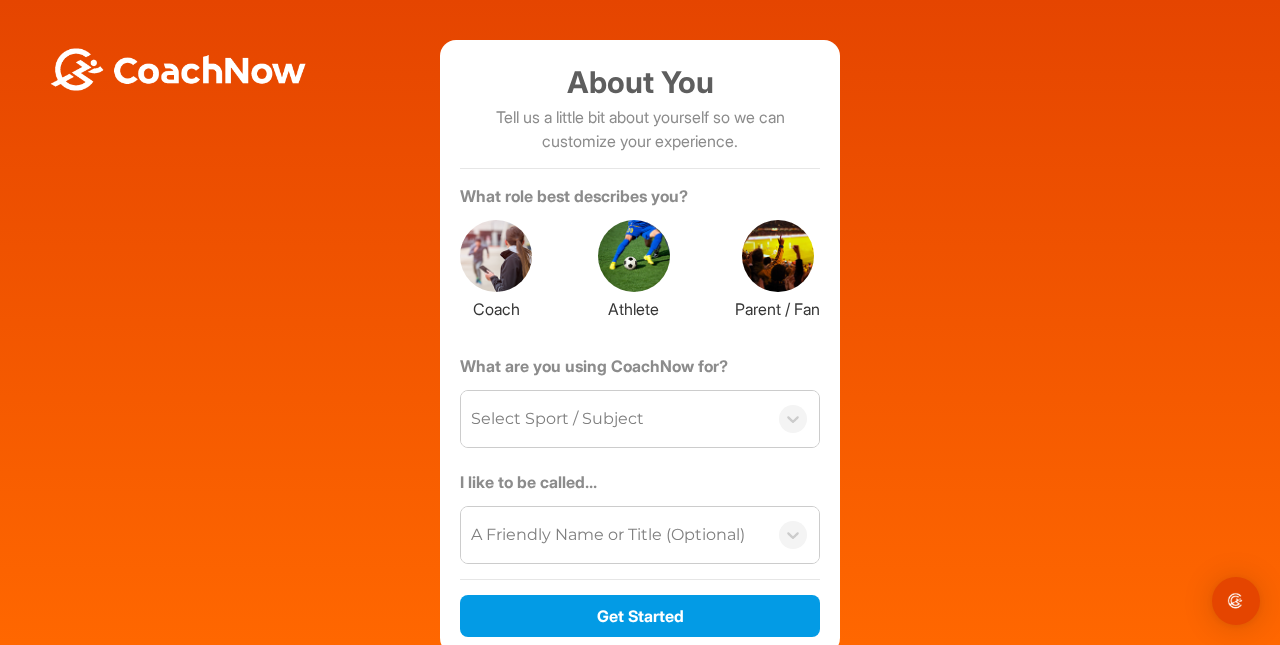 scroll, scrollTop: 0, scrollLeft: 0, axis: both 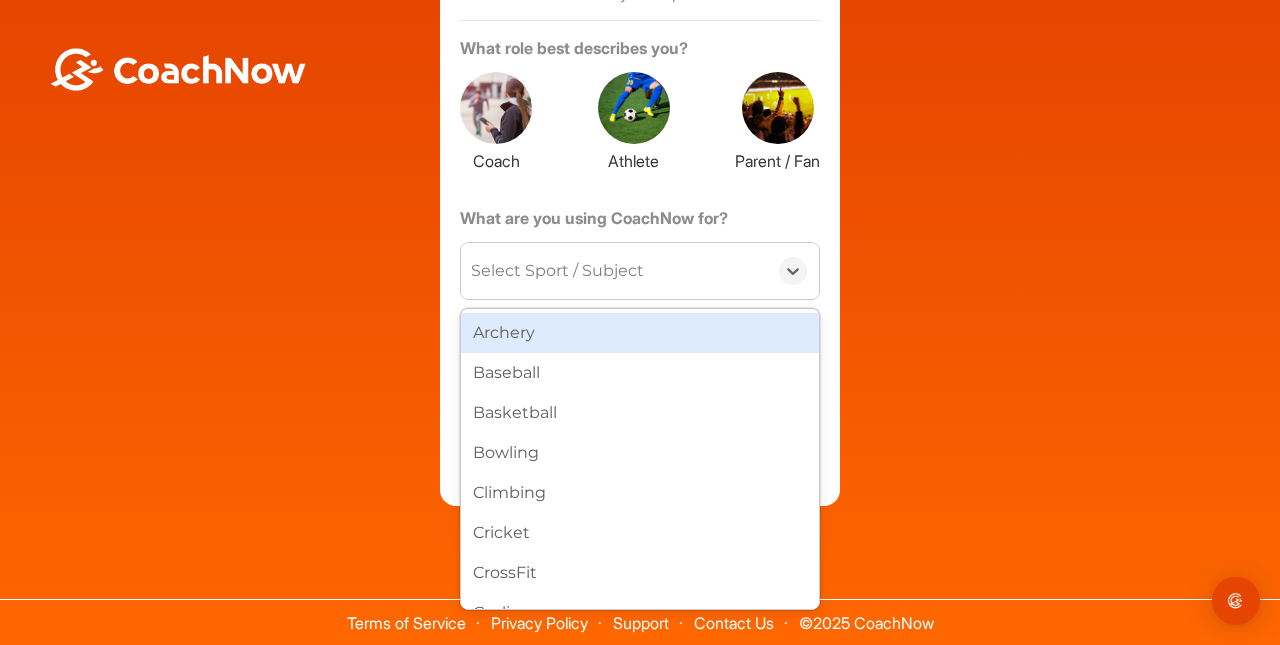 click on "Select Sport / Subject" at bounding box center [614, 271] 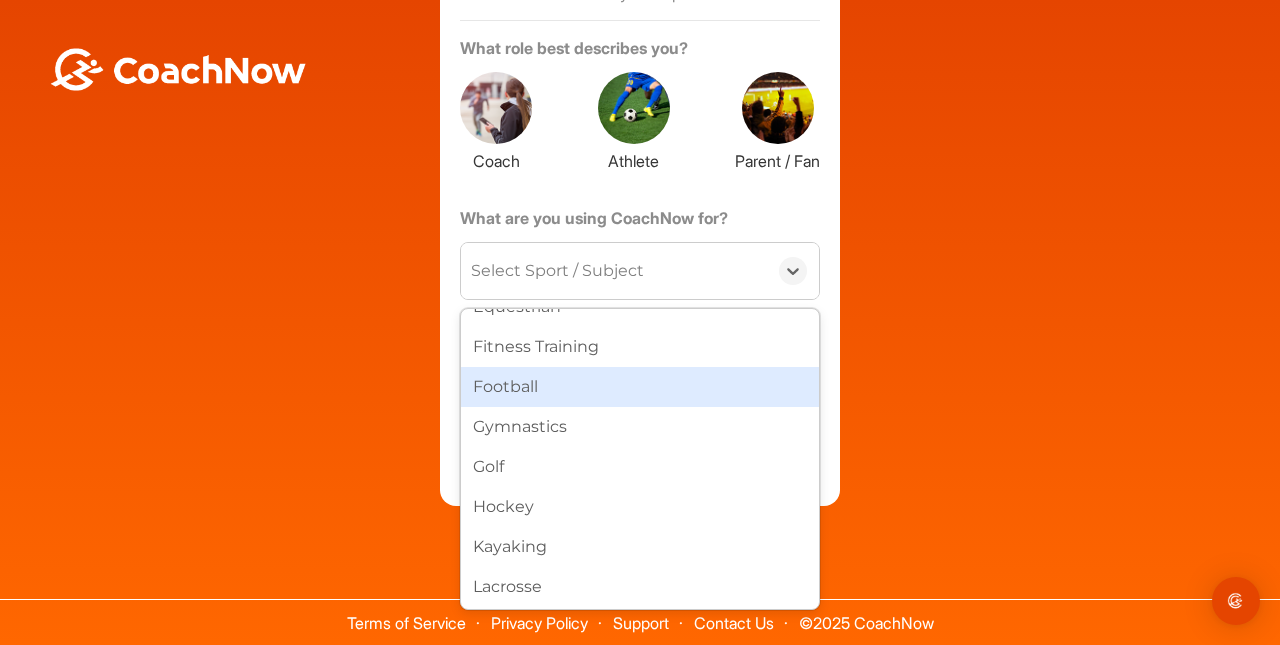 scroll, scrollTop: 387, scrollLeft: 0, axis: vertical 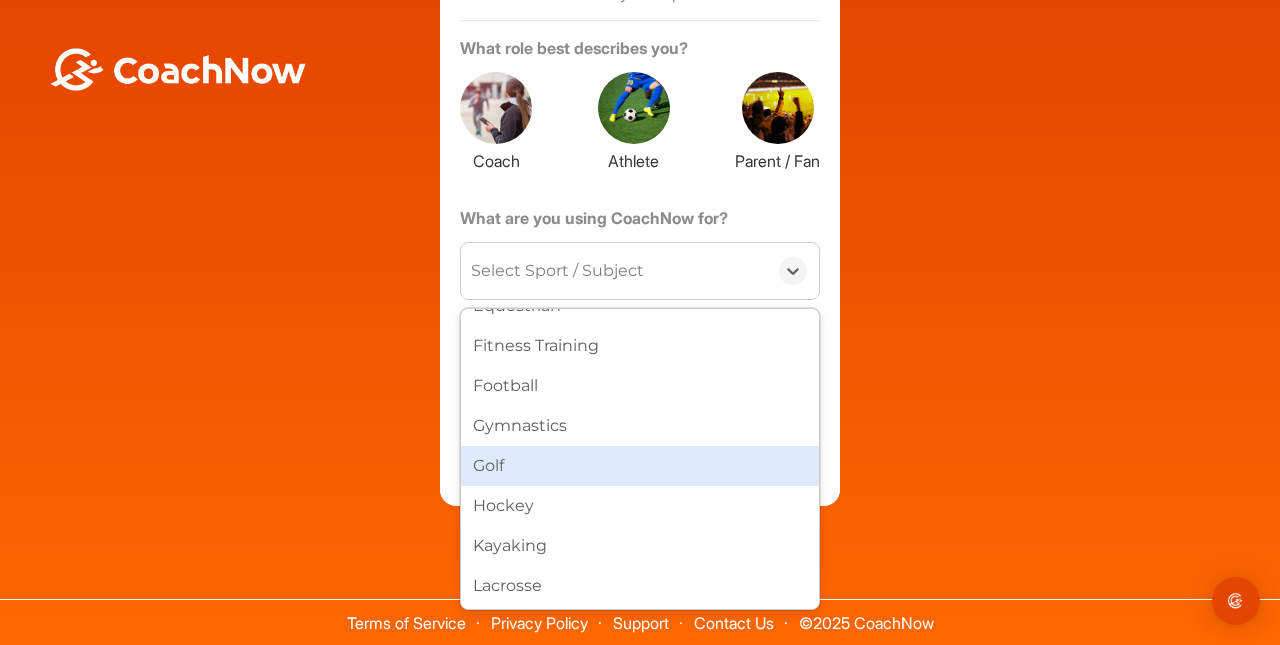 click on "Golf" at bounding box center [640, 466] 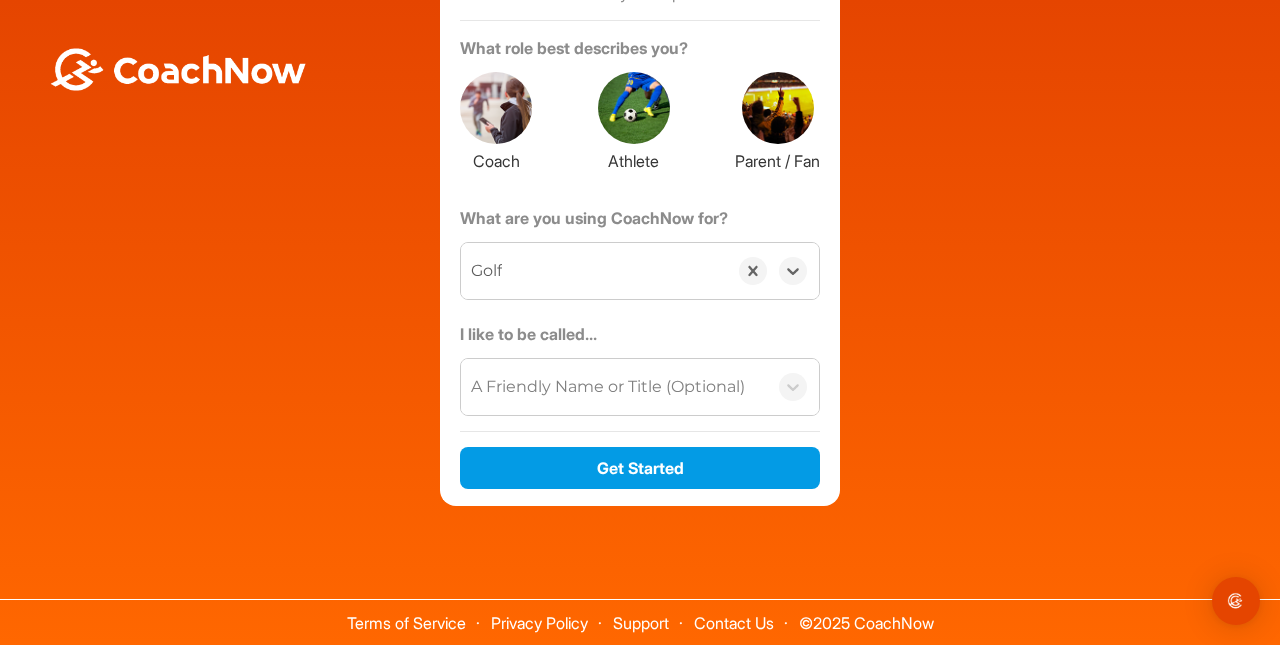 click at bounding box center [496, 108] 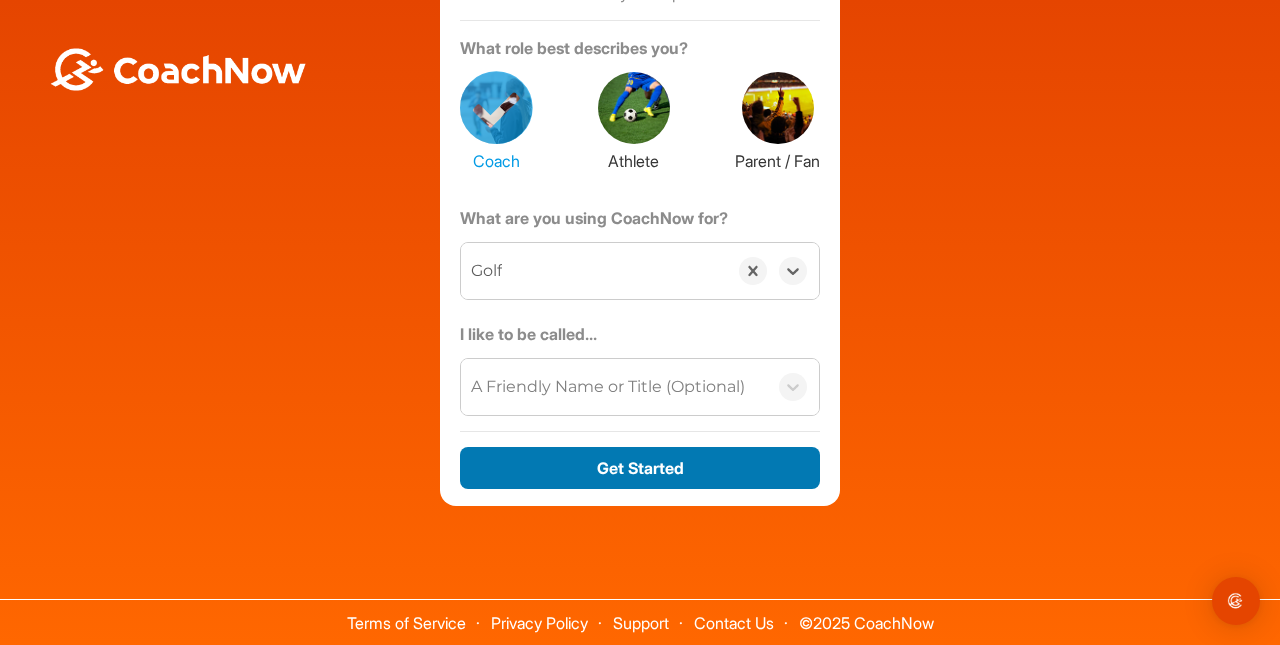 click on "Get Started" at bounding box center [640, 468] 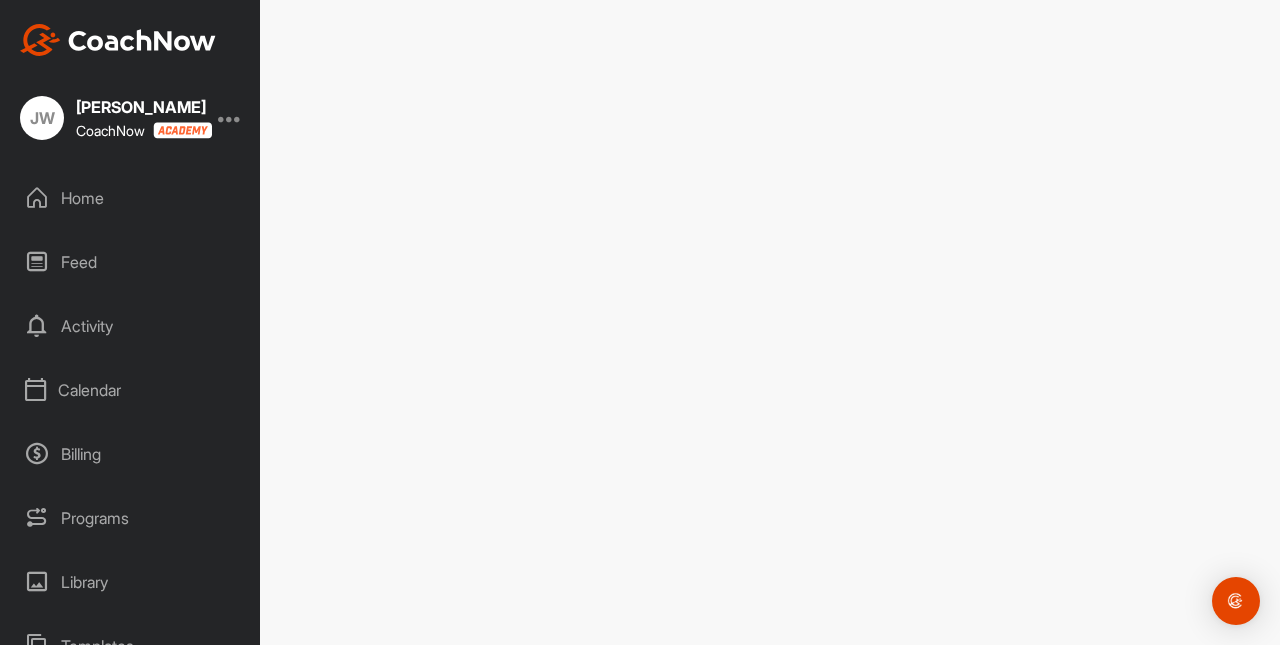 scroll, scrollTop: 0, scrollLeft: 0, axis: both 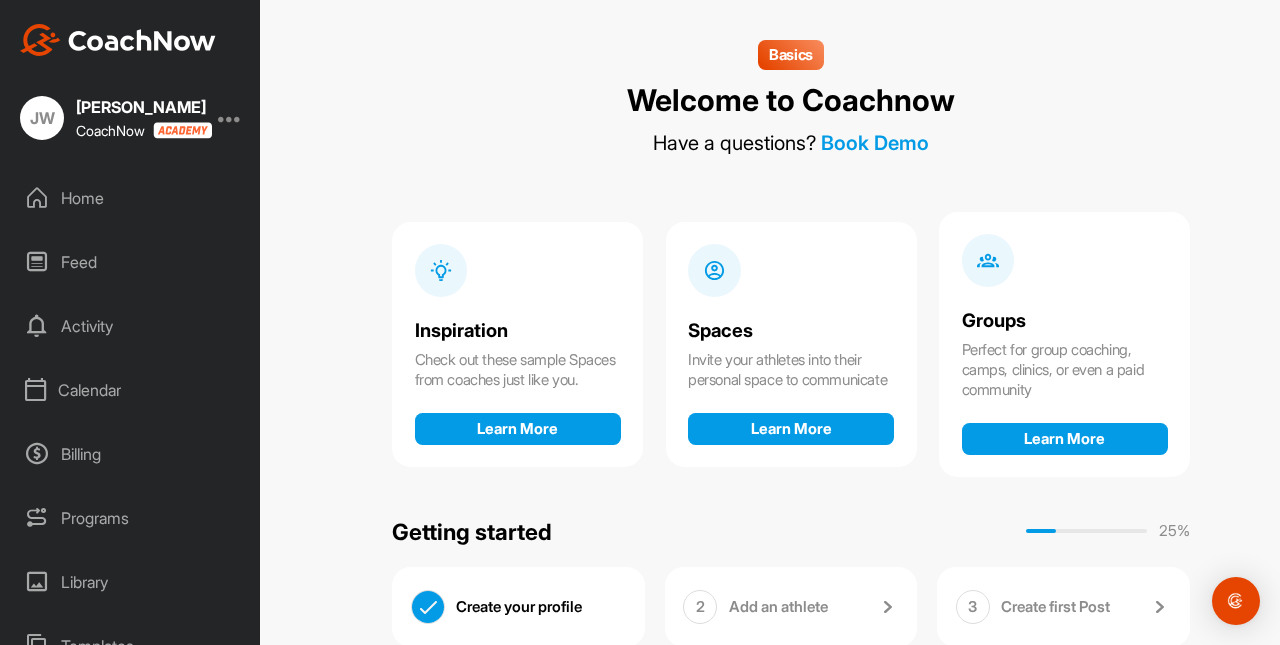 click at bounding box center (182, 130) 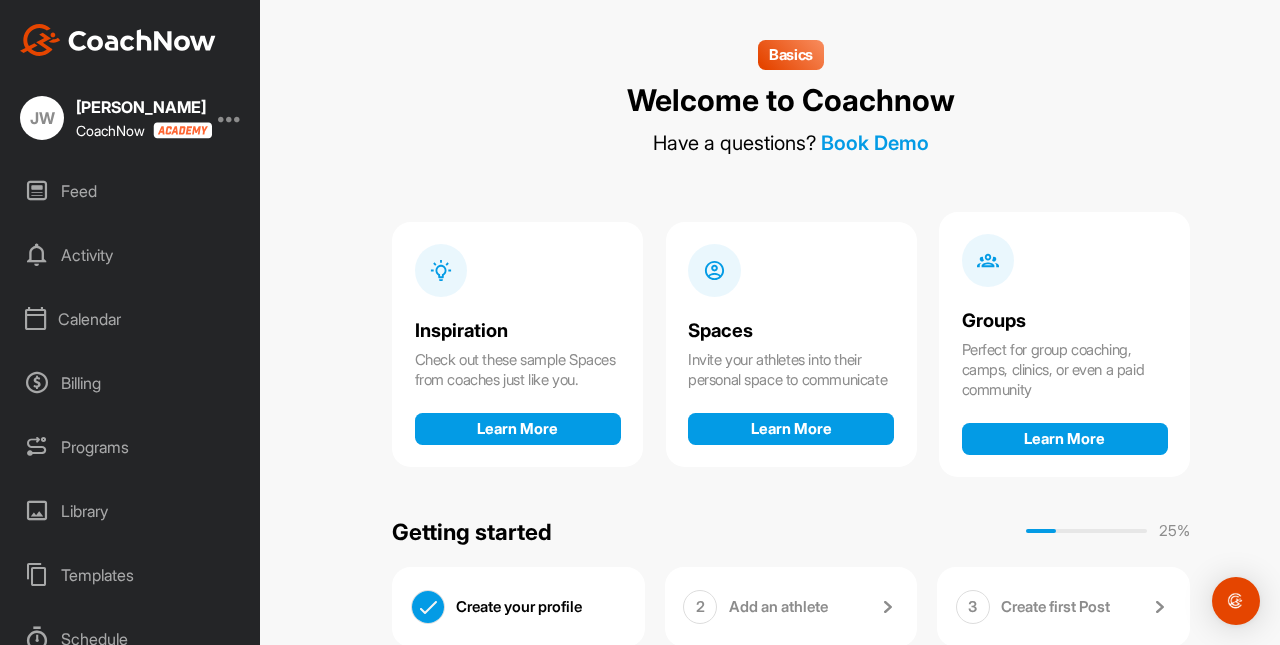 scroll, scrollTop: 218, scrollLeft: 0, axis: vertical 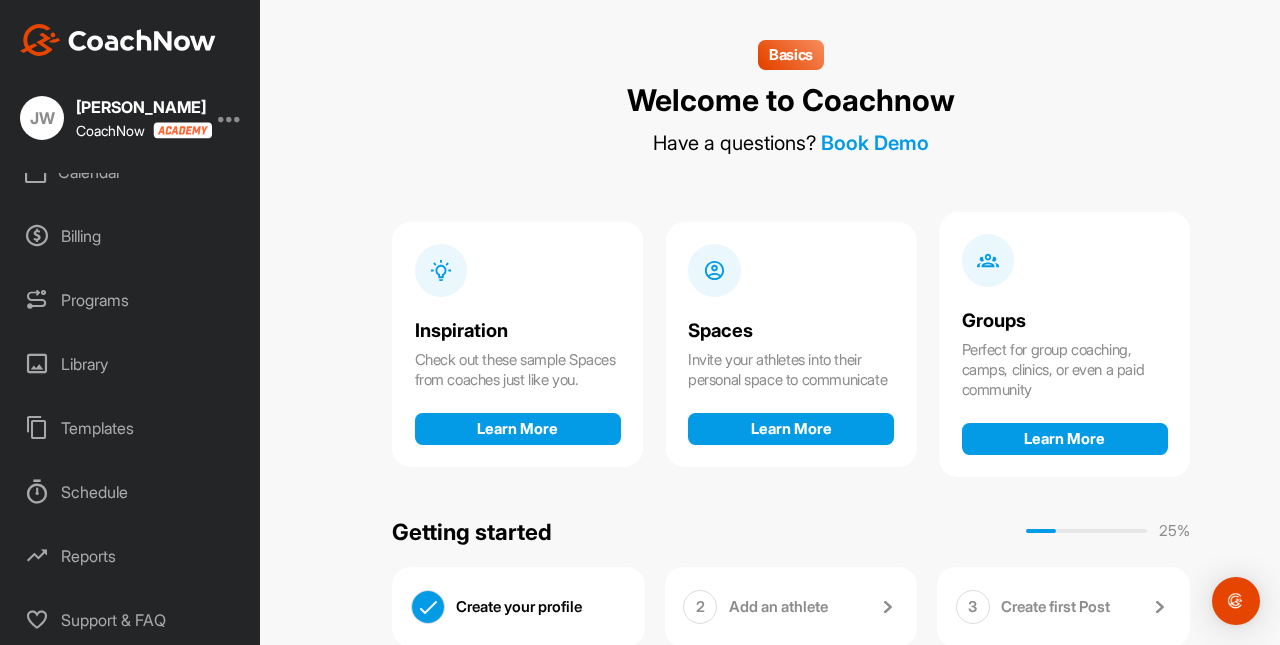 click on "Schedule" at bounding box center (131, 492) 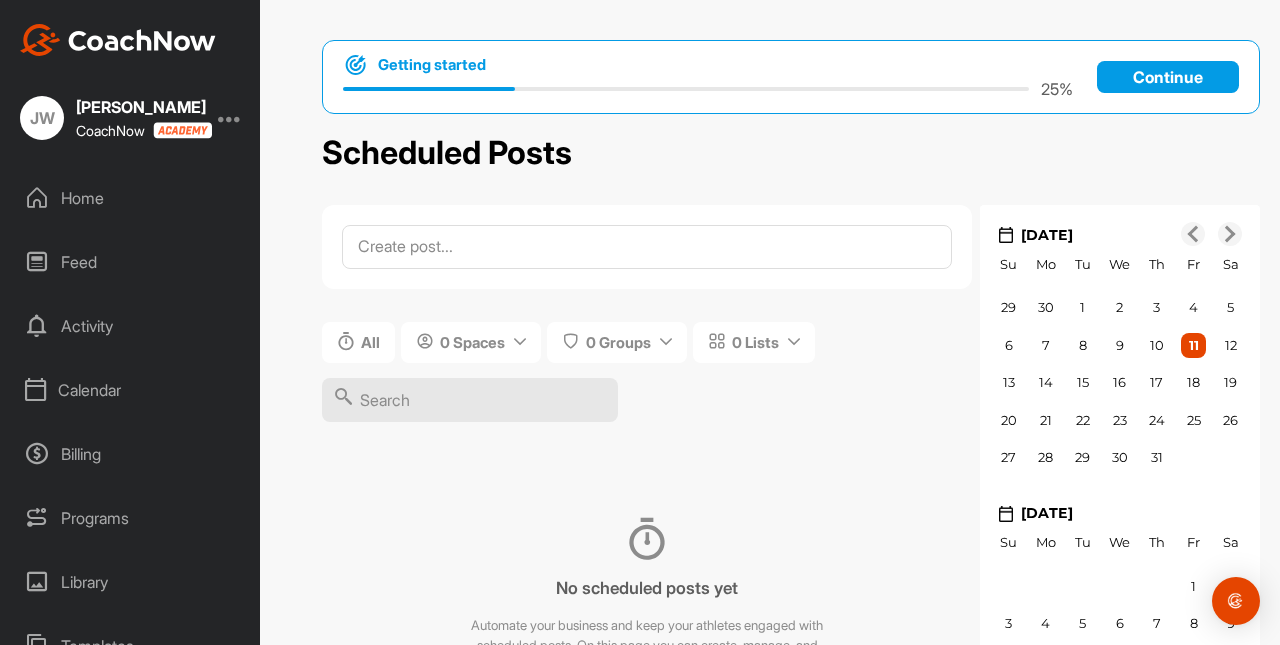 click on "Home" at bounding box center [131, 198] 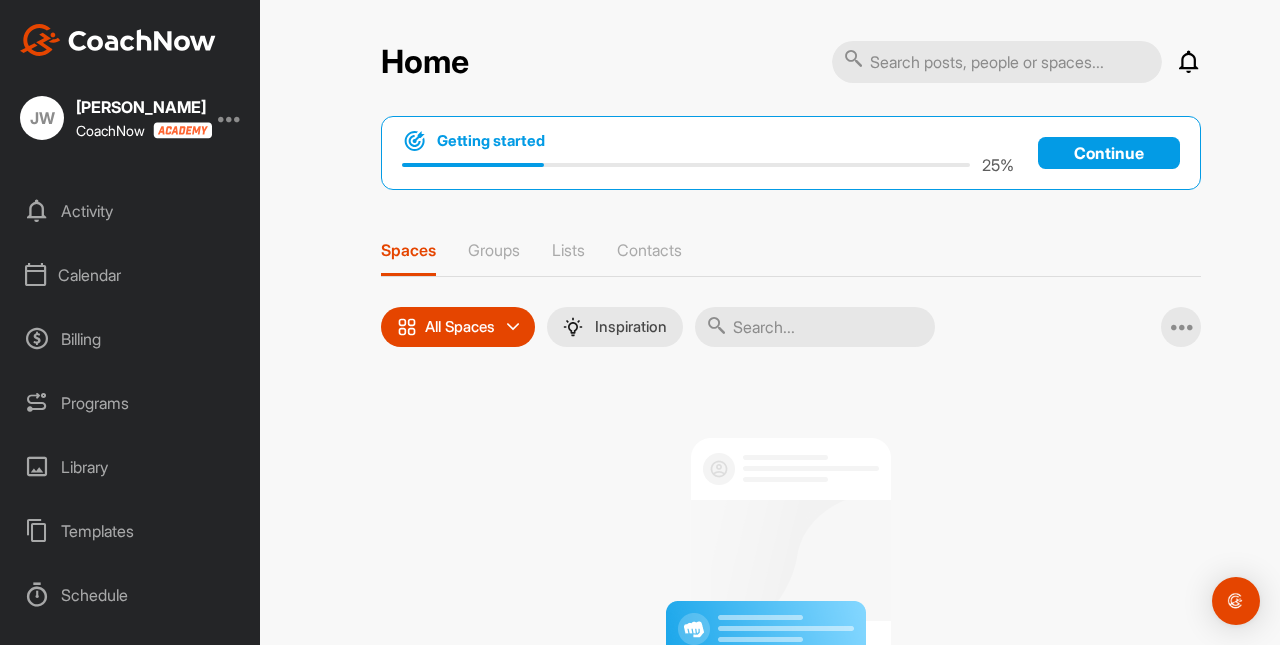 scroll, scrollTop: 99, scrollLeft: 0, axis: vertical 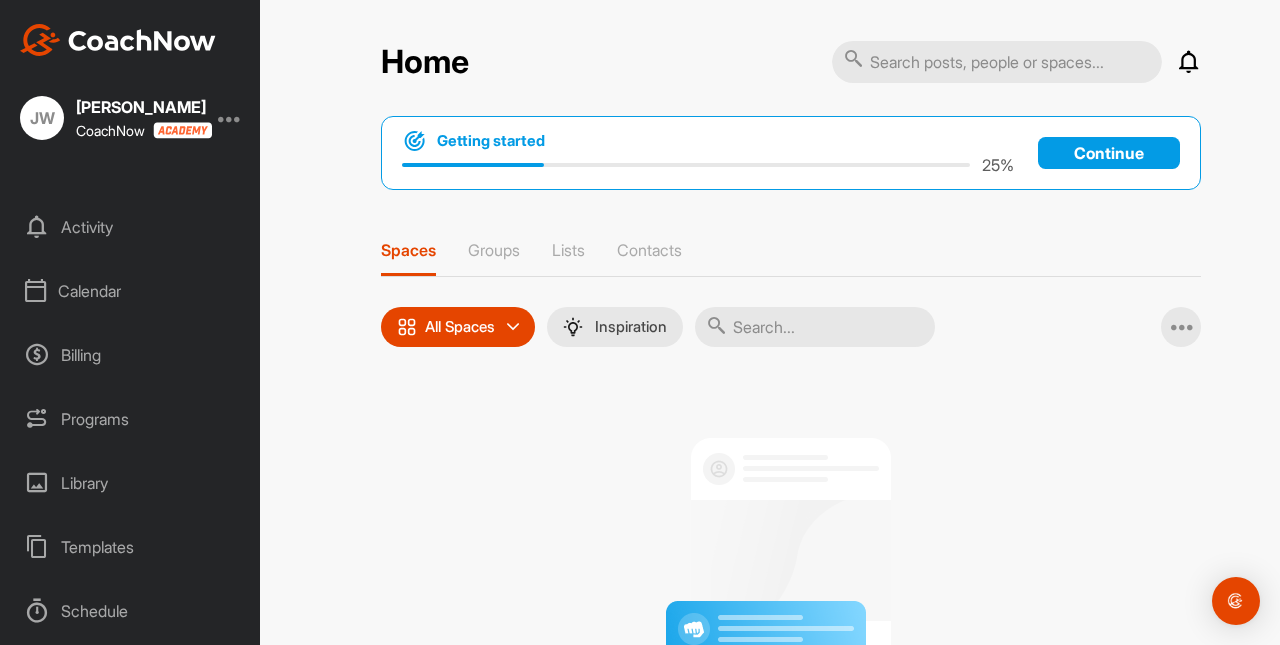 click on "Calendar" at bounding box center (131, 291) 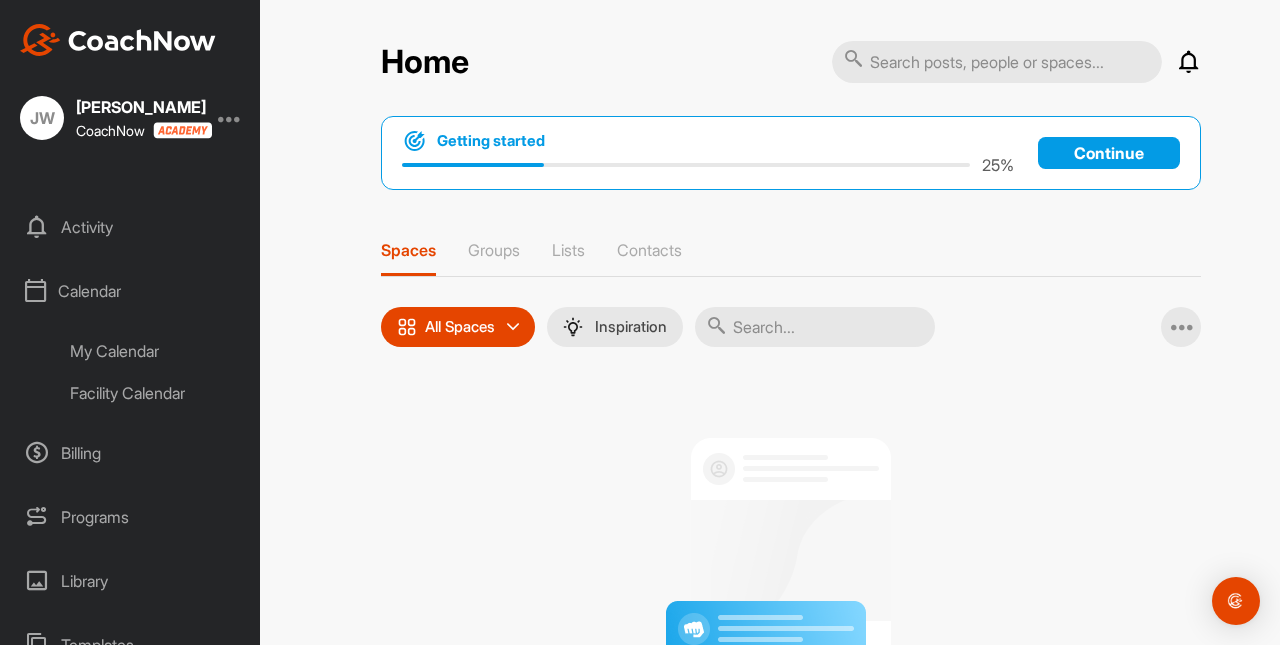 click on "My Calendar" at bounding box center (153, 351) 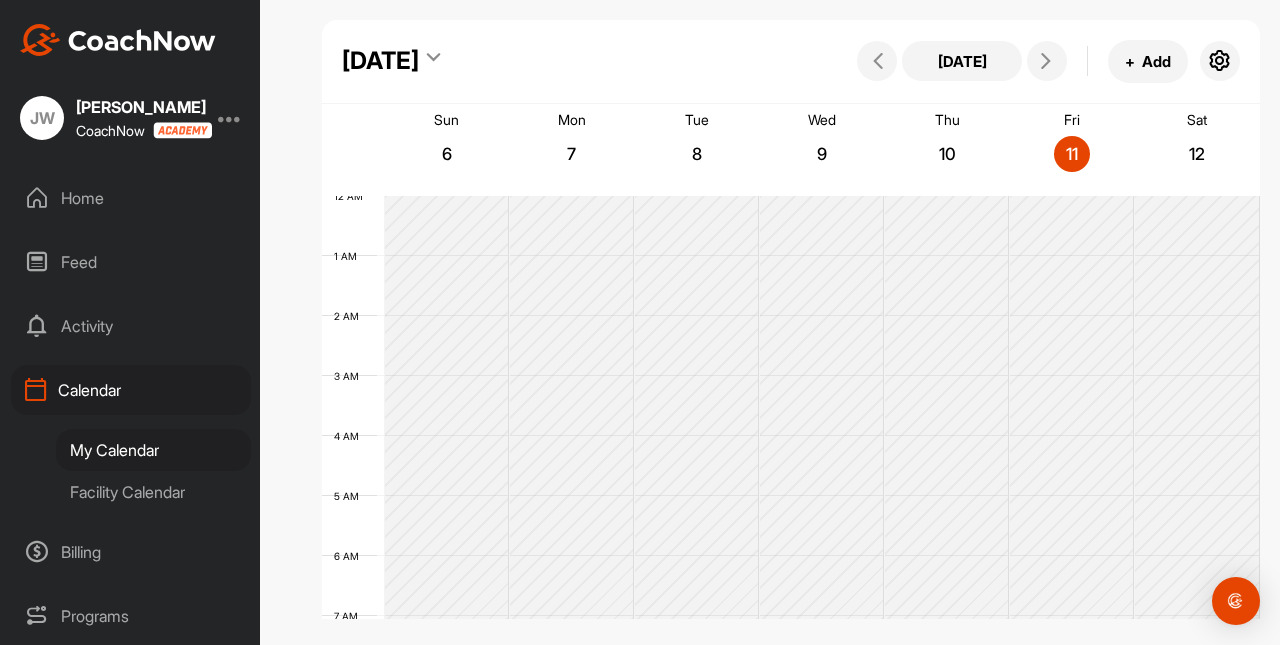 scroll, scrollTop: 346, scrollLeft: 0, axis: vertical 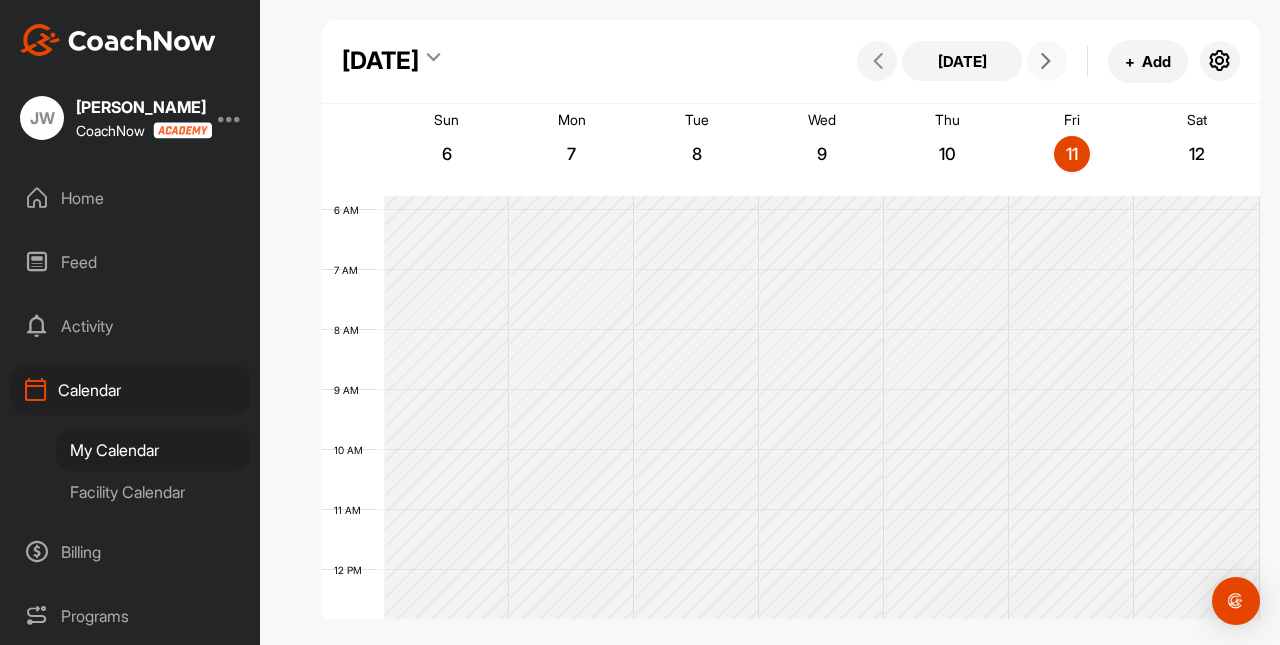 click at bounding box center (1046, 61) 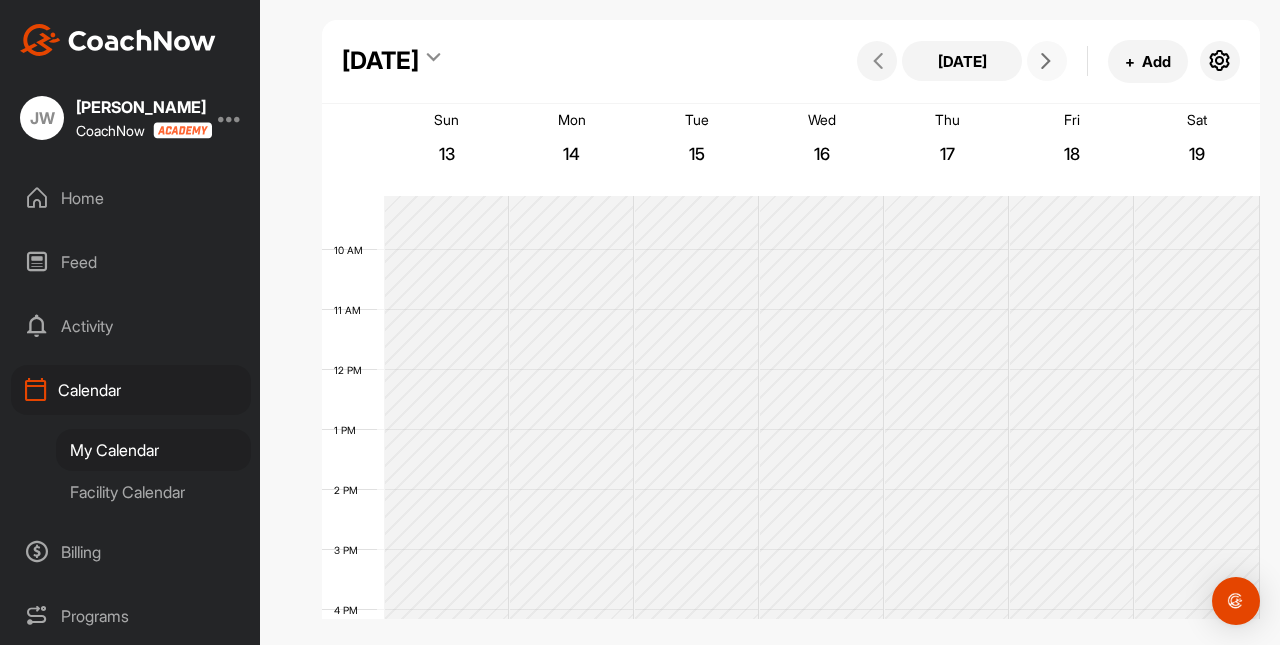 scroll, scrollTop: 552, scrollLeft: 0, axis: vertical 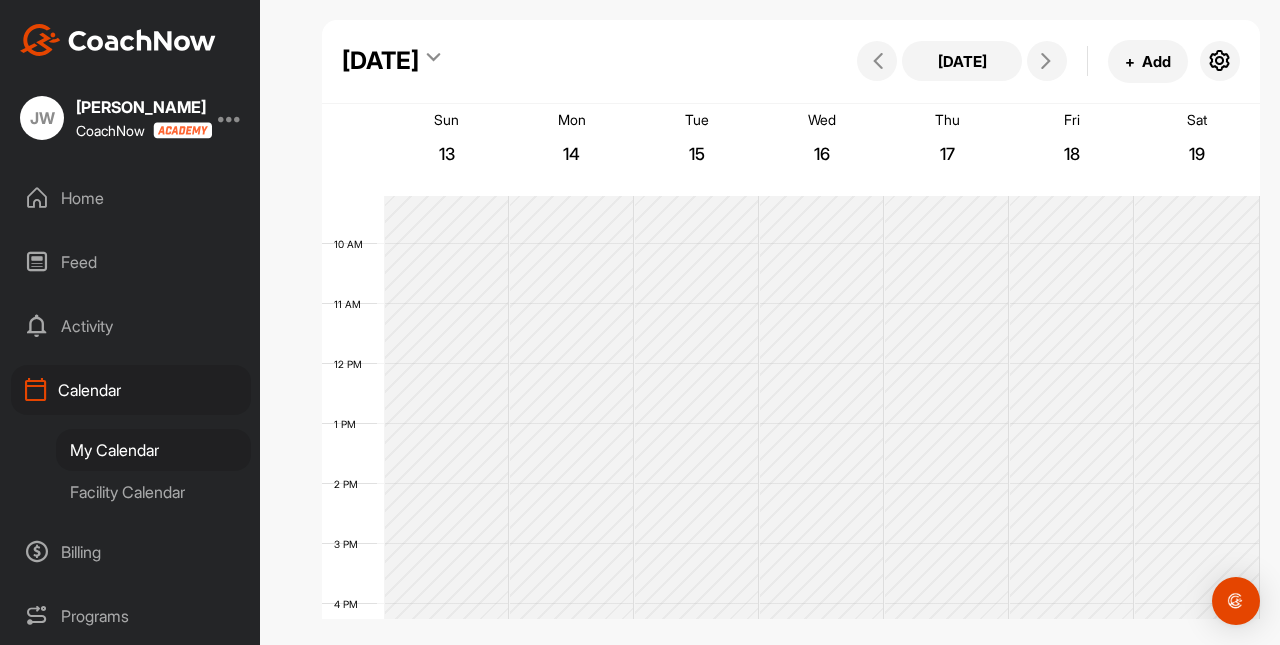 click on "14" at bounding box center [572, 154] 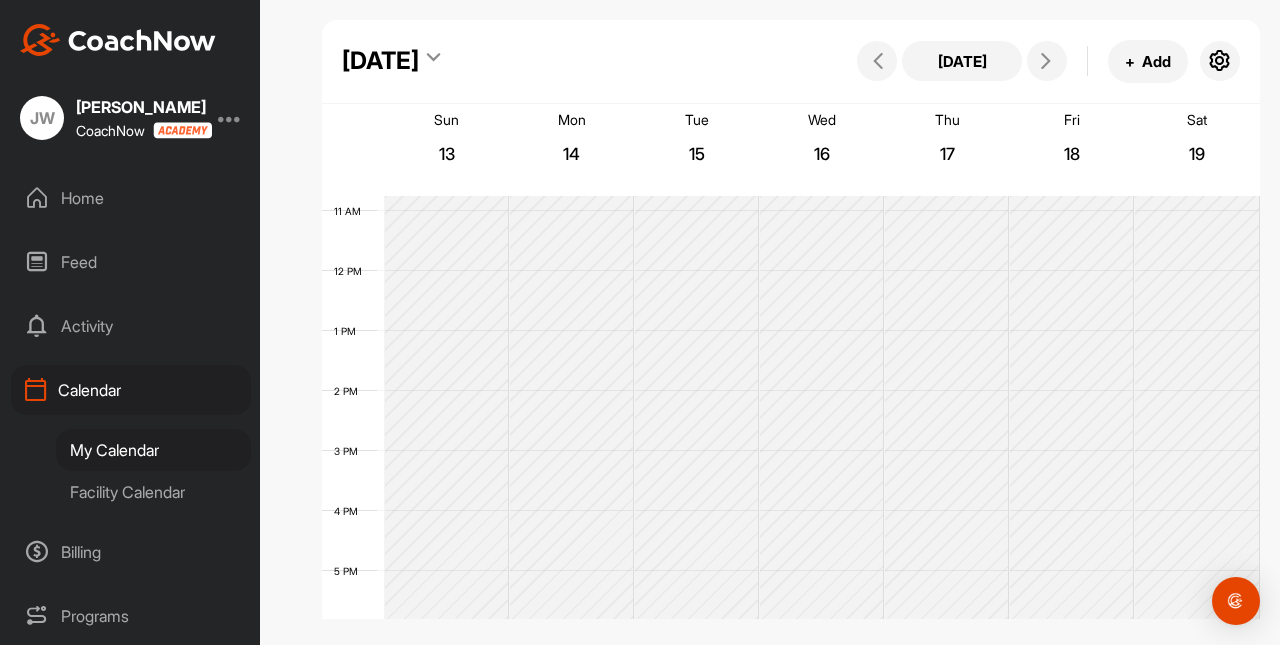 scroll, scrollTop: 627, scrollLeft: 0, axis: vertical 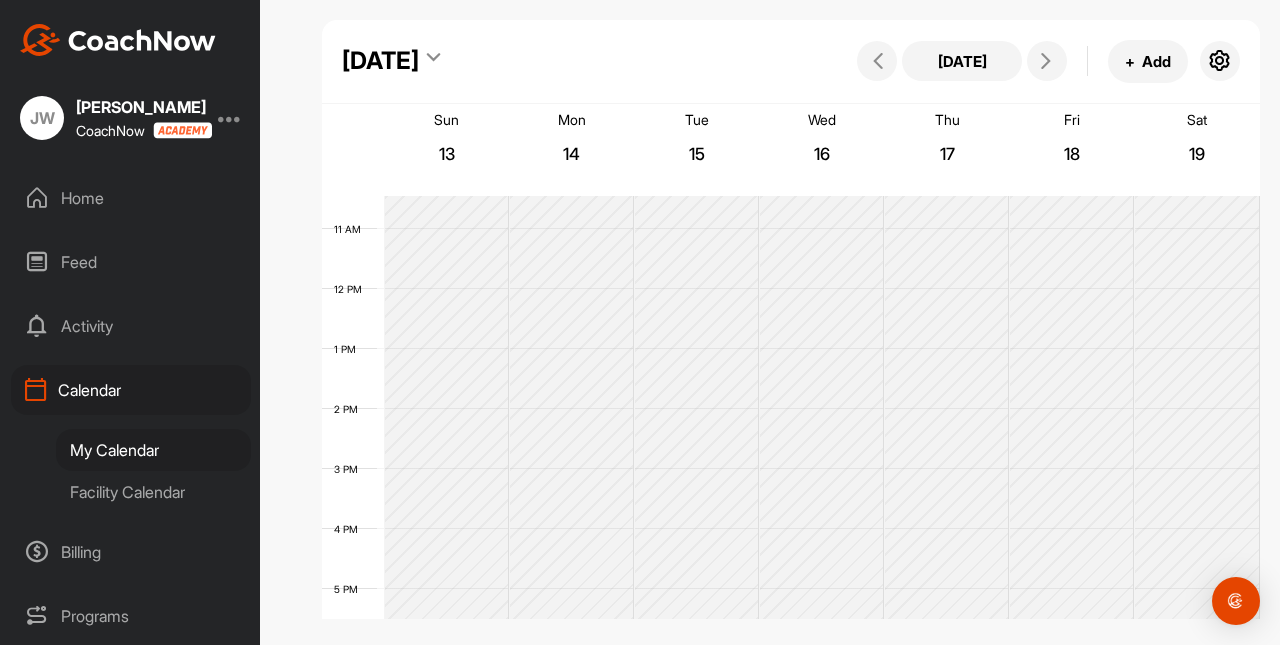 click on "Facility Calendar" at bounding box center [153, 492] 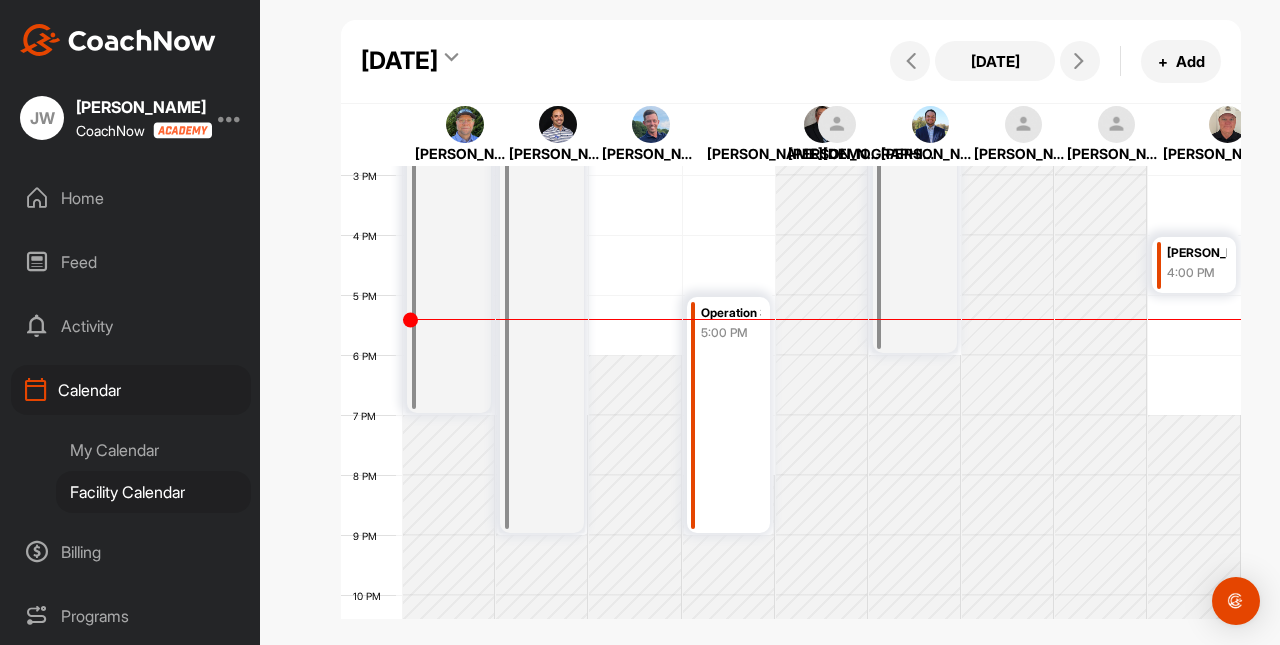 scroll, scrollTop: 883, scrollLeft: 0, axis: vertical 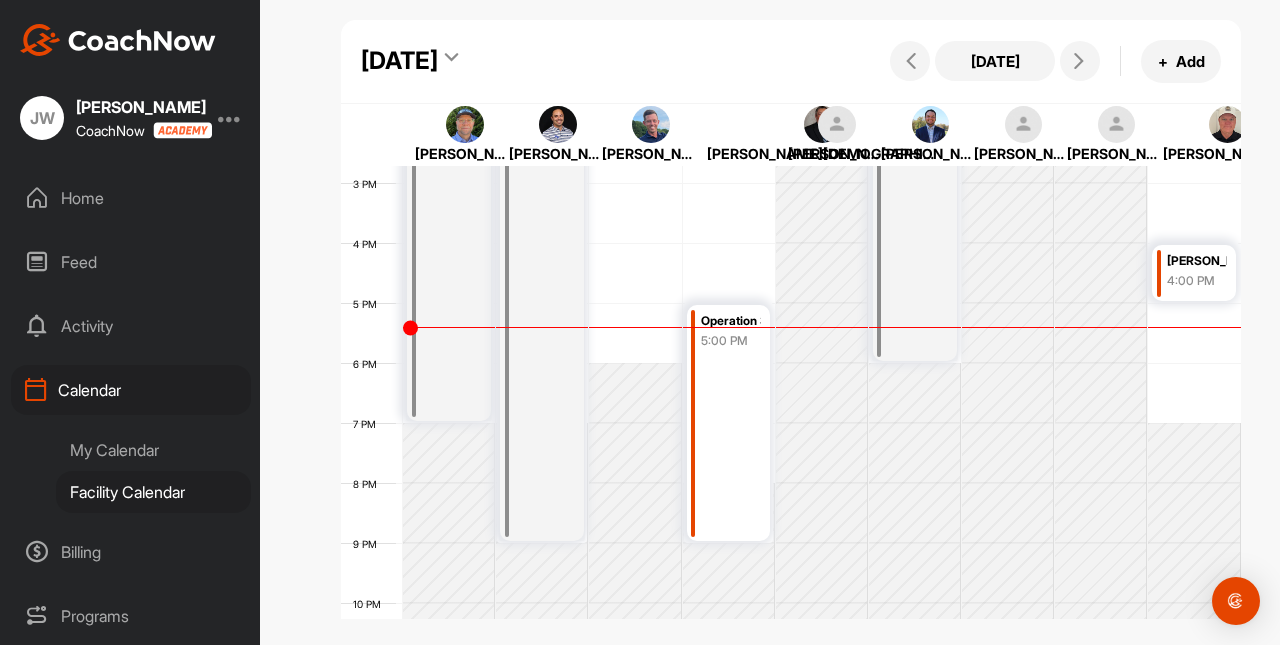 click on "Operation 36 5:00 PM" at bounding box center (729, 423) 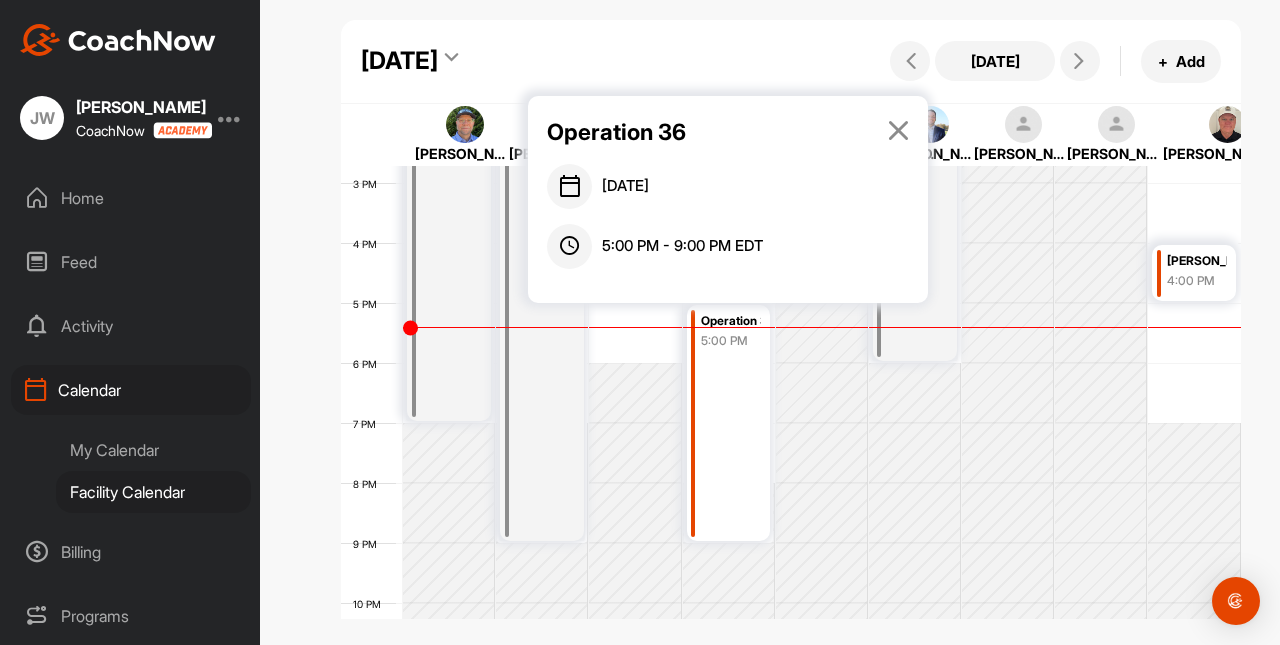 click at bounding box center (898, 130) 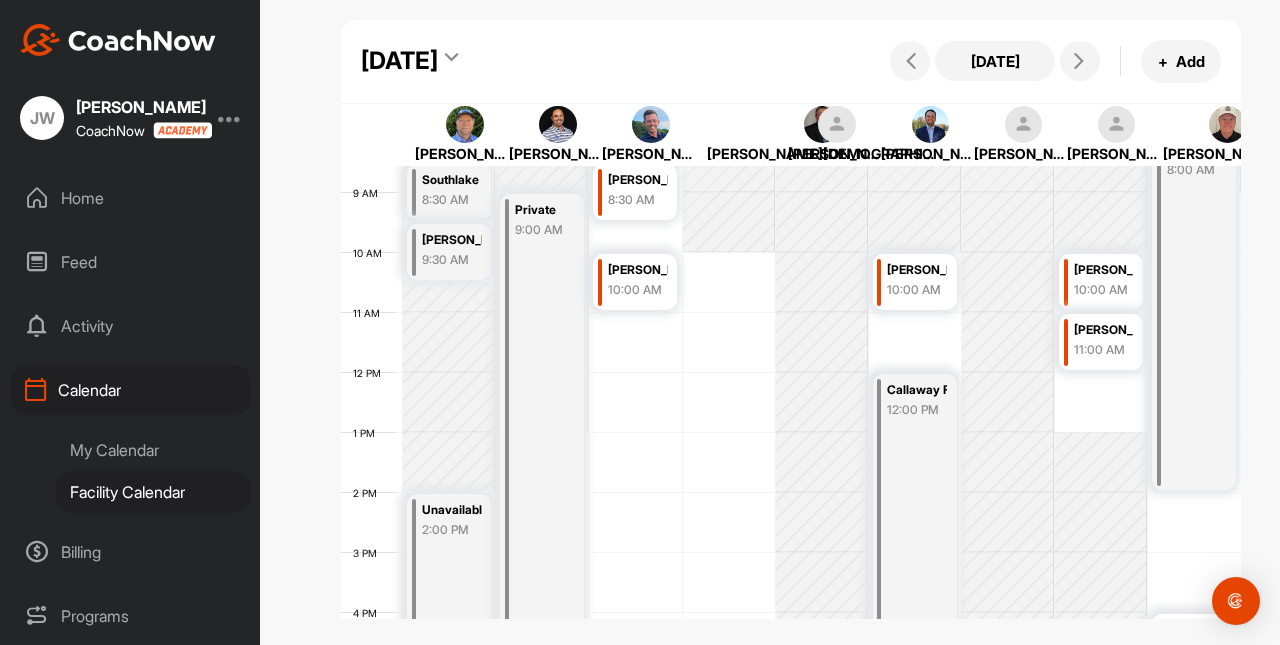scroll, scrollTop: 496, scrollLeft: 0, axis: vertical 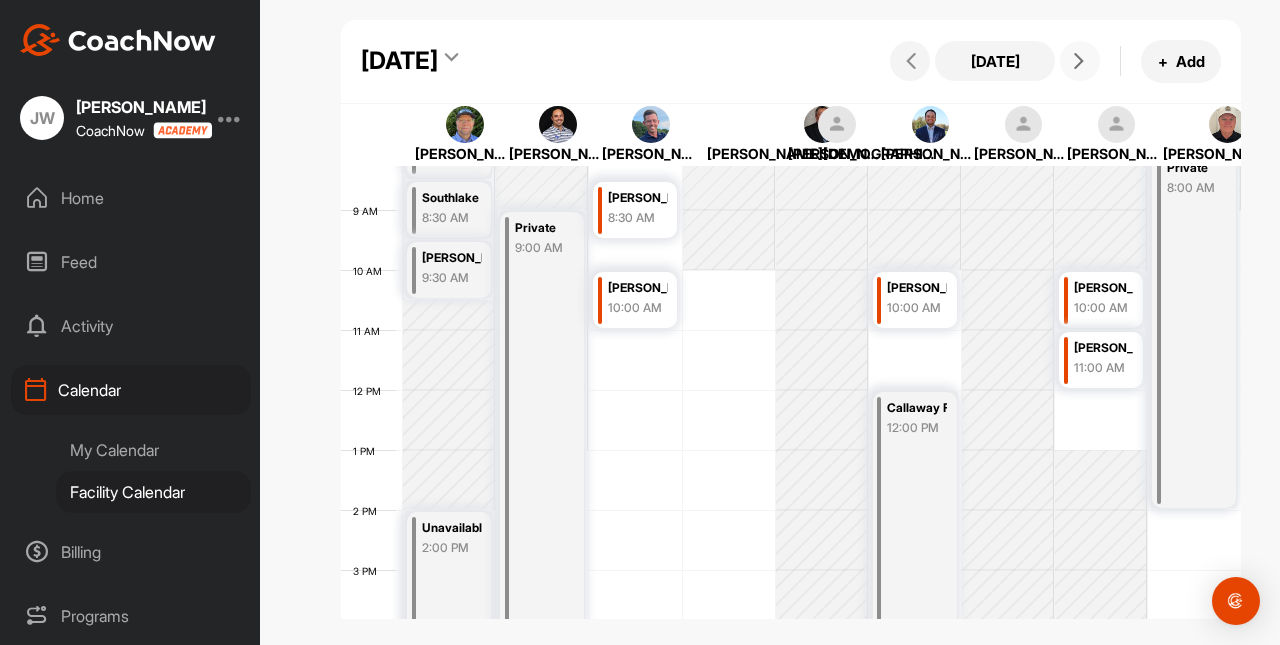 click at bounding box center (1080, 61) 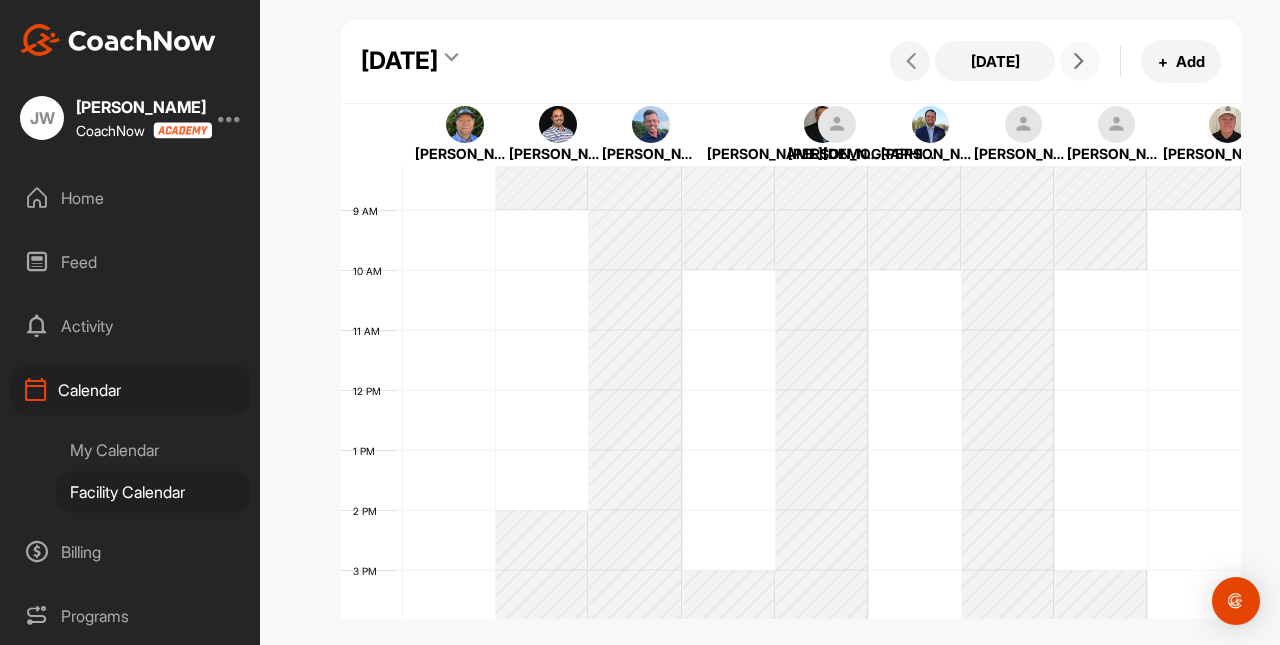 scroll, scrollTop: 346, scrollLeft: 0, axis: vertical 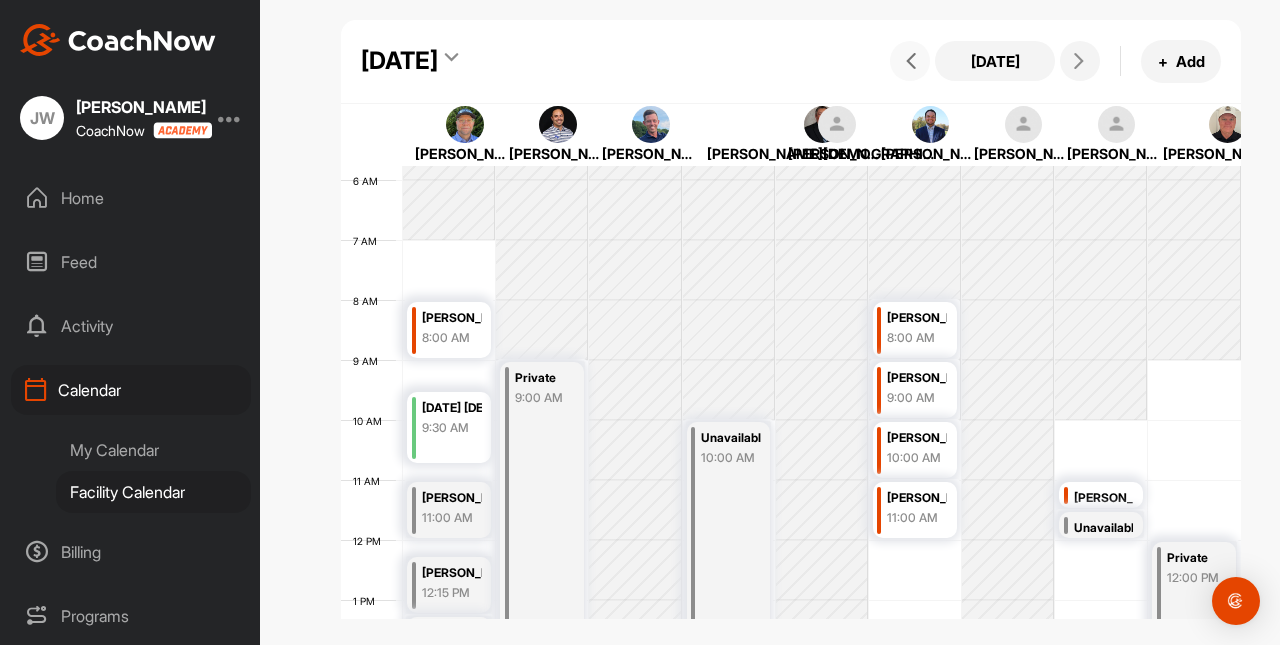 click at bounding box center [911, 61] 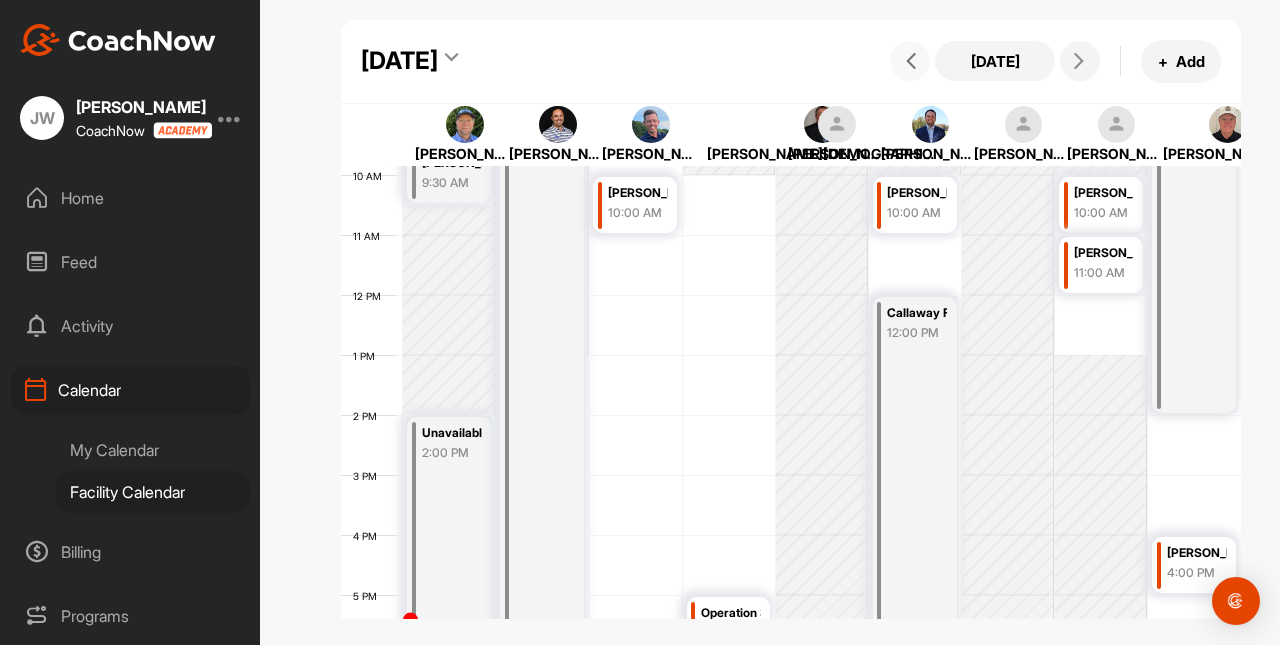 scroll, scrollTop: 595, scrollLeft: 0, axis: vertical 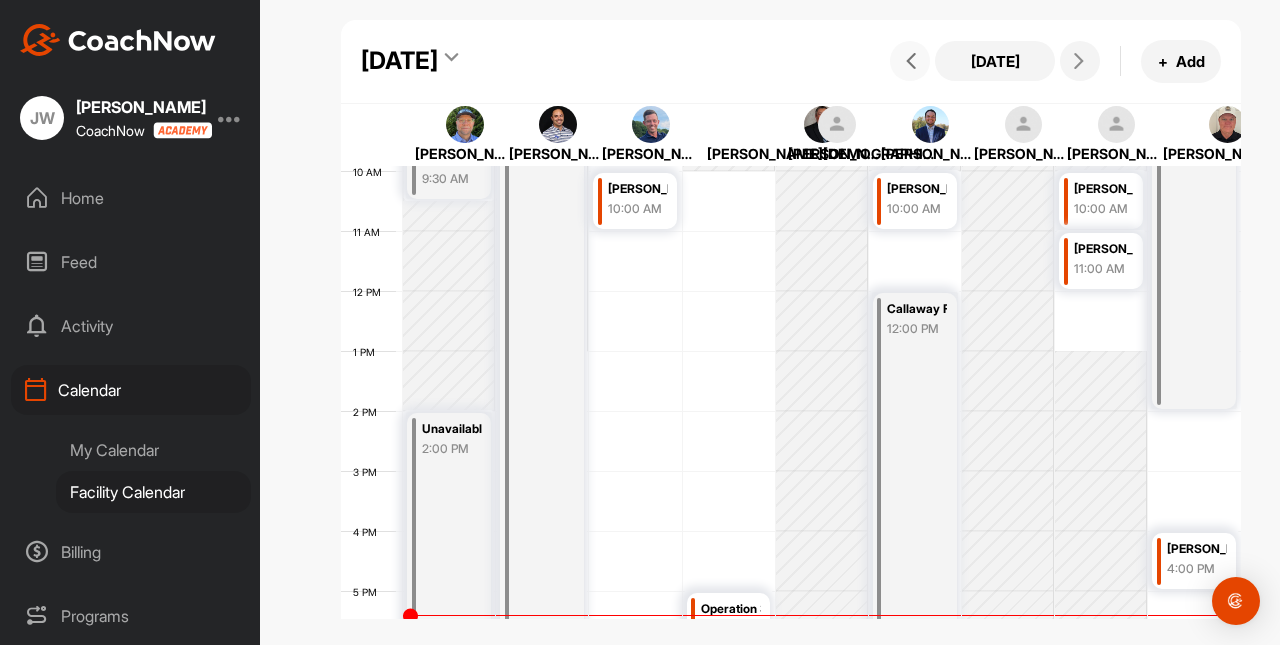 click on "Callaway Fitting Day 12:00 PM" at bounding box center [915, 471] 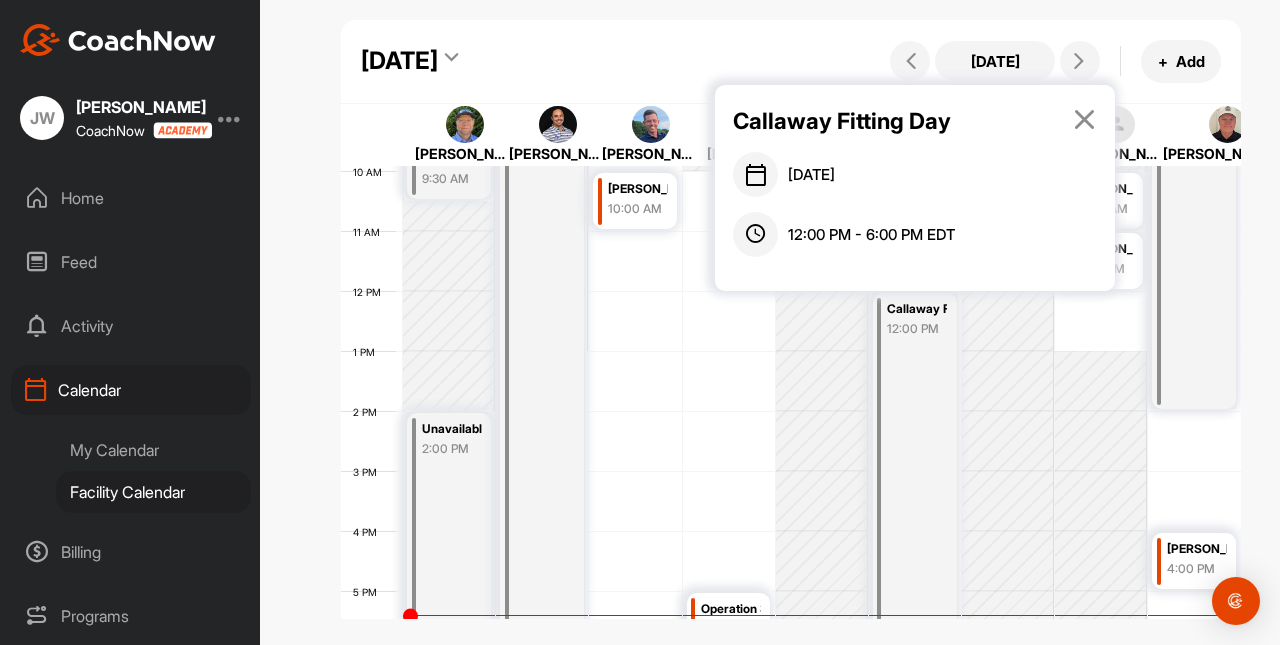 click at bounding box center (1084, 119) 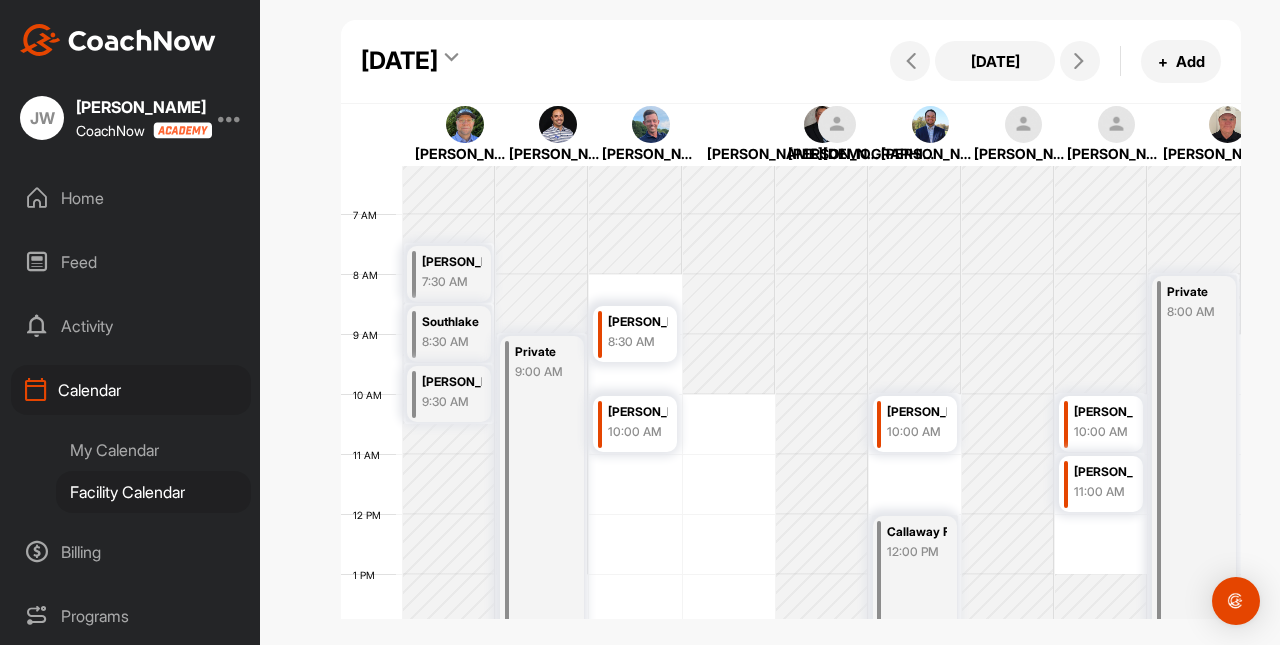 scroll, scrollTop: 369, scrollLeft: 0, axis: vertical 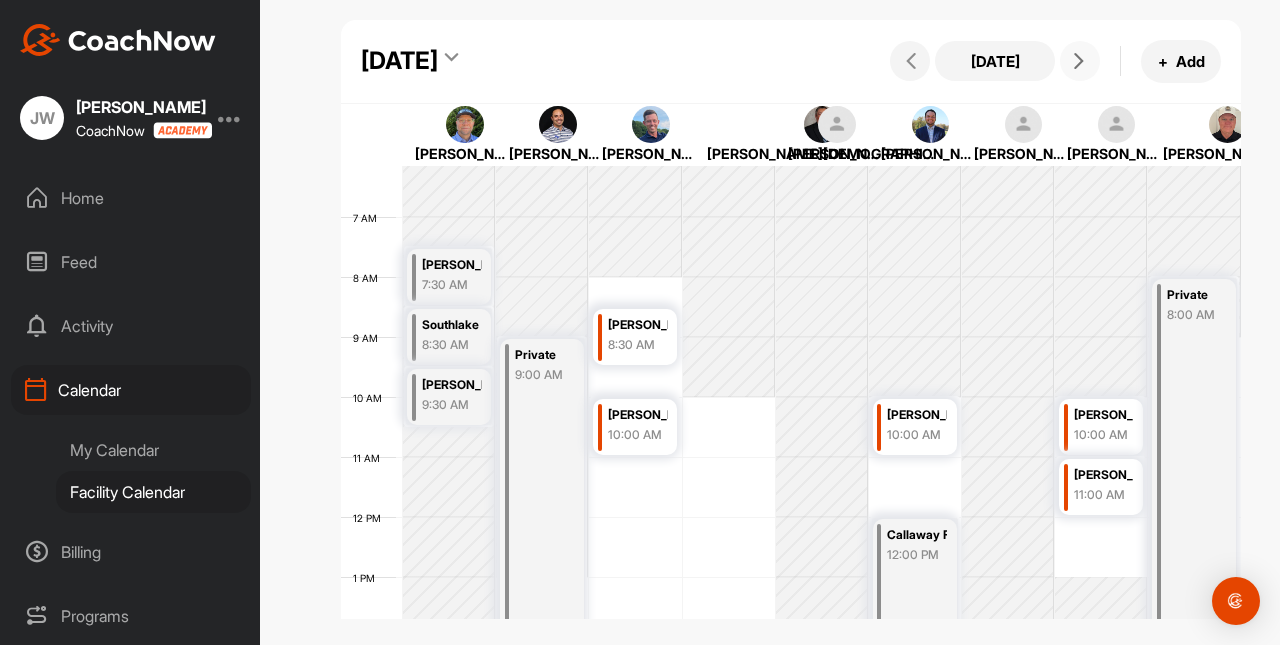 click at bounding box center (1079, 61) 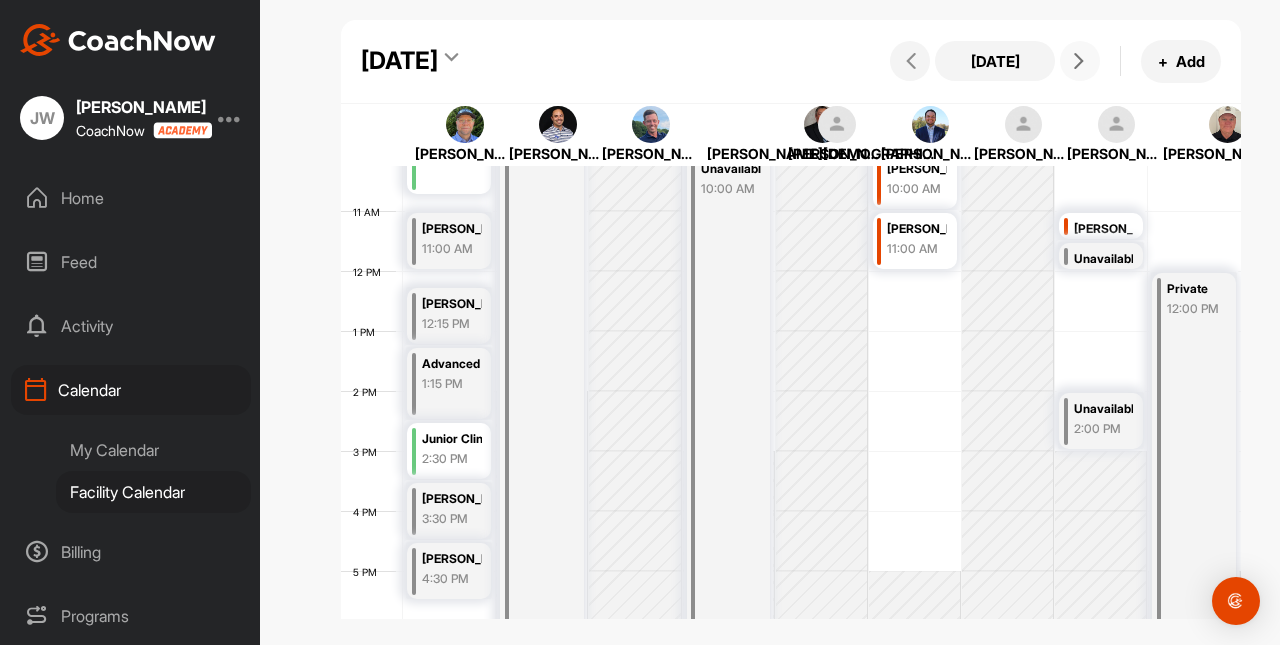 scroll, scrollTop: 619, scrollLeft: 0, axis: vertical 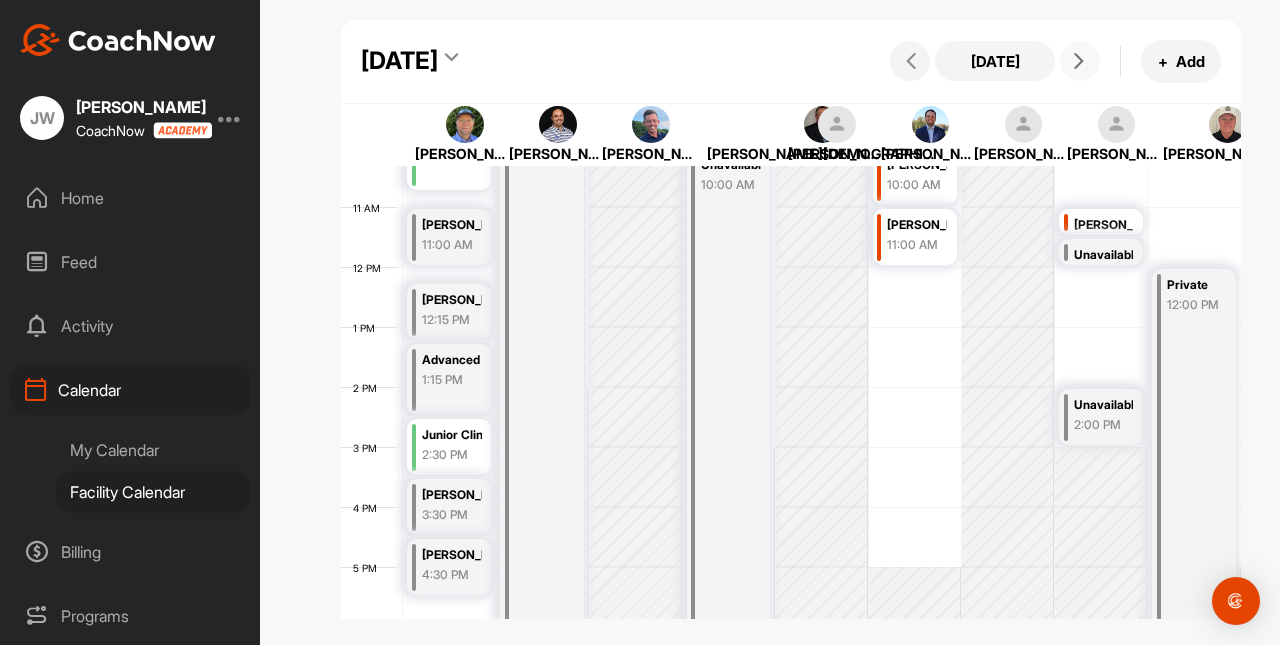 click on "Advanced Juniors" at bounding box center [452, 360] 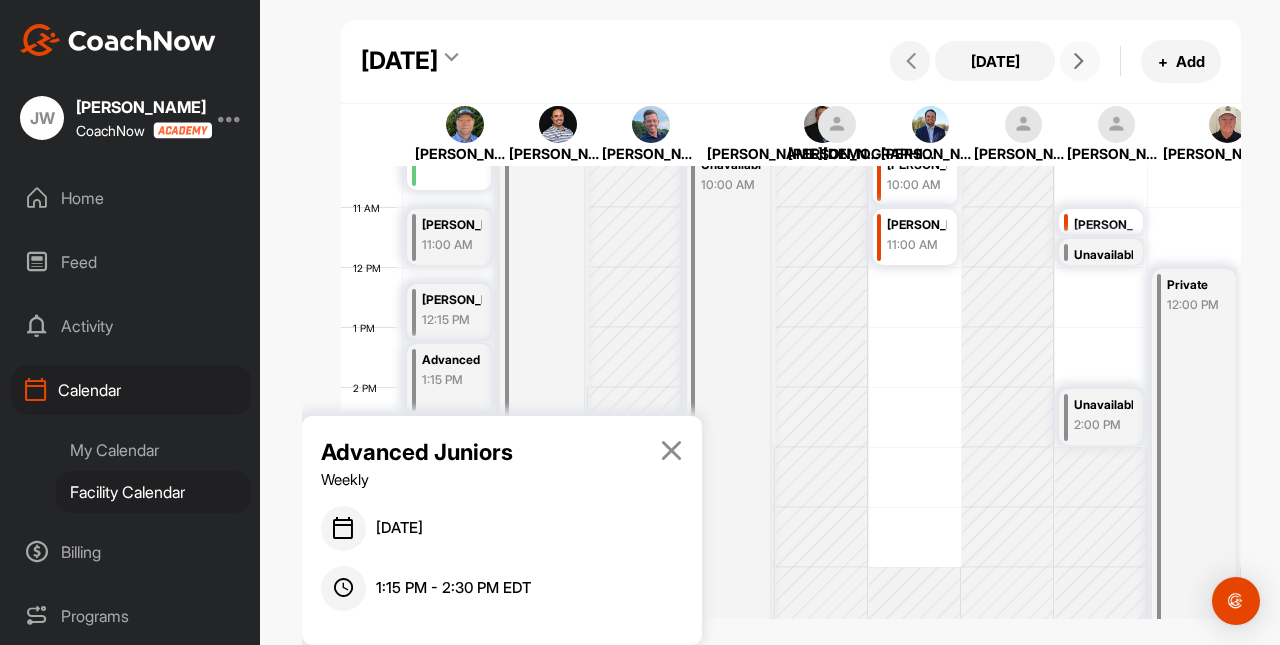 click on "Private 9:00 AM" at bounding box center (542, 447) 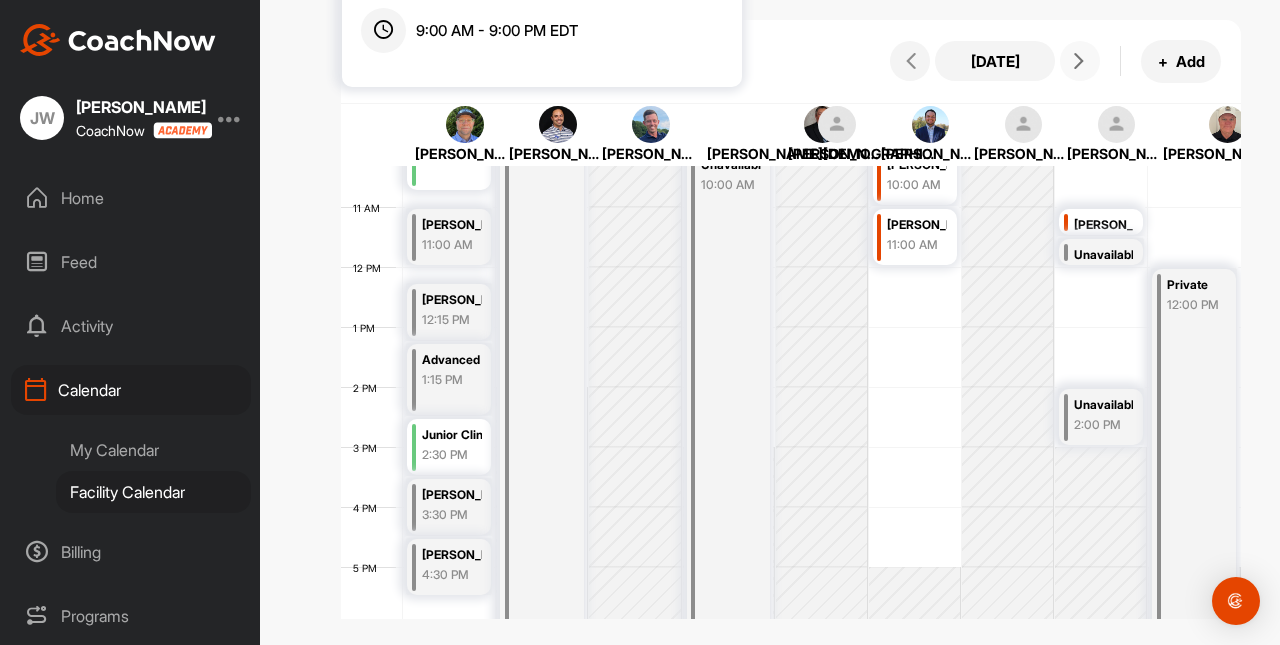 click at bounding box center [635, 267] 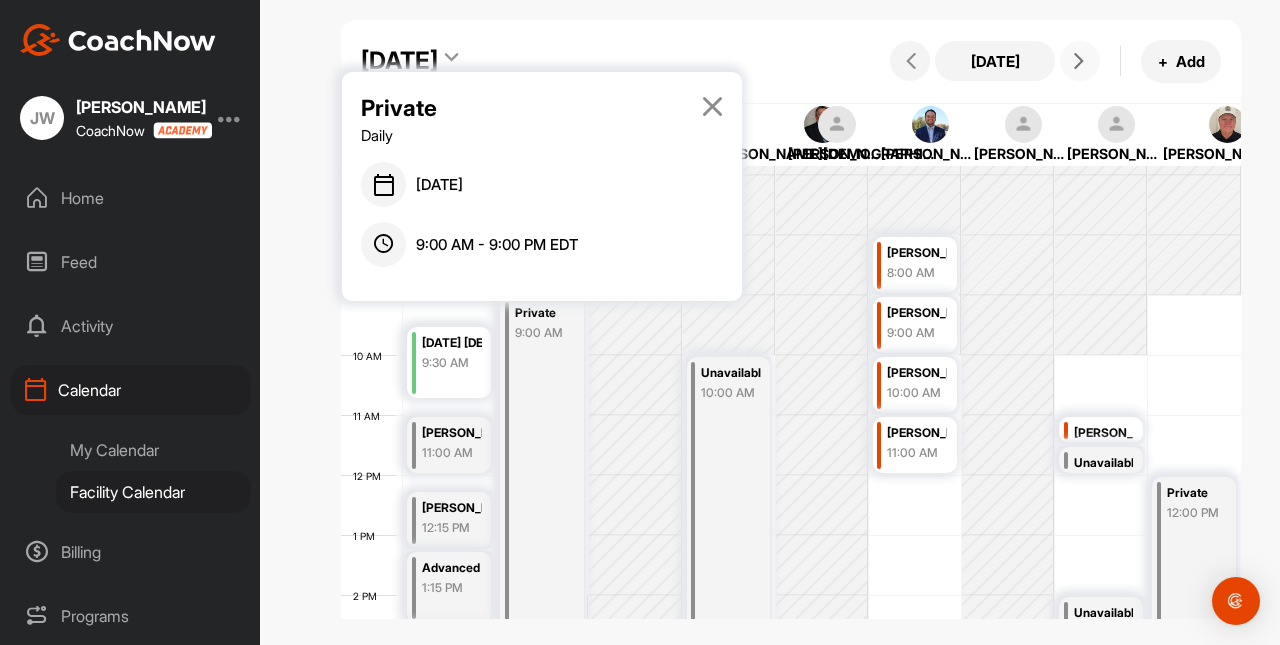 scroll, scrollTop: 405, scrollLeft: 0, axis: vertical 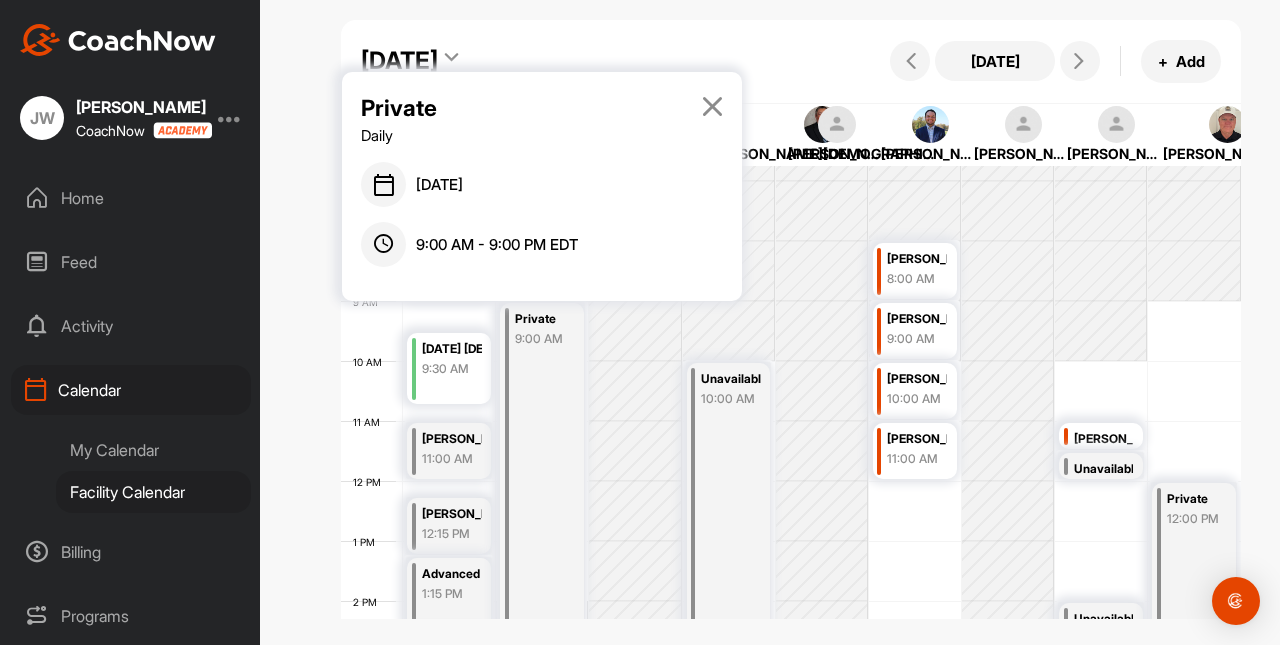 click at bounding box center (712, 106) 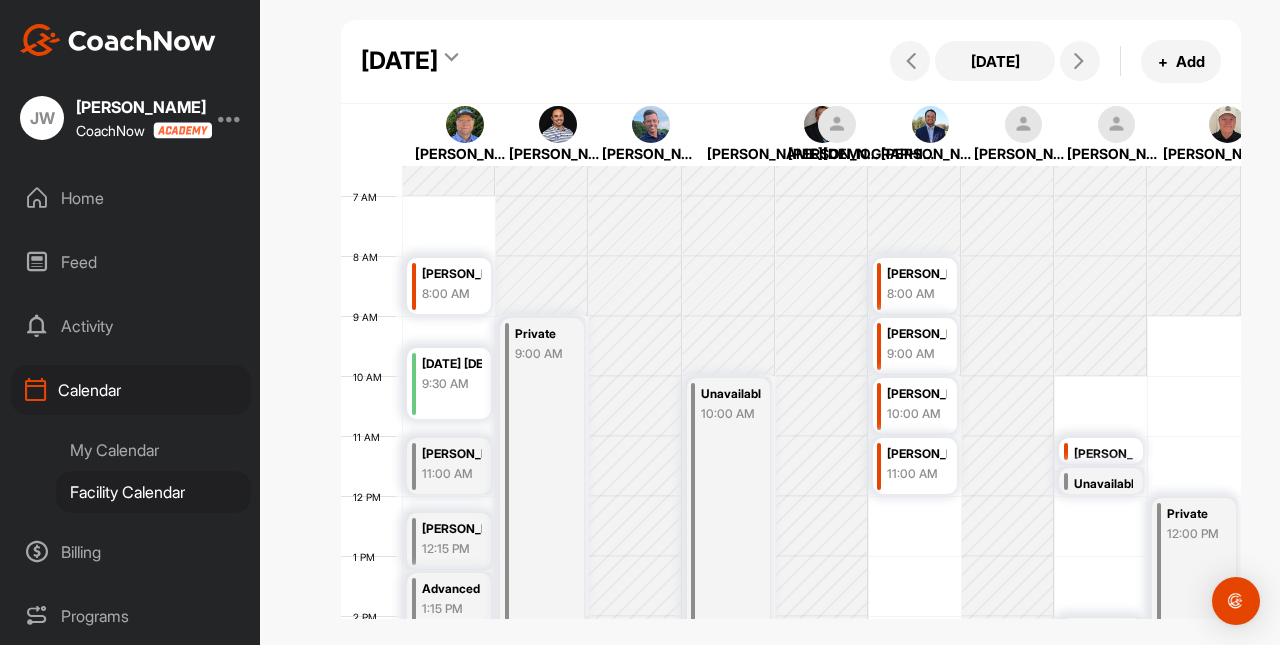 scroll, scrollTop: 378, scrollLeft: 0, axis: vertical 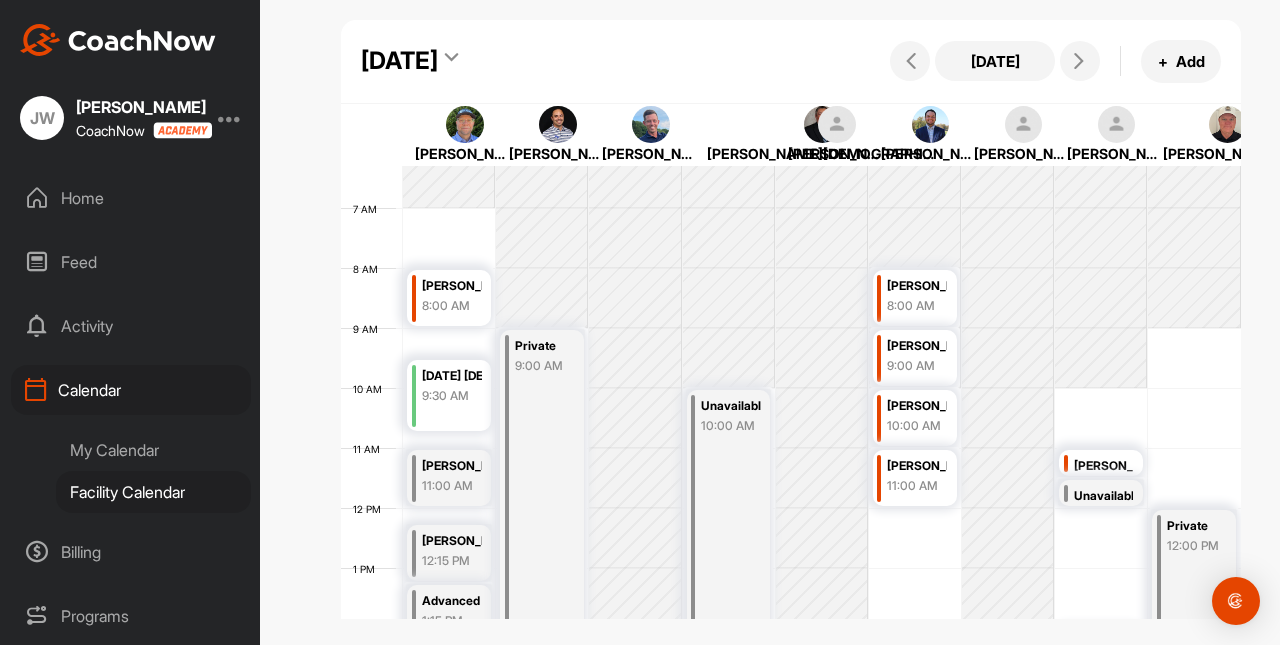 click on "10:00 AM" at bounding box center (917, 426) 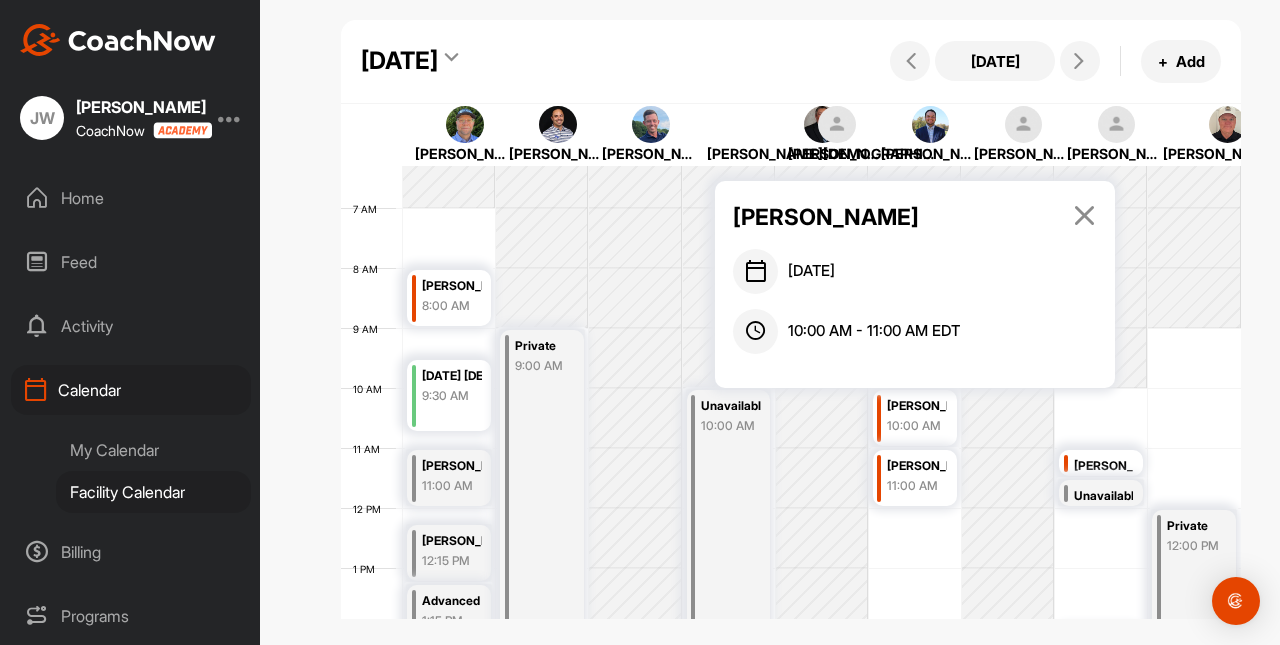 click on "11:00 AM" at bounding box center (917, 486) 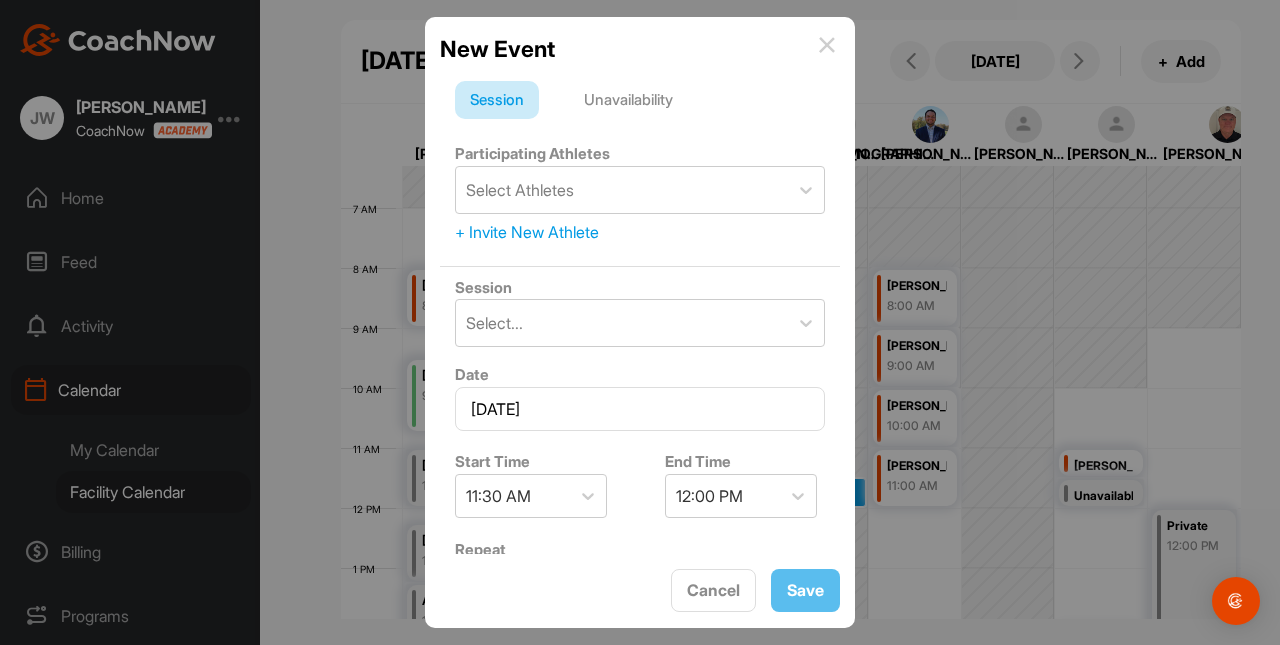 click on "New Event" at bounding box center (640, 49) 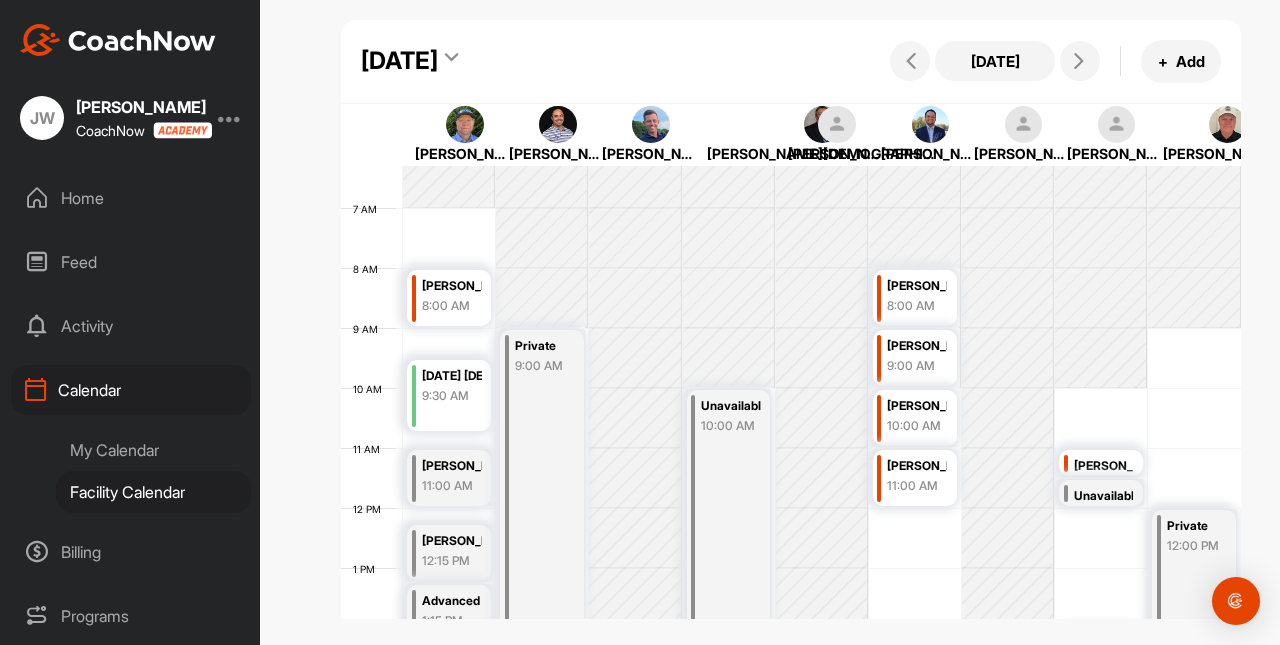 click at bounding box center (915, 88) 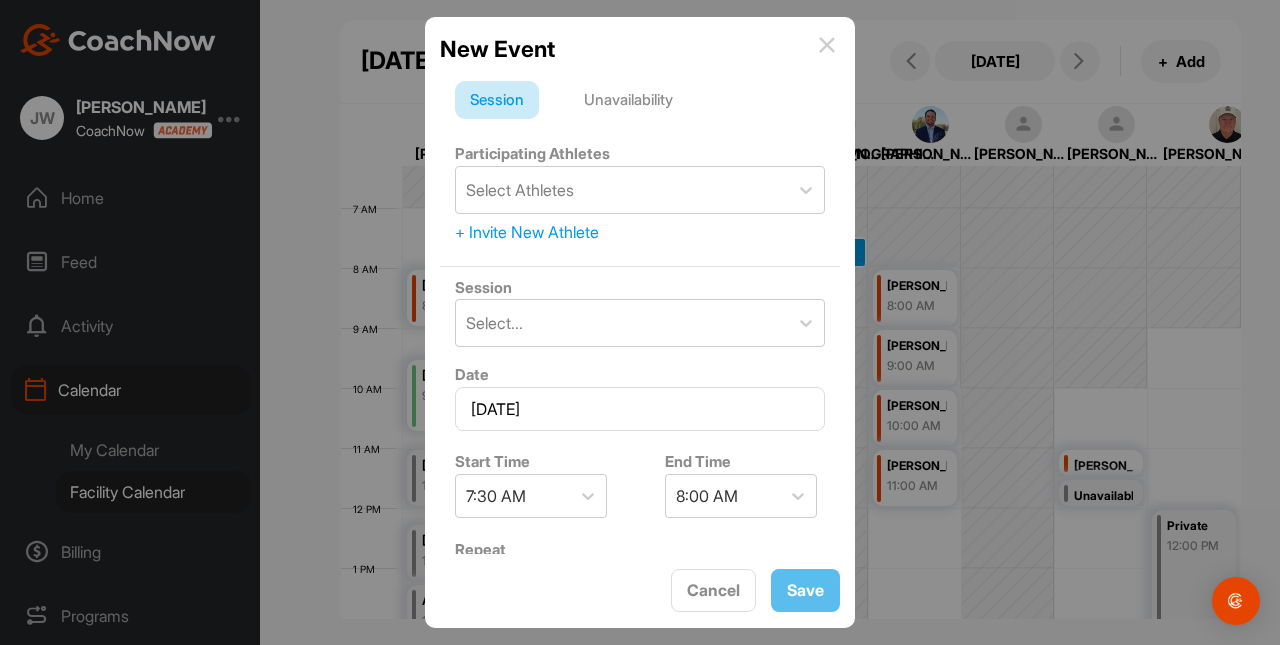 click on "Unavailability" at bounding box center [628, 100] 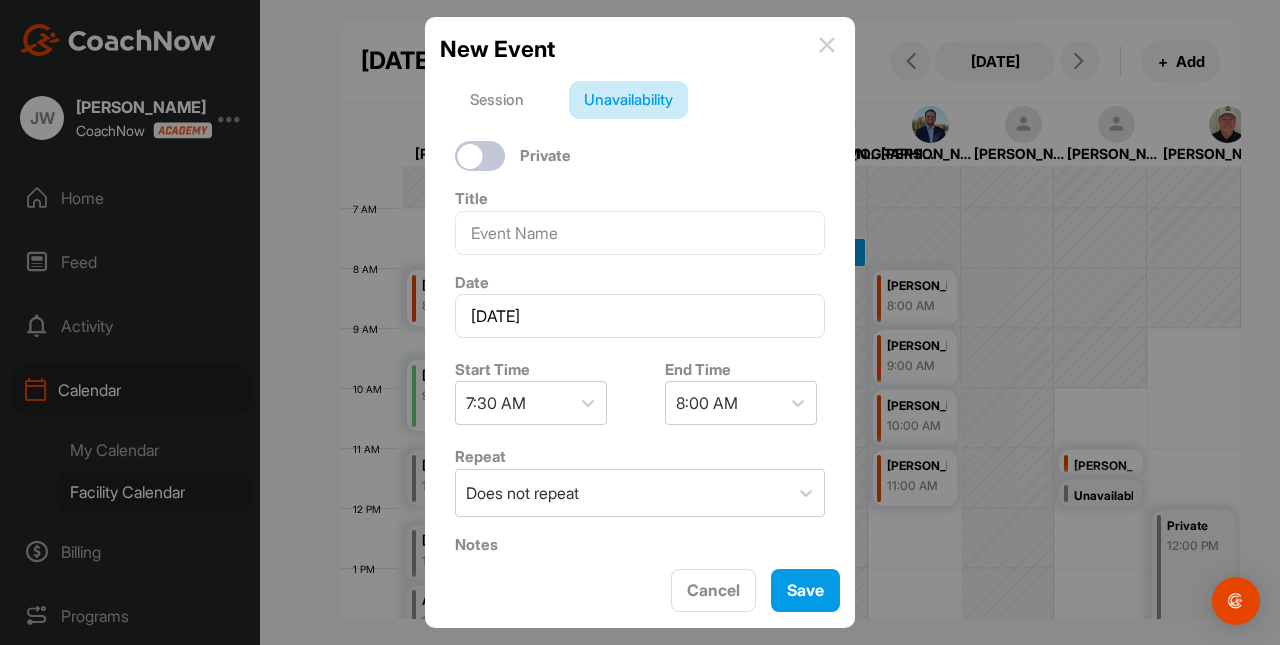 click on "Session" at bounding box center [497, 100] 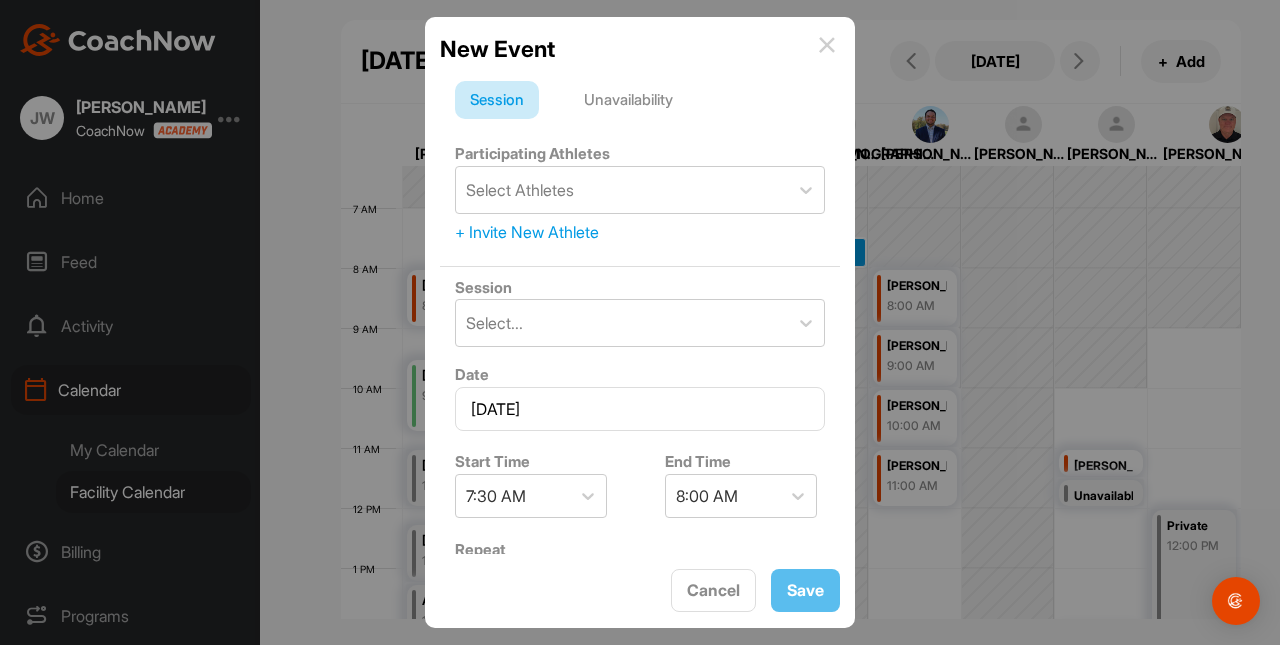 click at bounding box center (827, 45) 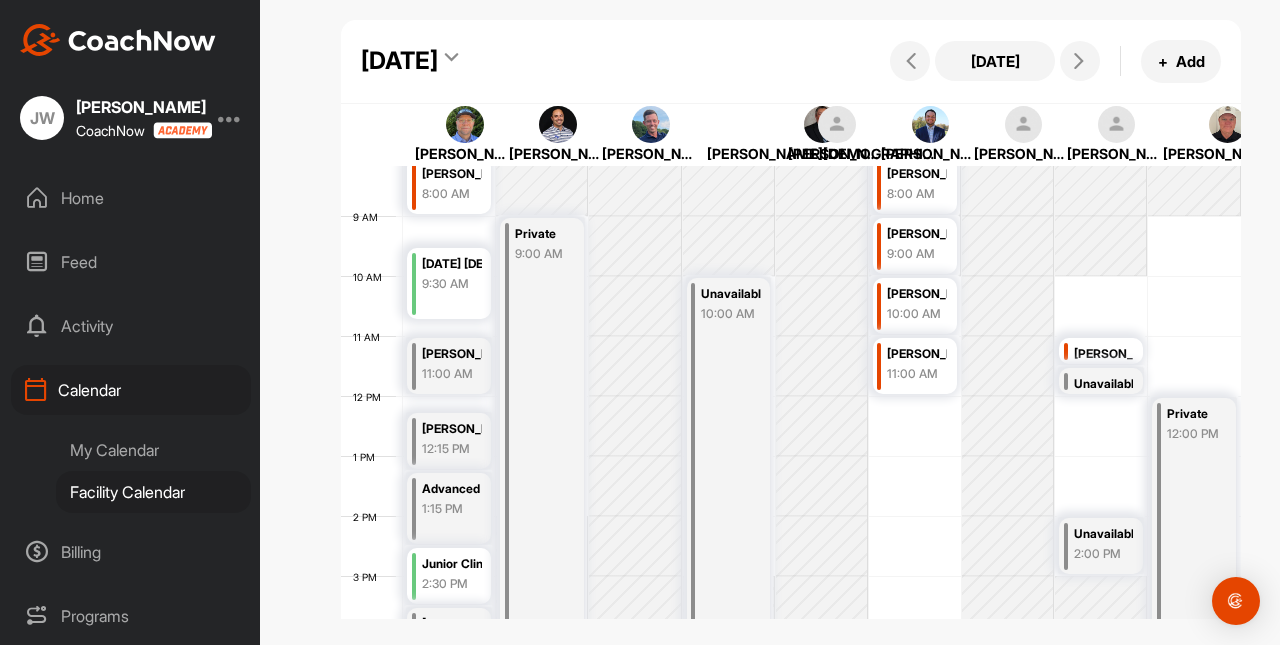 scroll, scrollTop: 454, scrollLeft: 0, axis: vertical 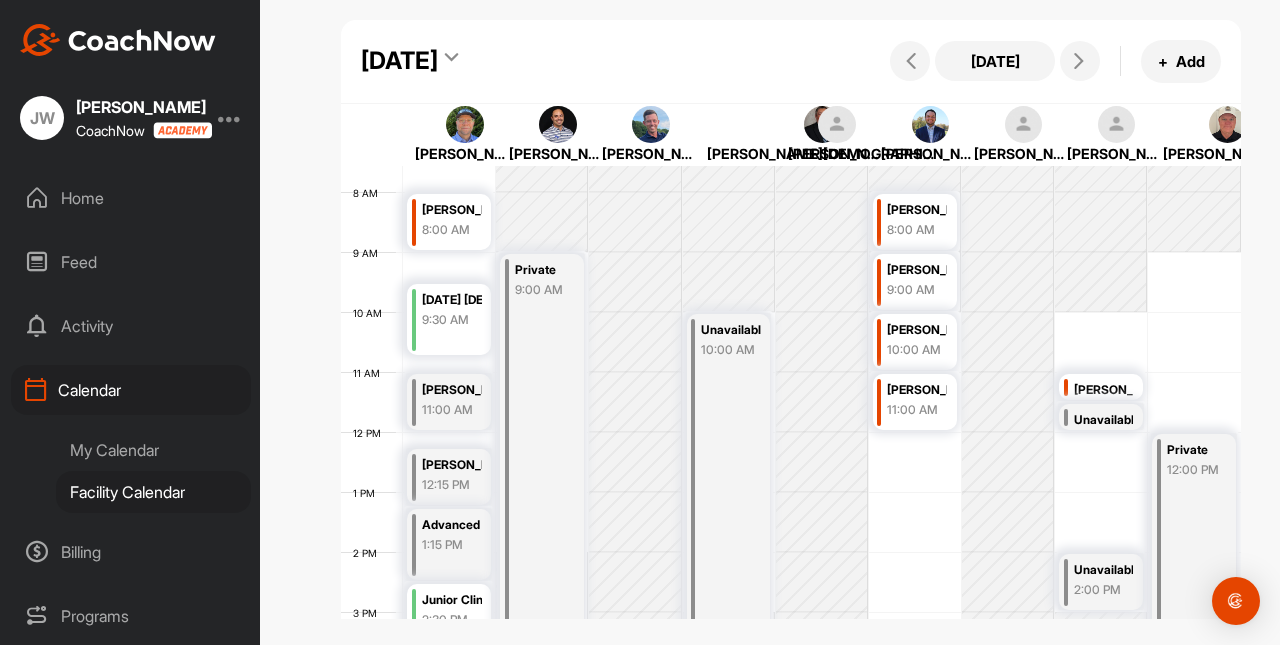 click on "Chris Dickson" at bounding box center [1104, 390] 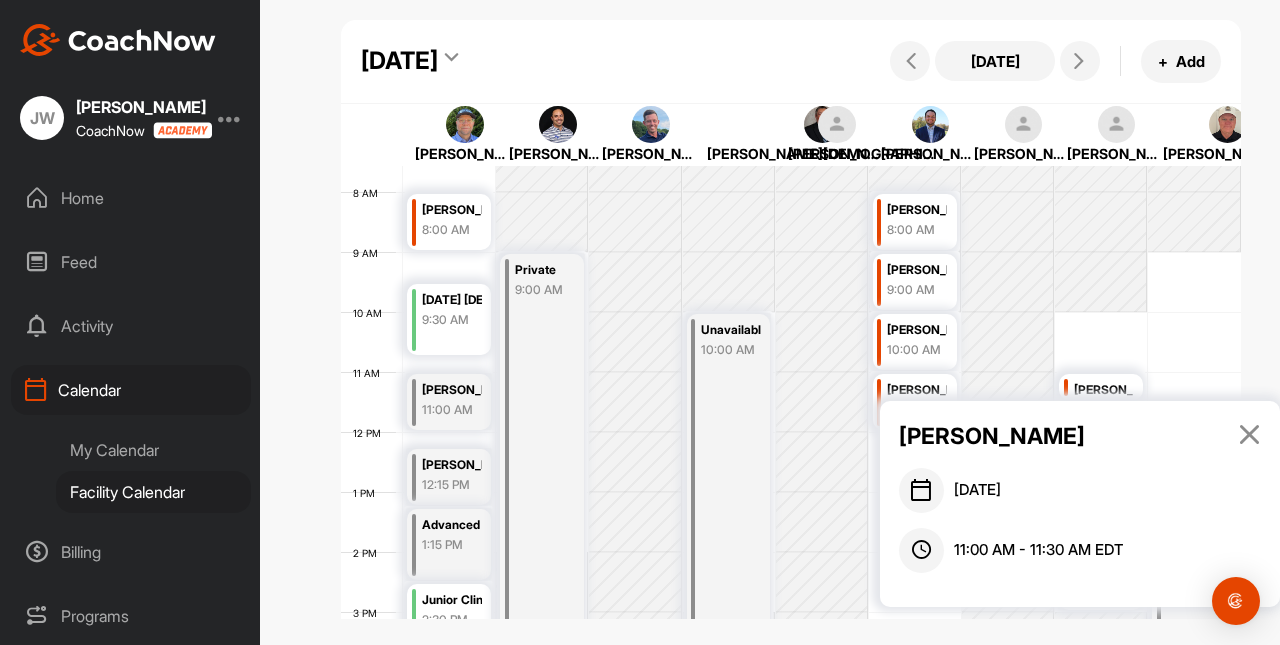 click at bounding box center [1249, 434] 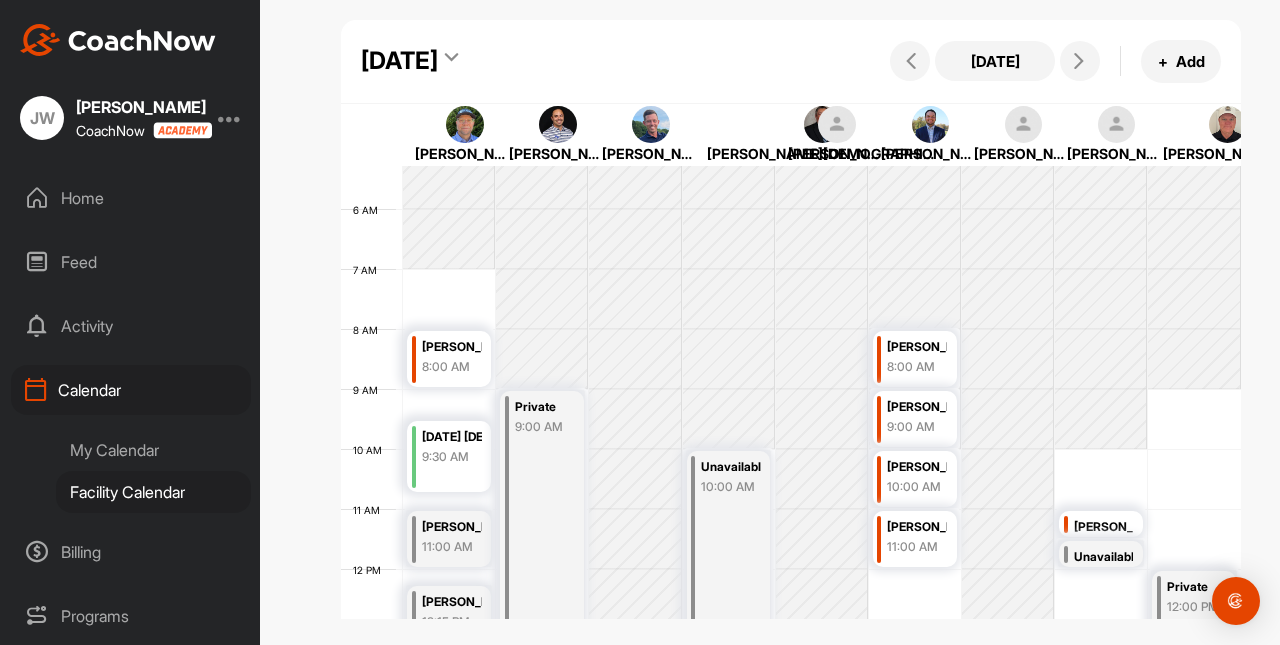 scroll, scrollTop: 236, scrollLeft: 0, axis: vertical 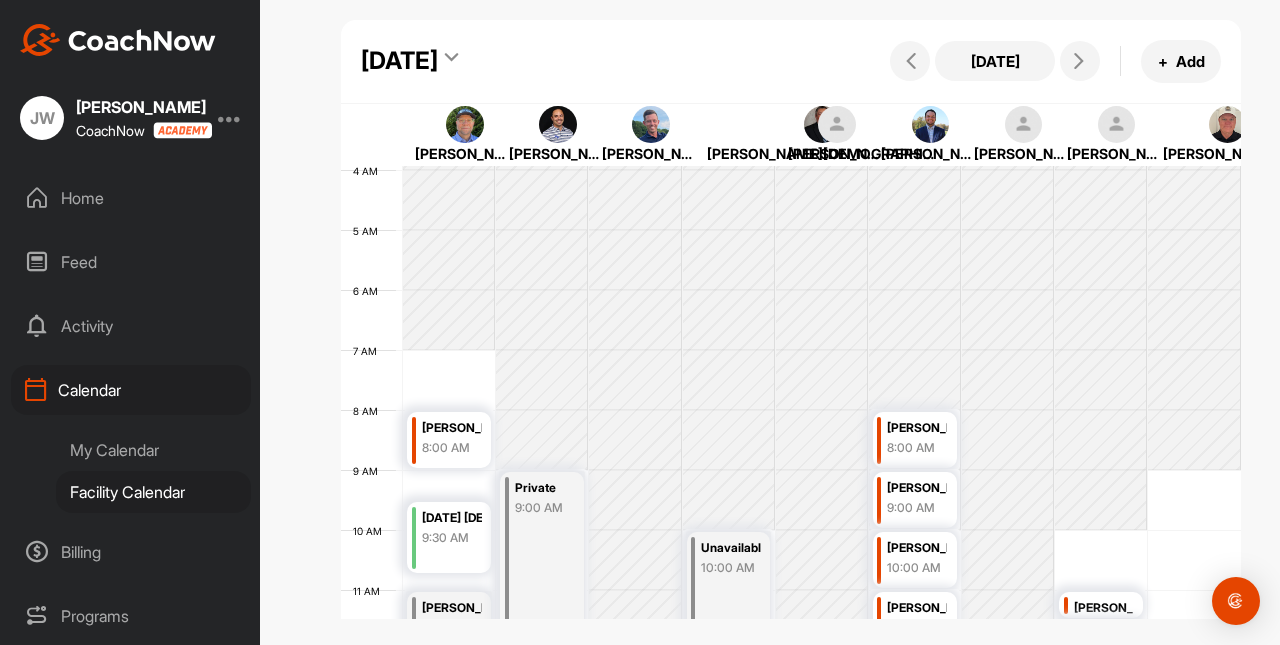 click on "Nanda Hashe" at bounding box center [917, 428] 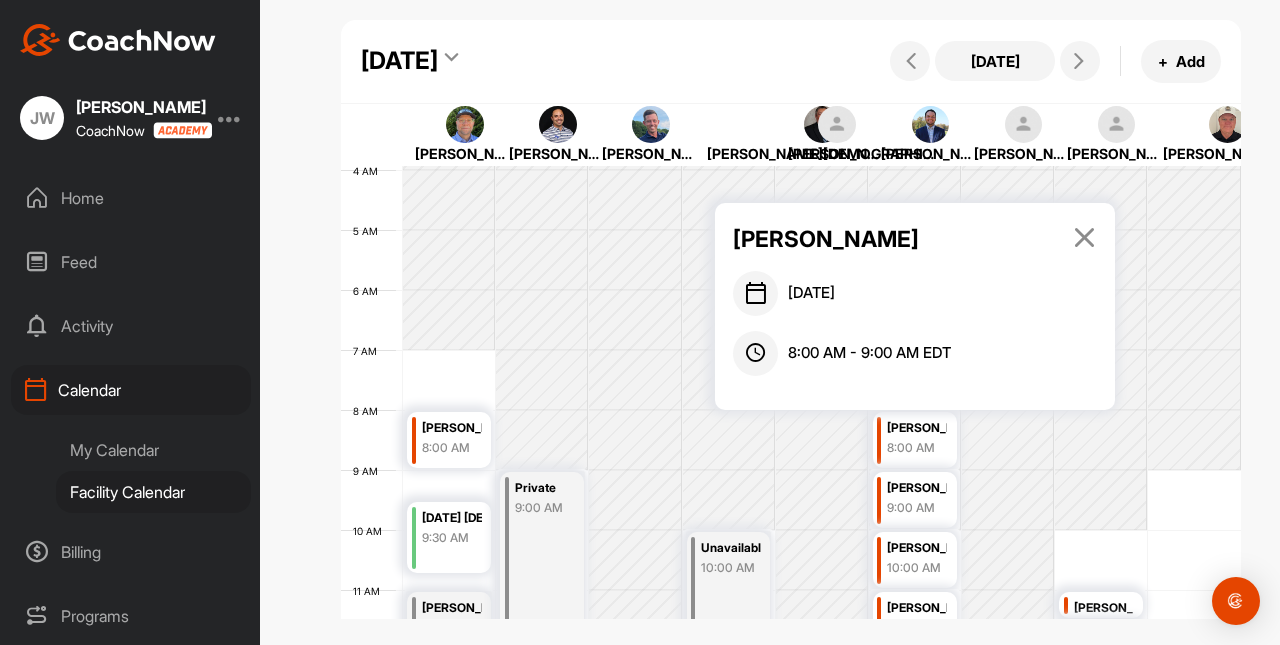 click at bounding box center (1084, 237) 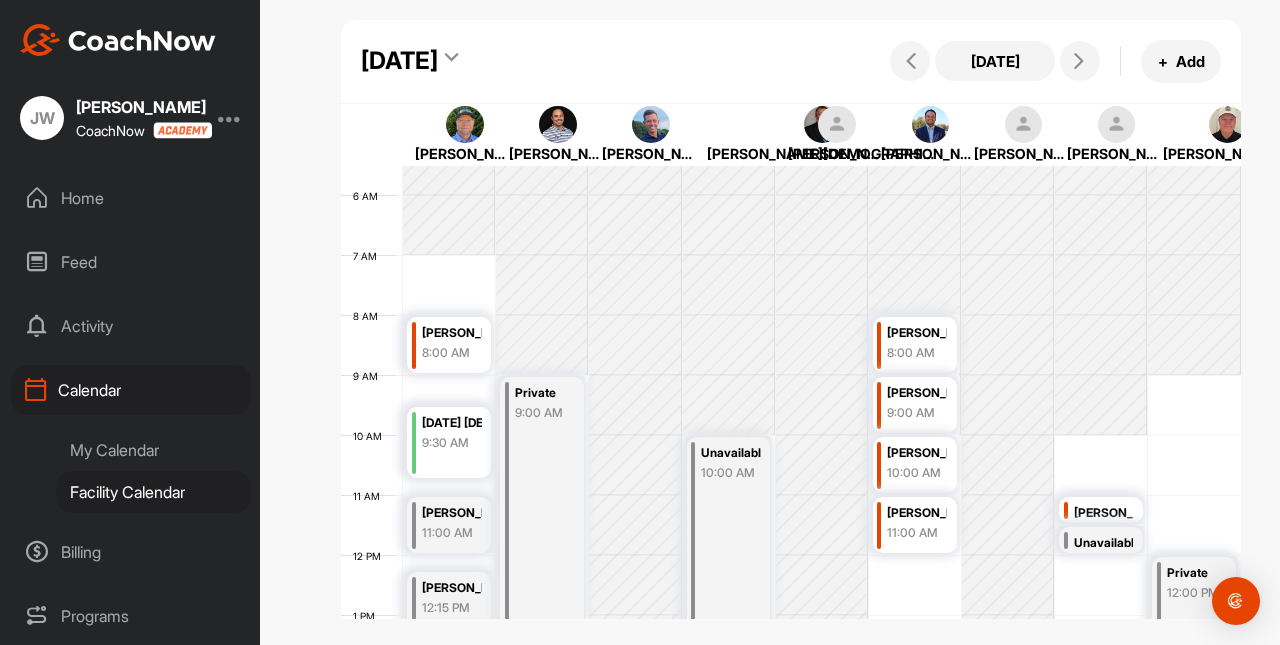 scroll, scrollTop: 454, scrollLeft: 0, axis: vertical 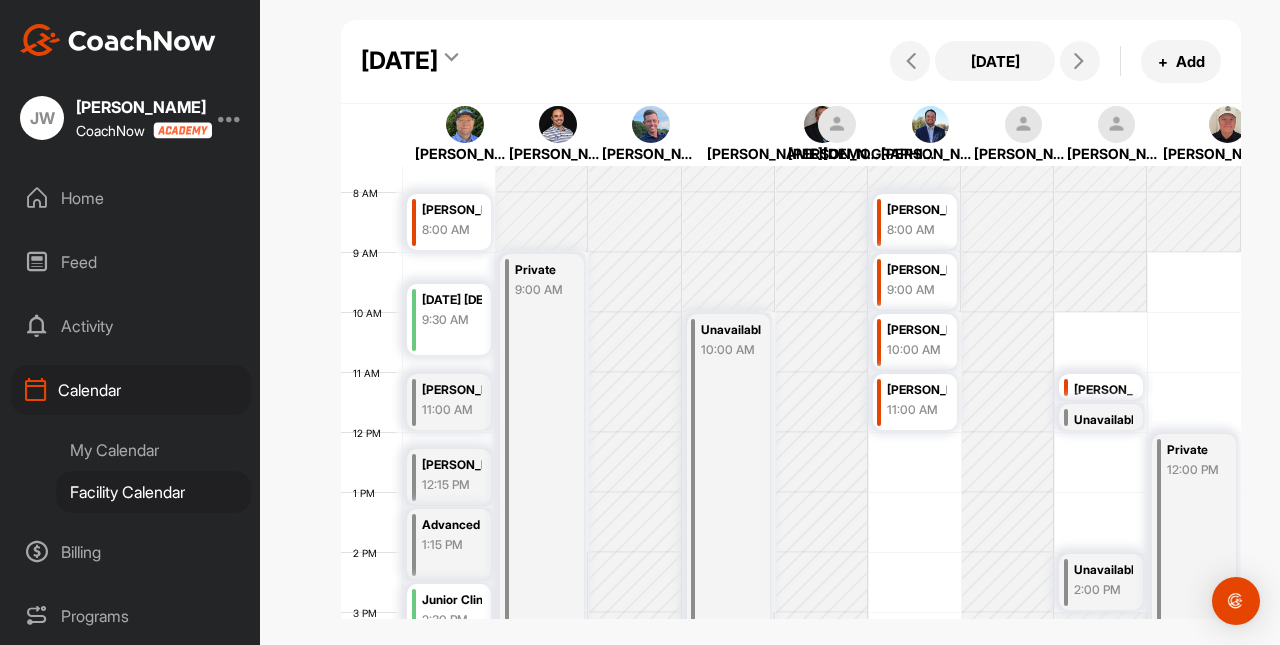 click on "Rod Willoughby" at bounding box center (917, 390) 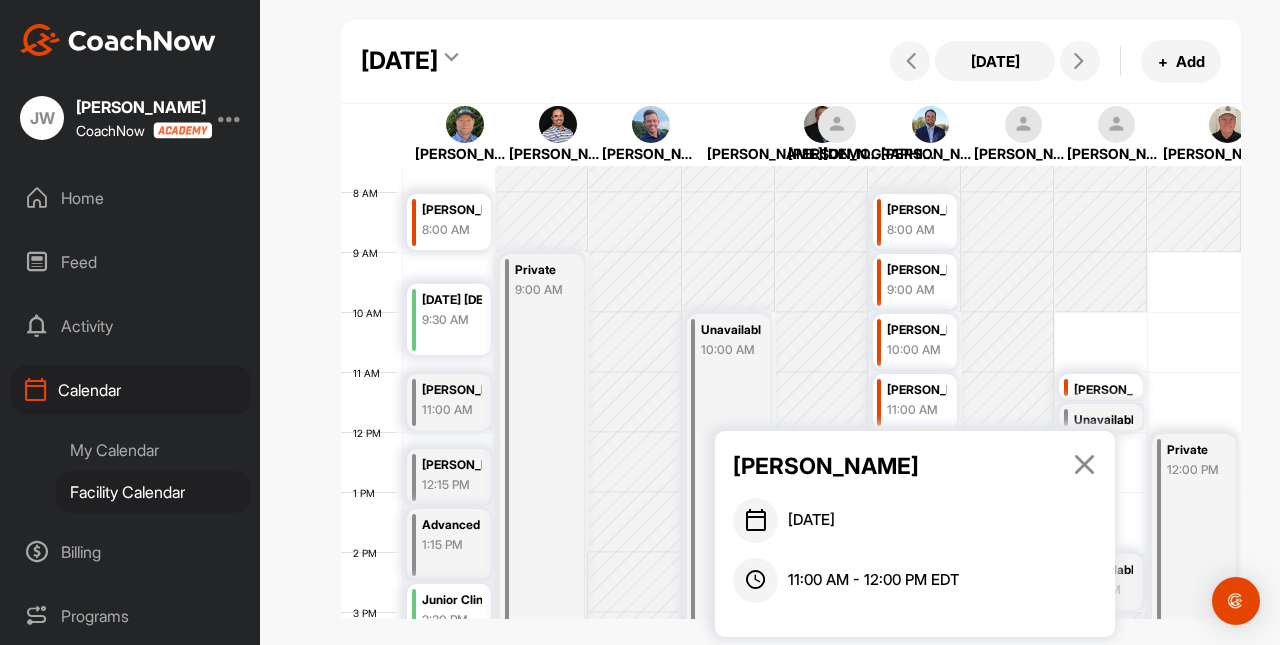 click at bounding box center (1084, 464) 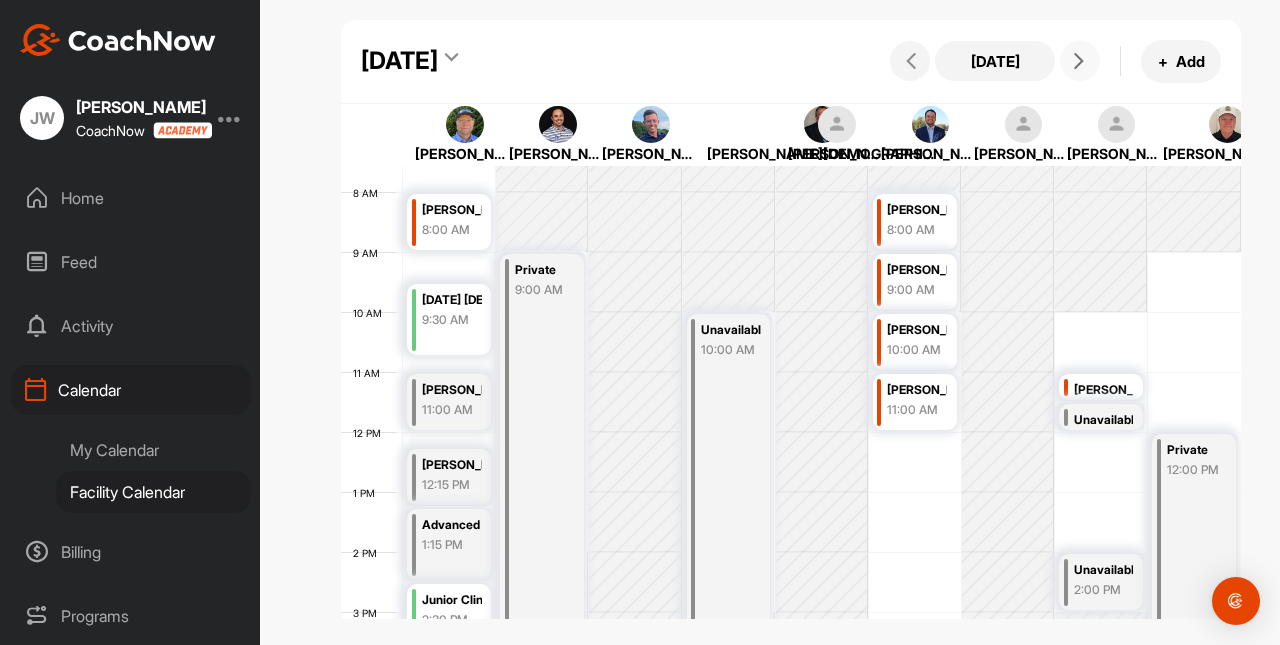 click at bounding box center [1080, 61] 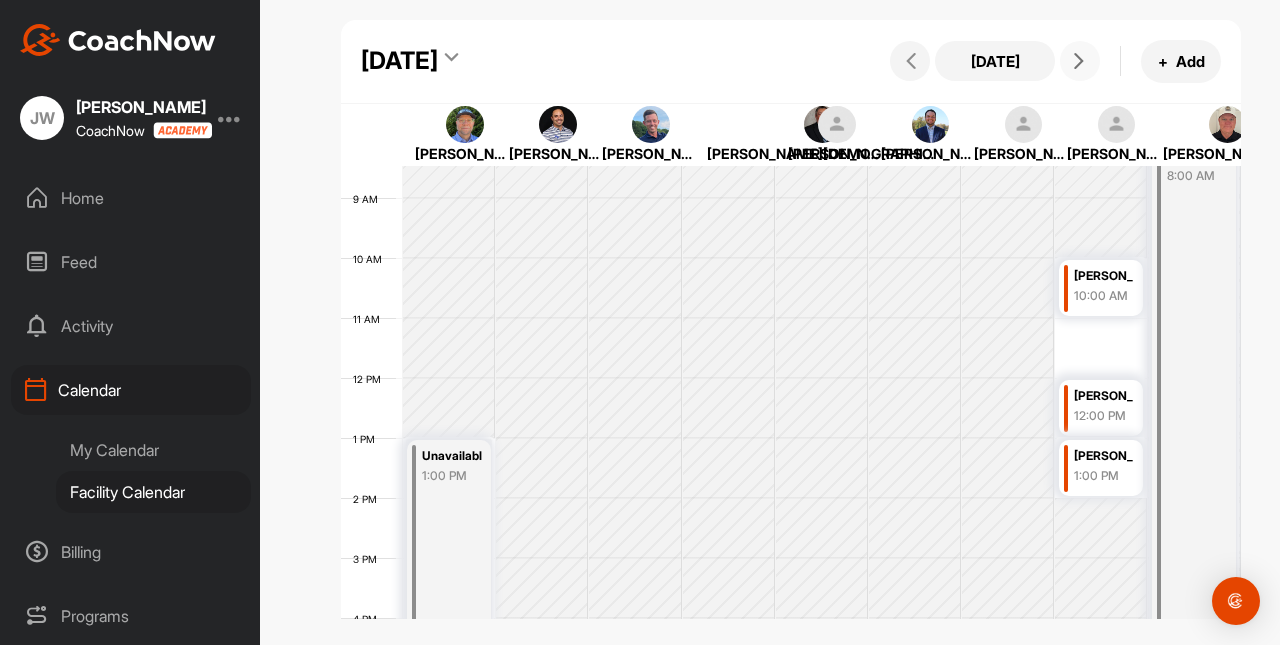 scroll, scrollTop: 547, scrollLeft: 0, axis: vertical 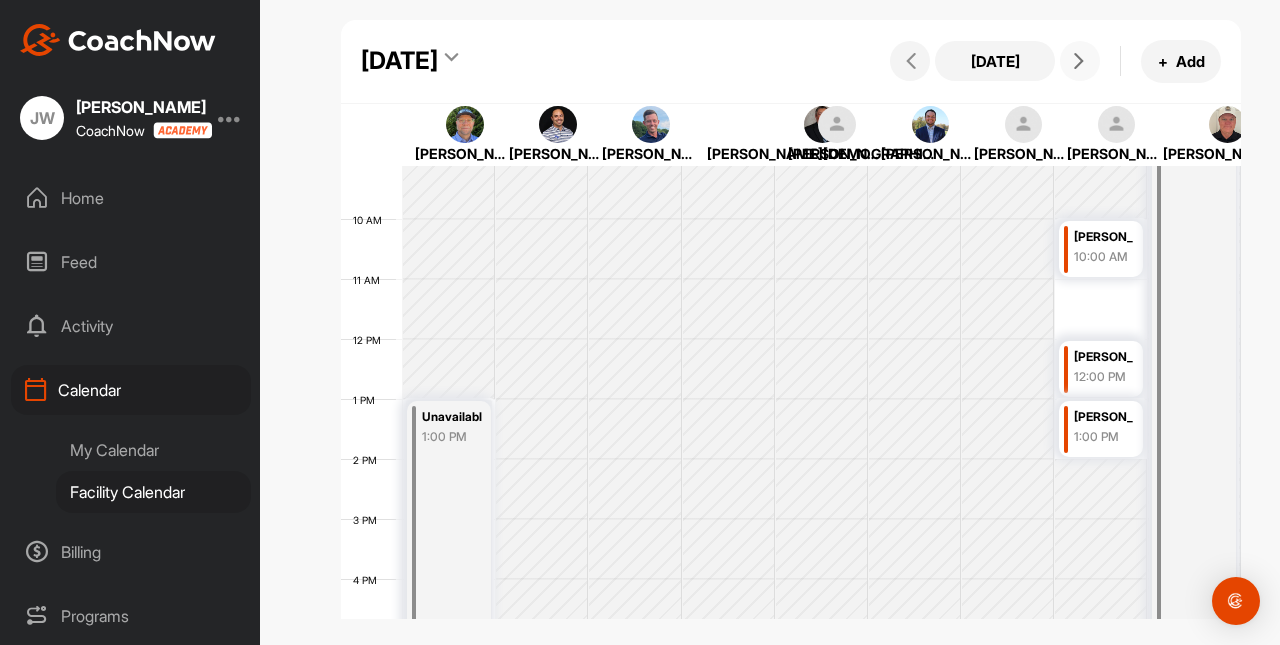 click on "Sabrina Fan" at bounding box center (1104, 357) 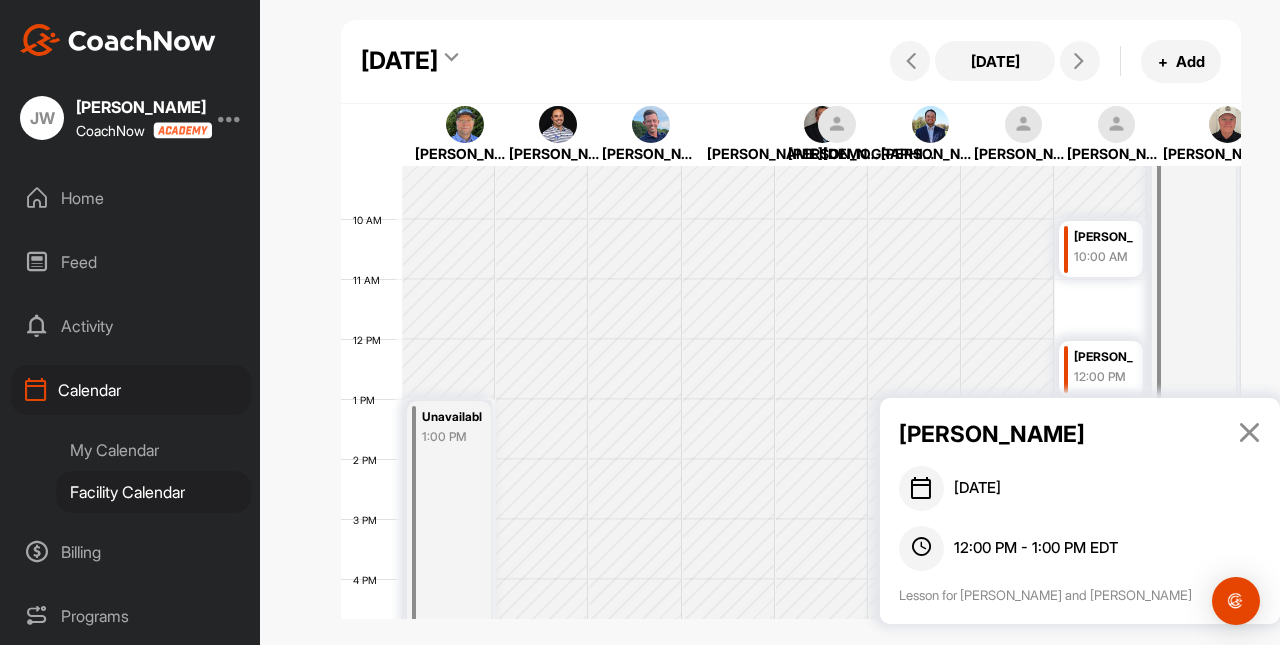 click at bounding box center [1249, 432] 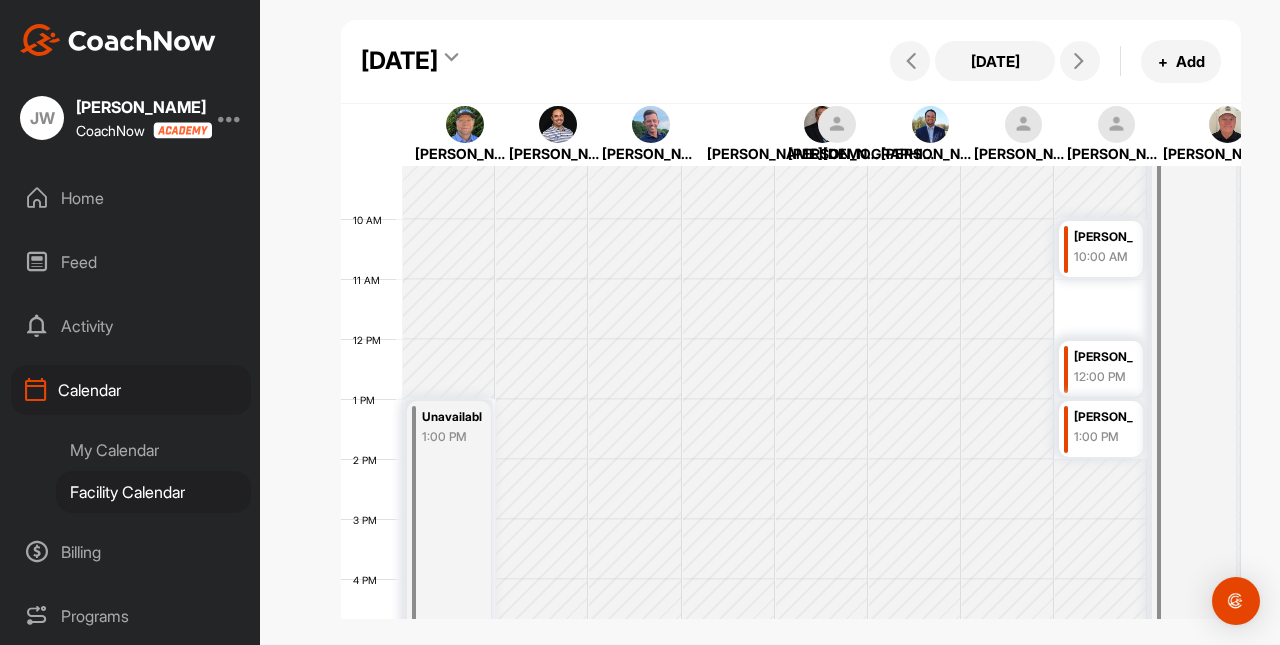 click on "James Gu" at bounding box center [1104, 417] 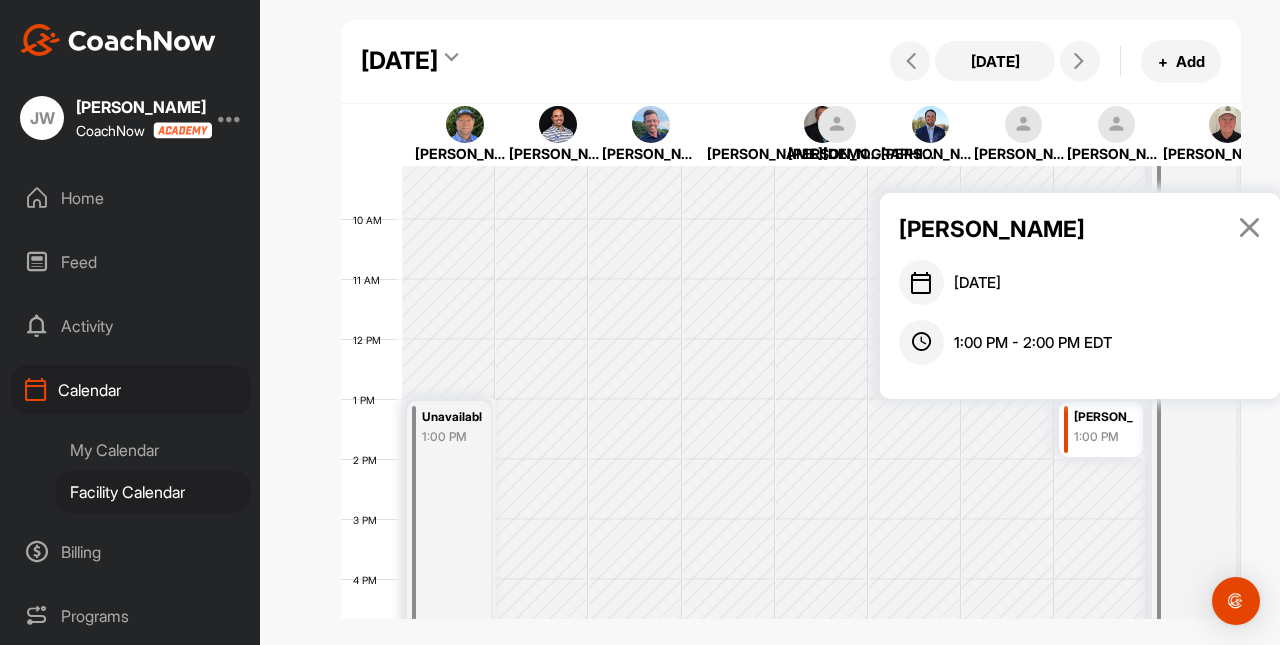 click at bounding box center (1249, 227) 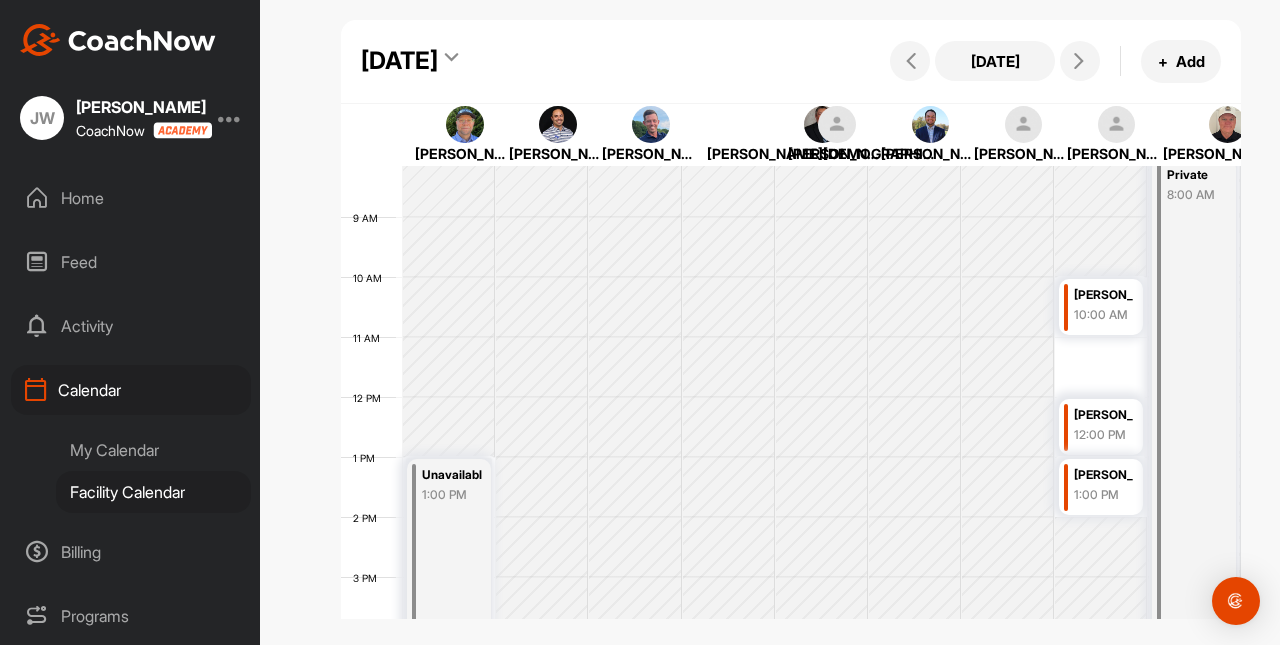 scroll, scrollTop: 490, scrollLeft: 0, axis: vertical 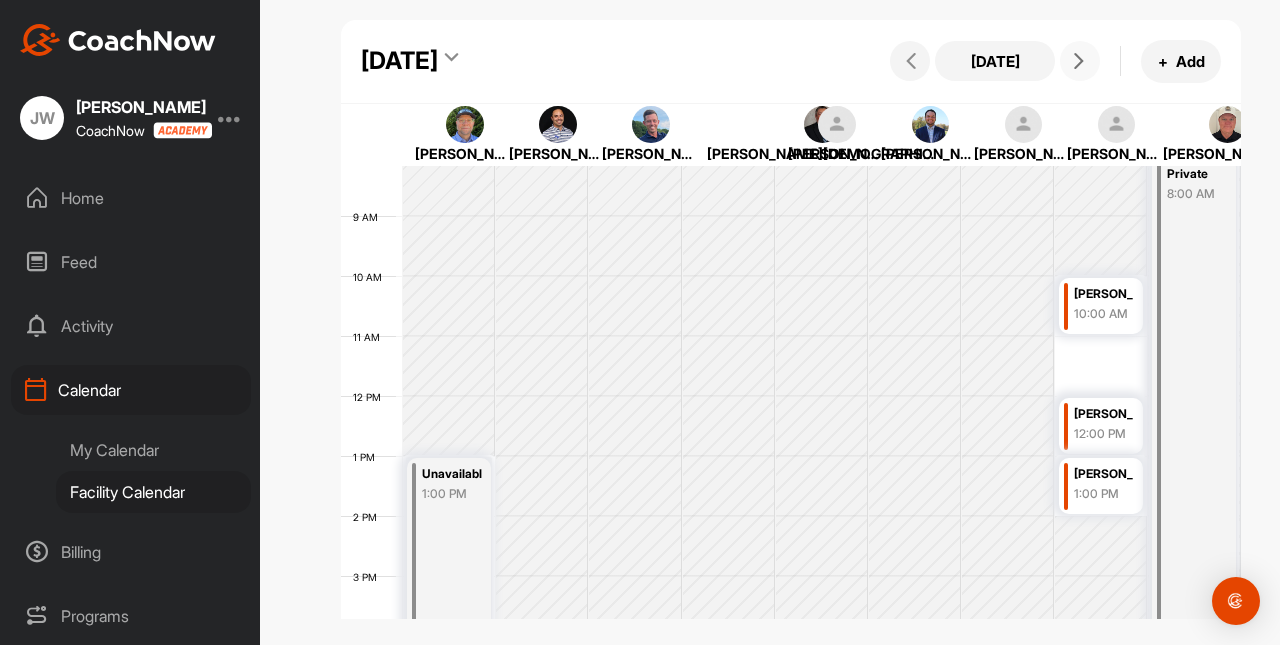 click at bounding box center [1079, 61] 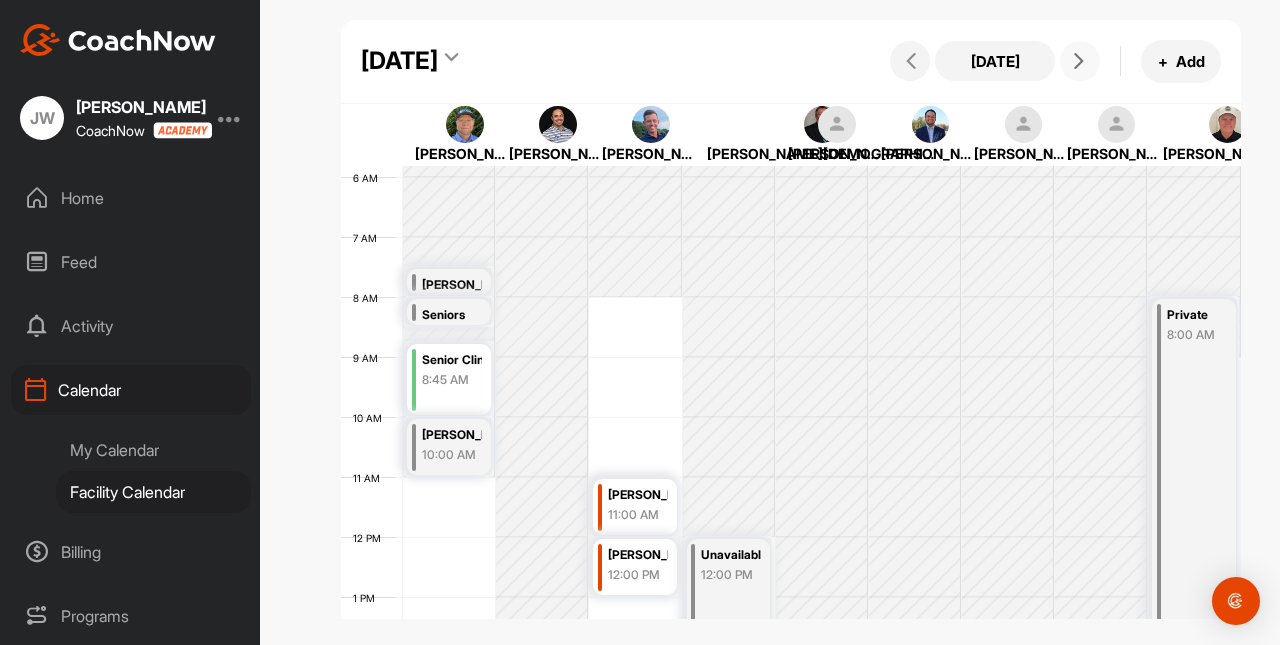 scroll, scrollTop: 344, scrollLeft: 0, axis: vertical 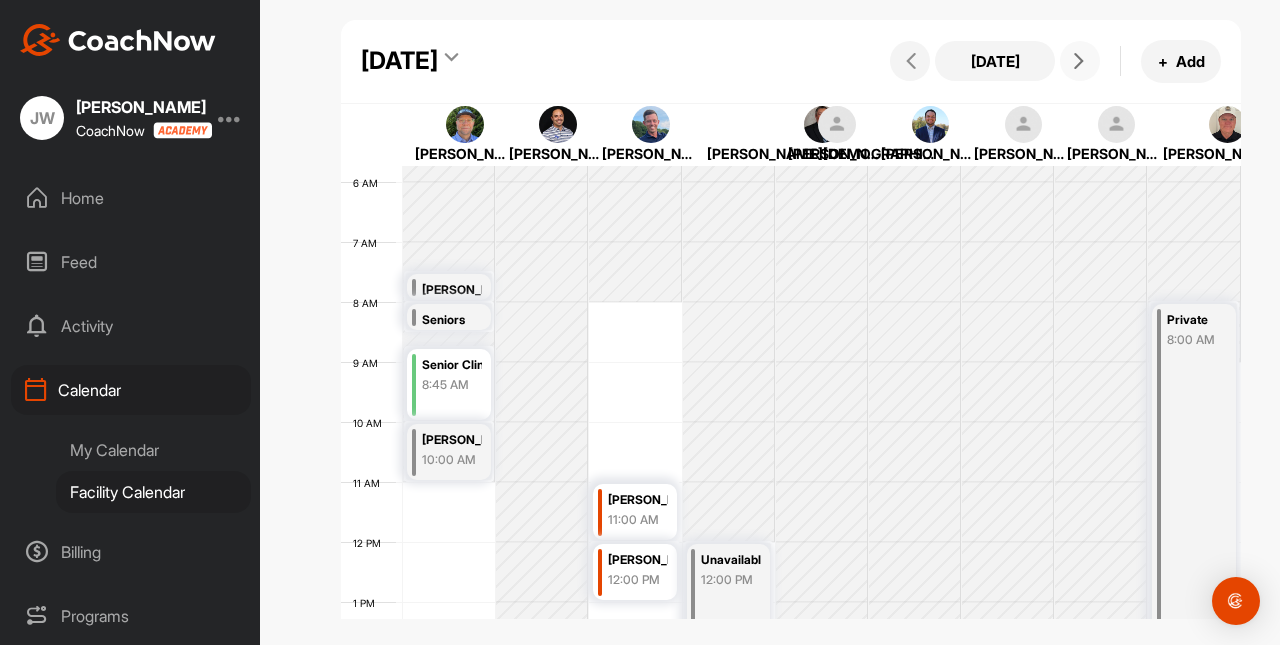 click on "Ashley Townsend" at bounding box center (452, 290) 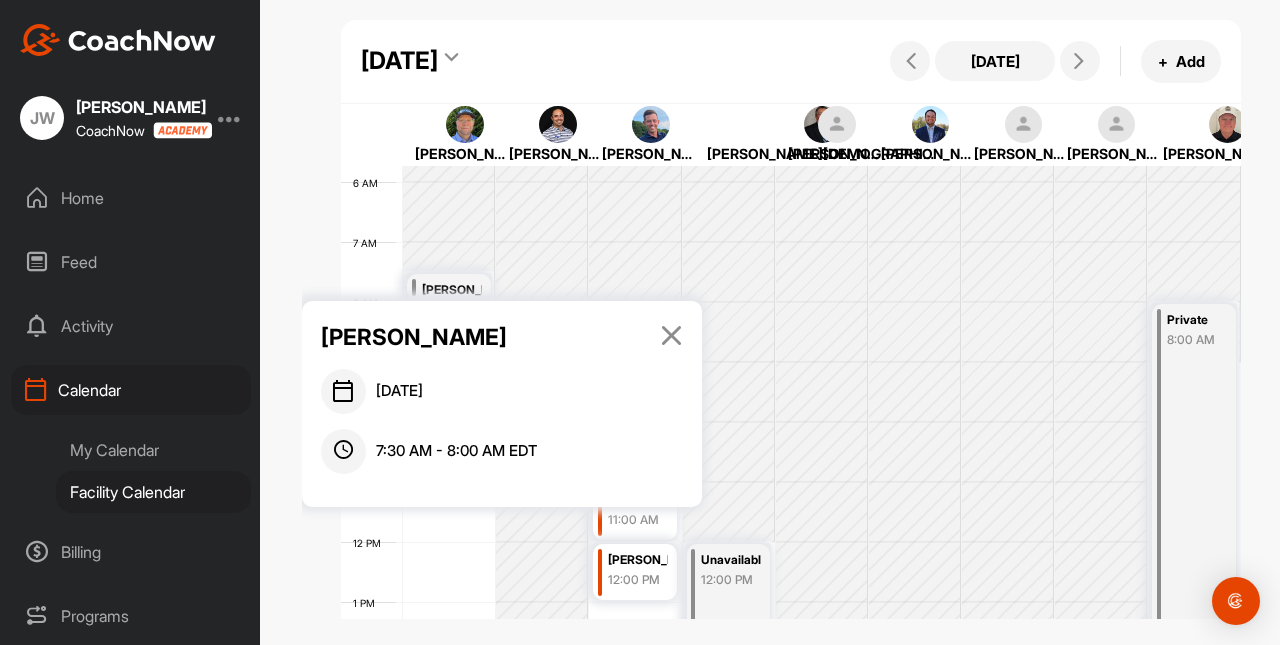 click at bounding box center [671, 335] 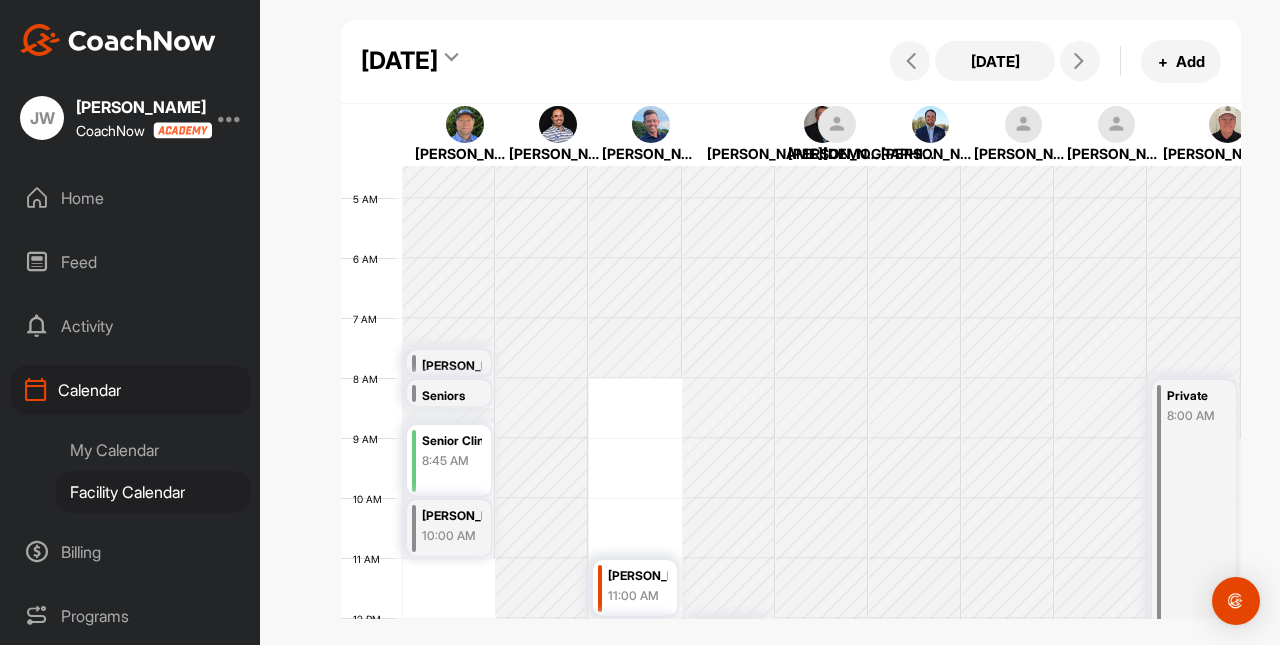 scroll, scrollTop: 269, scrollLeft: 0, axis: vertical 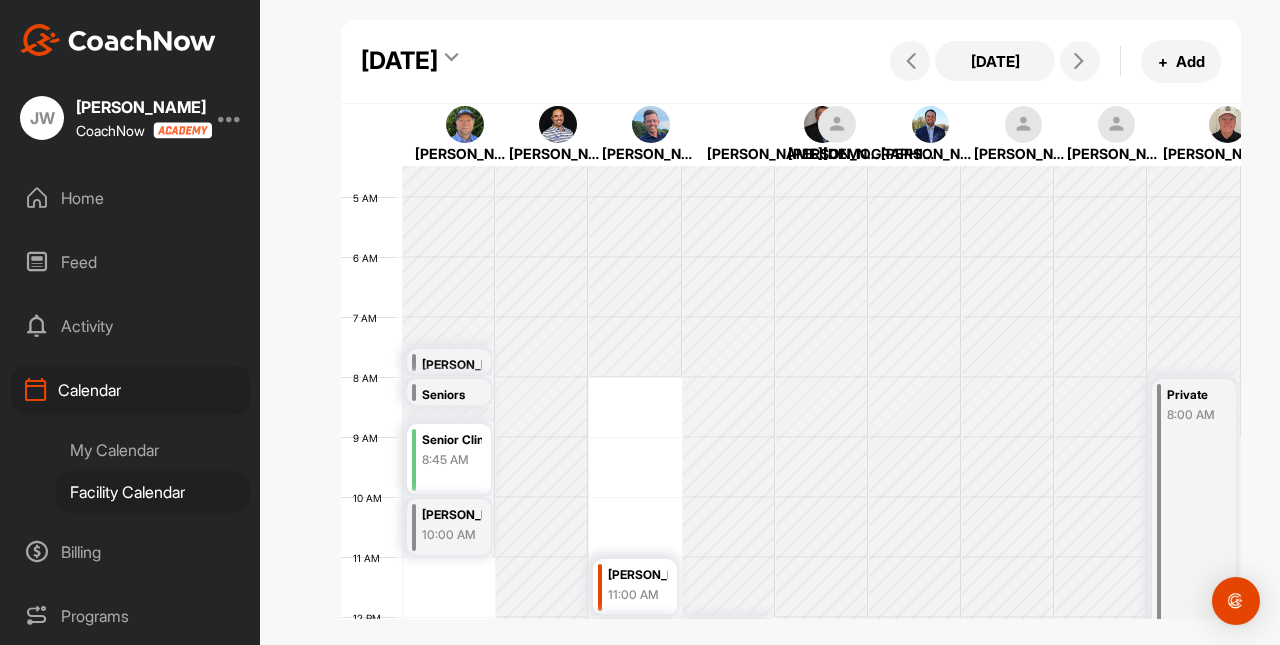 click at bounding box center (1228, 125) 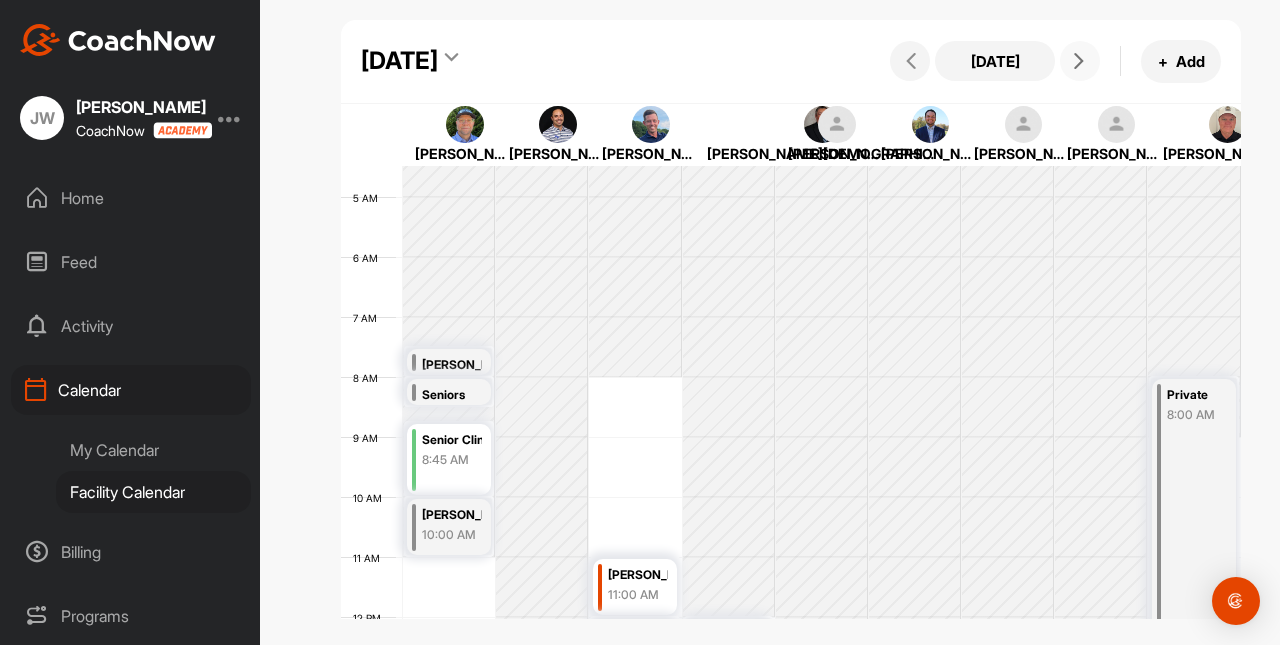 click at bounding box center [1079, 61] 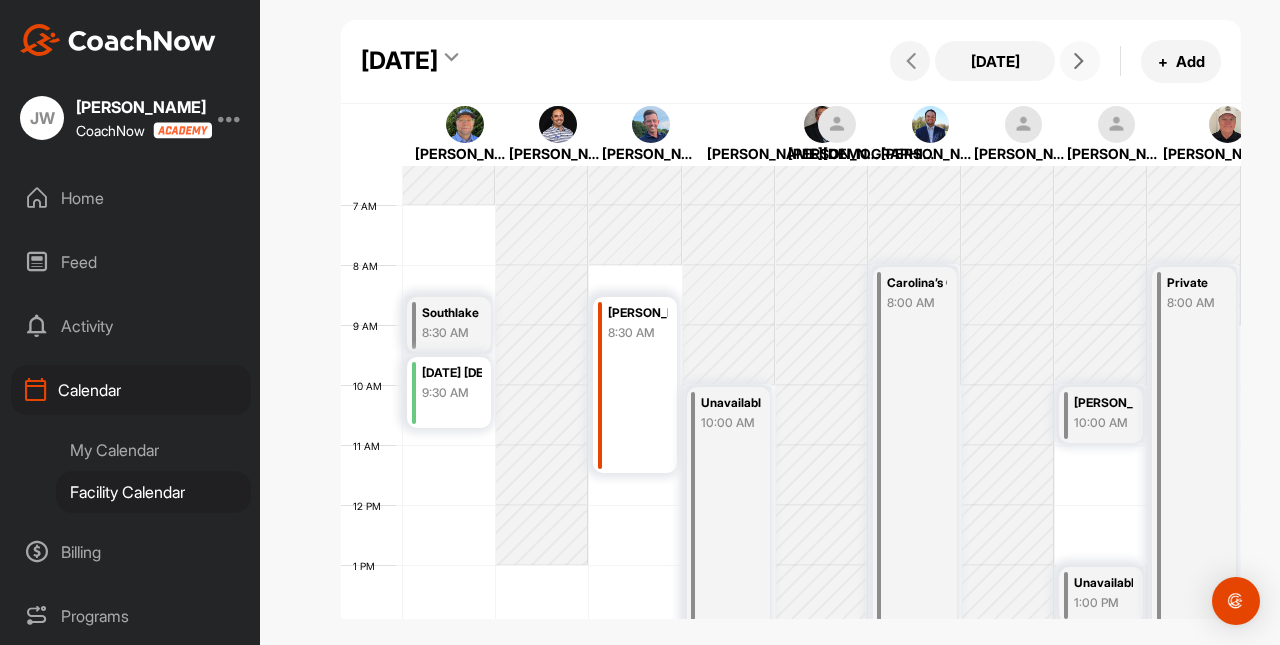 scroll, scrollTop: 390, scrollLeft: 0, axis: vertical 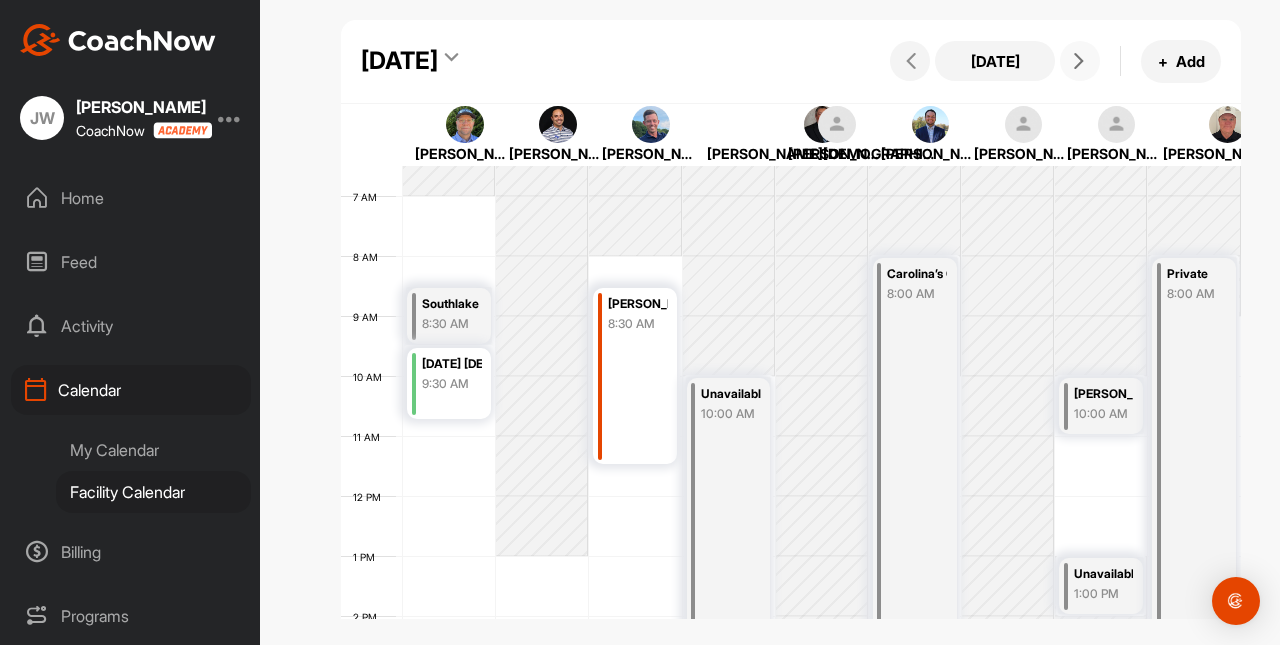 click on "Ryan Hoff- 8:30 AM" at bounding box center [635, 376] 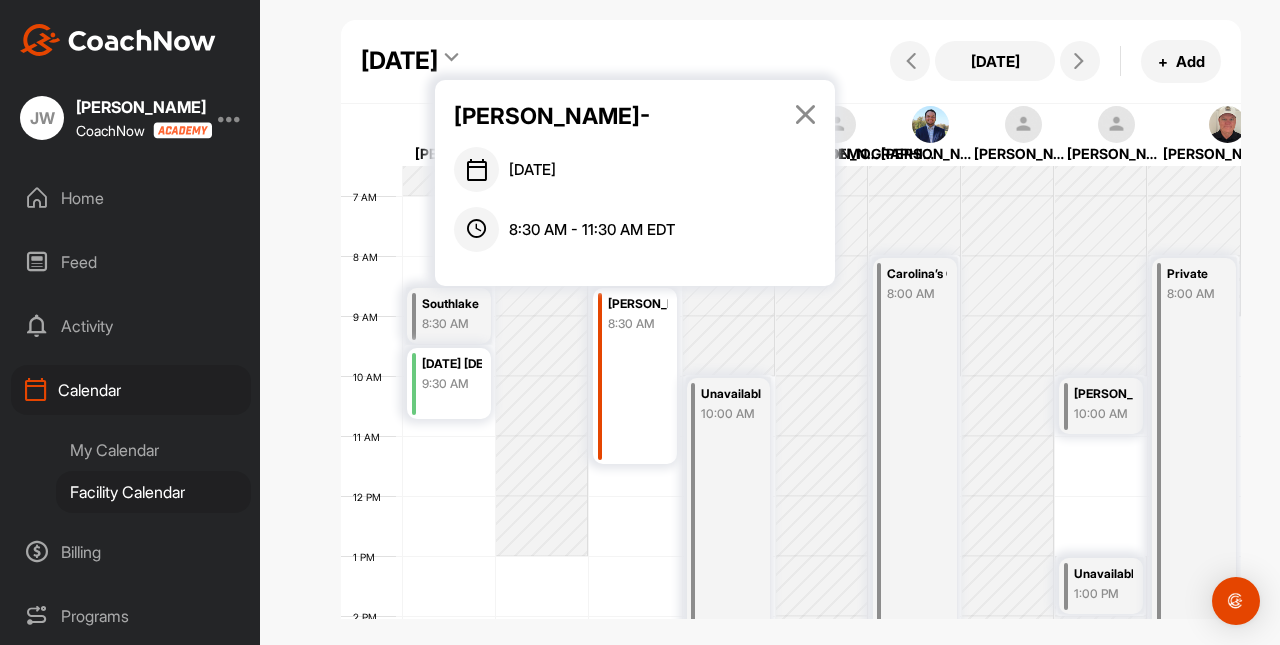 click at bounding box center [805, 114] 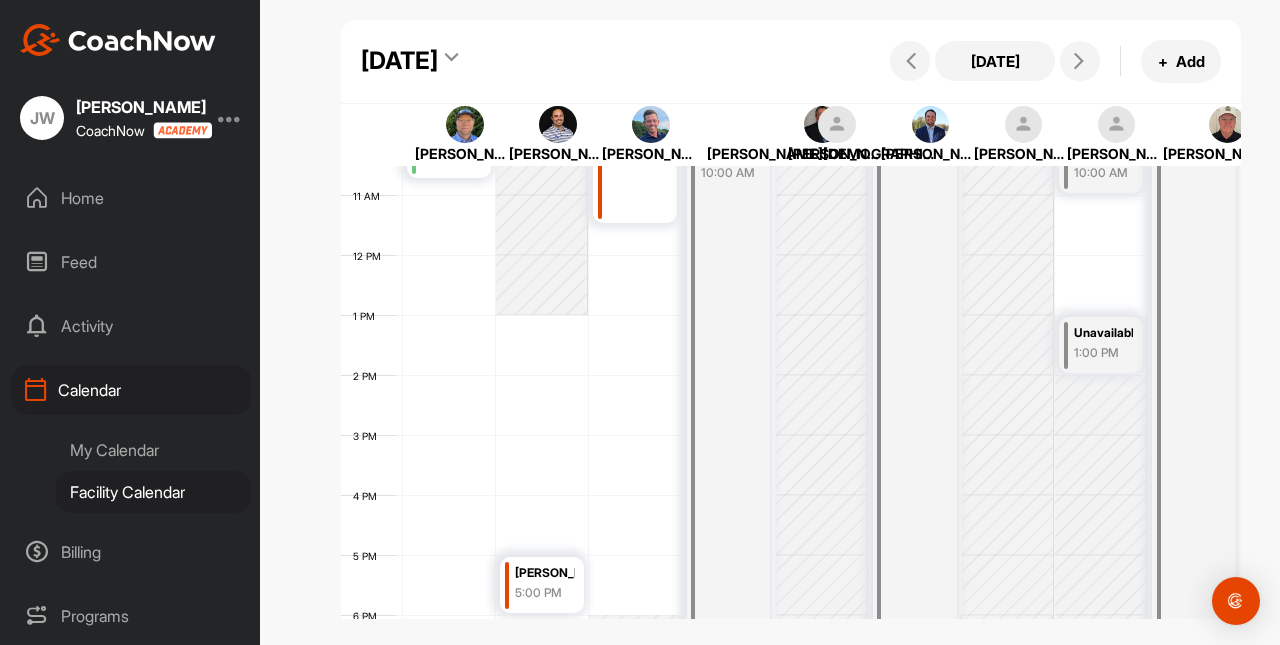 scroll, scrollTop: 717, scrollLeft: 0, axis: vertical 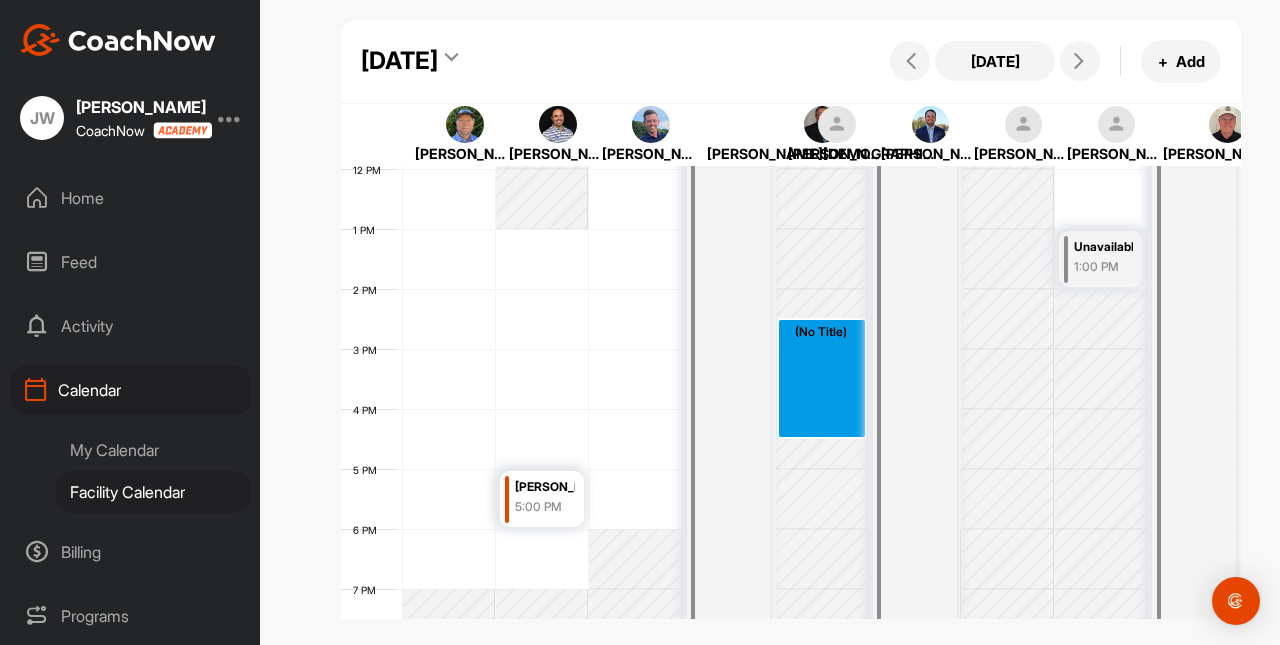 drag, startPoint x: 801, startPoint y: 413, endPoint x: 836, endPoint y: 334, distance: 86.40602 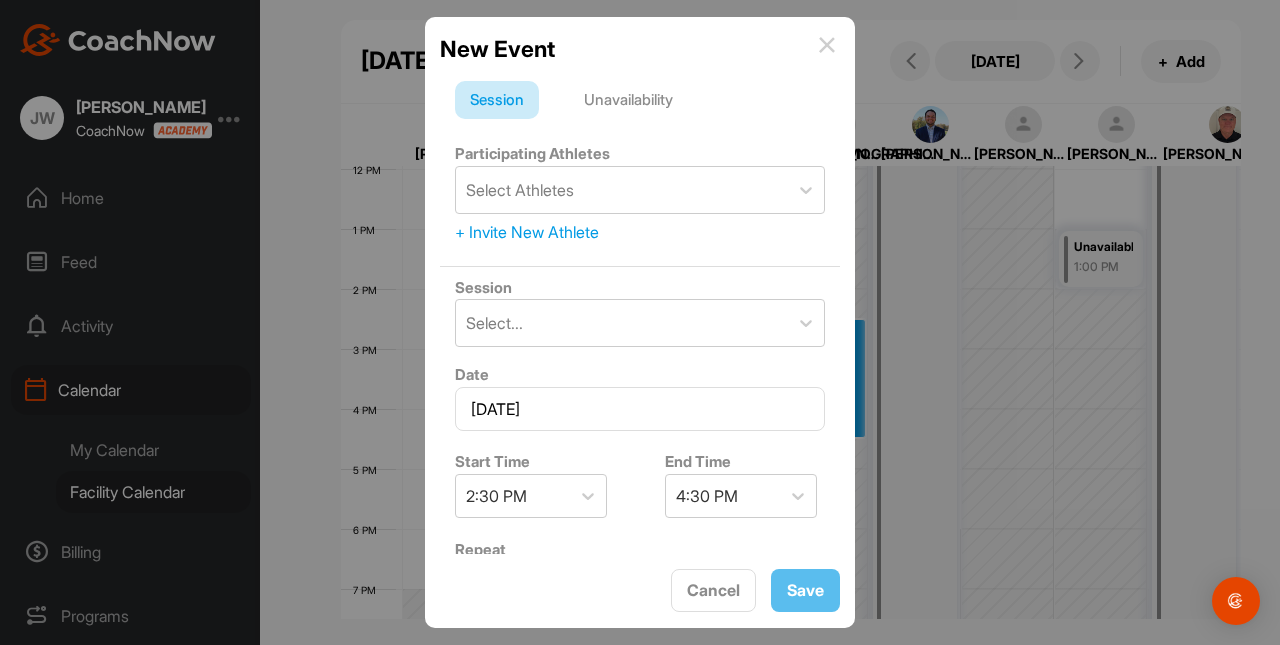 click at bounding box center [827, 45] 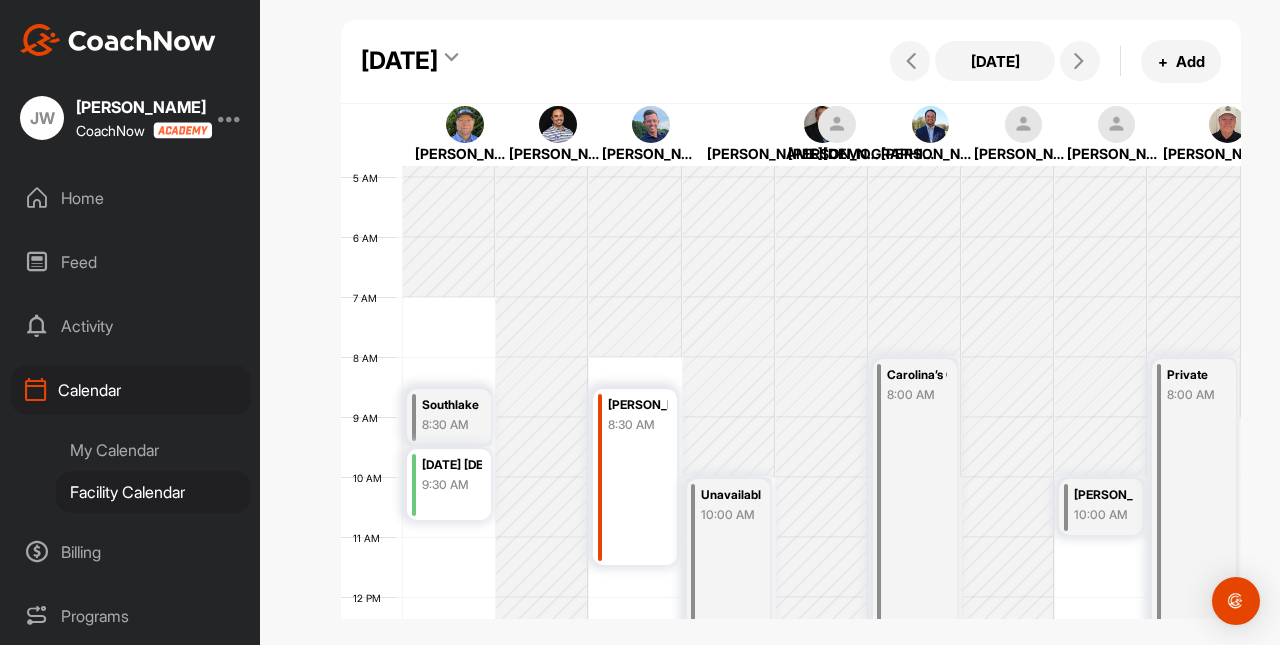 scroll, scrollTop: 230, scrollLeft: 0, axis: vertical 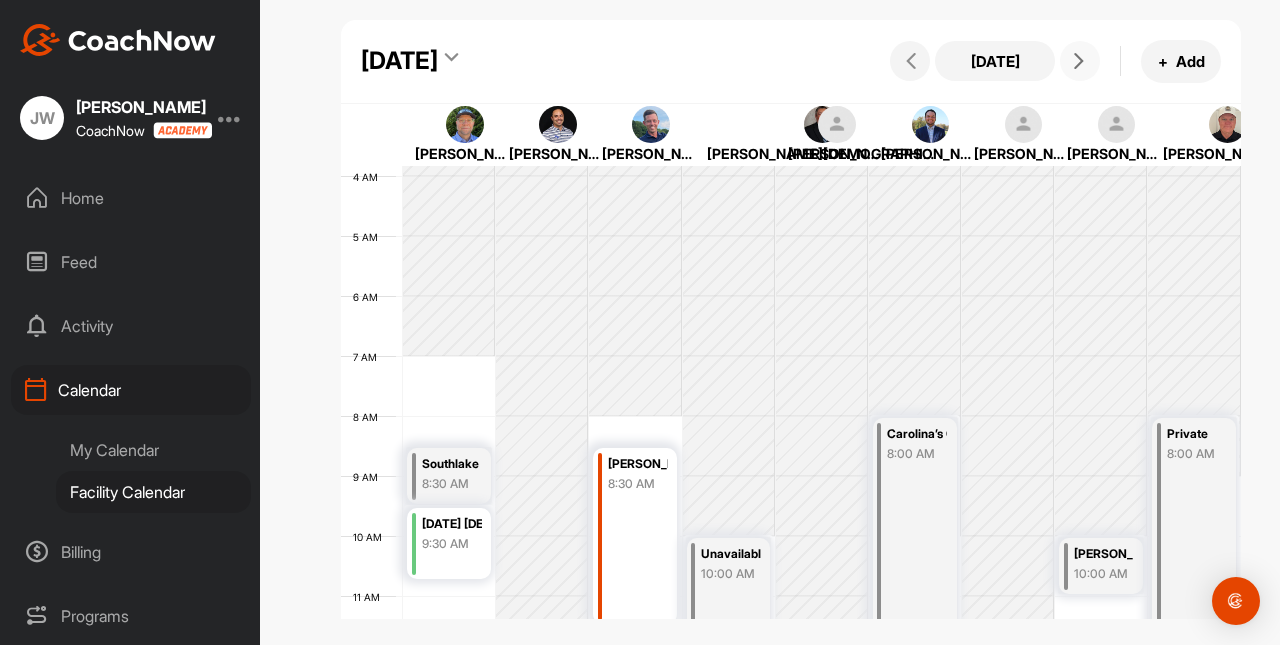 click at bounding box center [1080, 61] 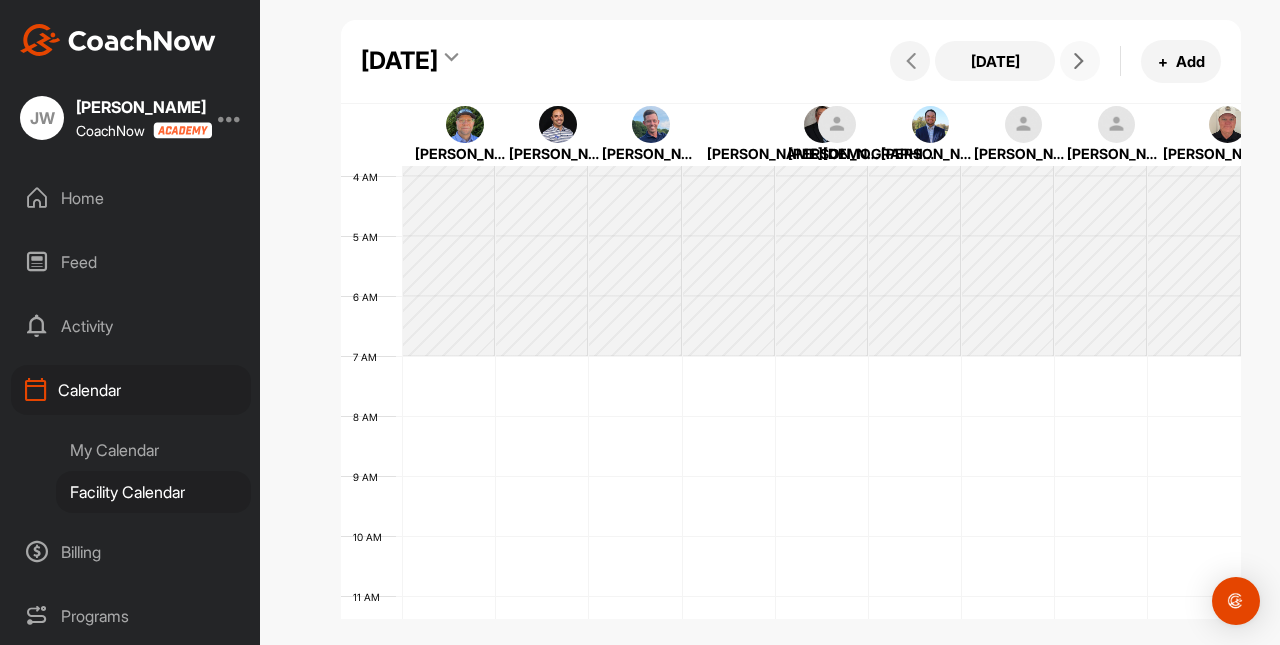 scroll, scrollTop: 346, scrollLeft: 0, axis: vertical 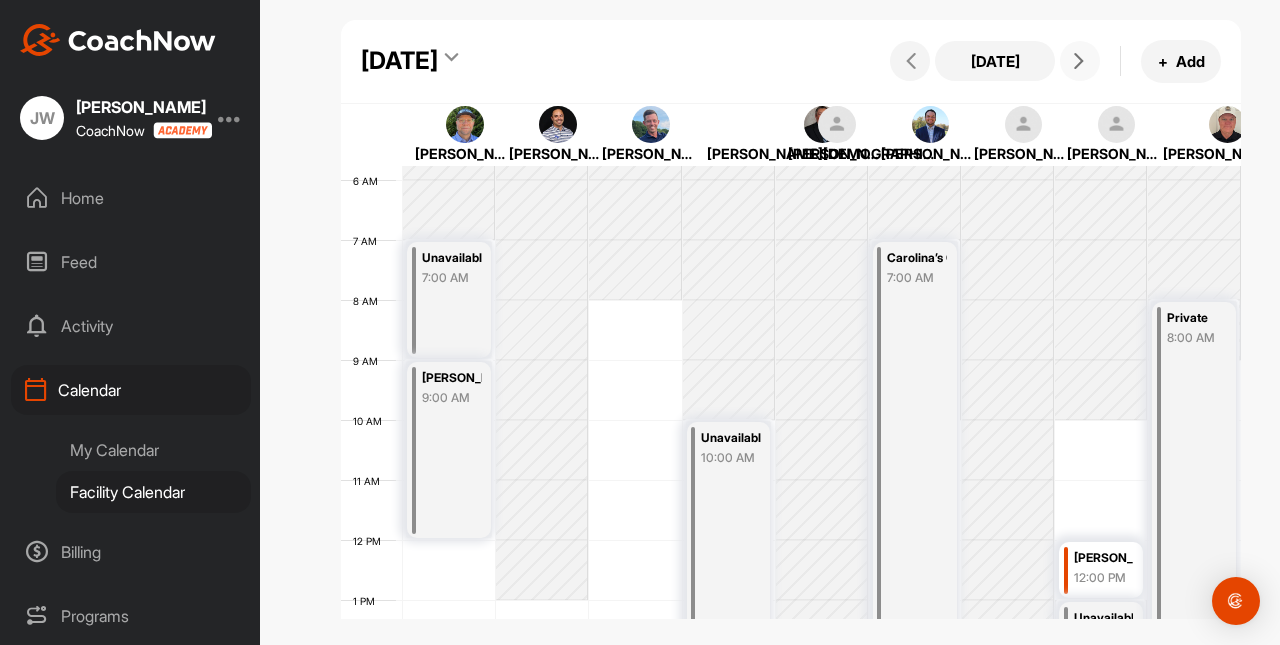 click on "Carolina’s Open" at bounding box center [917, 258] 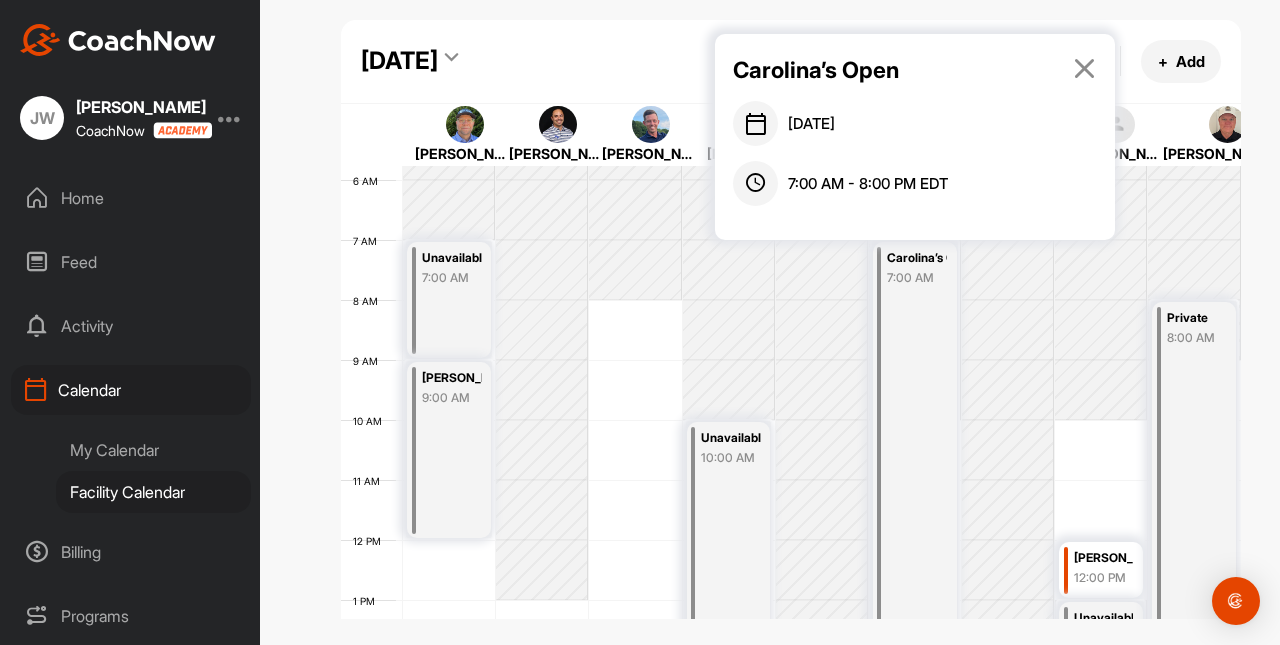 click at bounding box center (1084, 68) 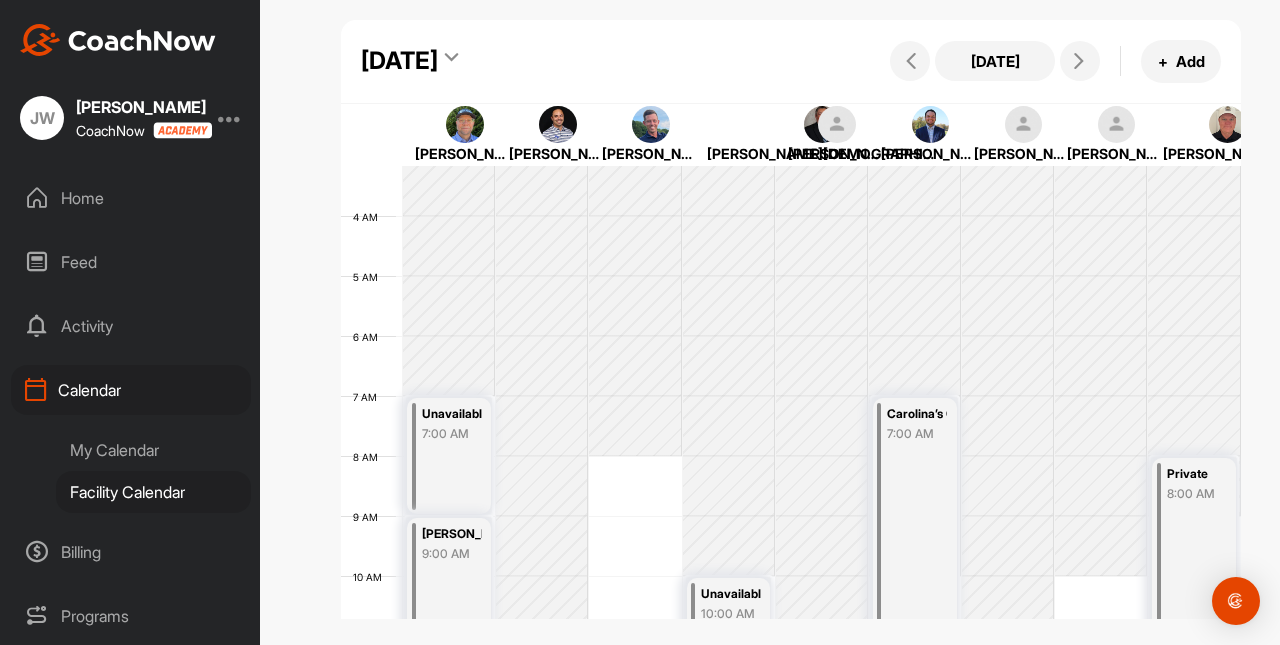 scroll, scrollTop: 182, scrollLeft: 0, axis: vertical 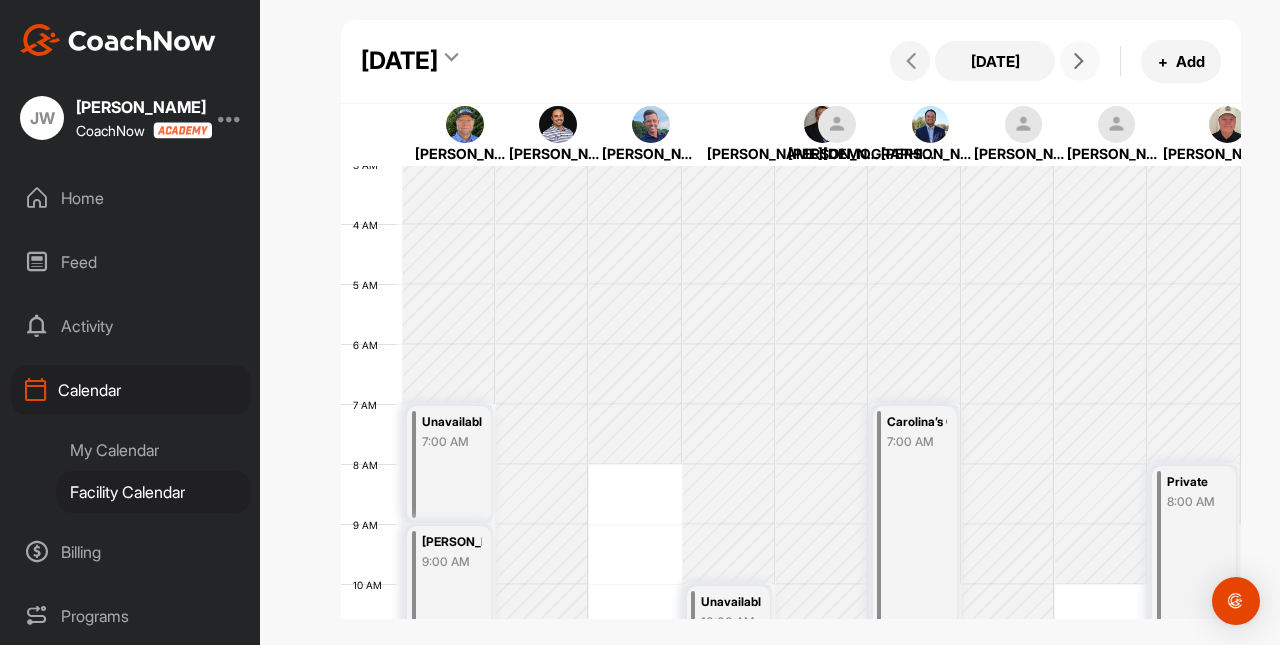 click at bounding box center (1079, 61) 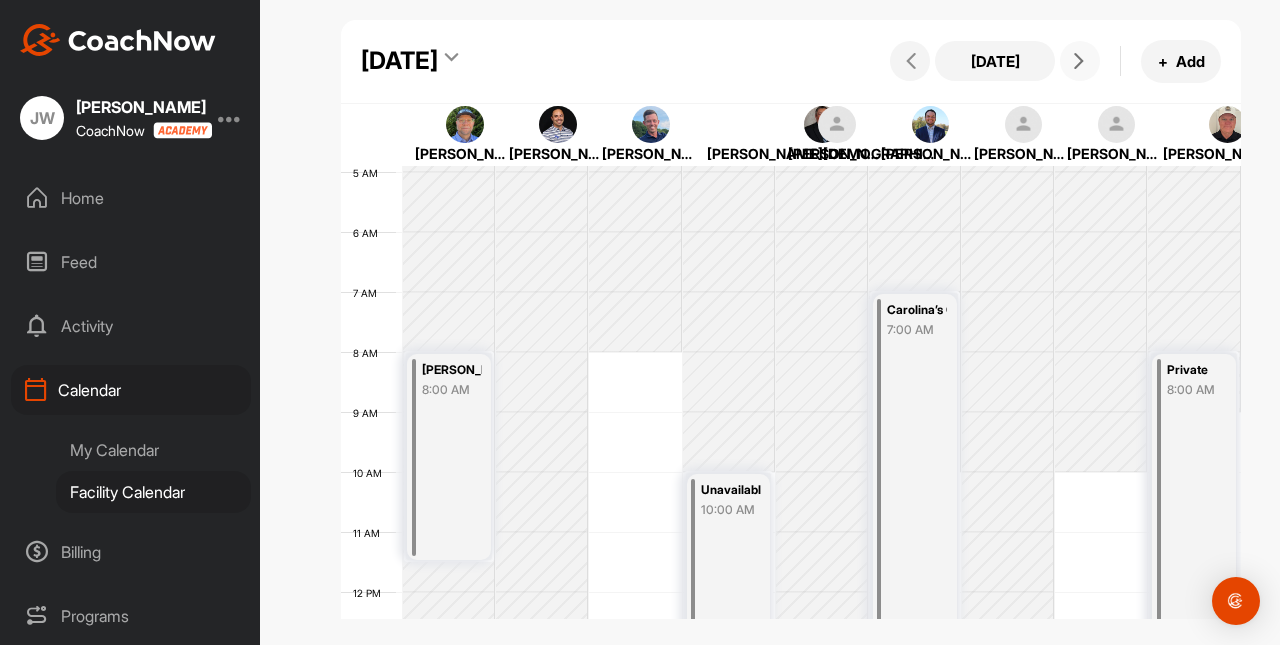 scroll, scrollTop: 284, scrollLeft: 0, axis: vertical 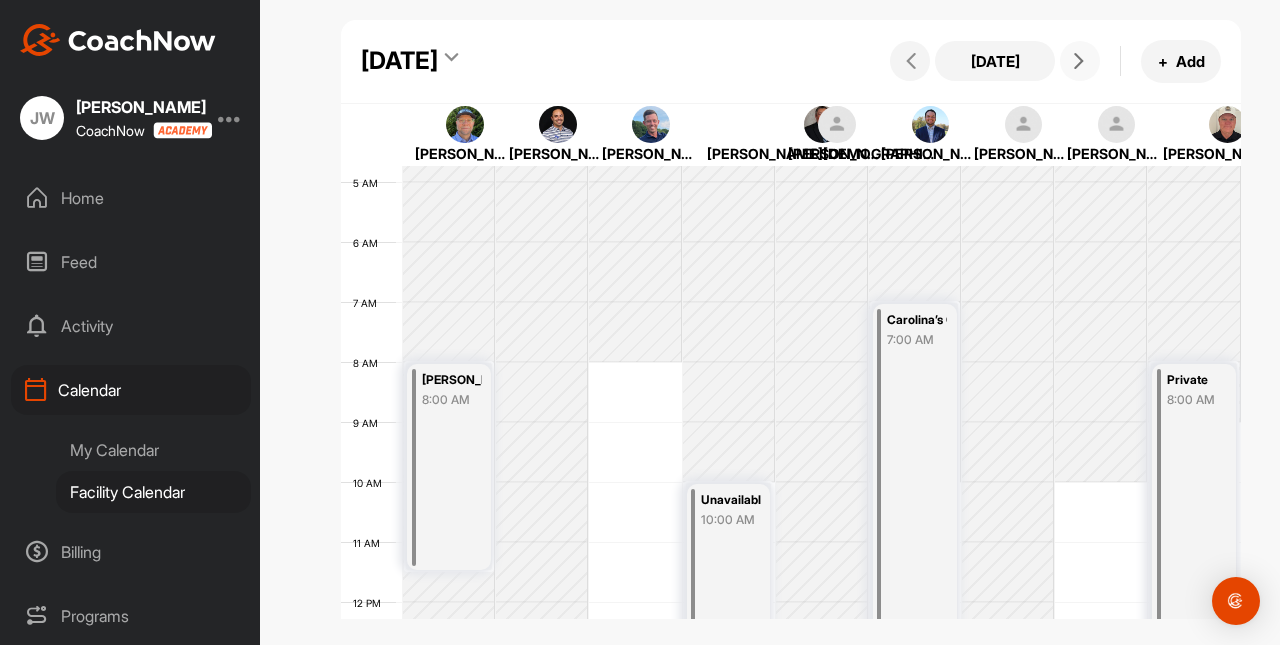 click at bounding box center [1079, 61] 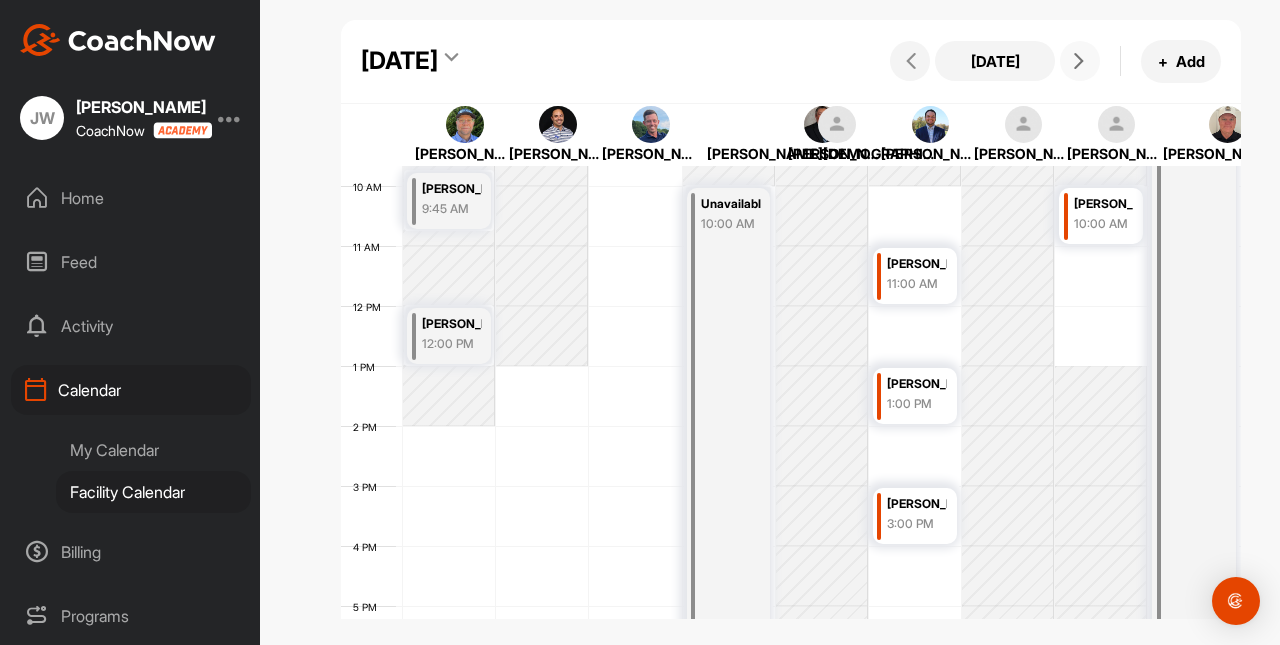 scroll, scrollTop: 641, scrollLeft: 0, axis: vertical 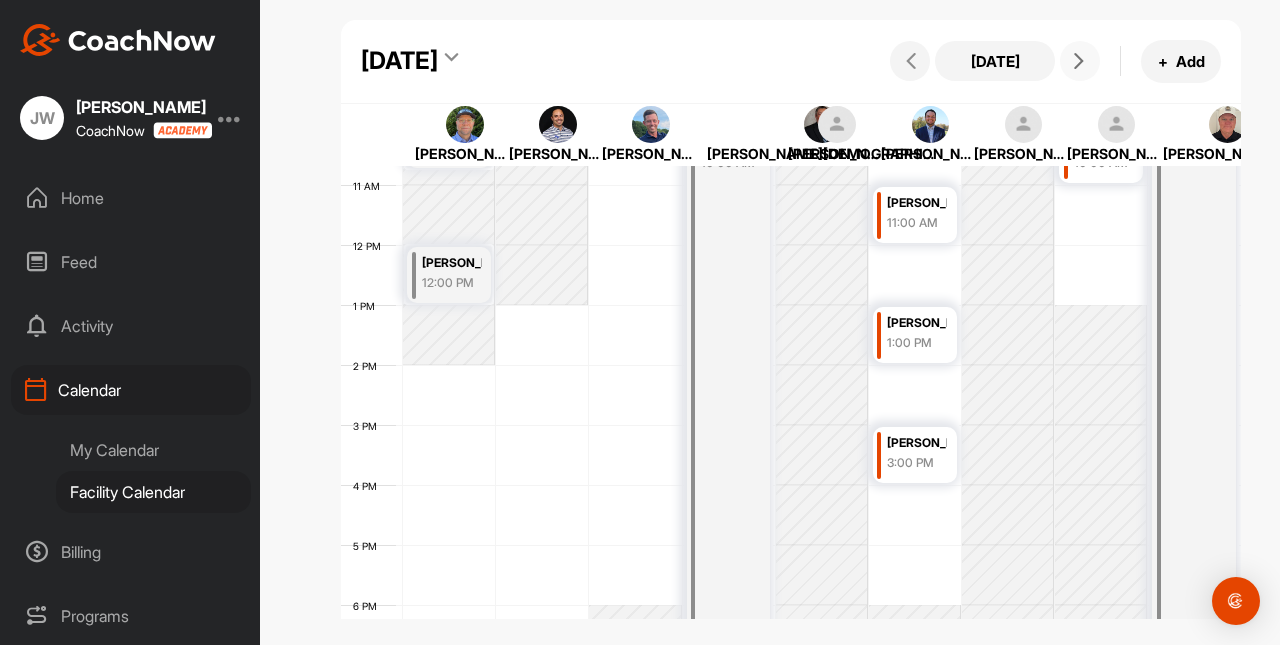 click on "Charlotte Goodwin" at bounding box center (917, 443) 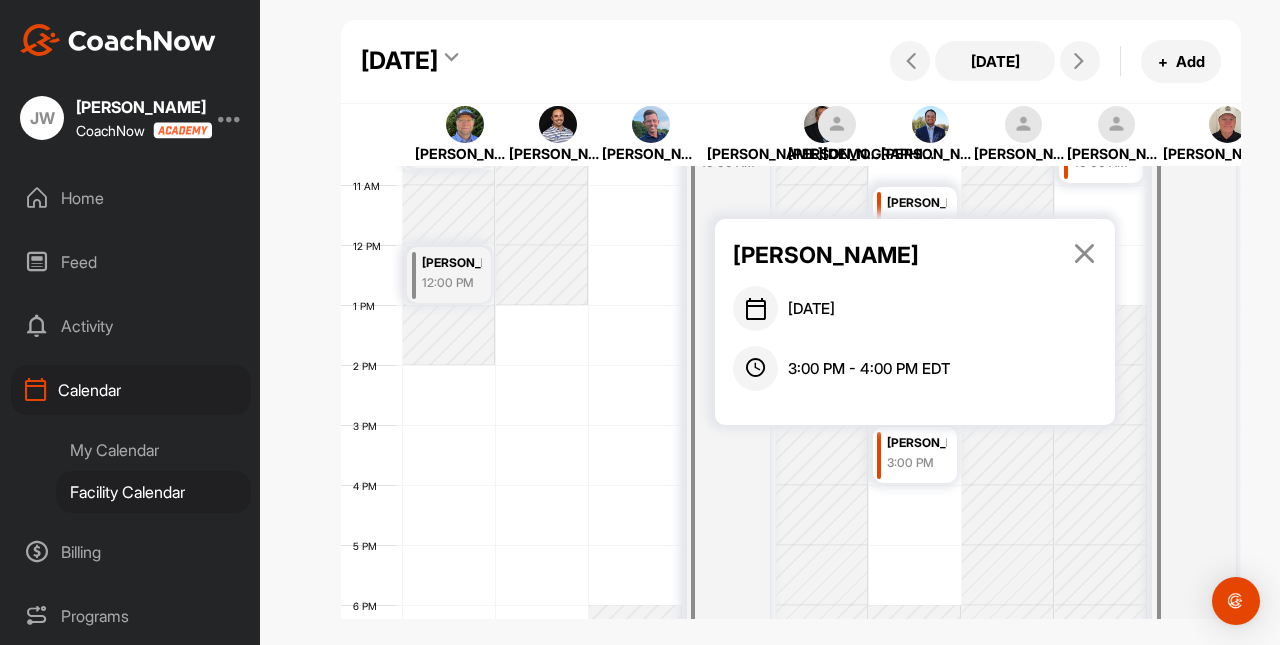 click at bounding box center [1084, 253] 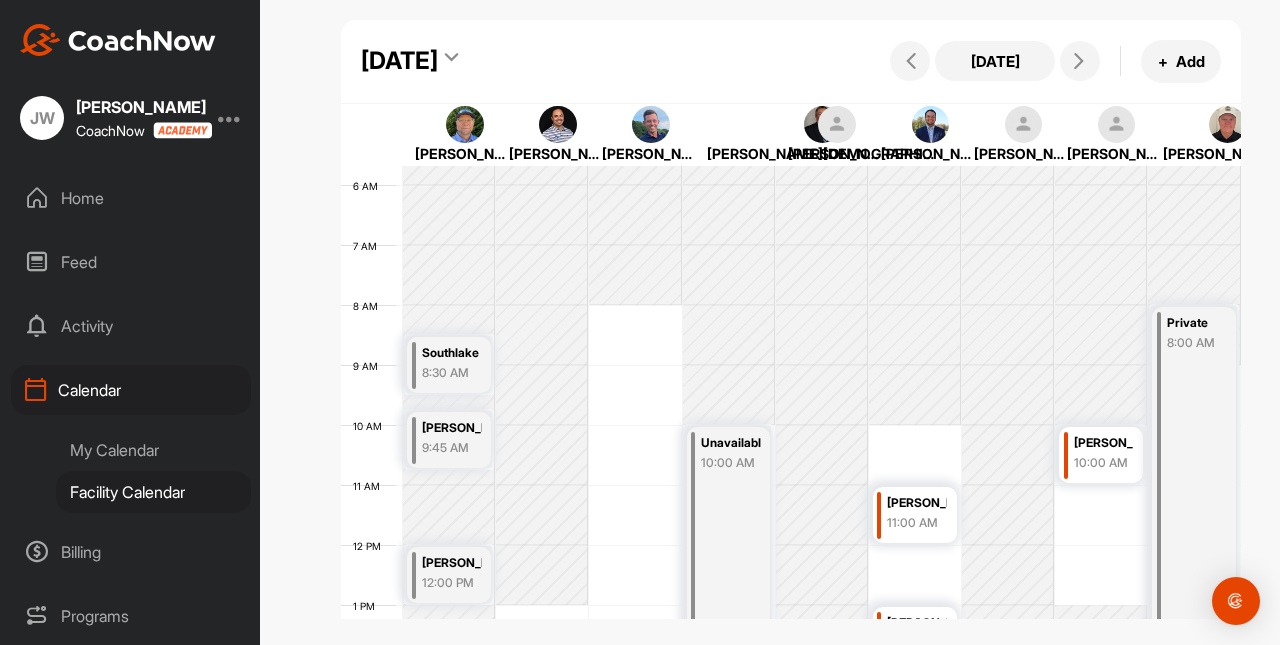 scroll, scrollTop: 340, scrollLeft: 0, axis: vertical 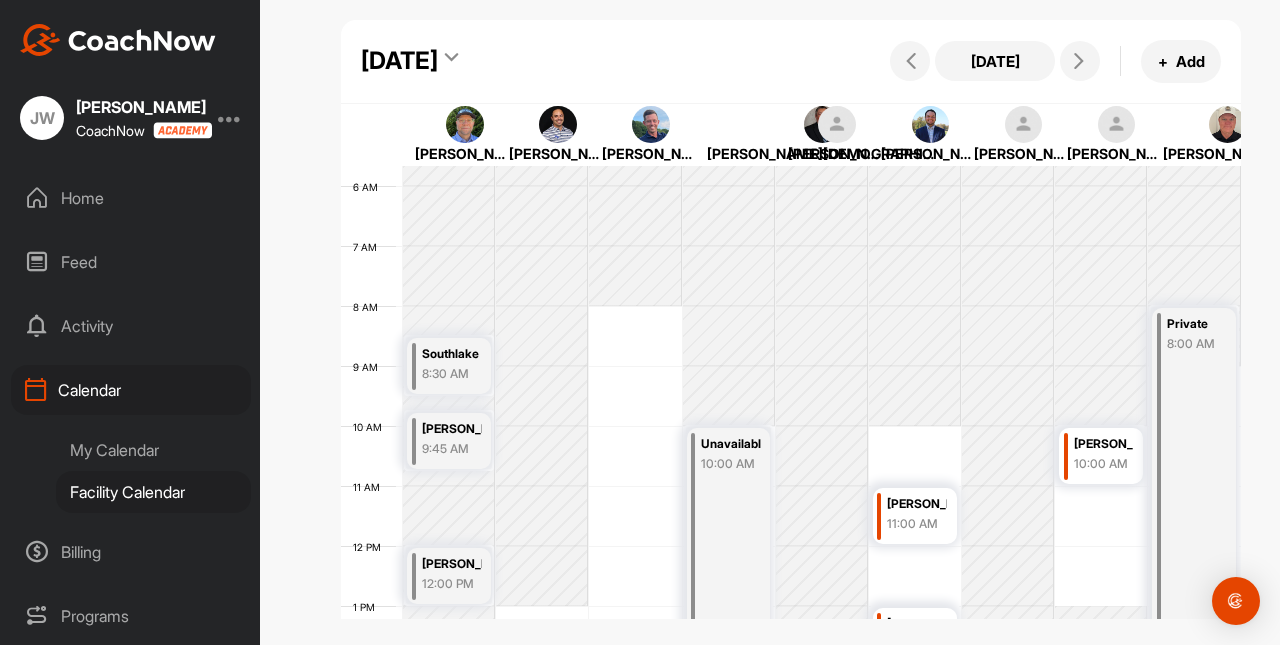 click on "Southlake Bella and Taylor" at bounding box center [452, 354] 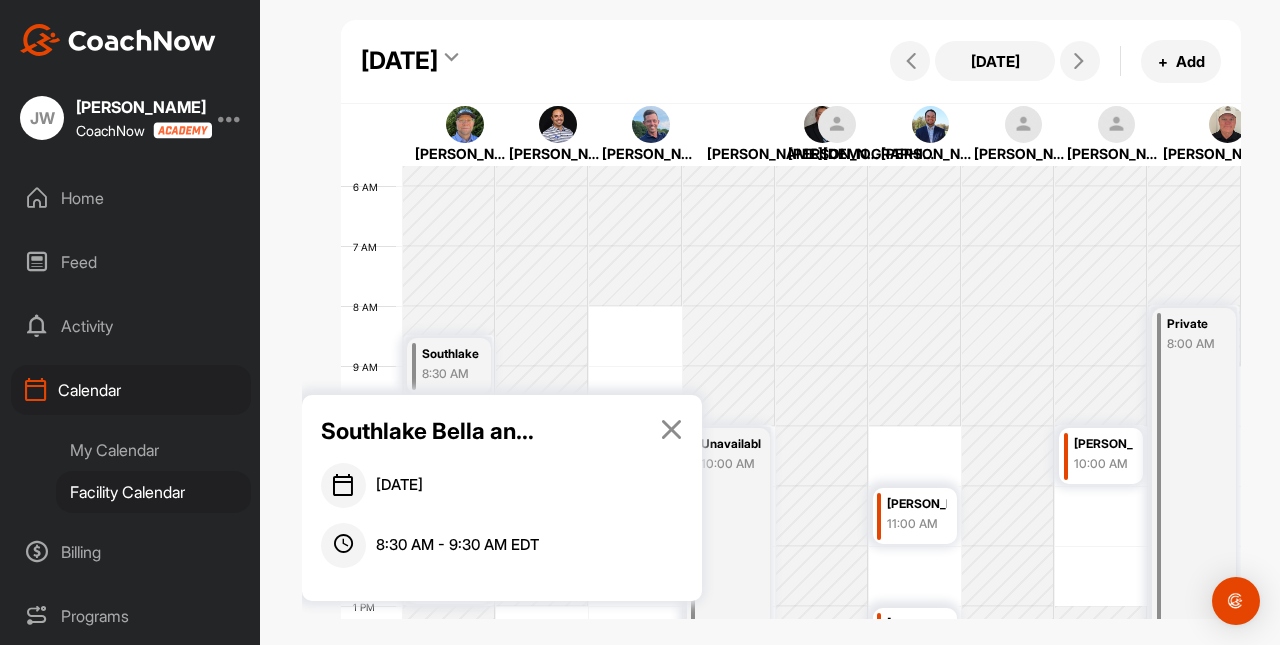 click on "Southlake Bella and Taylor July 18, 2025 8:30 AM - 9:30 AM EDT" at bounding box center (502, 498) 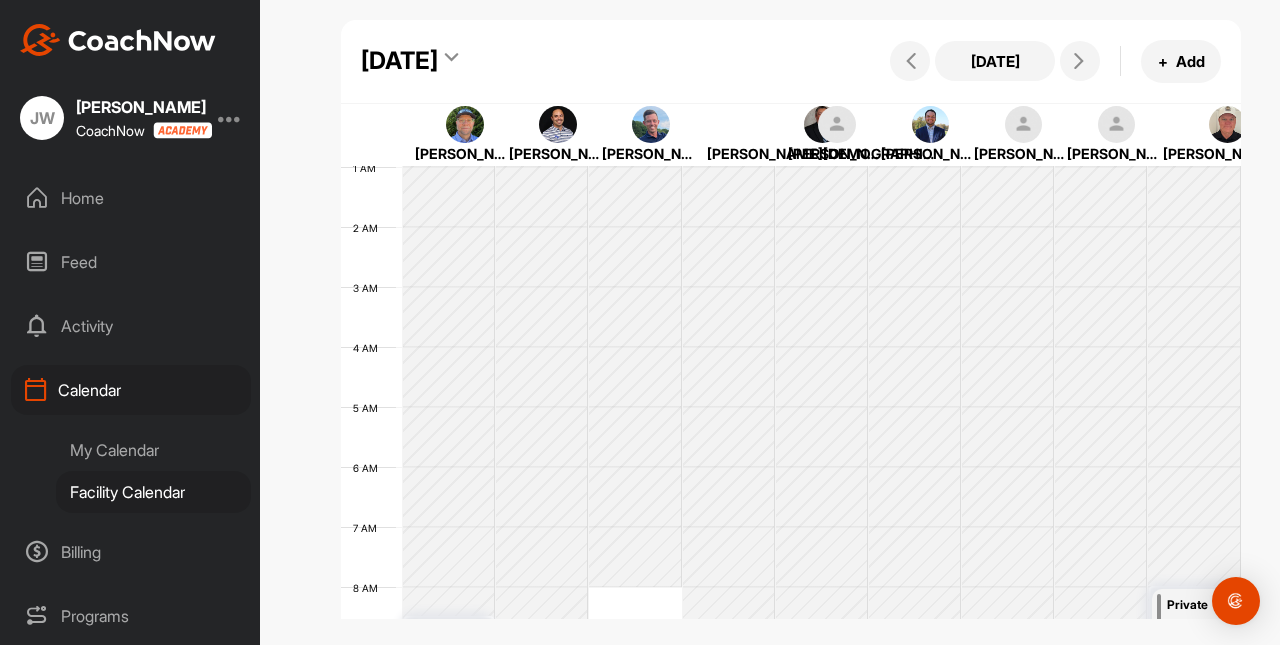 scroll, scrollTop: 48, scrollLeft: 0, axis: vertical 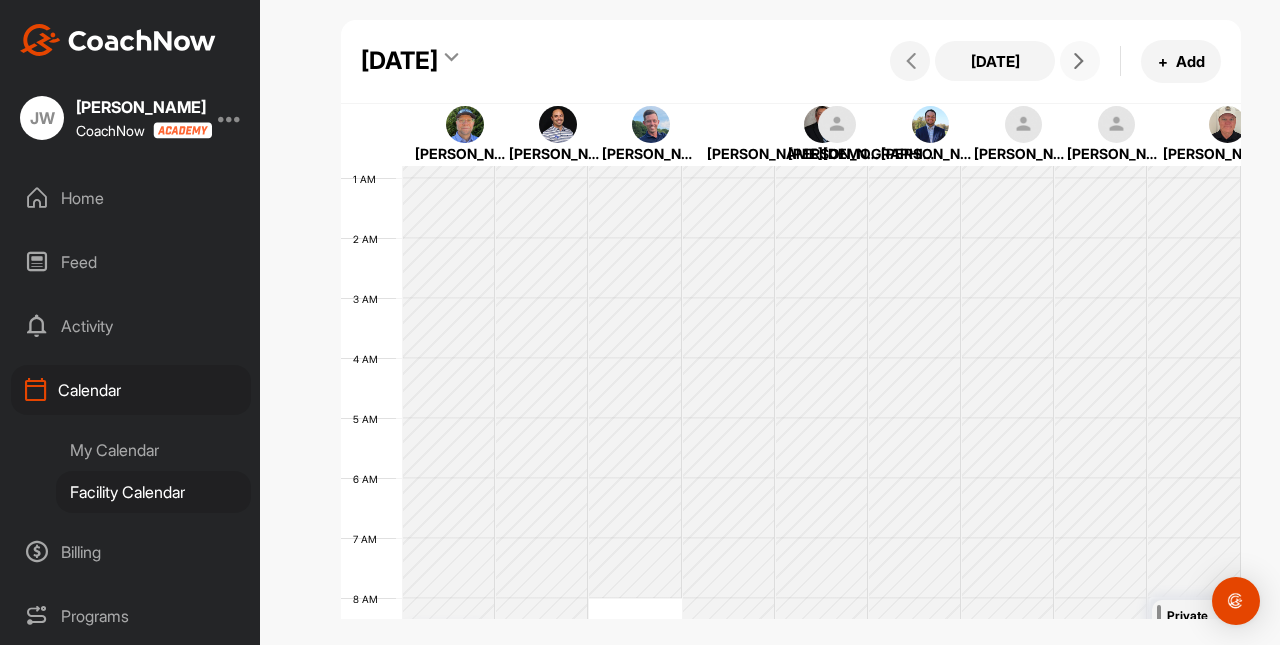 click at bounding box center [1079, 61] 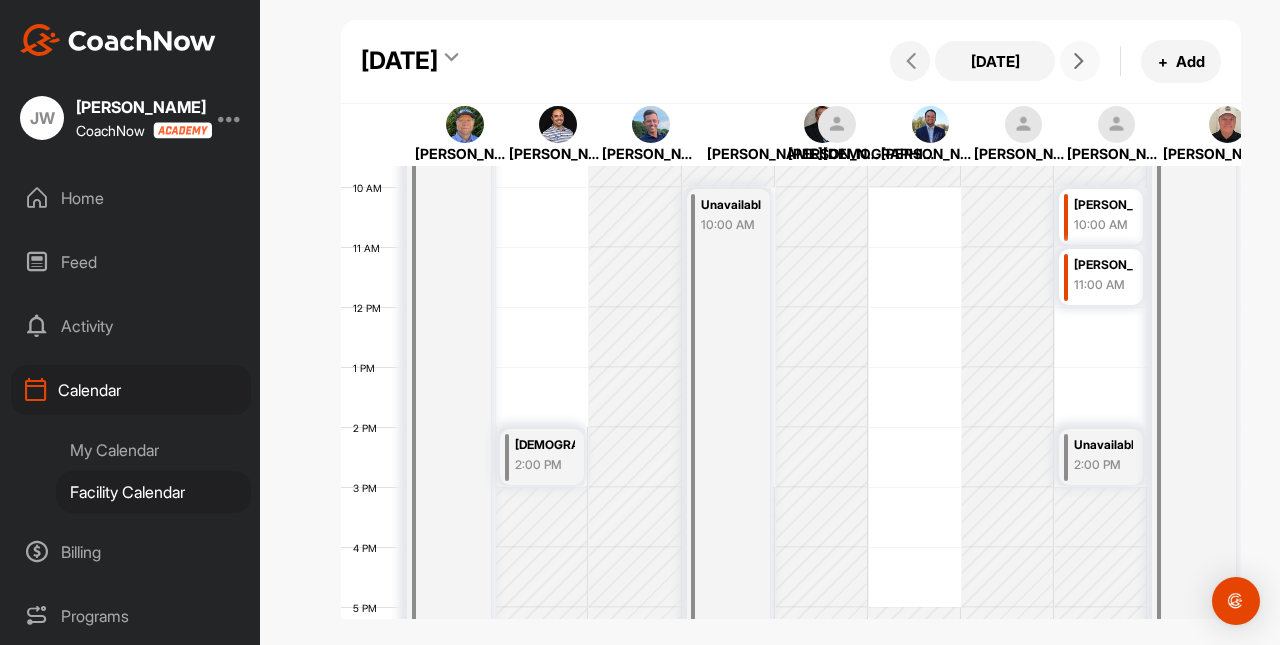 scroll, scrollTop: 574, scrollLeft: 0, axis: vertical 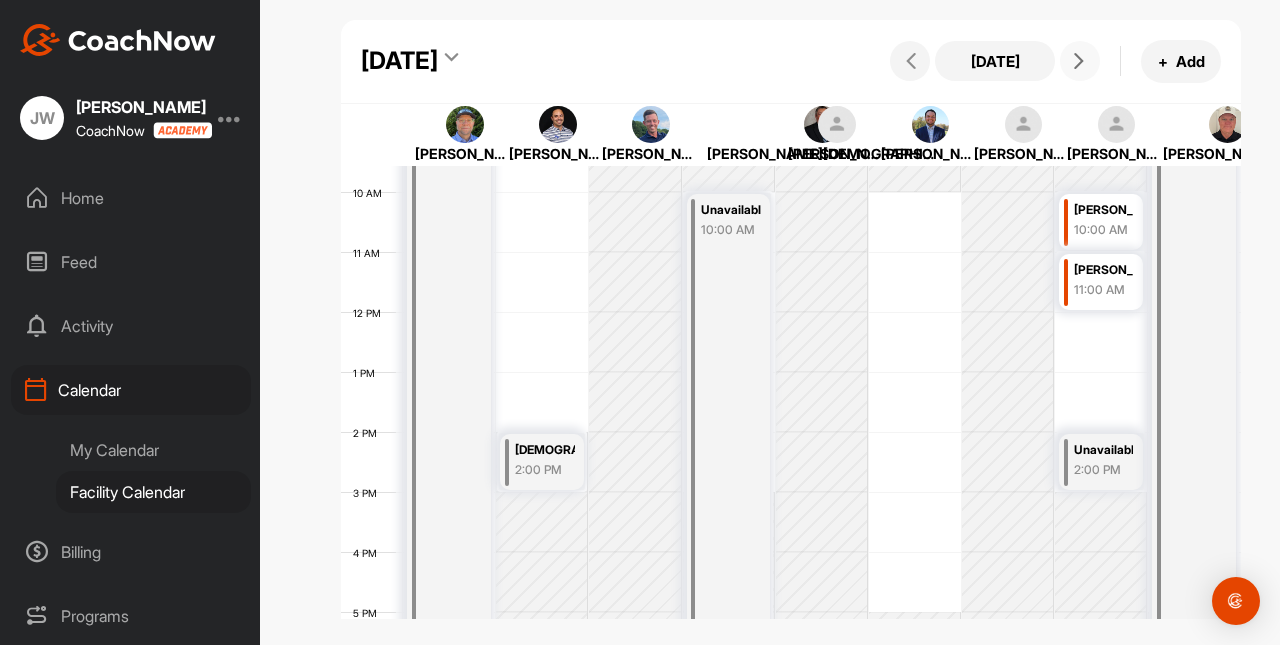 click on "Ladies Who Golf" at bounding box center (545, 450) 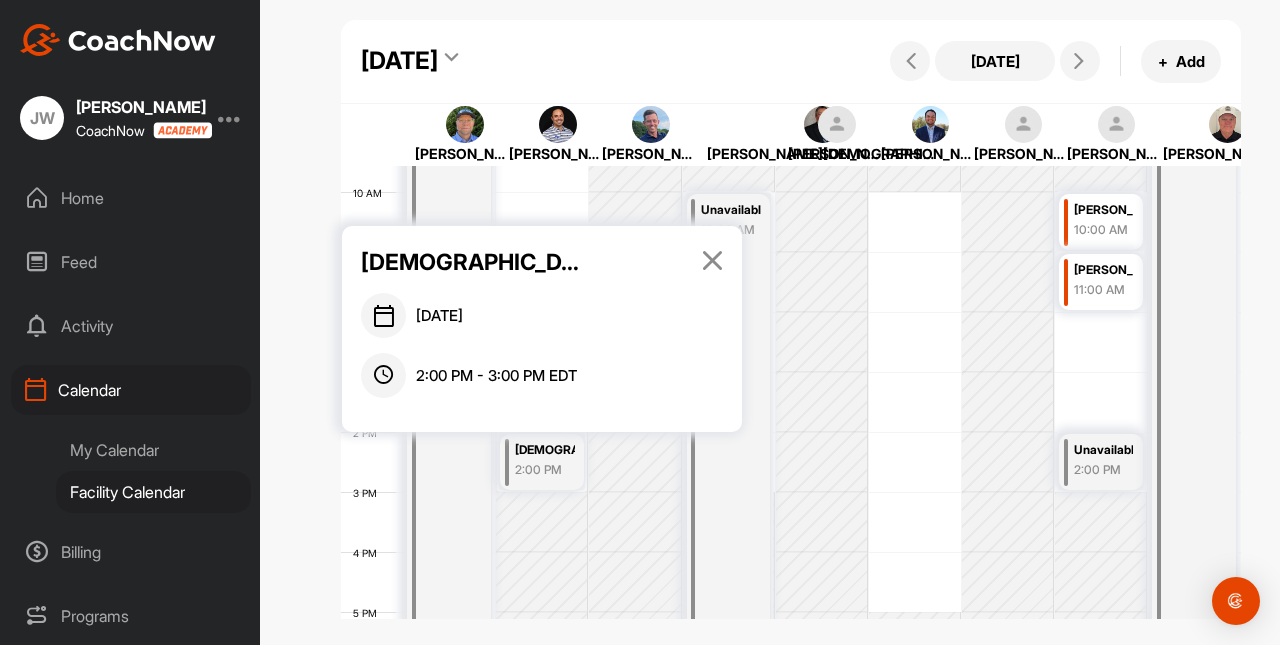 click at bounding box center [712, 260] 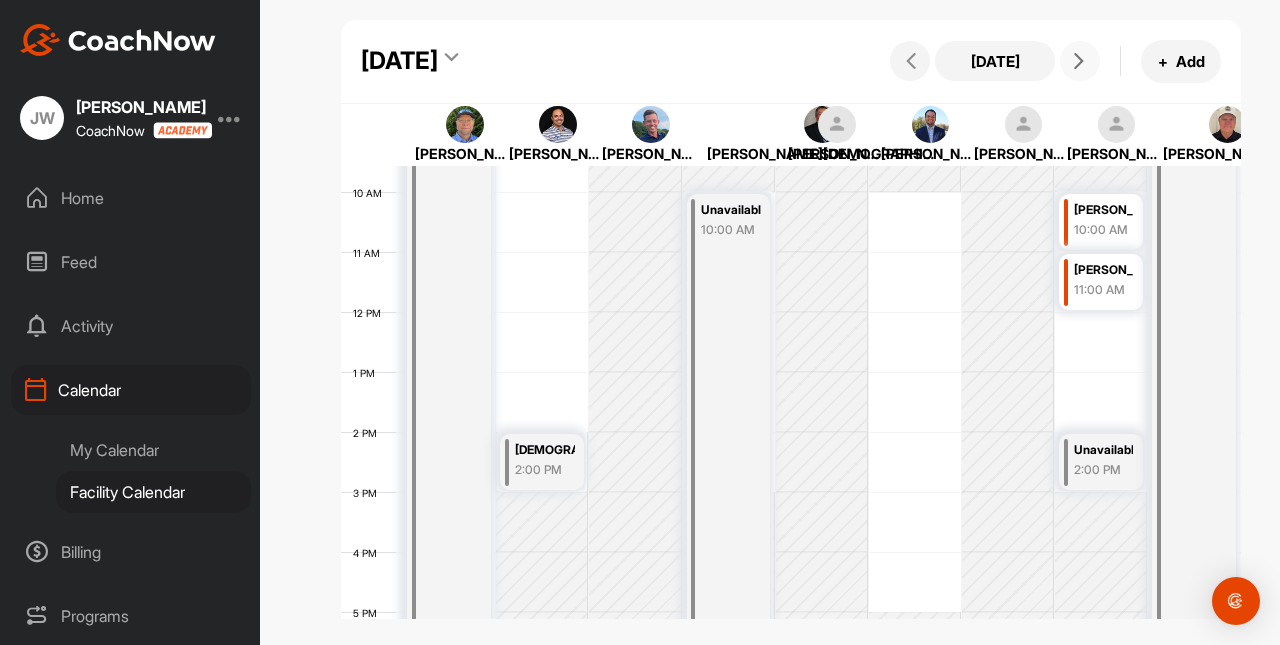 click at bounding box center [1079, 61] 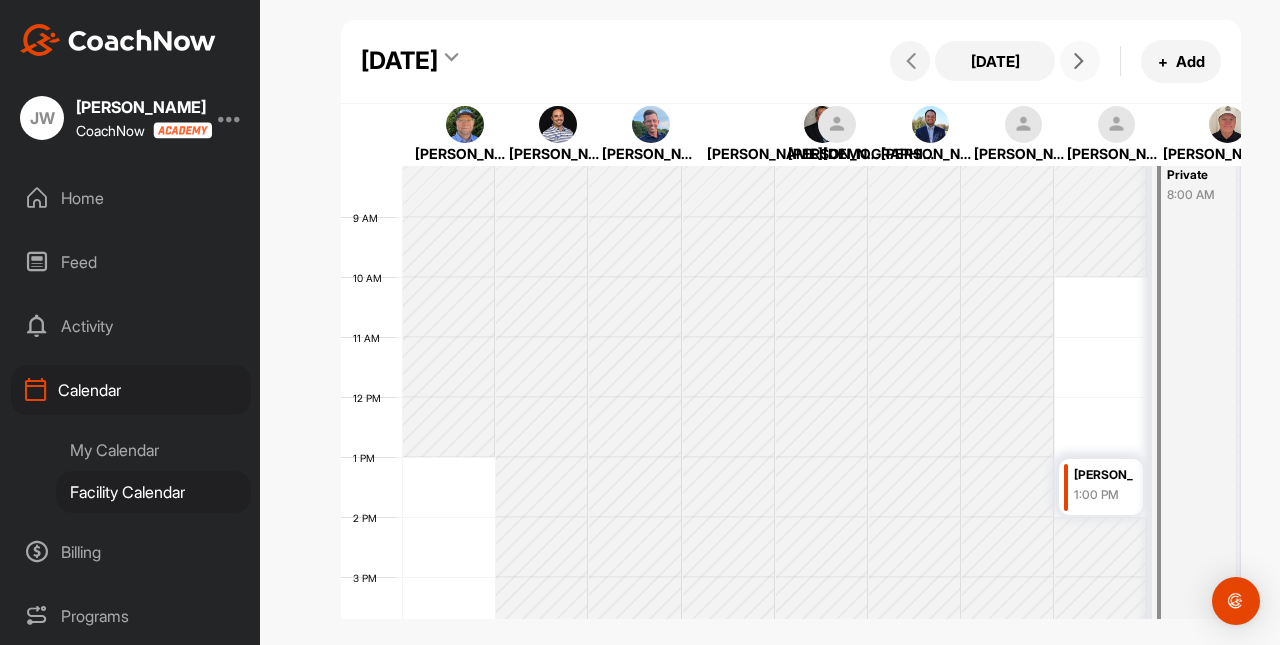 scroll, scrollTop: 486, scrollLeft: 0, axis: vertical 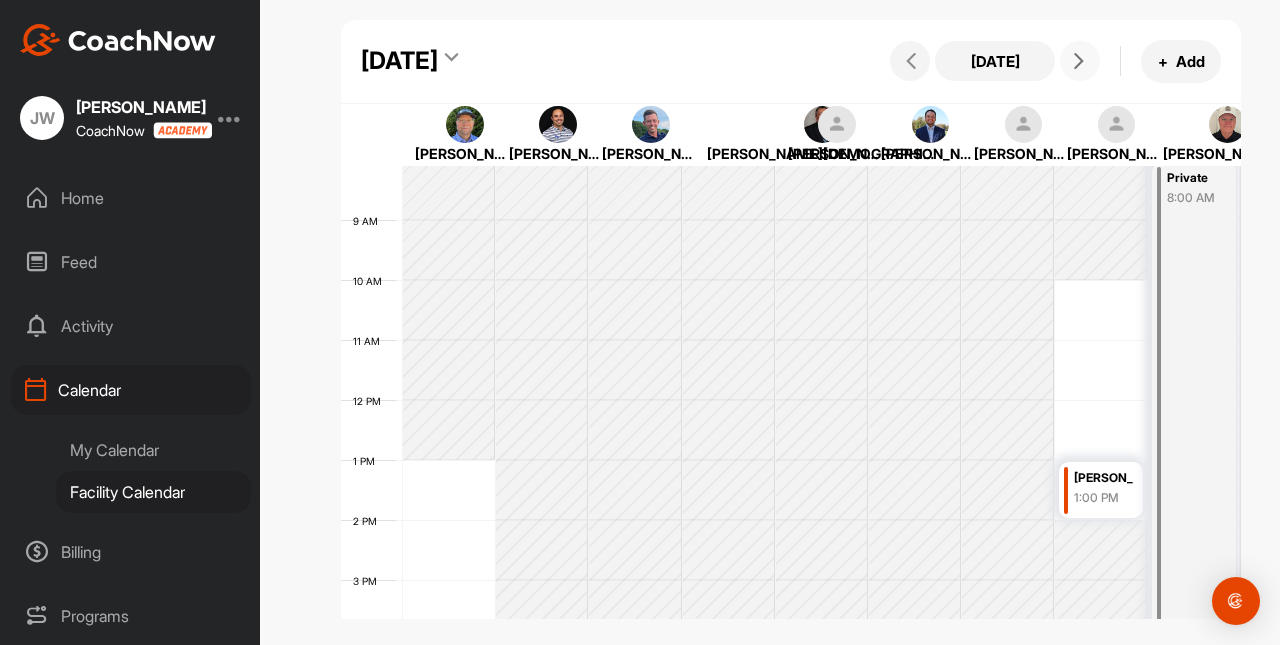 click at bounding box center [1079, 61] 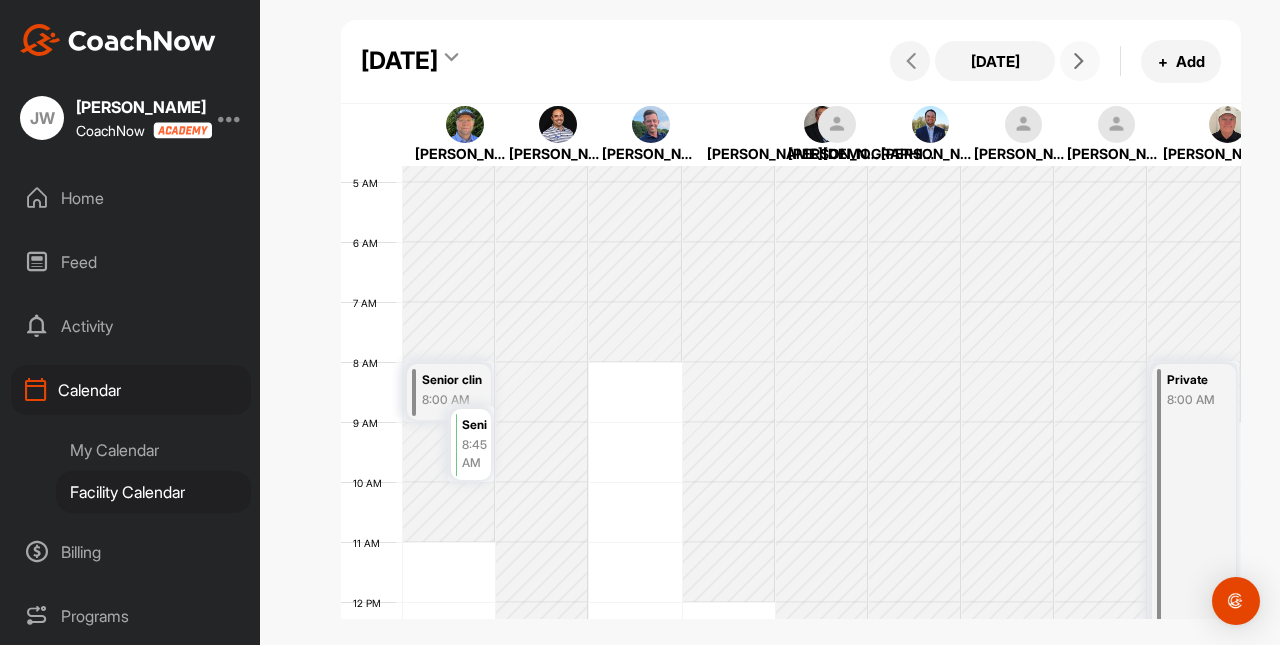 scroll, scrollTop: 289, scrollLeft: 0, axis: vertical 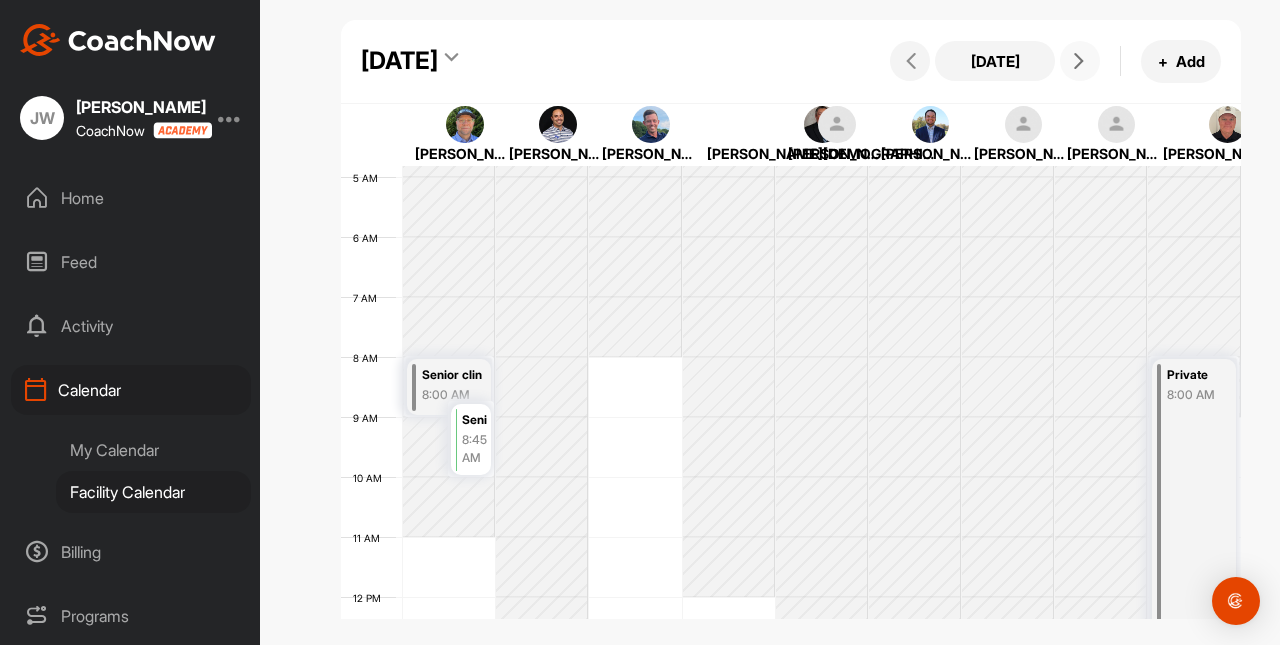 click at bounding box center (1080, 61) 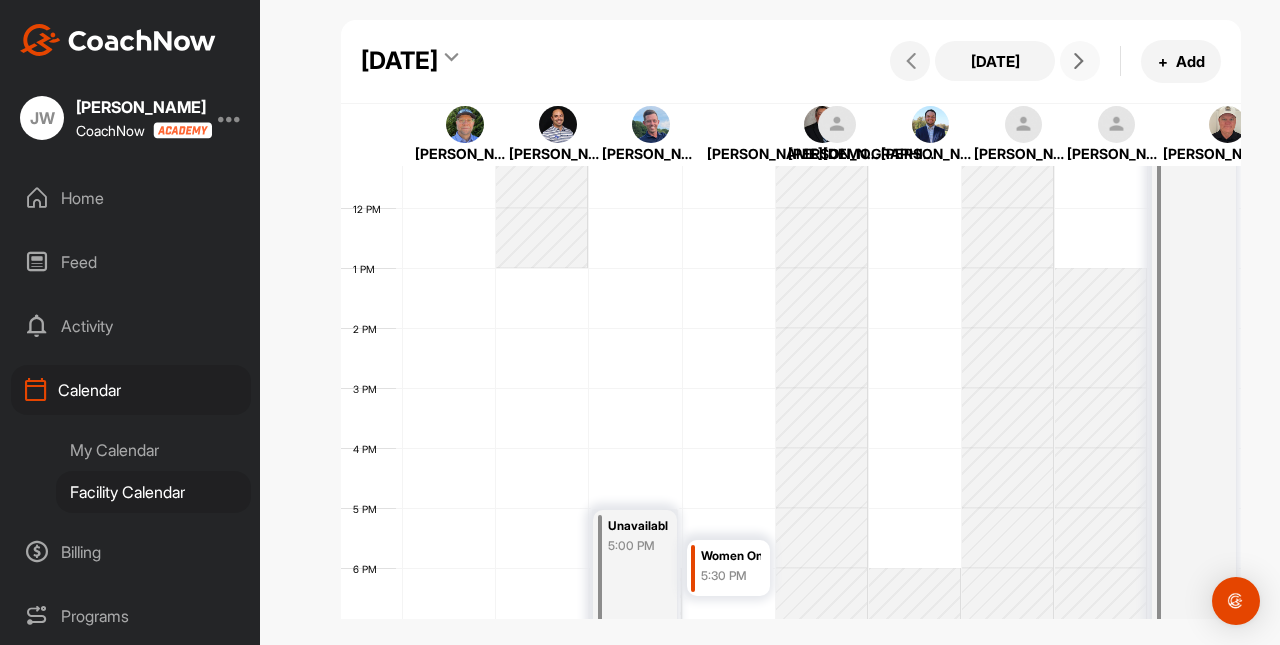 scroll, scrollTop: 690, scrollLeft: 0, axis: vertical 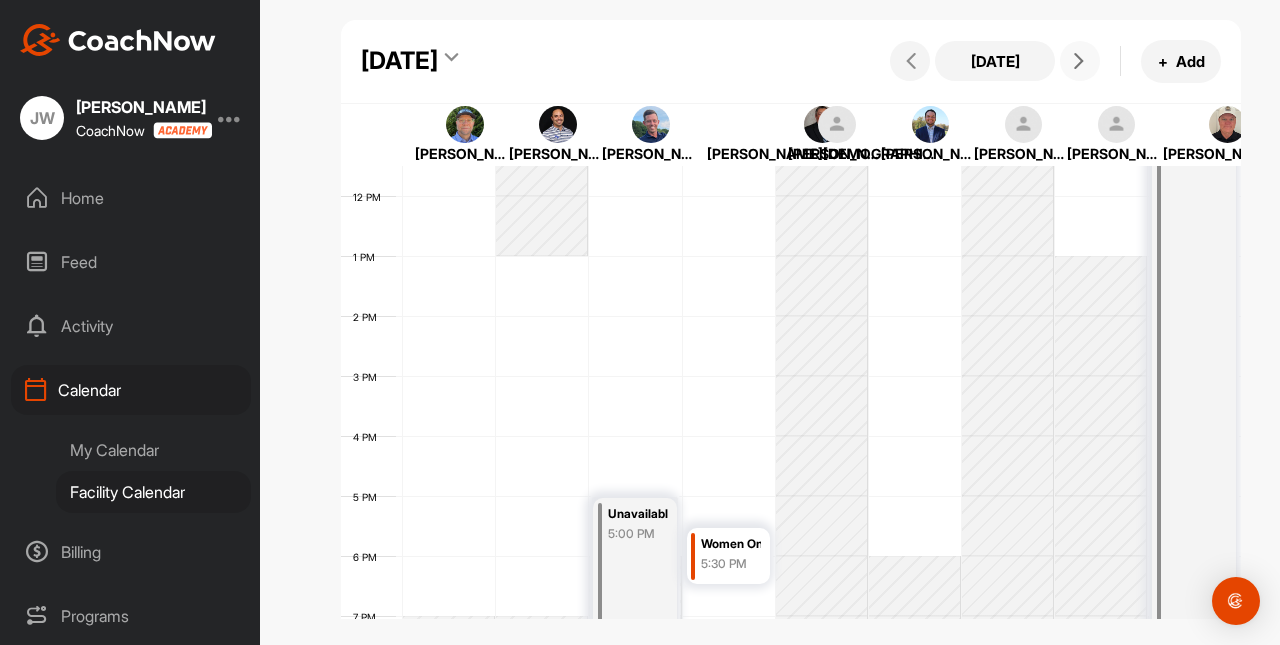 click on "Women On" at bounding box center (731, 544) 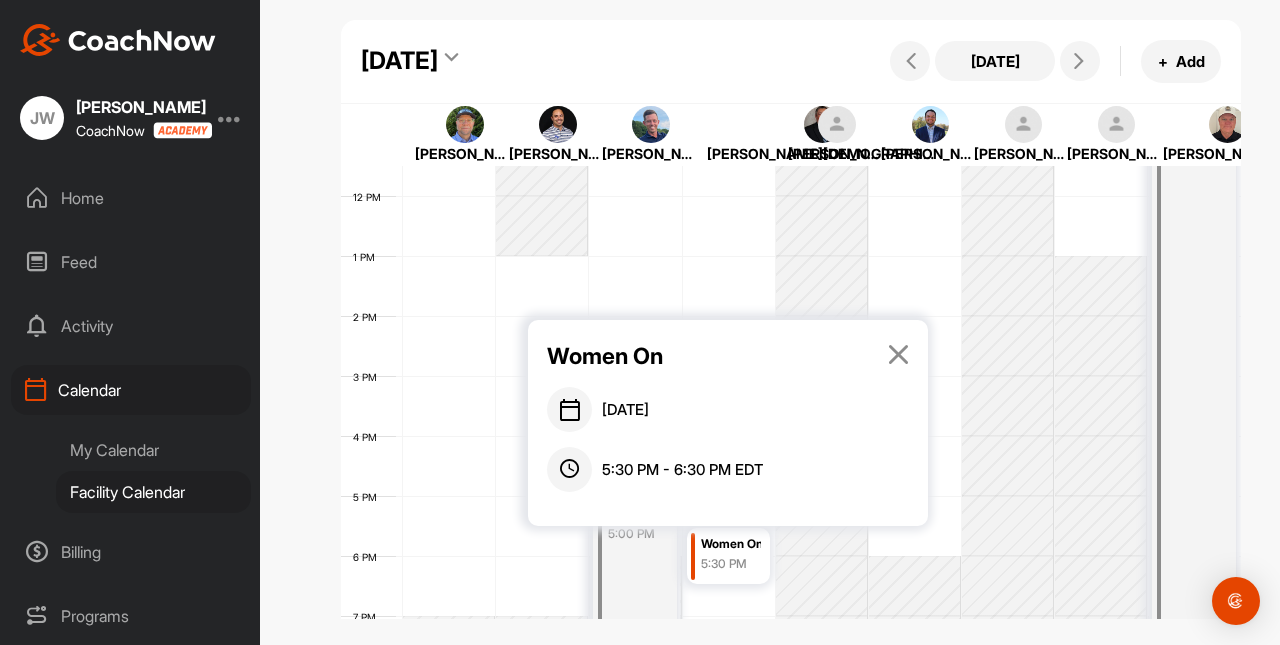 click at bounding box center (898, 354) 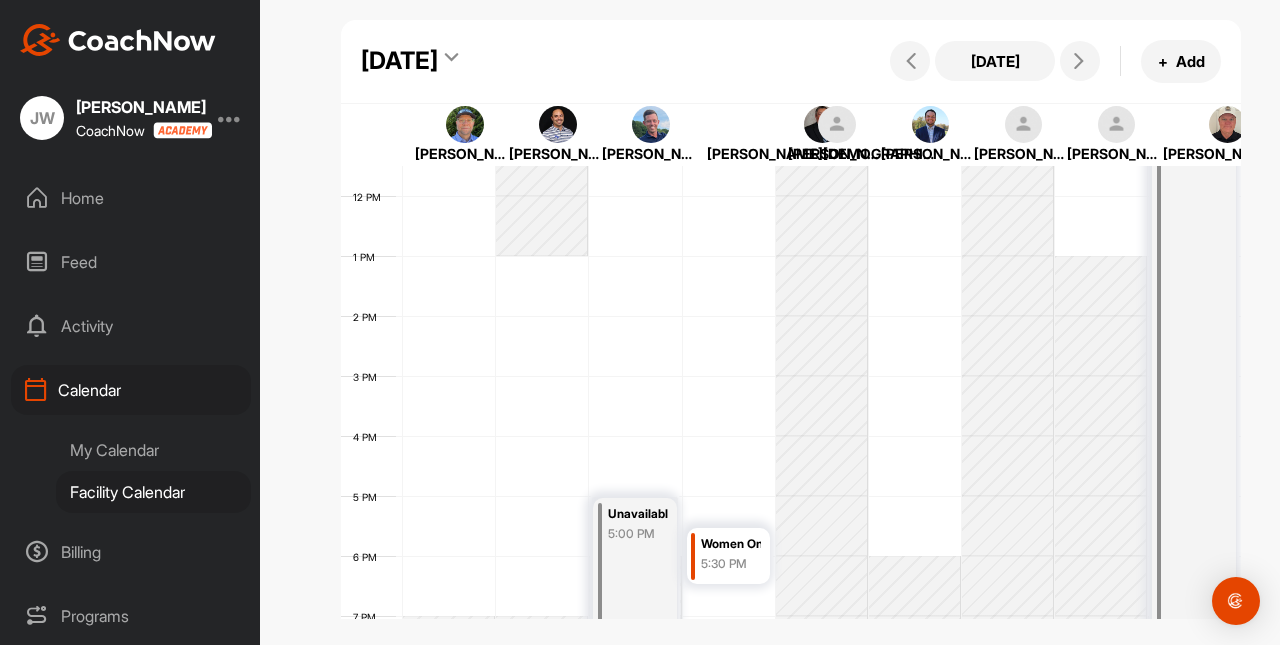 click on "Women On" at bounding box center (731, 544) 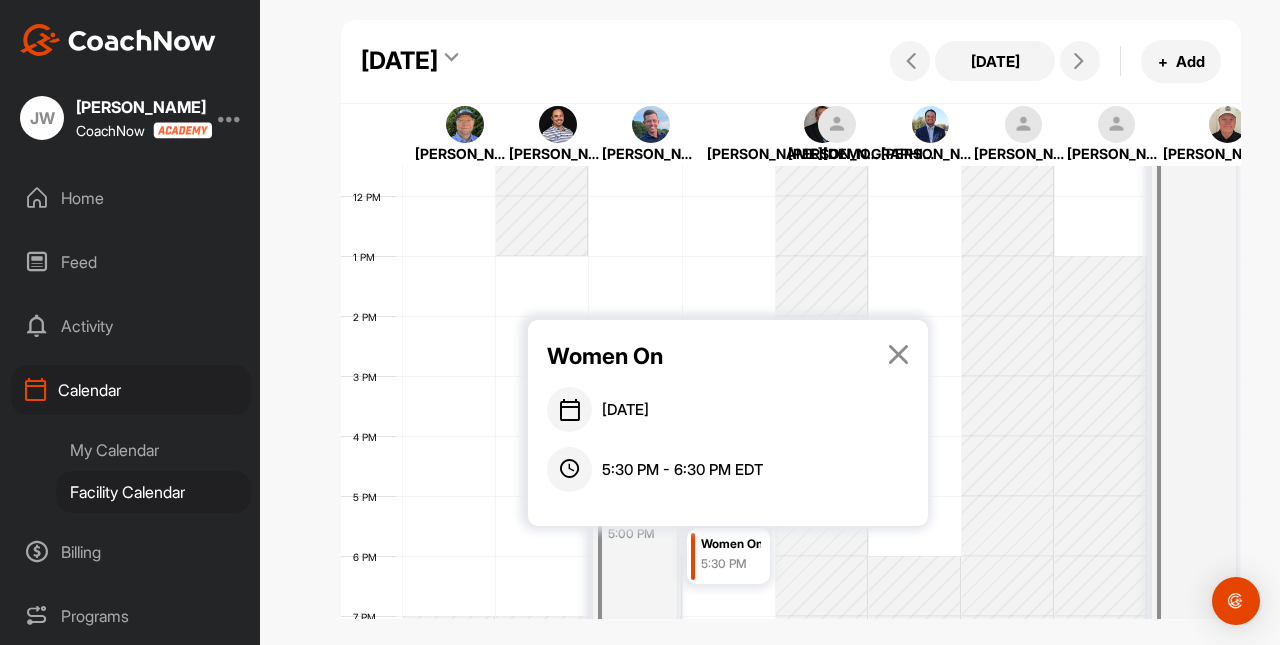 click at bounding box center [898, 354] 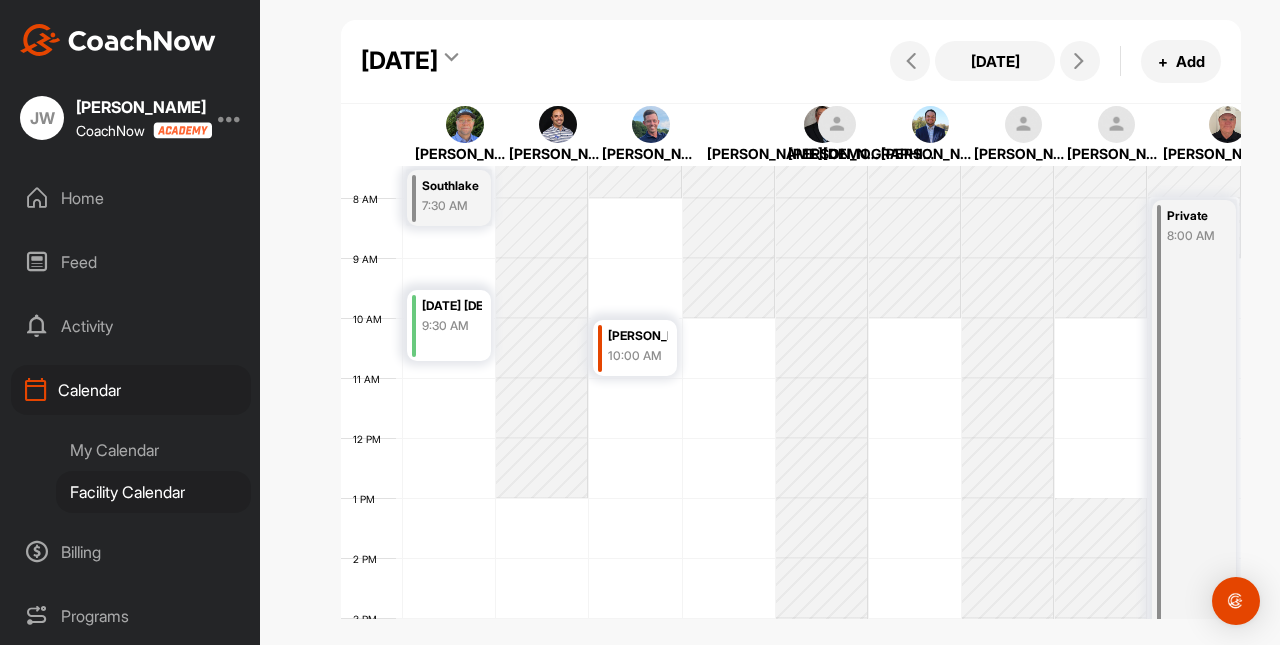 scroll, scrollTop: 335, scrollLeft: 0, axis: vertical 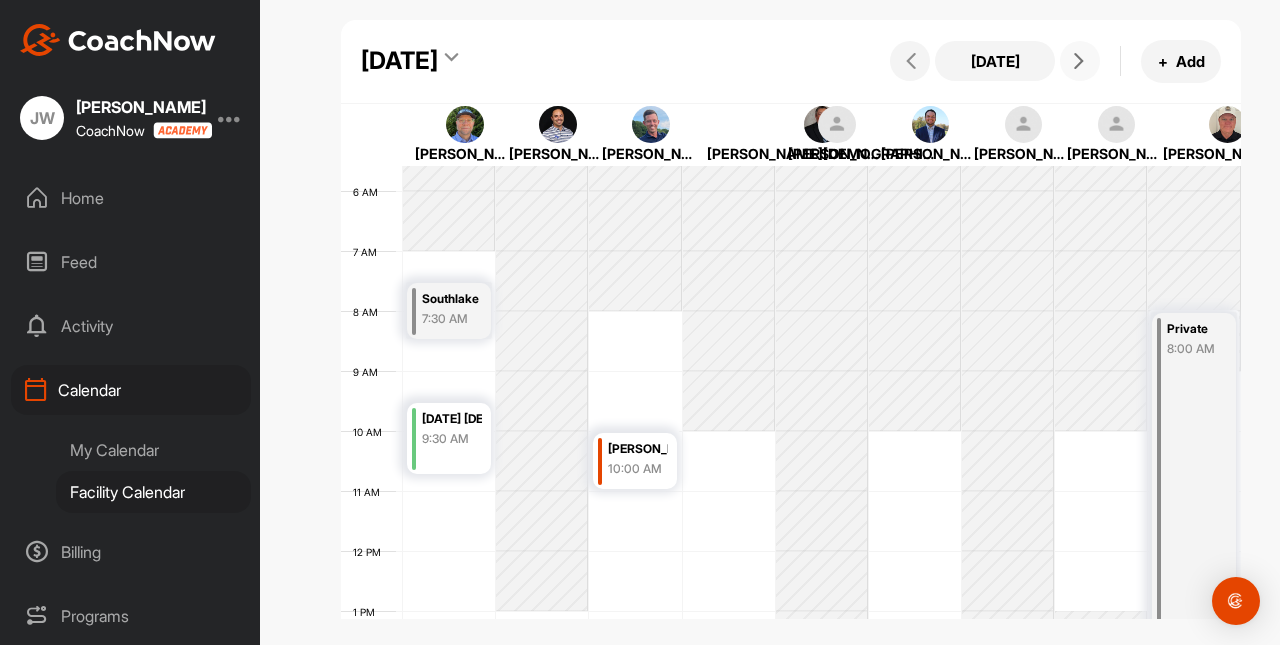 click at bounding box center (1079, 61) 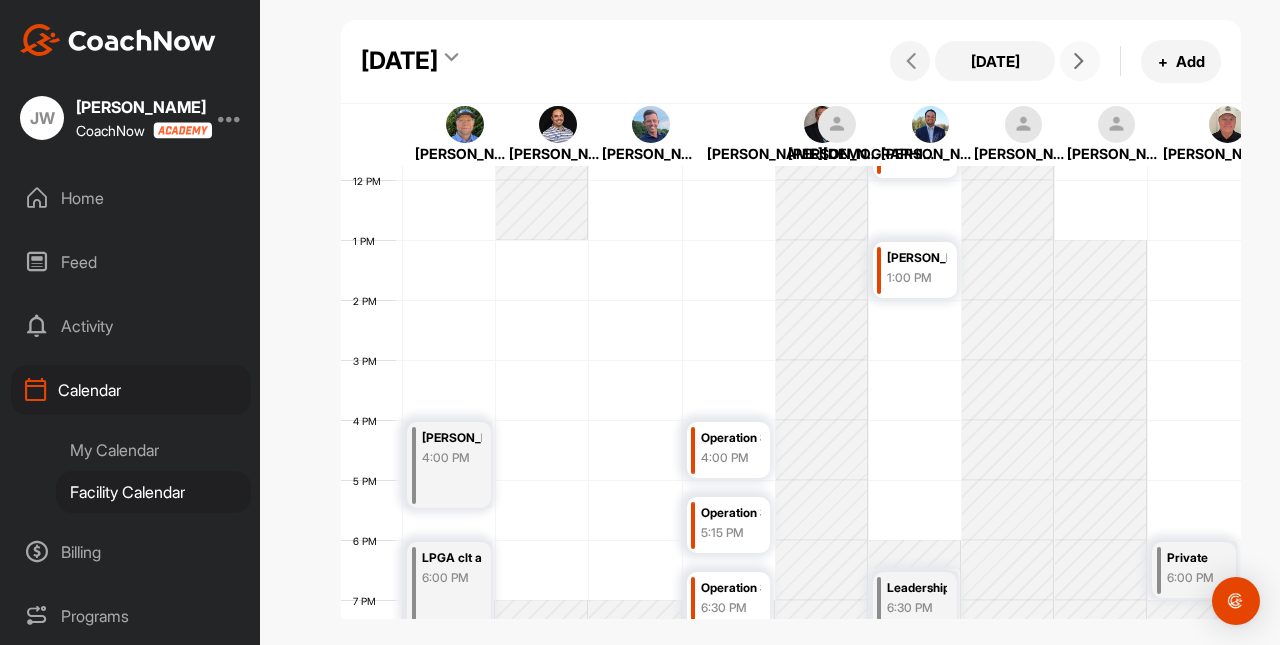 scroll, scrollTop: 786, scrollLeft: 0, axis: vertical 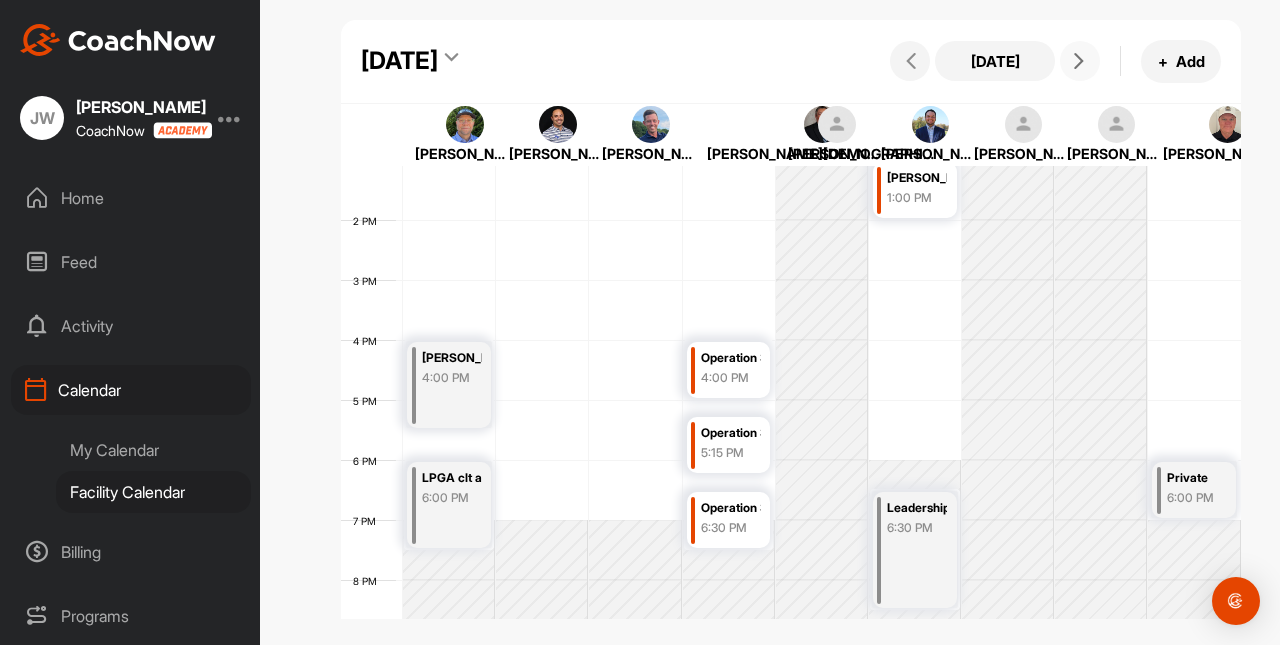 click on "4:00 PM" at bounding box center (731, 378) 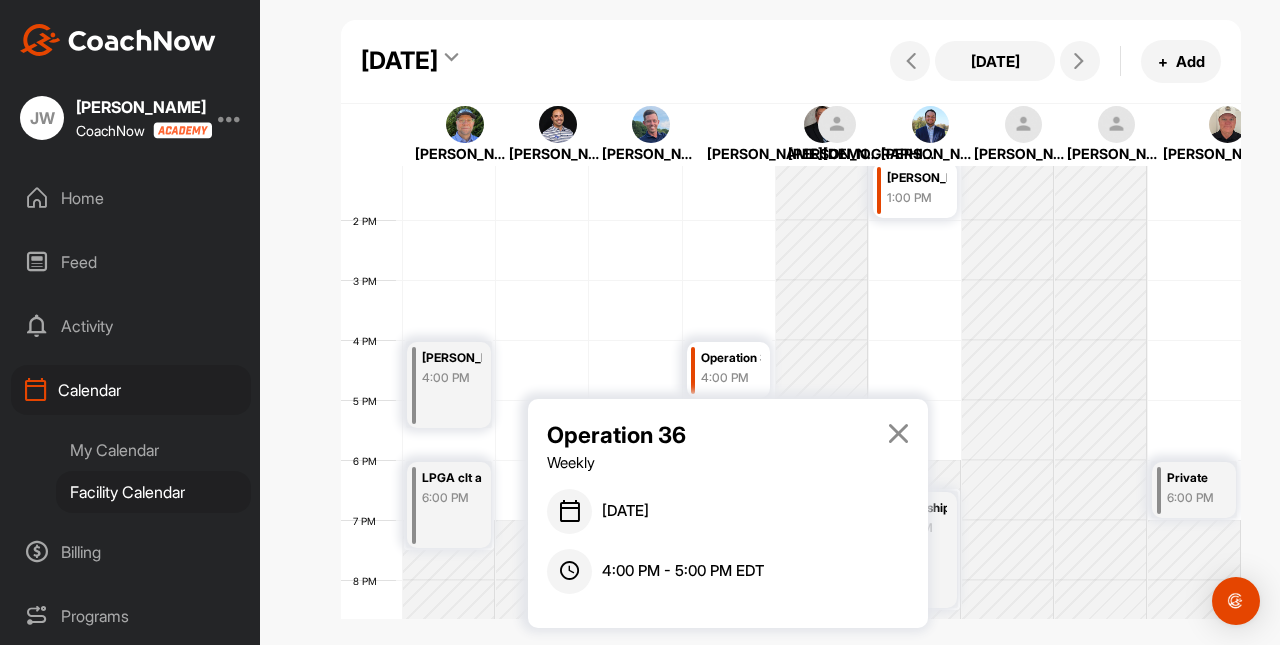 click at bounding box center [898, 433] 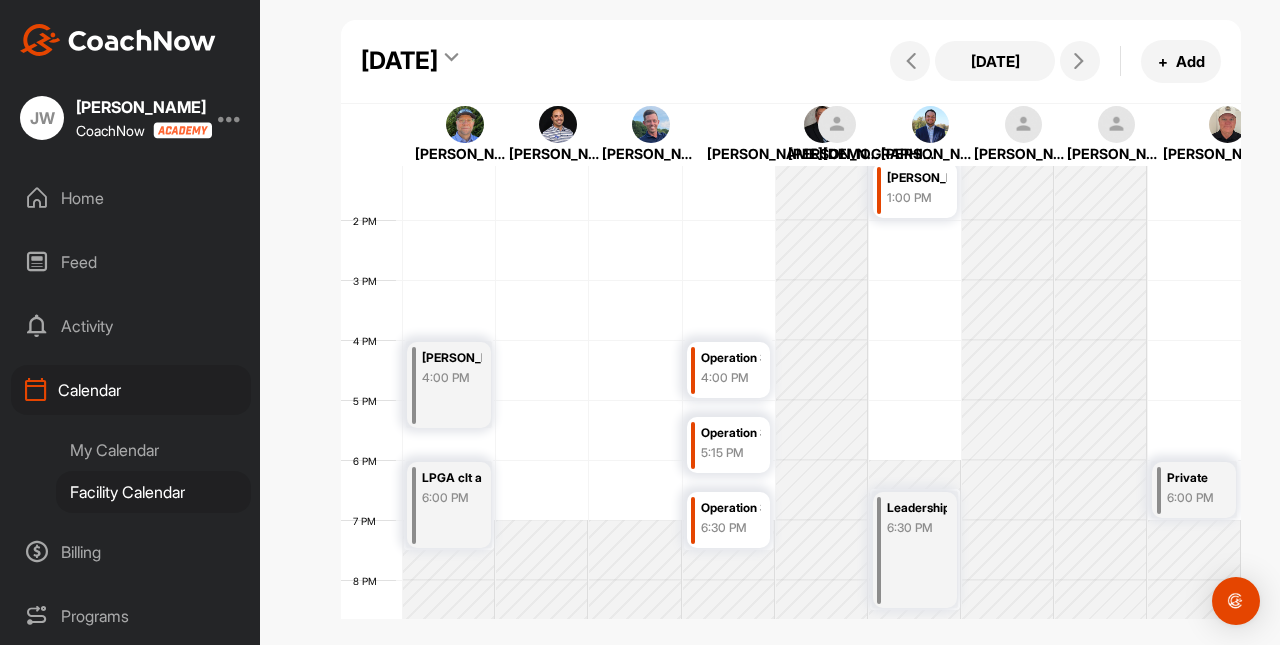click on "Operation 36" at bounding box center (731, 433) 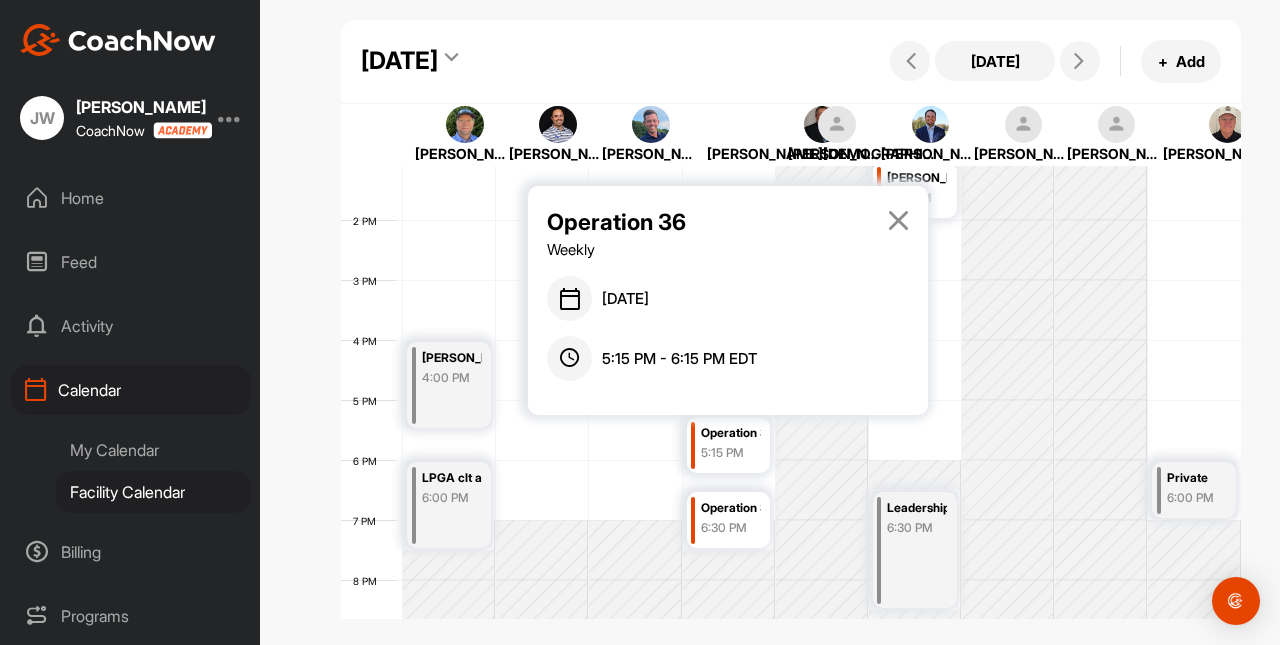 click at bounding box center [898, 220] 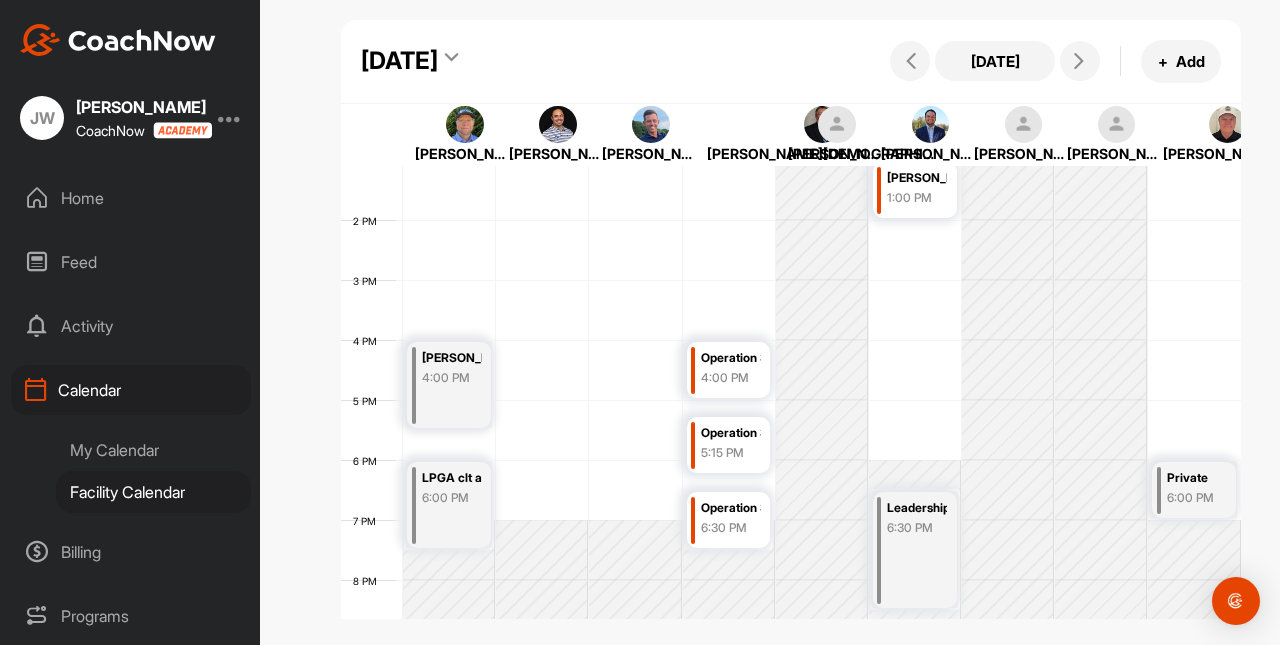 click on "6:30 PM" at bounding box center (731, 528) 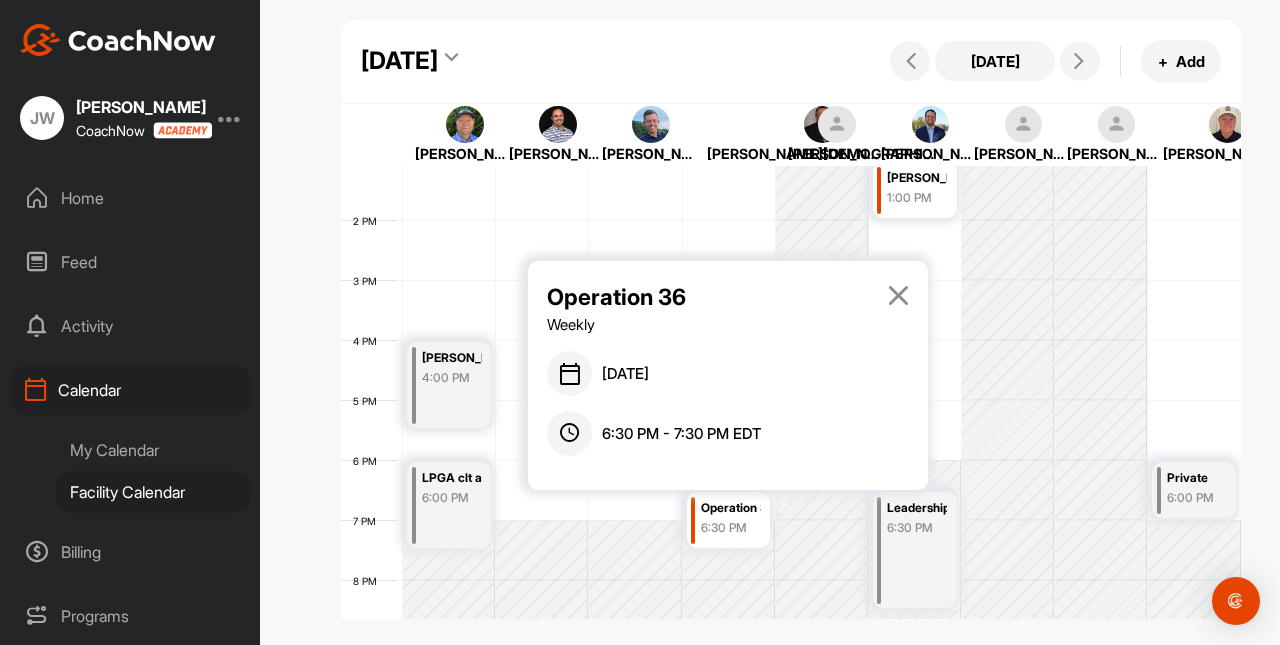 click at bounding box center [898, 295] 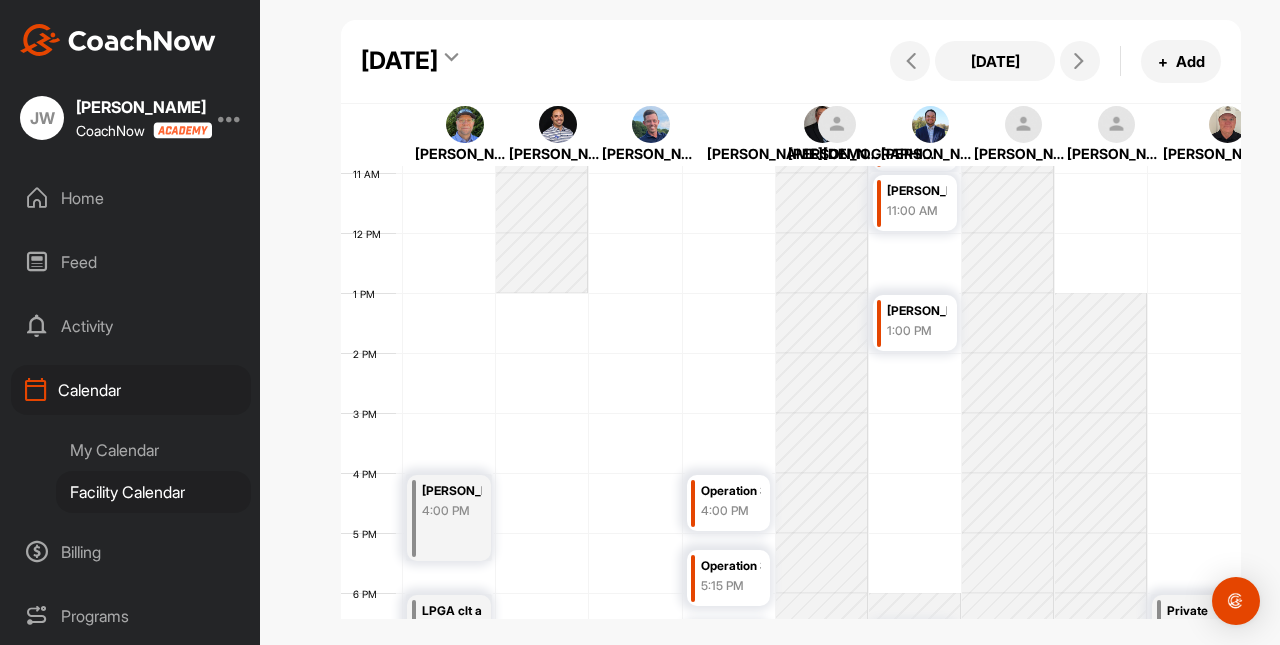 scroll, scrollTop: 649, scrollLeft: 0, axis: vertical 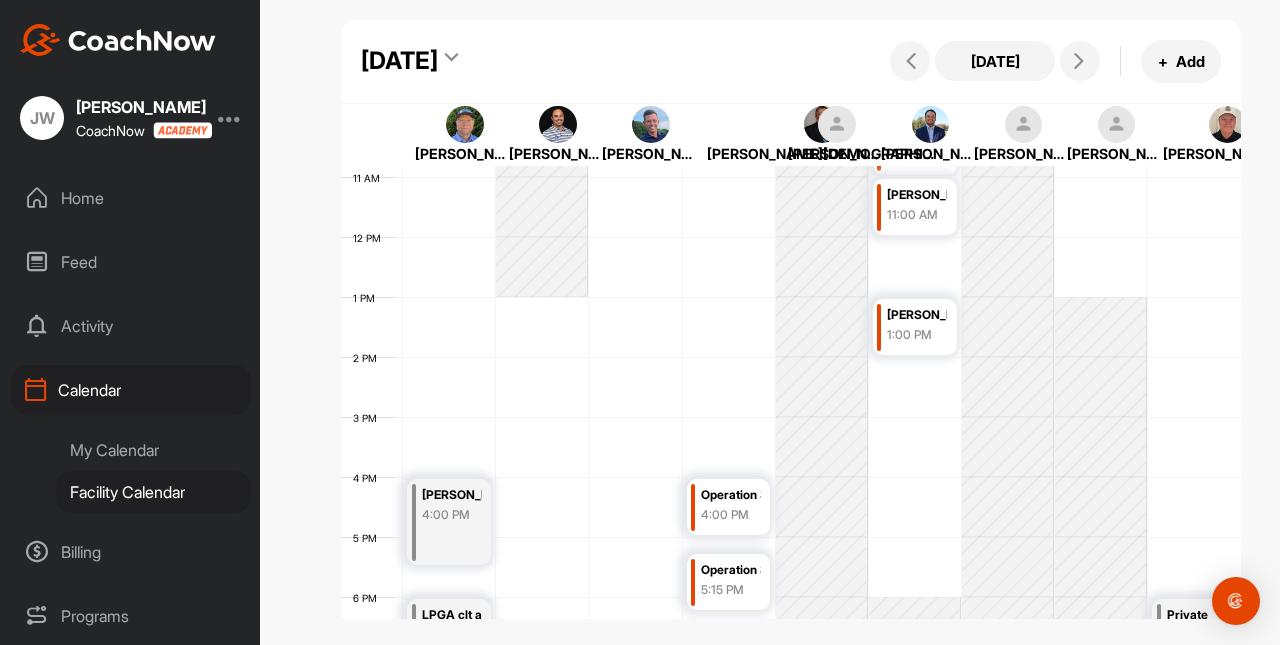 click on "1:00 PM" at bounding box center (917, 335) 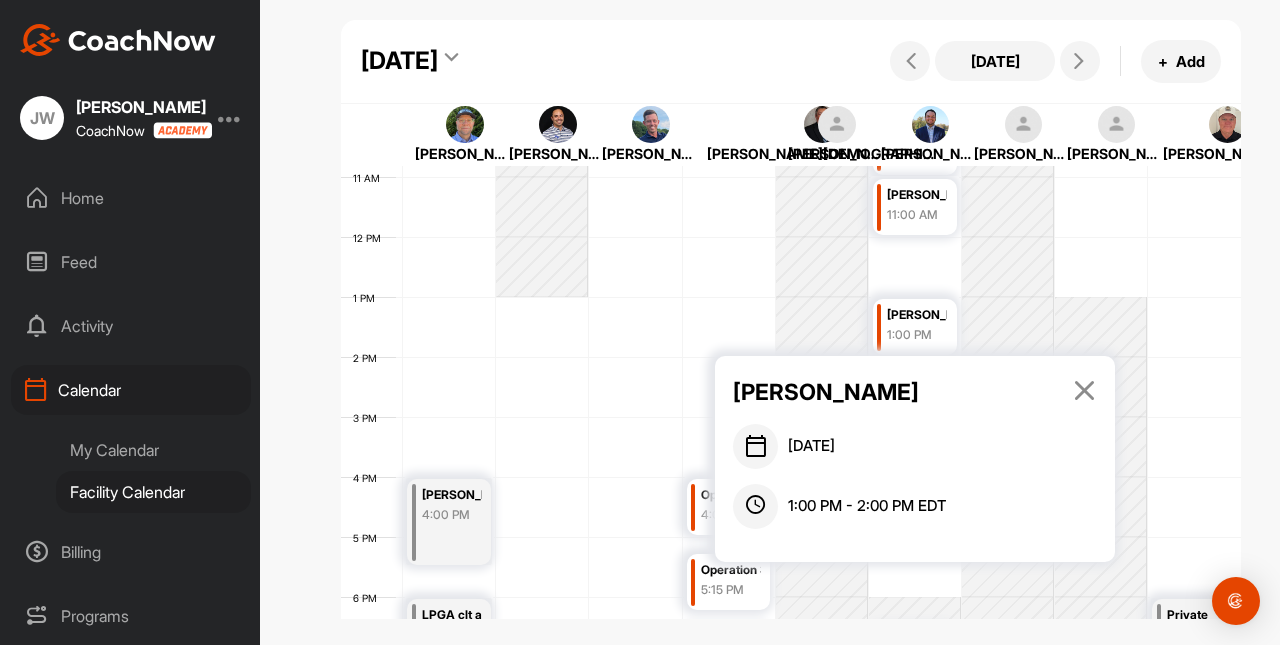 click on "11:00 AM" at bounding box center [917, 215] 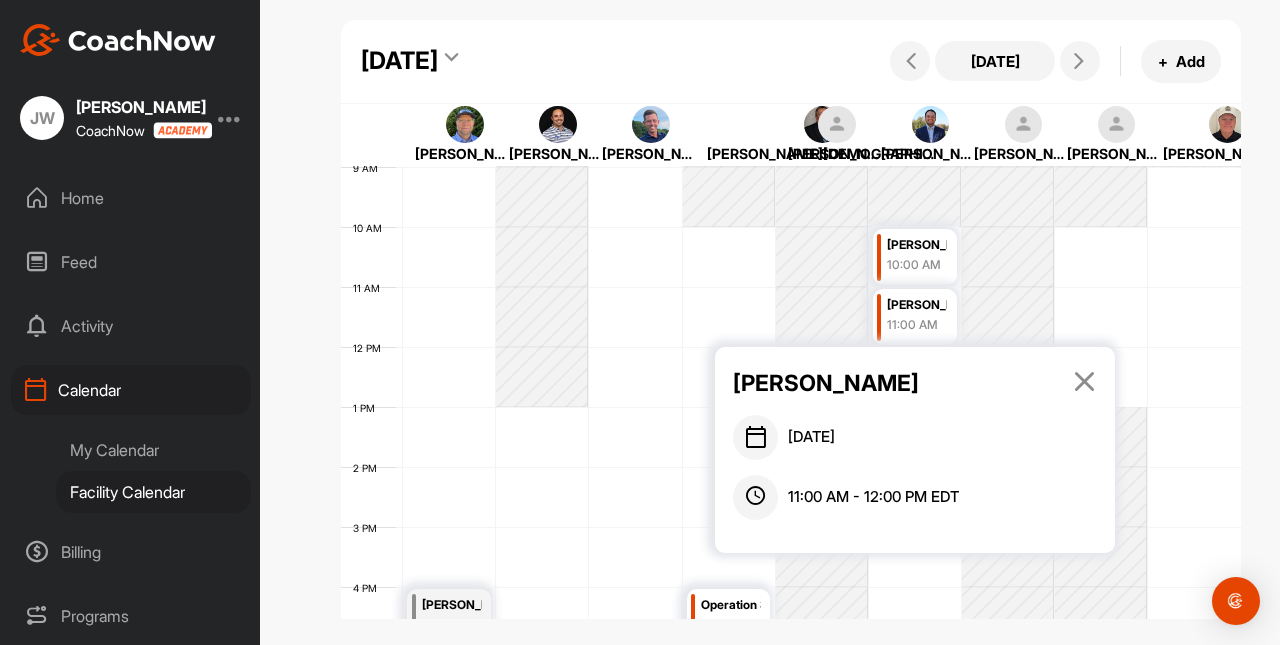 scroll, scrollTop: 538, scrollLeft: 0, axis: vertical 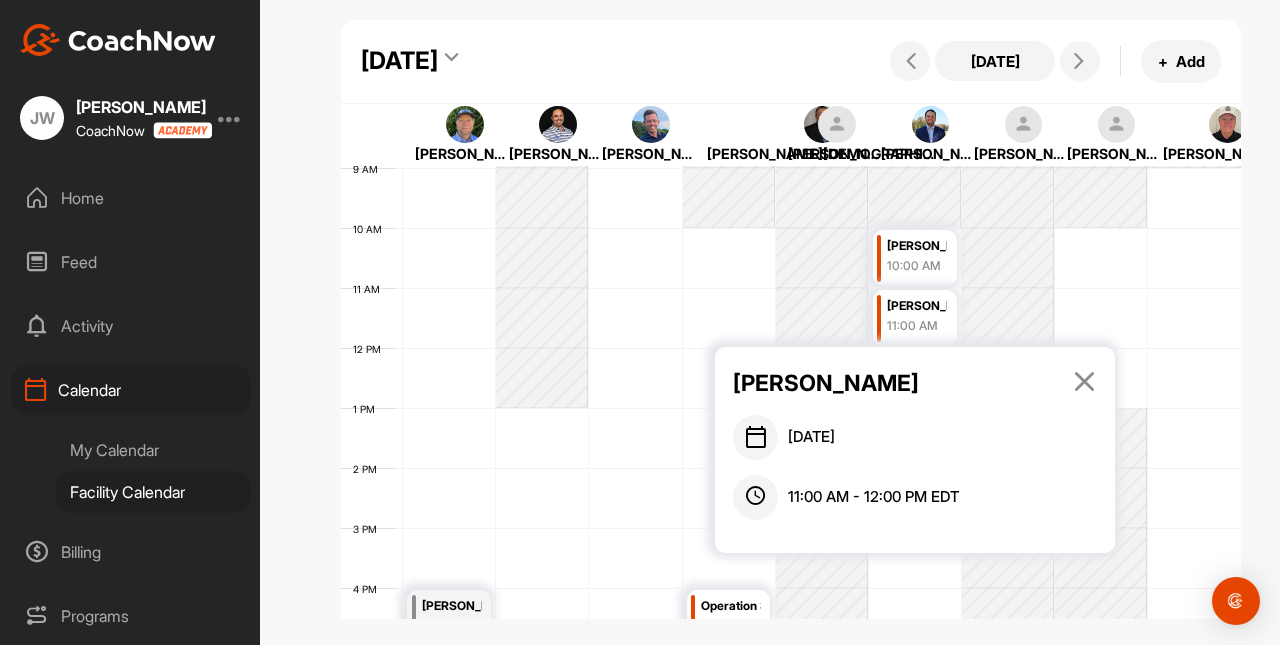 click on "Jack Davis" at bounding box center [917, 246] 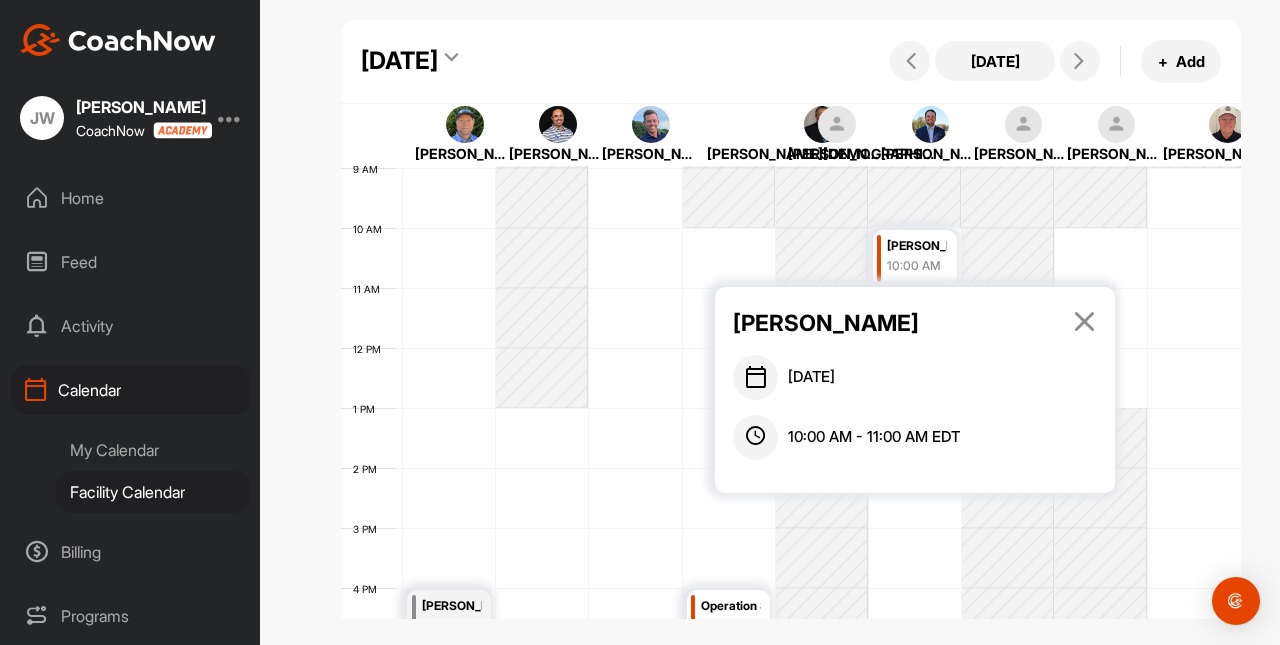 click on "Jack Davis" at bounding box center (917, 246) 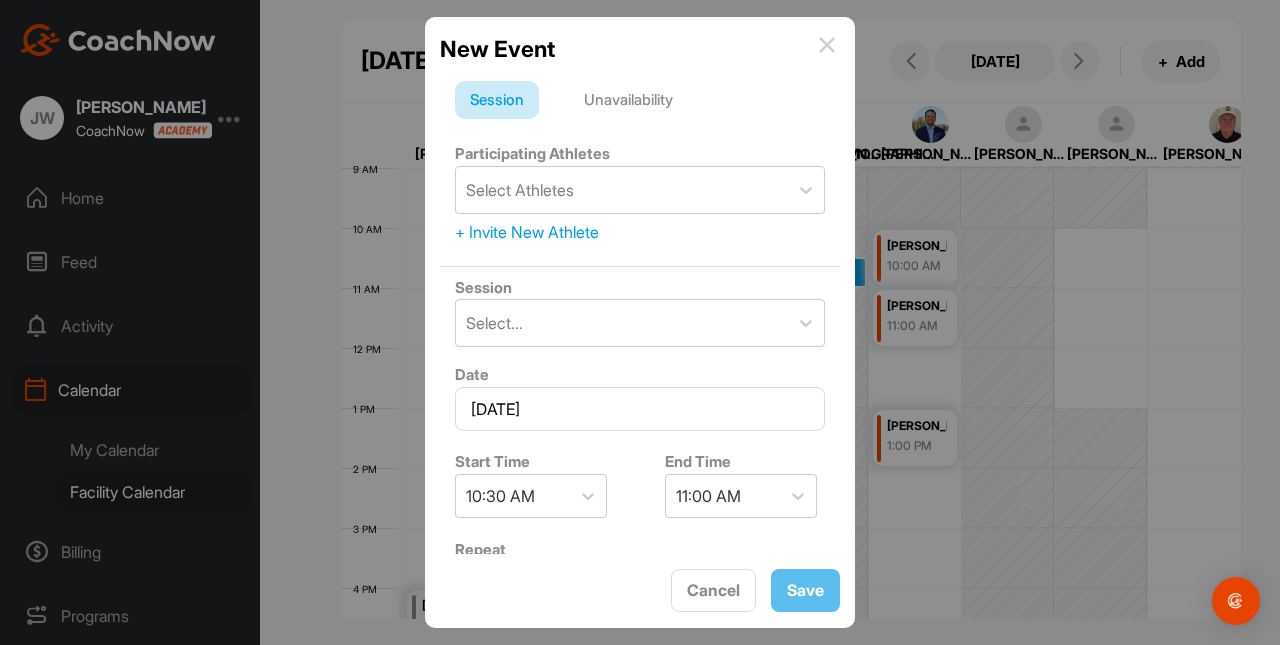 click at bounding box center [827, 45] 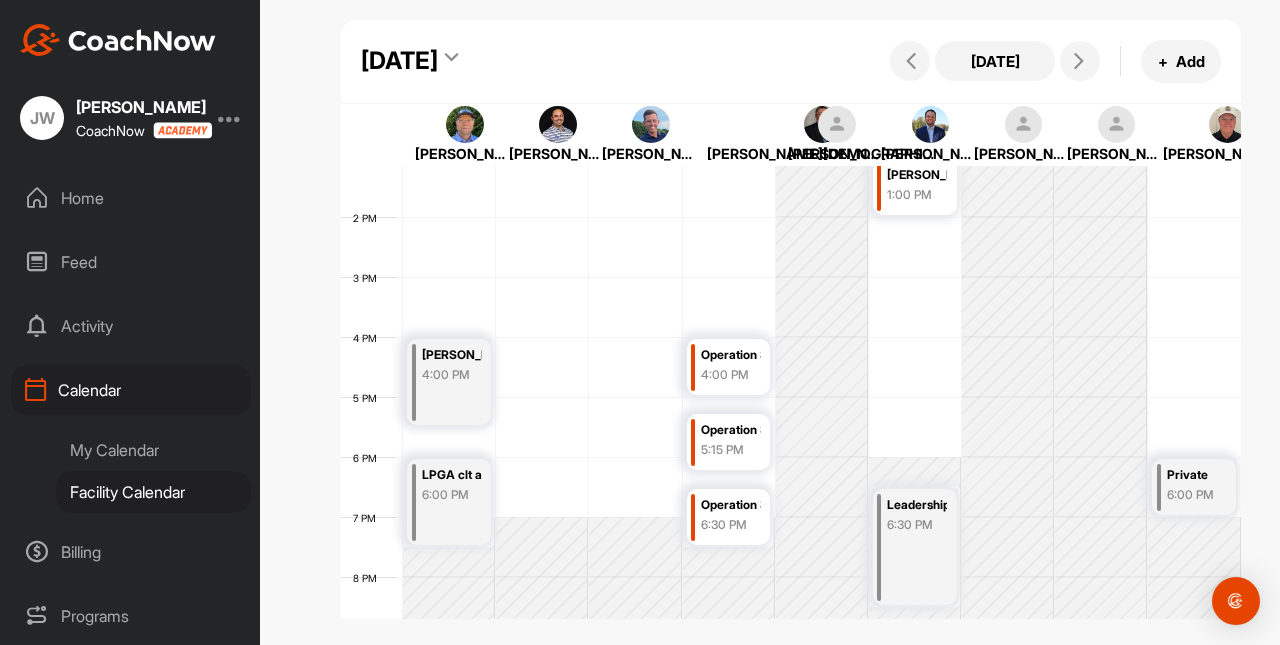 scroll, scrollTop: 790, scrollLeft: 0, axis: vertical 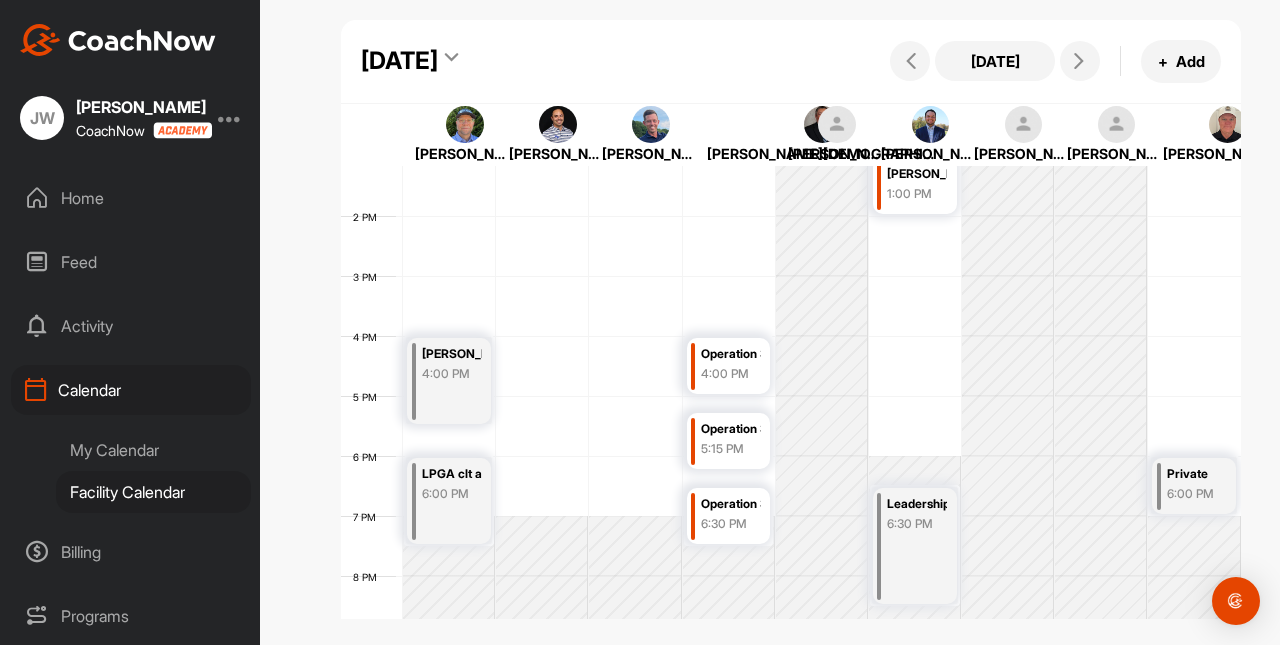 click on "4:00 PM" at bounding box center (452, 374) 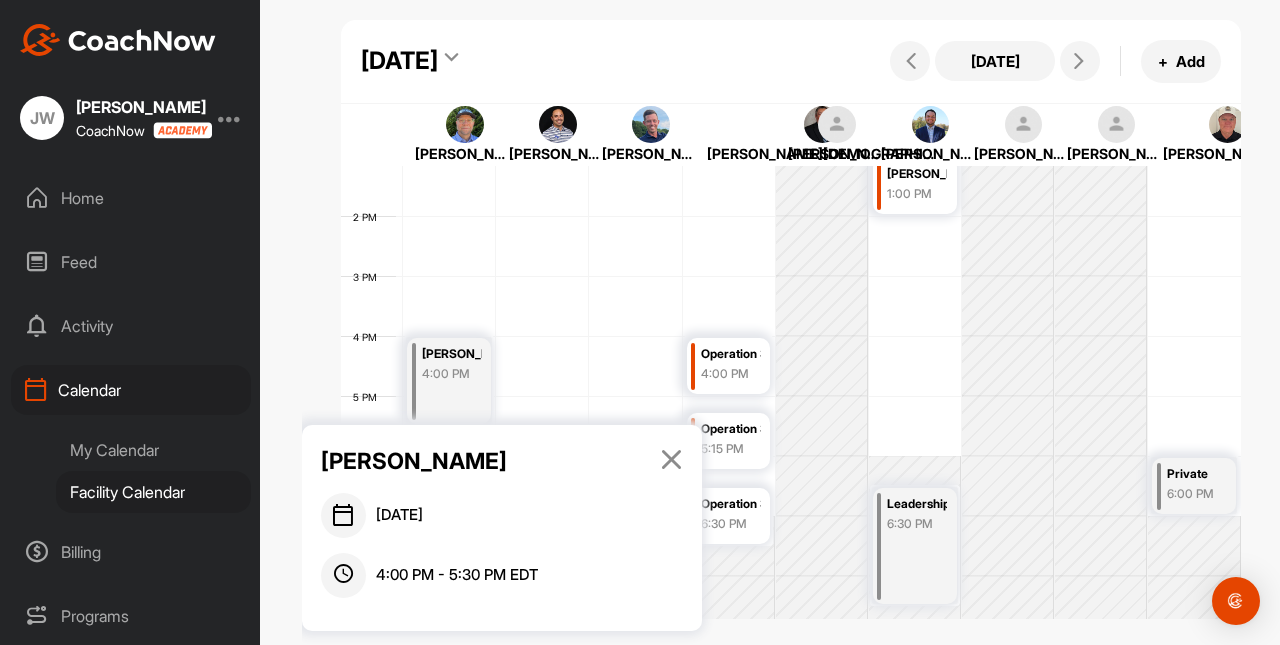 click at bounding box center (671, 459) 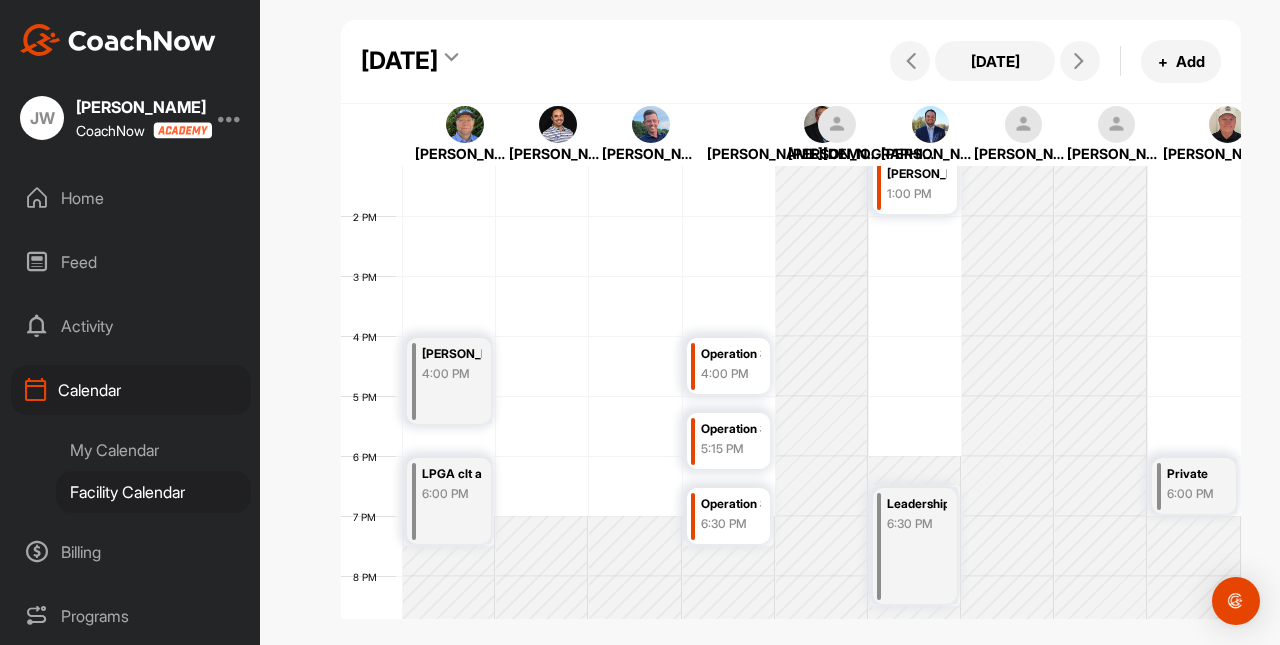 click on "LPGA clt amateurs clinic at Sifford" at bounding box center (452, 474) 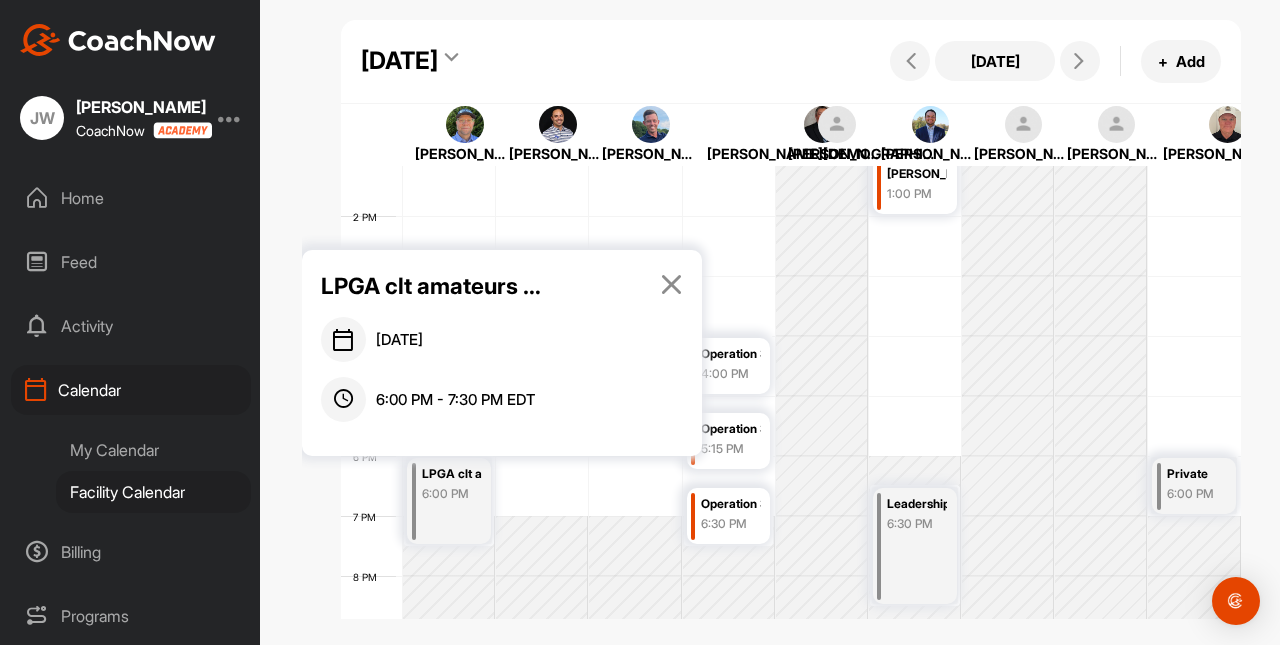 click at bounding box center (671, 284) 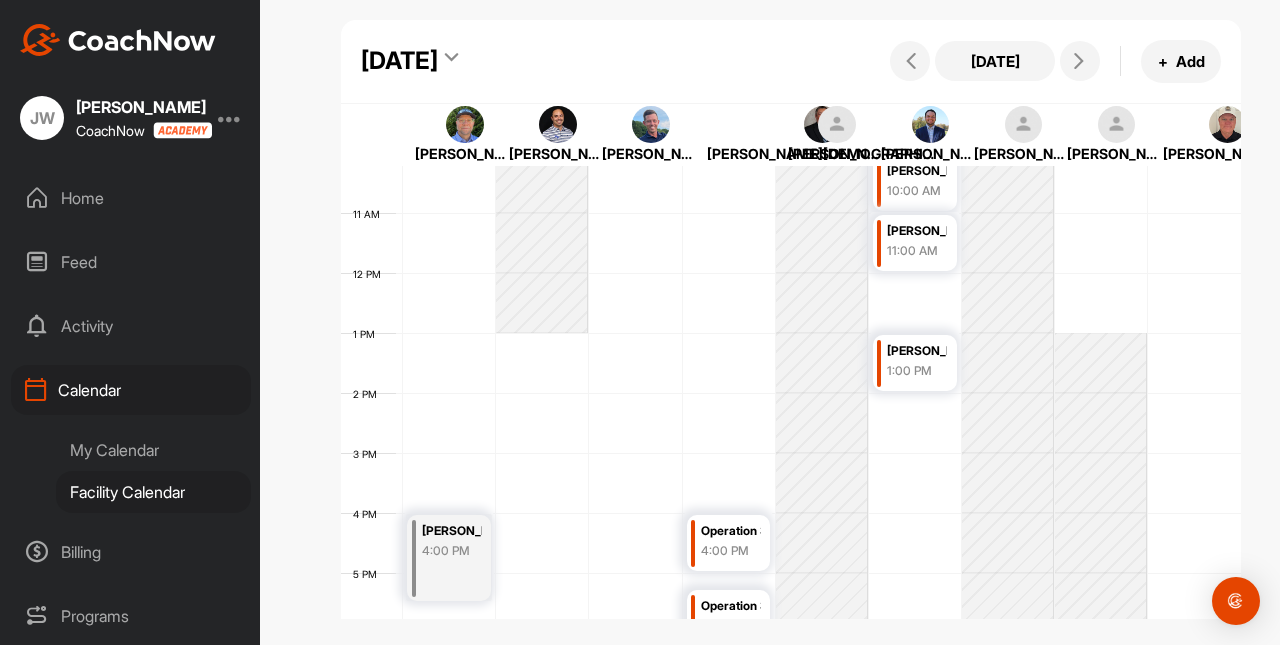 scroll, scrollTop: 608, scrollLeft: 0, axis: vertical 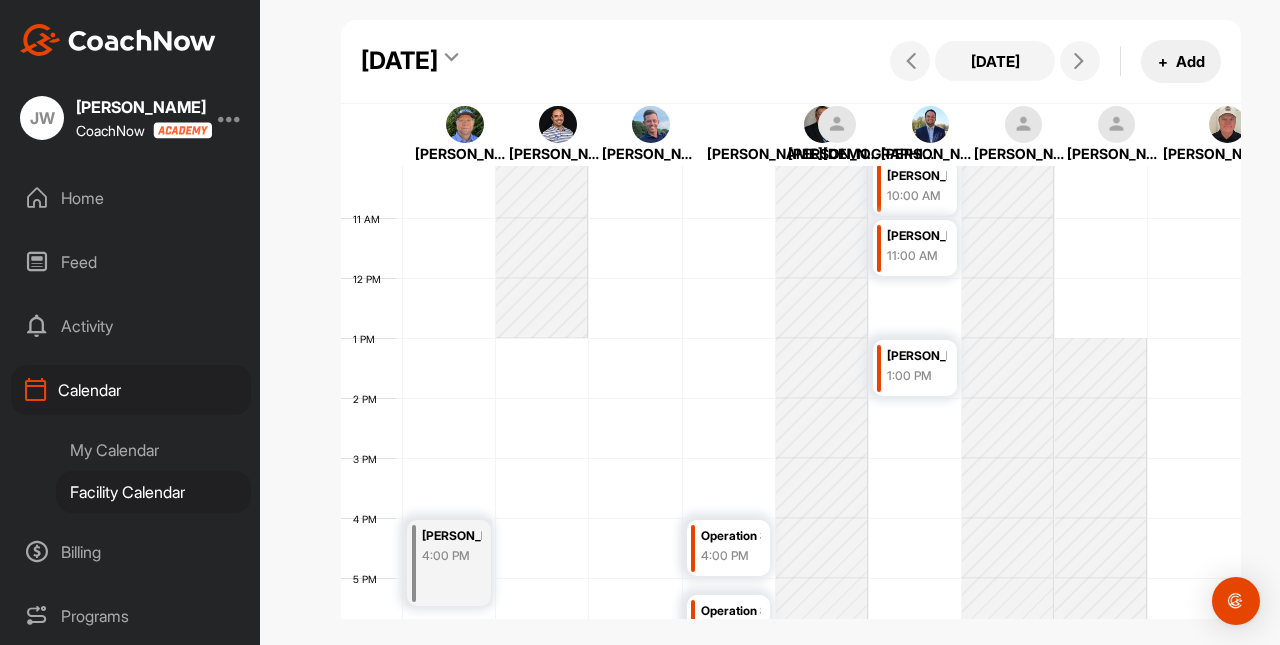 click on "+ Add" at bounding box center (1181, 61) 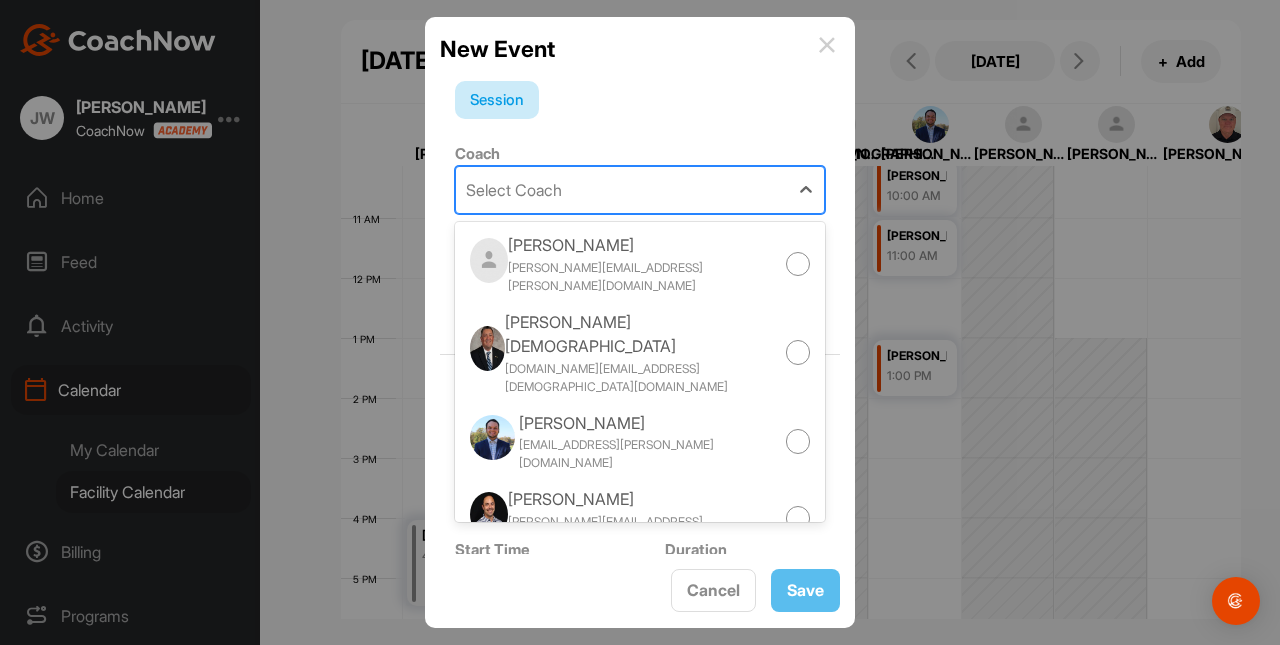 click on "Select Coach" at bounding box center [622, 190] 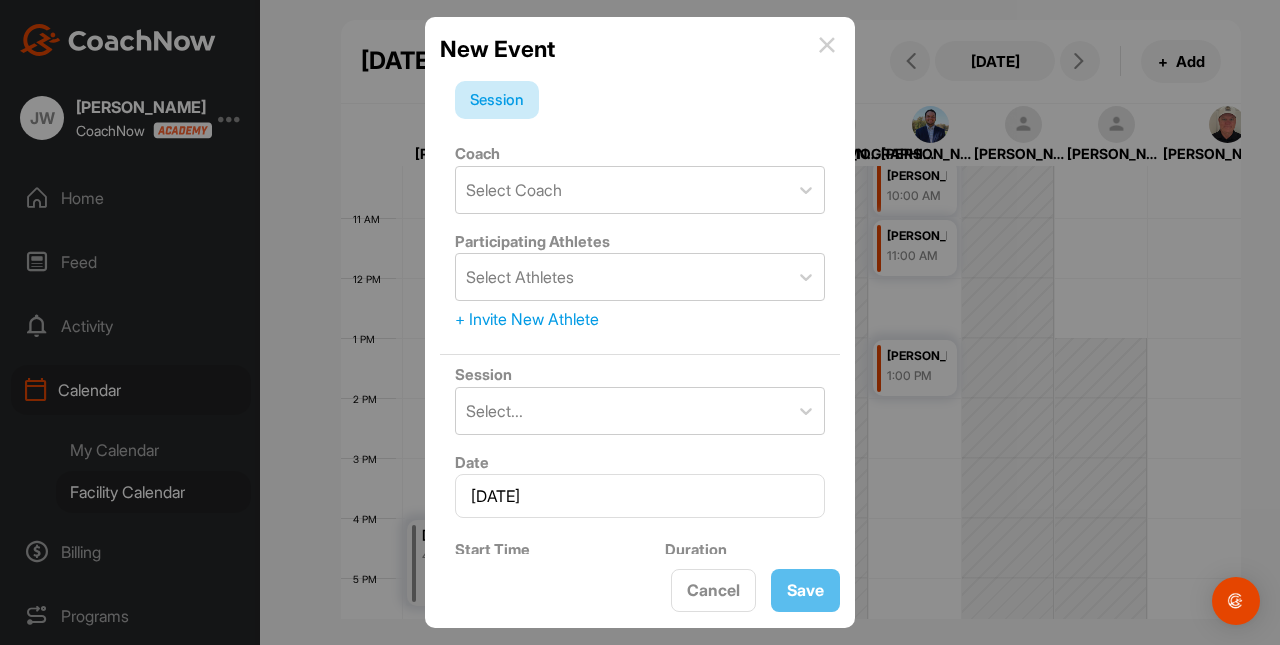 click on "Session" at bounding box center (640, 100) 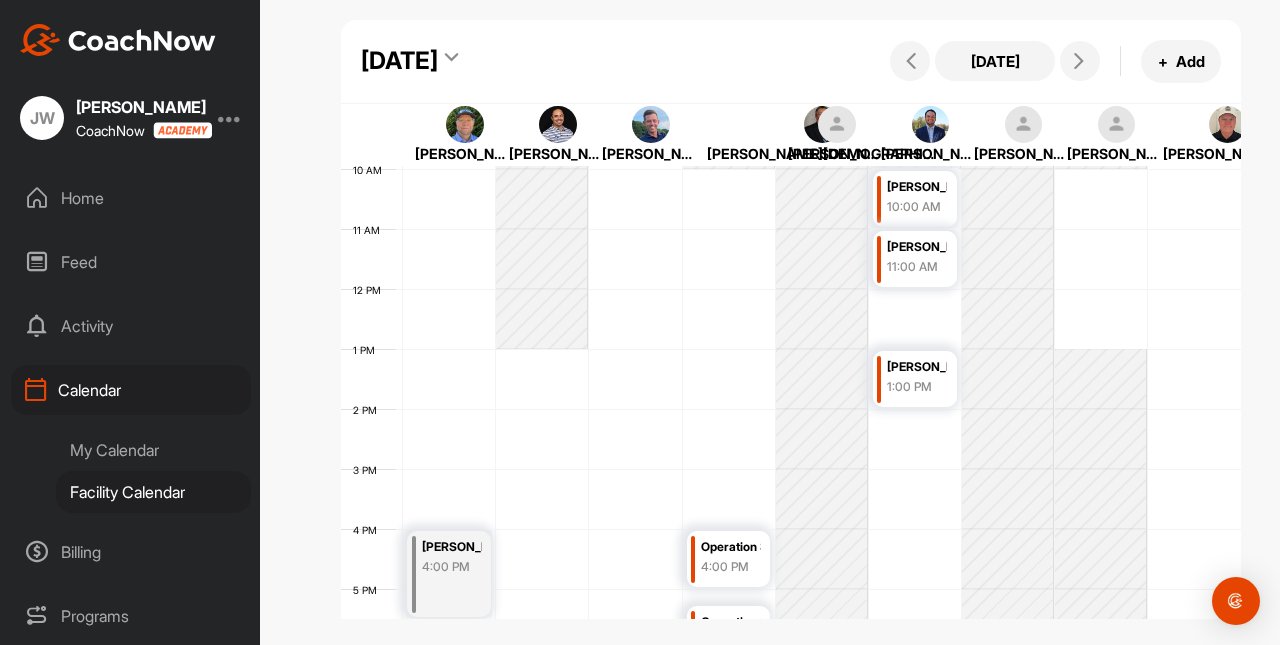 scroll, scrollTop: 730, scrollLeft: 0, axis: vertical 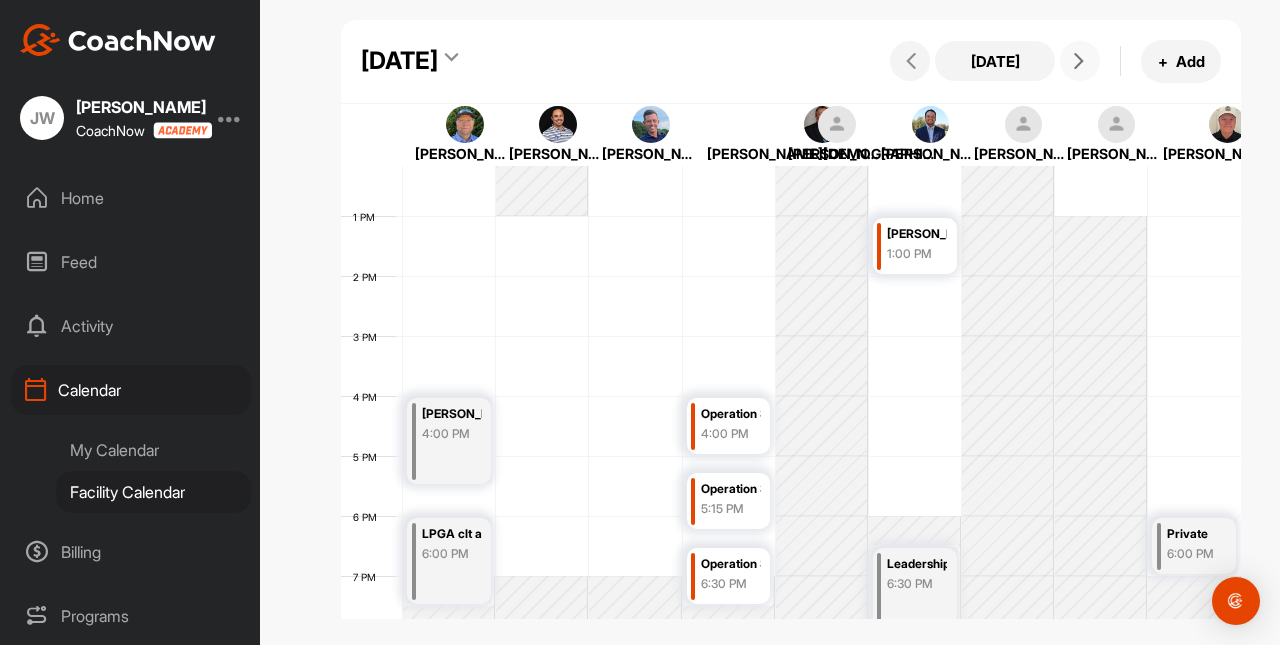 click at bounding box center (1079, 61) 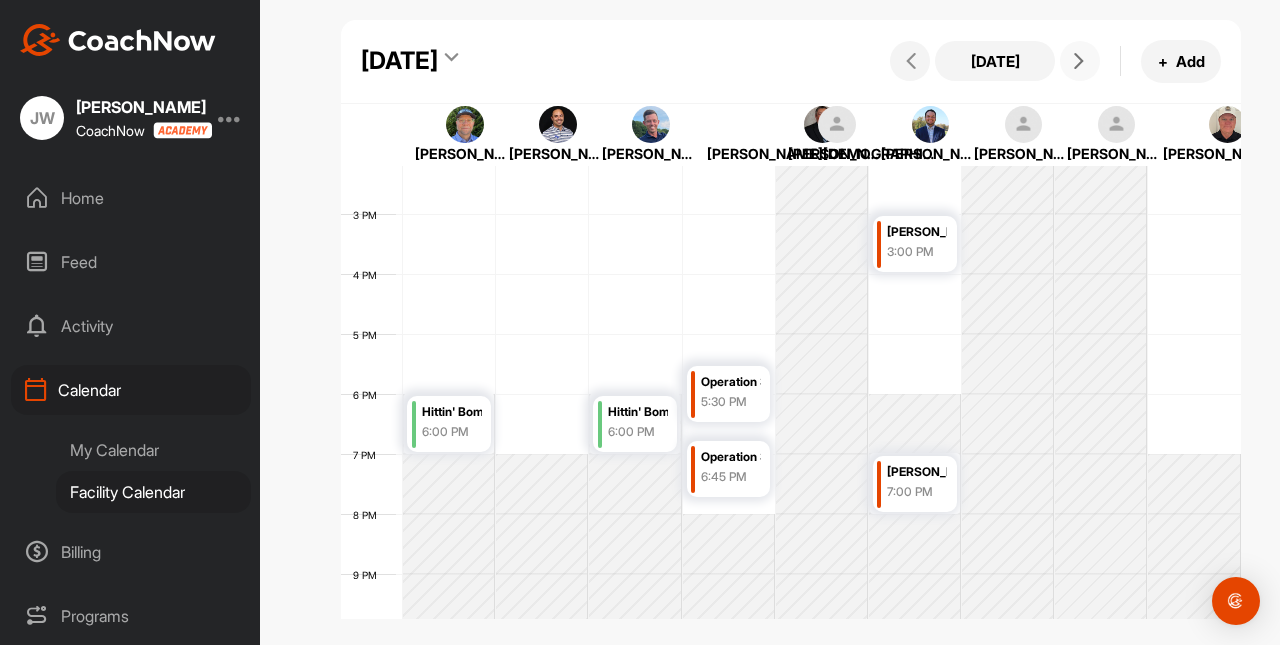 scroll, scrollTop: 836, scrollLeft: 0, axis: vertical 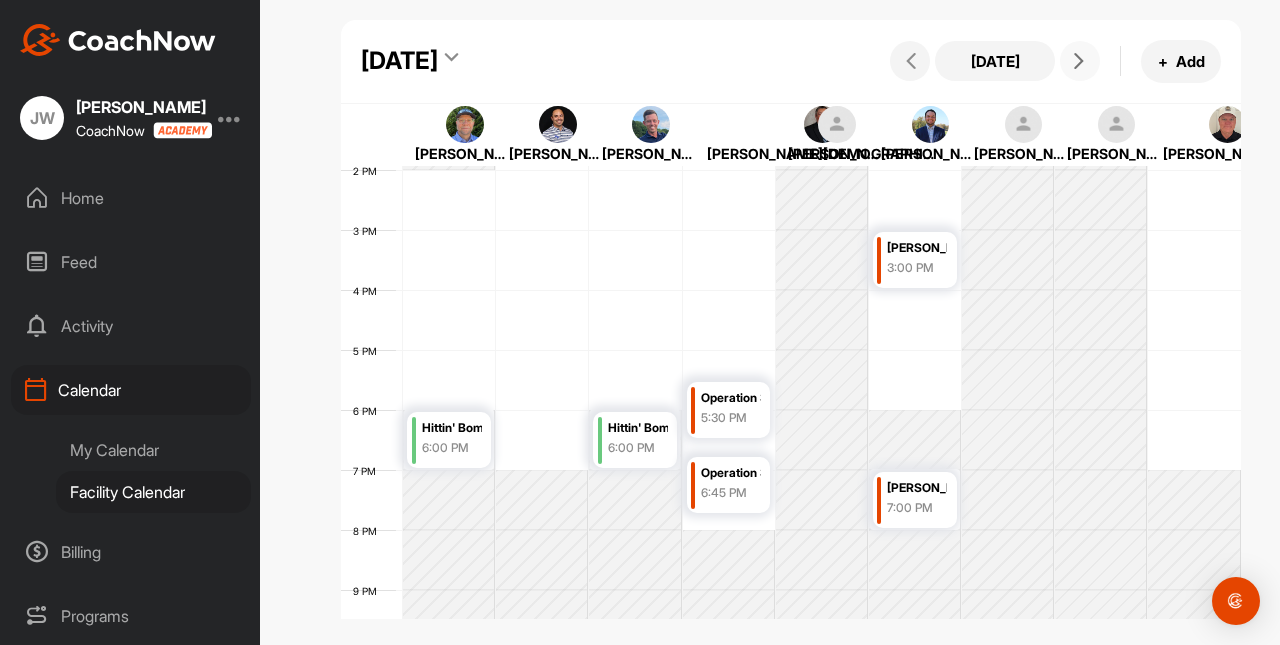 click on "7:00 PM" at bounding box center (917, 508) 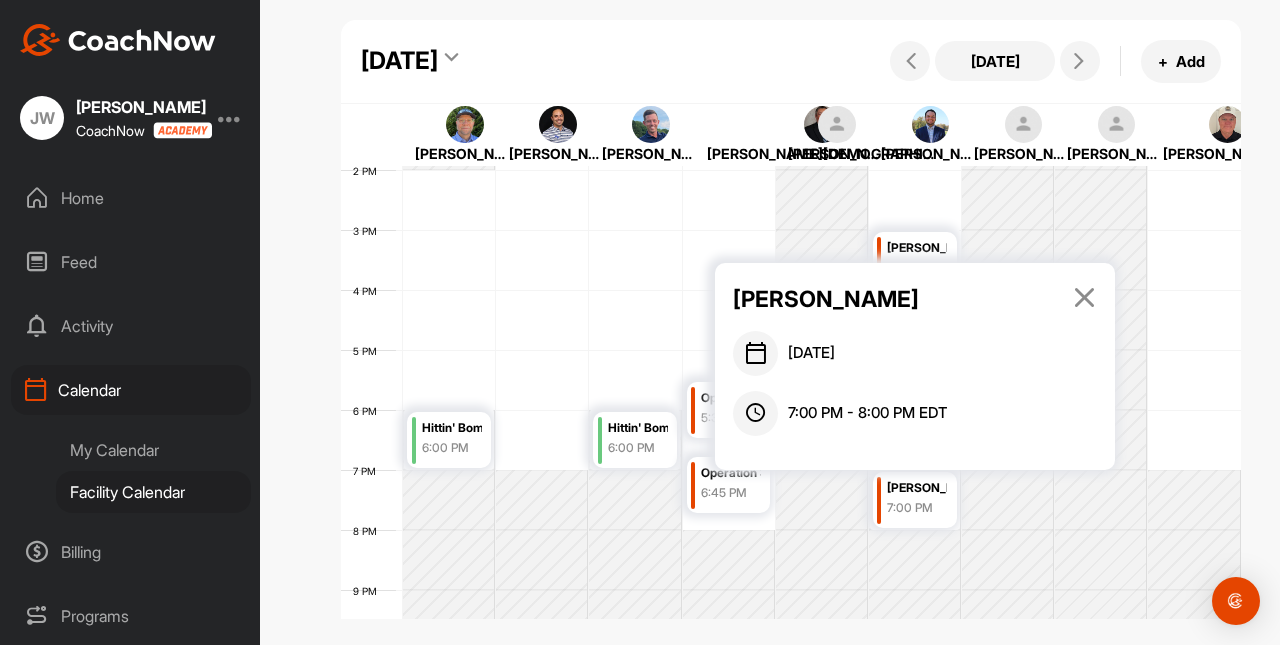 click at bounding box center (1084, 297) 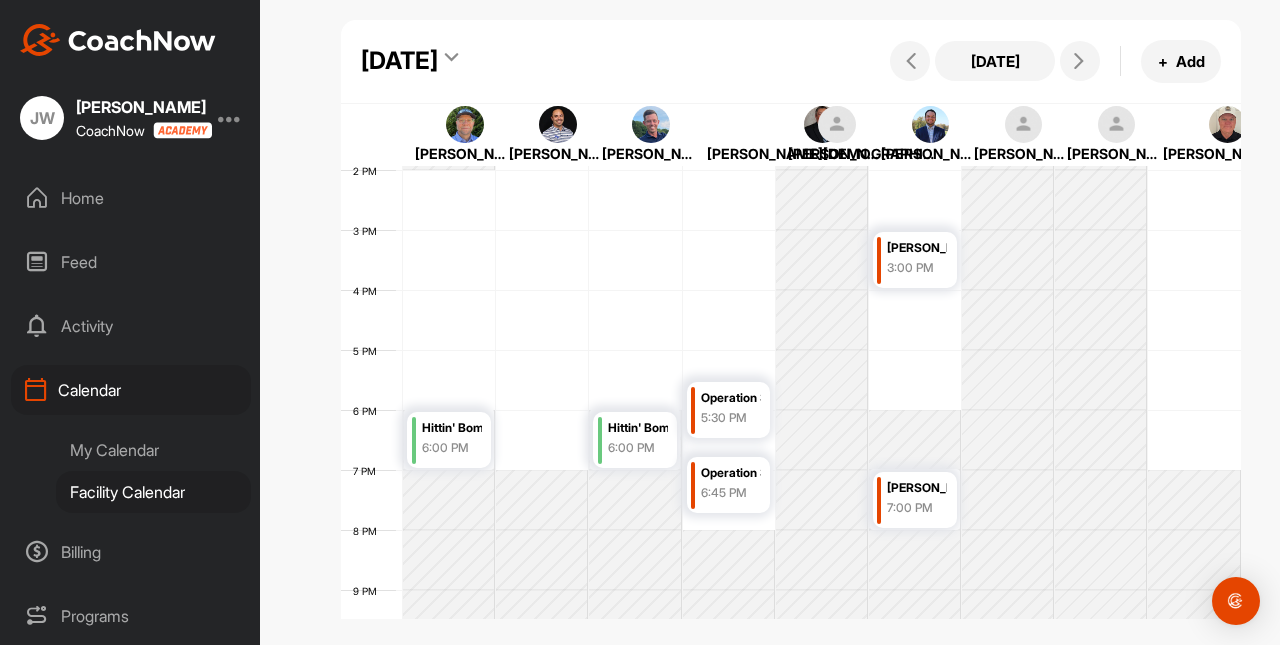 click on "Mike Madden" at bounding box center (917, 248) 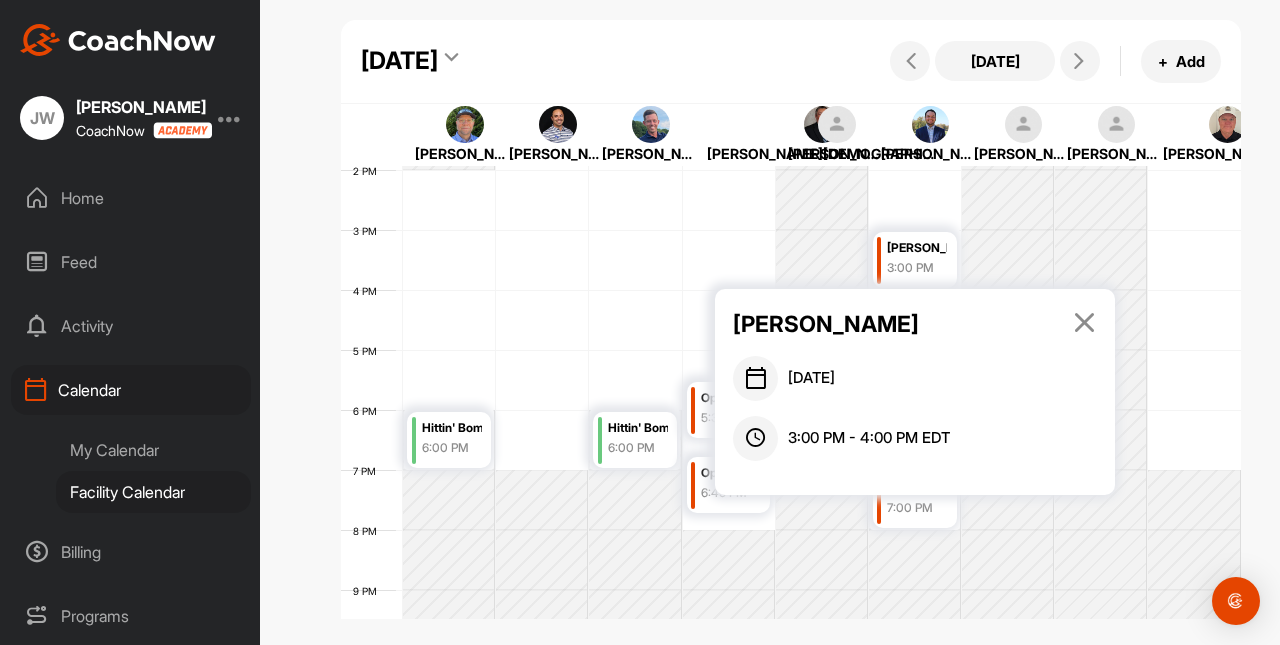 click at bounding box center [1084, 322] 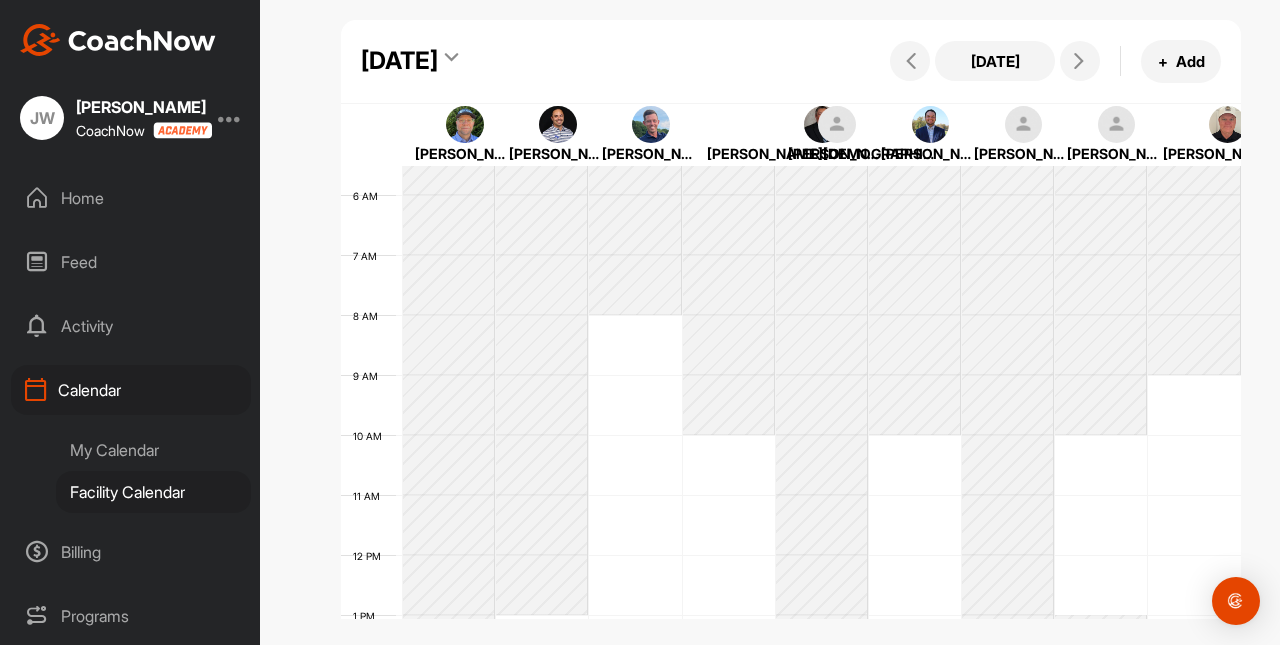 scroll, scrollTop: 234, scrollLeft: 0, axis: vertical 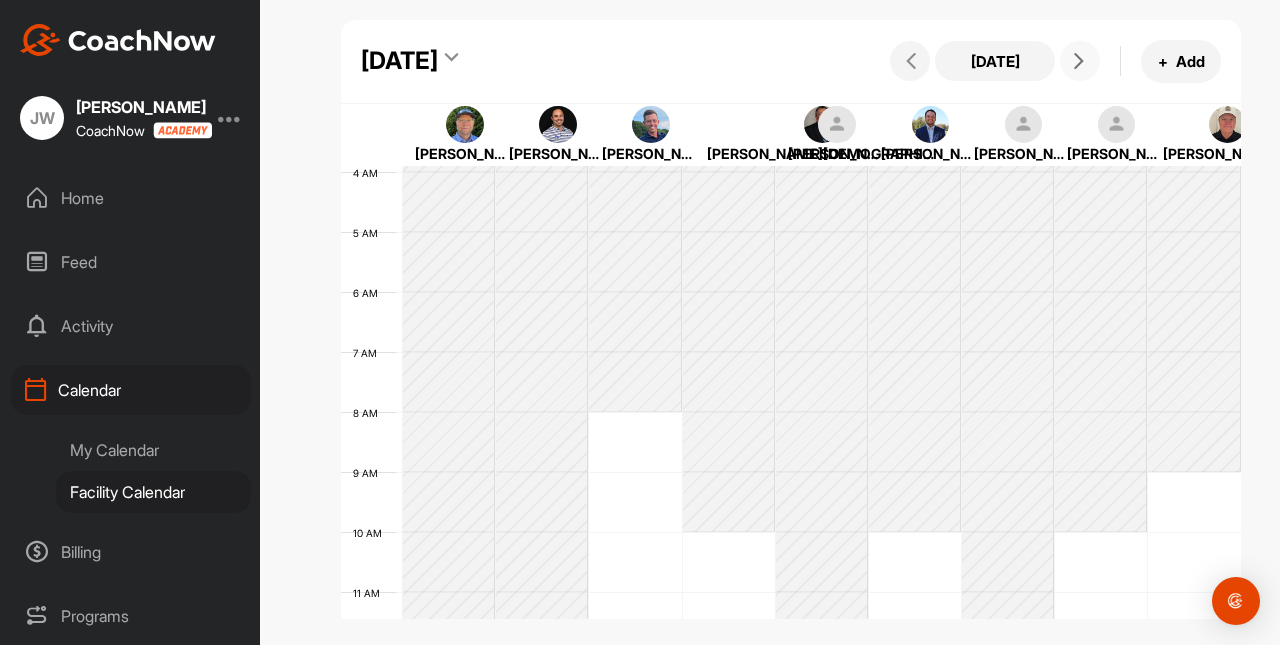click at bounding box center [1079, 61] 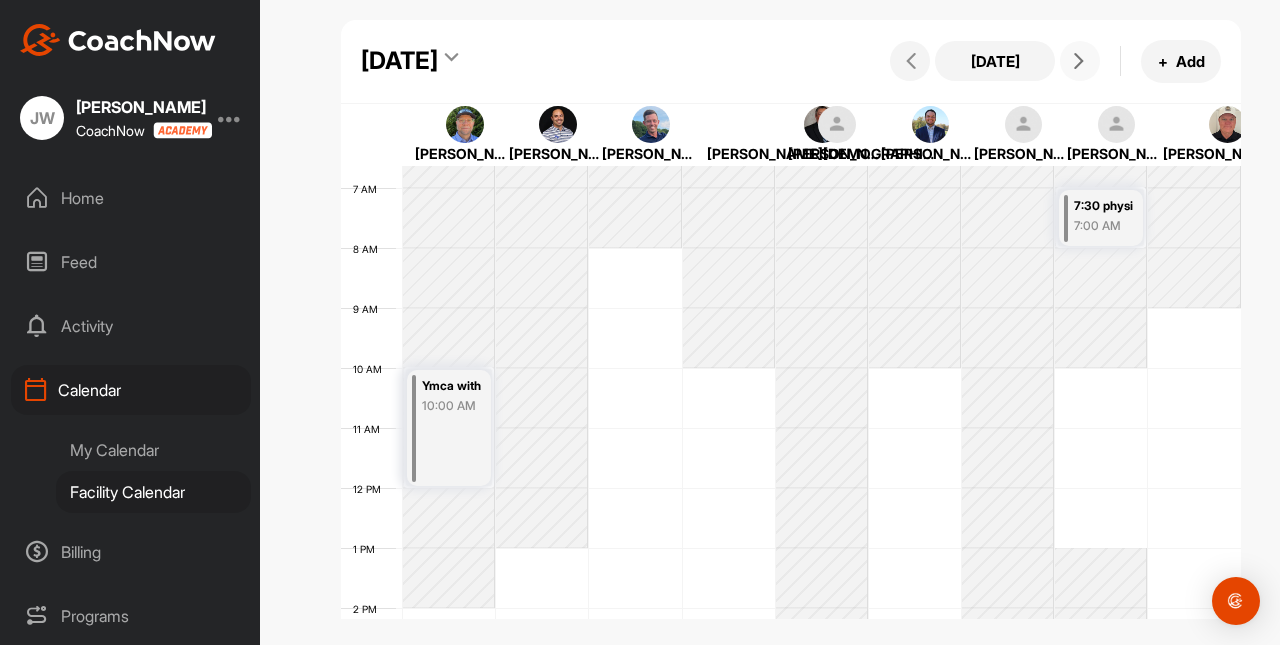 scroll, scrollTop: 408, scrollLeft: 0, axis: vertical 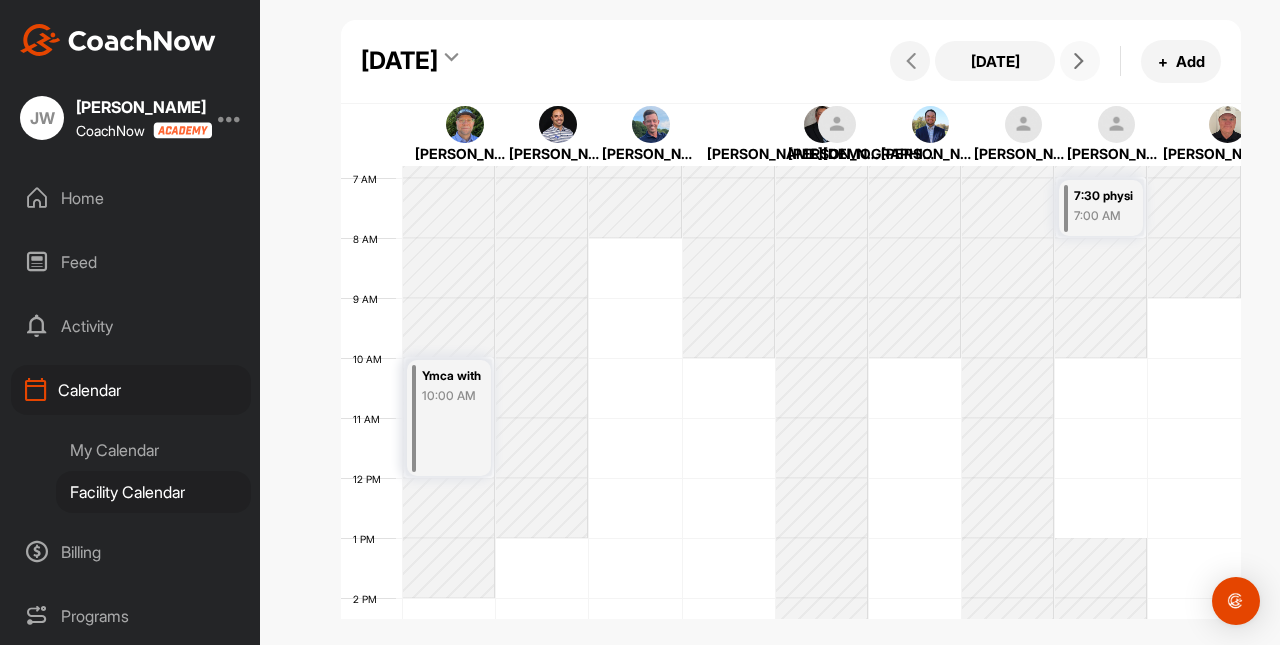 click on "7:00 AM" at bounding box center [1104, 216] 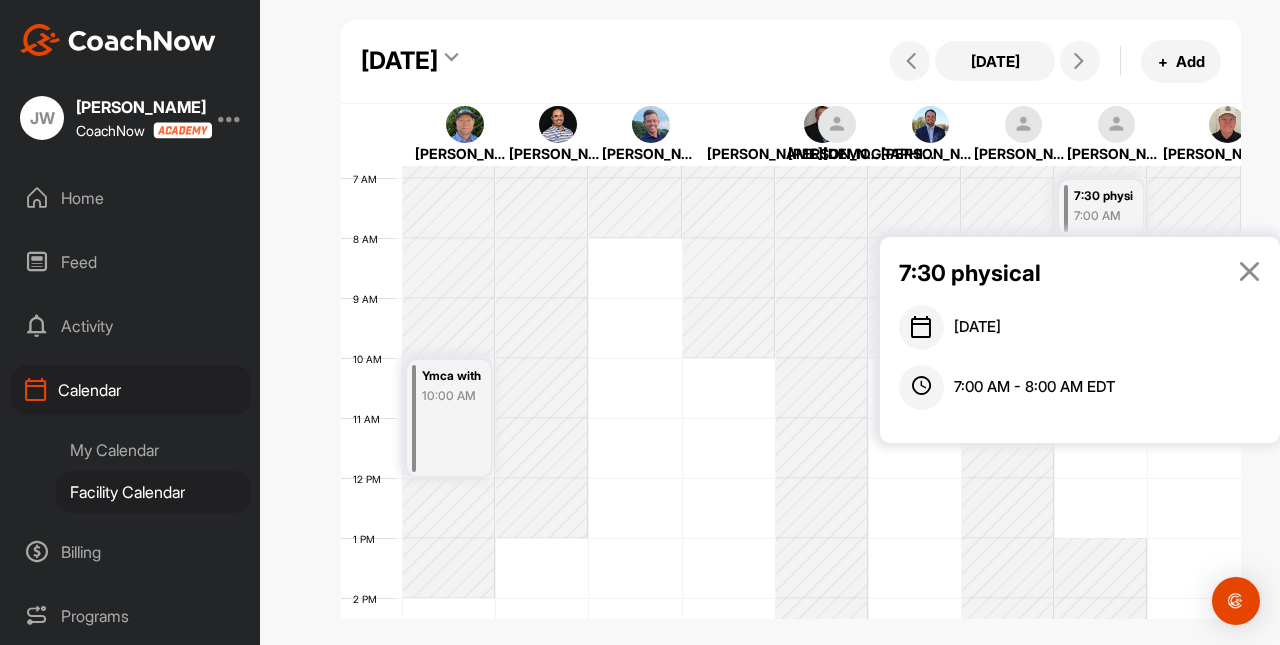 click at bounding box center [1249, 271] 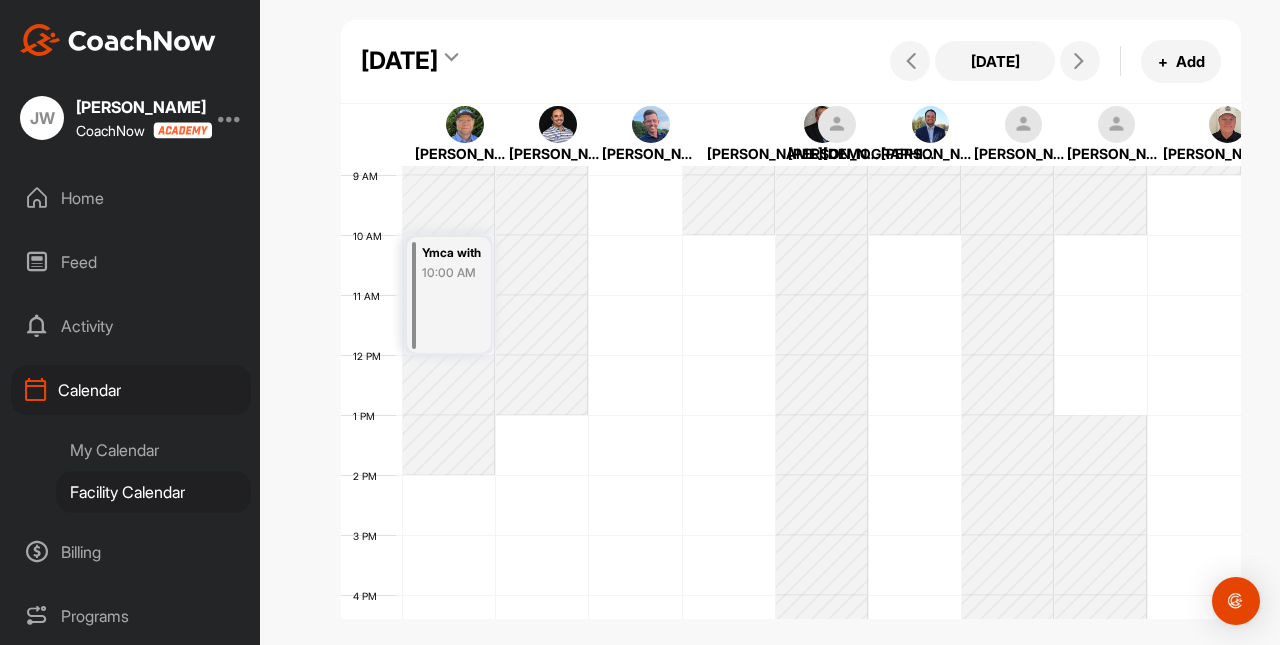 scroll, scrollTop: 510, scrollLeft: 0, axis: vertical 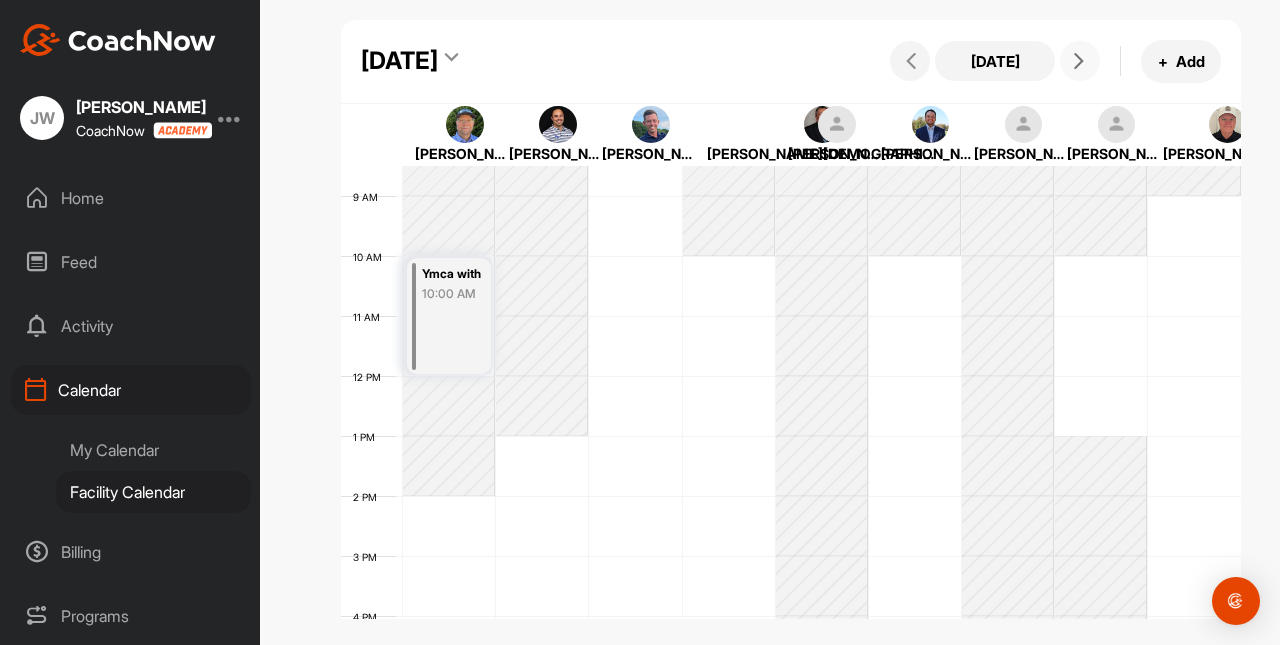 click at bounding box center (1079, 61) 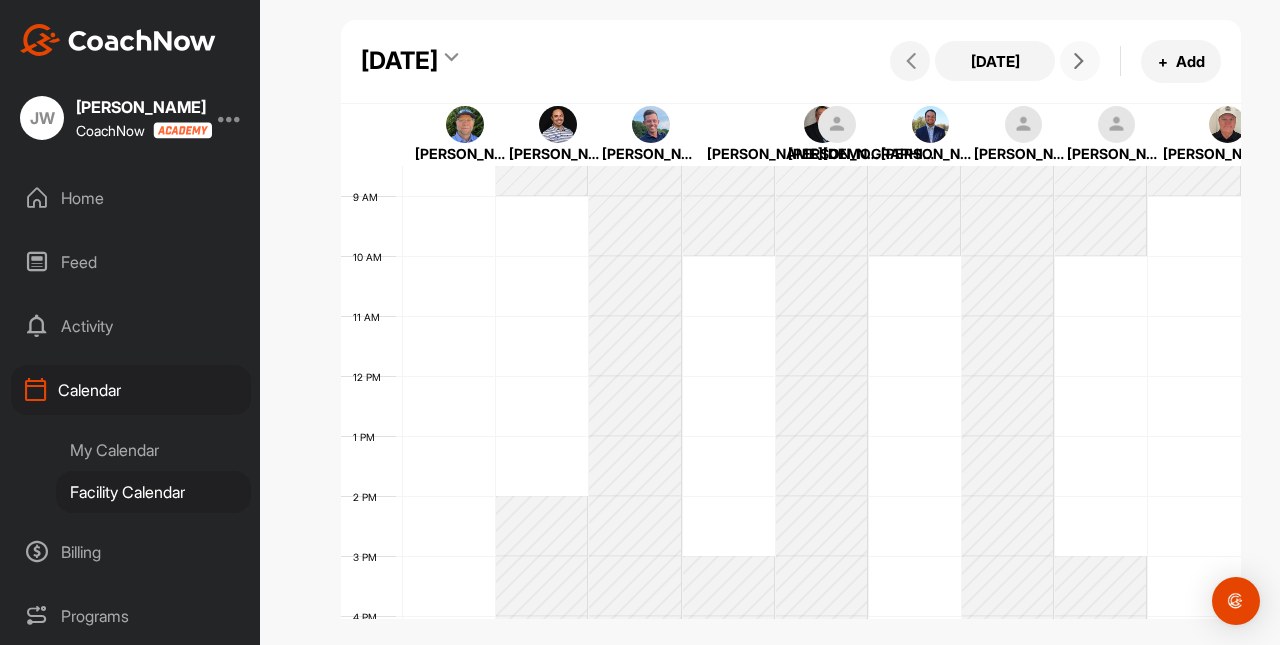 scroll, scrollTop: 346, scrollLeft: 0, axis: vertical 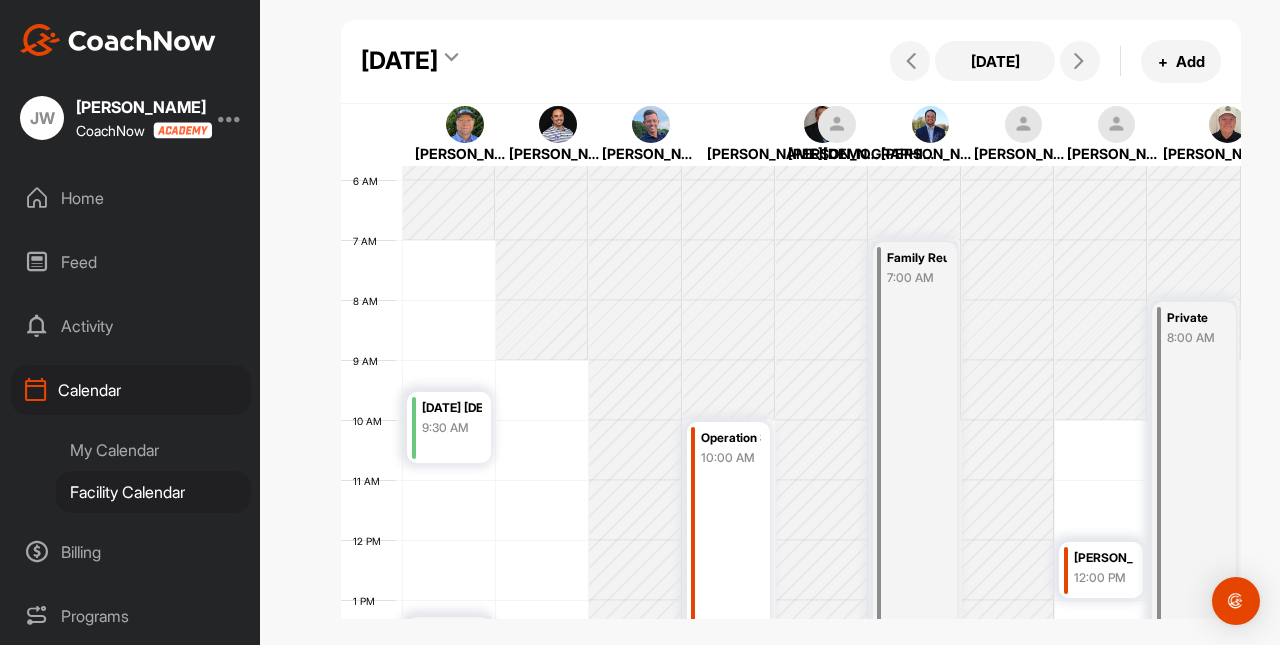 click on "My Calendar" at bounding box center [153, 450] 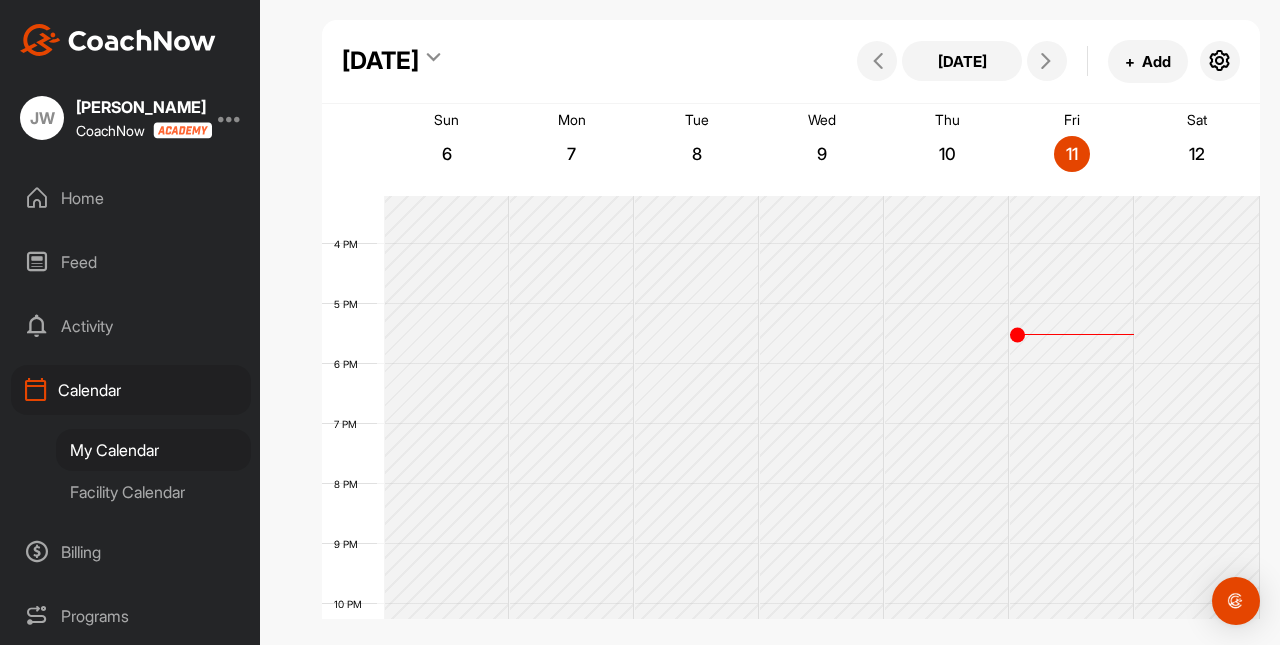 scroll, scrollTop: 853, scrollLeft: 0, axis: vertical 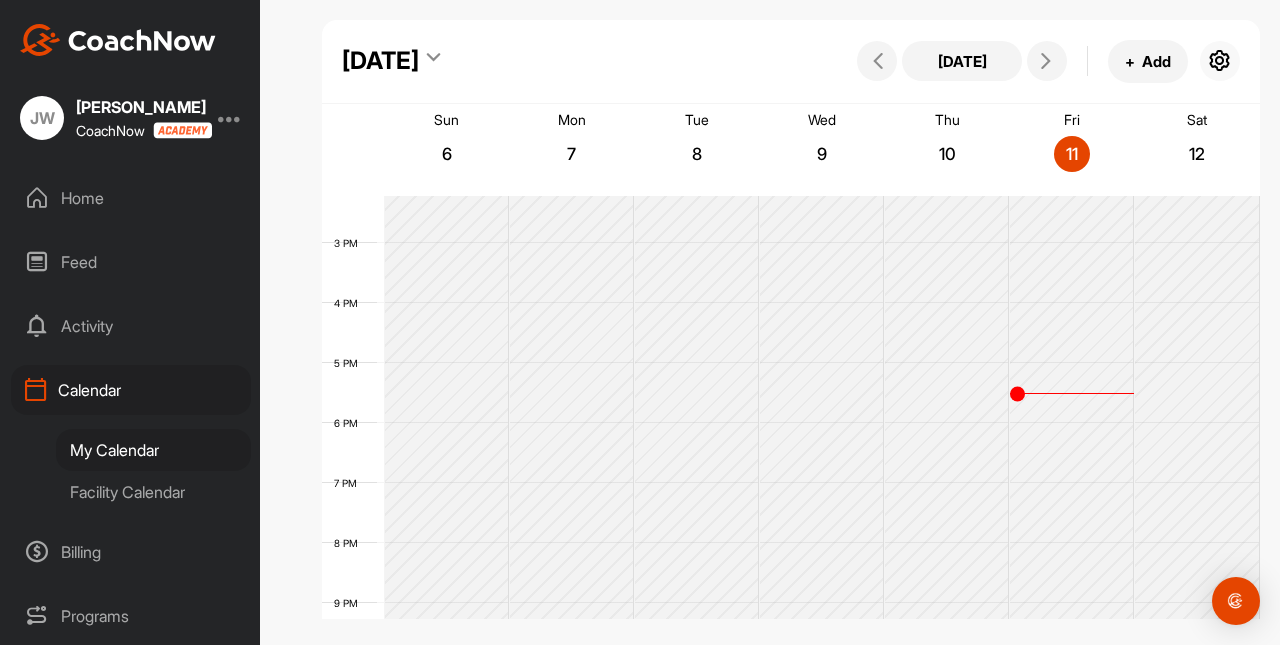 click at bounding box center [1220, 61] 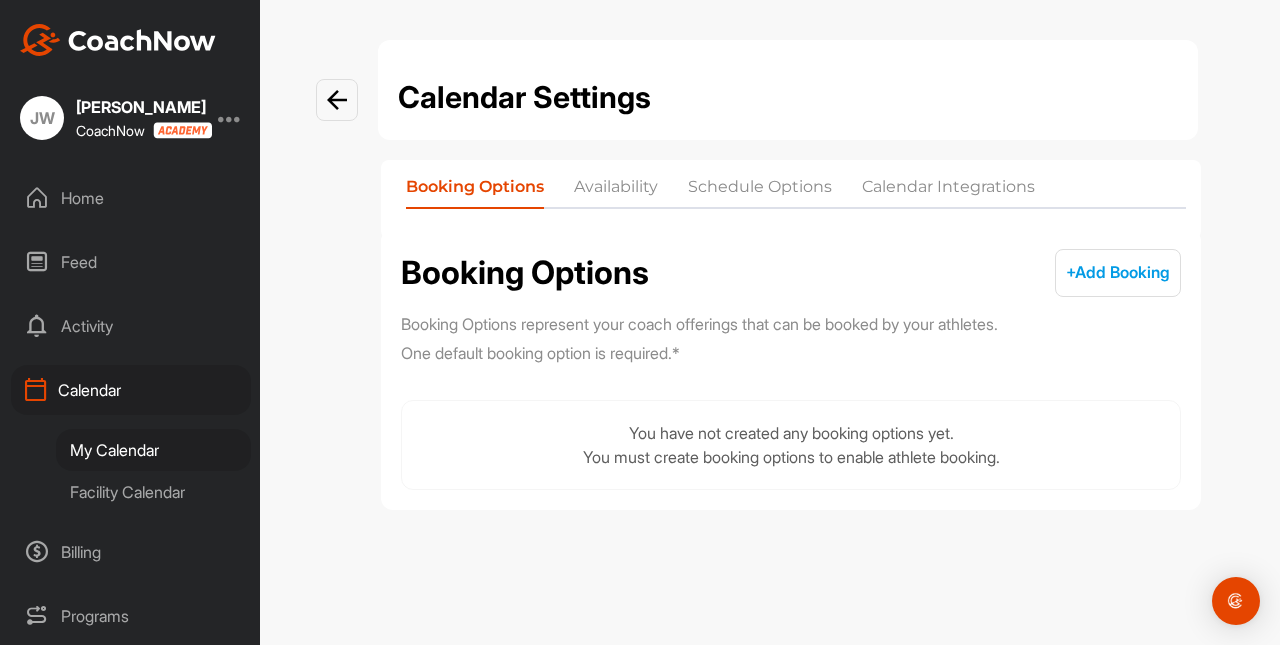 click on "+  Add Booking" at bounding box center (1118, 272) 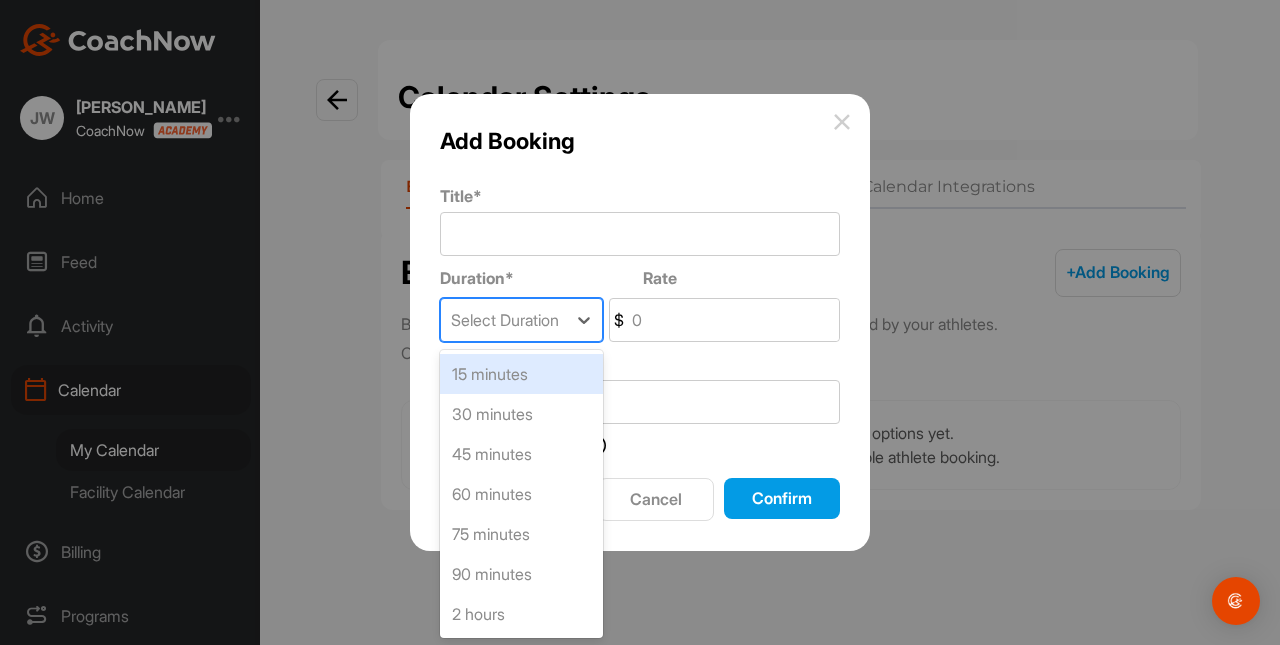 click on "Select Duration" at bounding box center (505, 320) 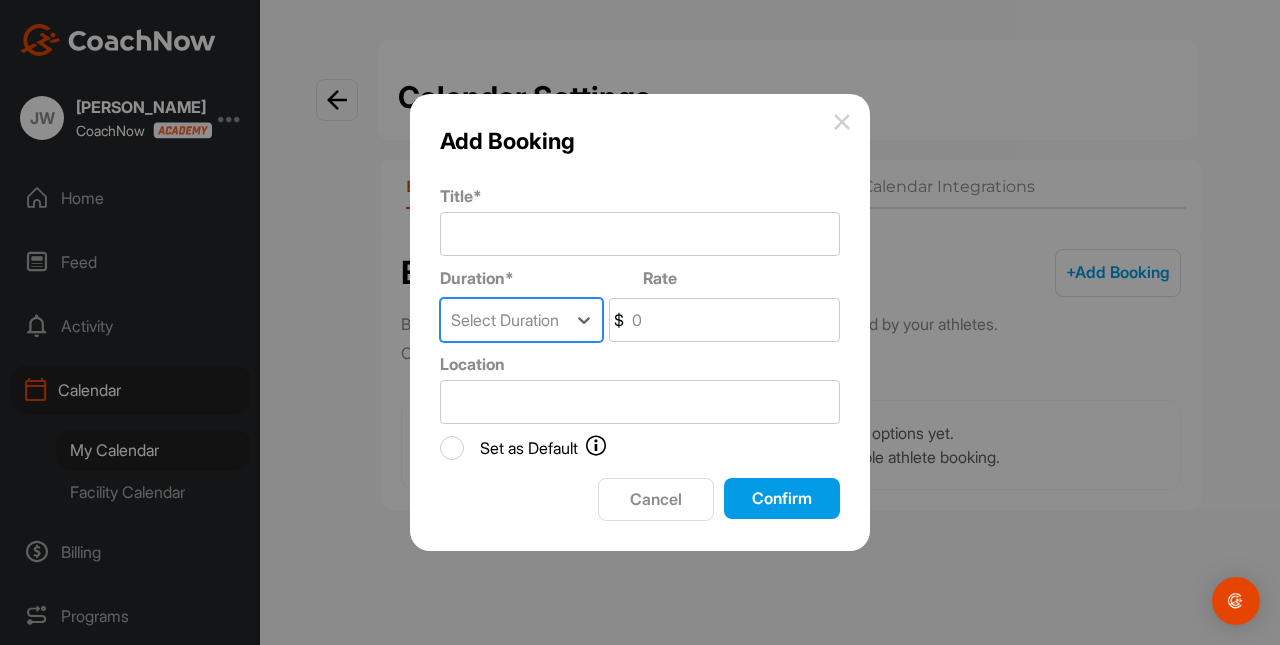 click on "Select Duration" at bounding box center [505, 320] 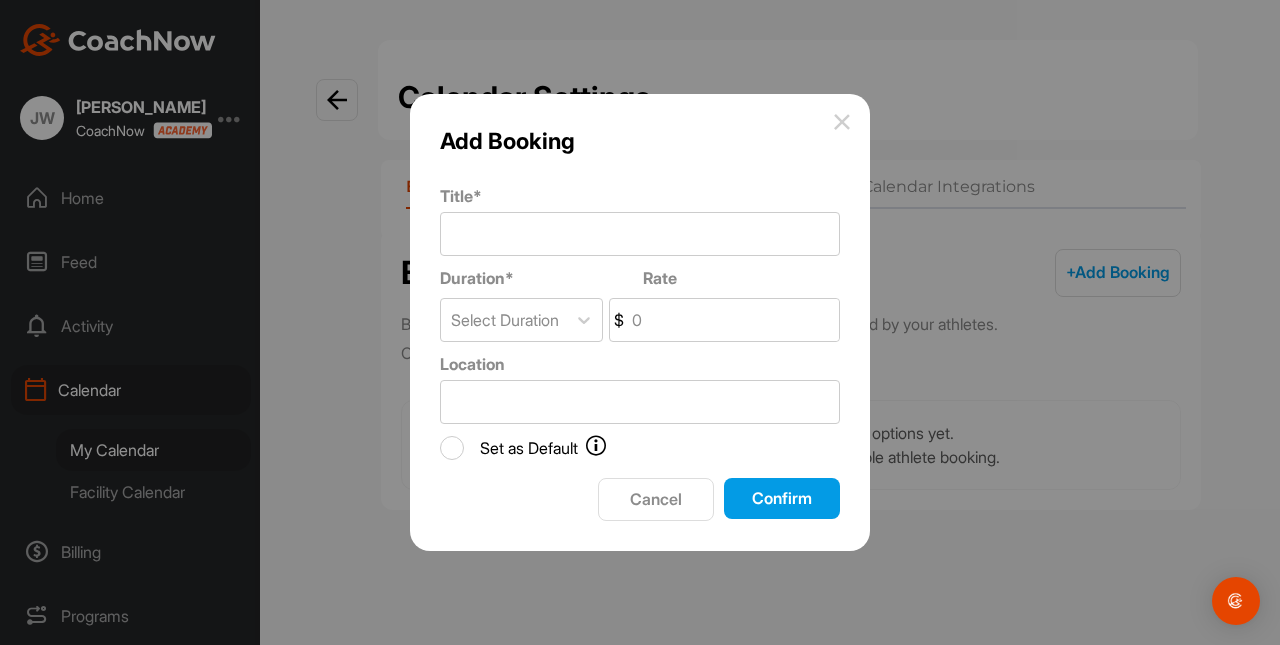 click on "Duration  *" at bounding box center (534, 278) 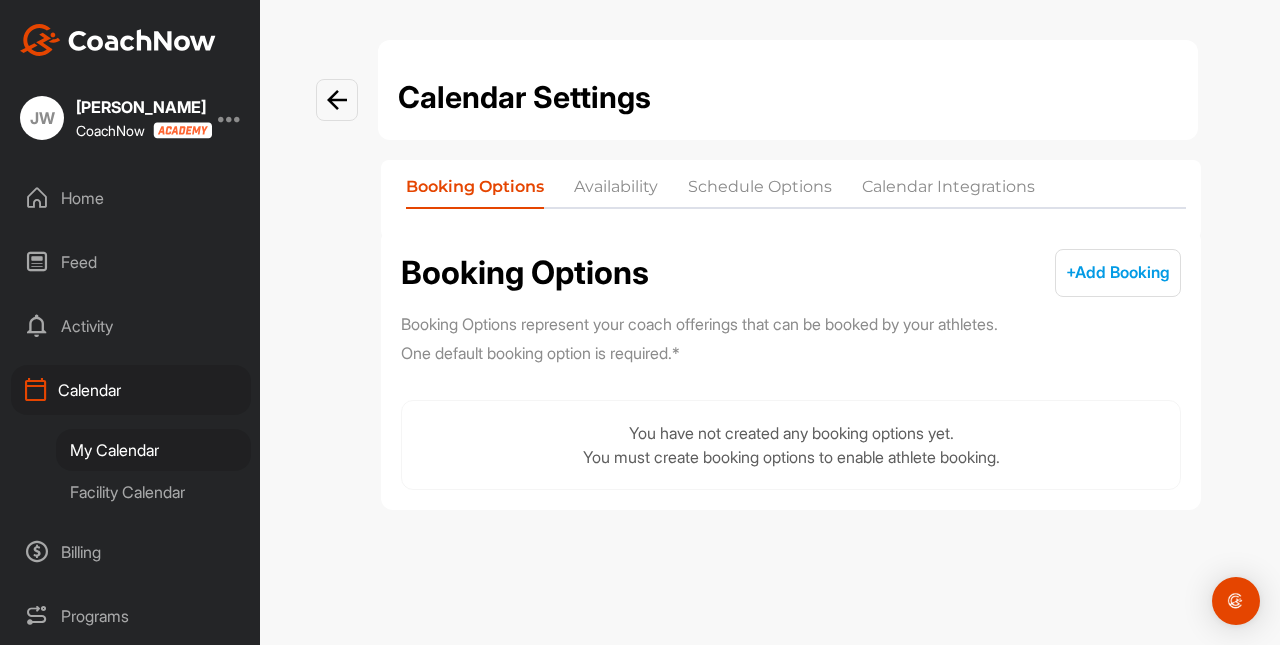 click on "Availability" at bounding box center (616, 191) 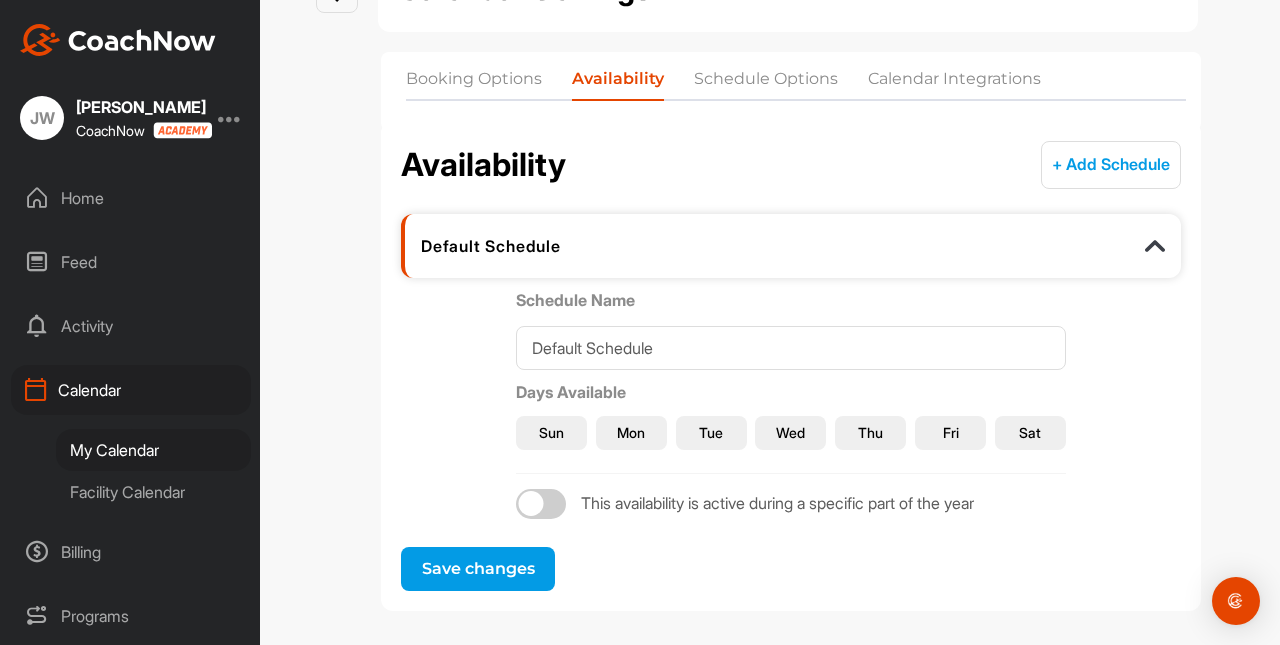 scroll, scrollTop: 119, scrollLeft: 0, axis: vertical 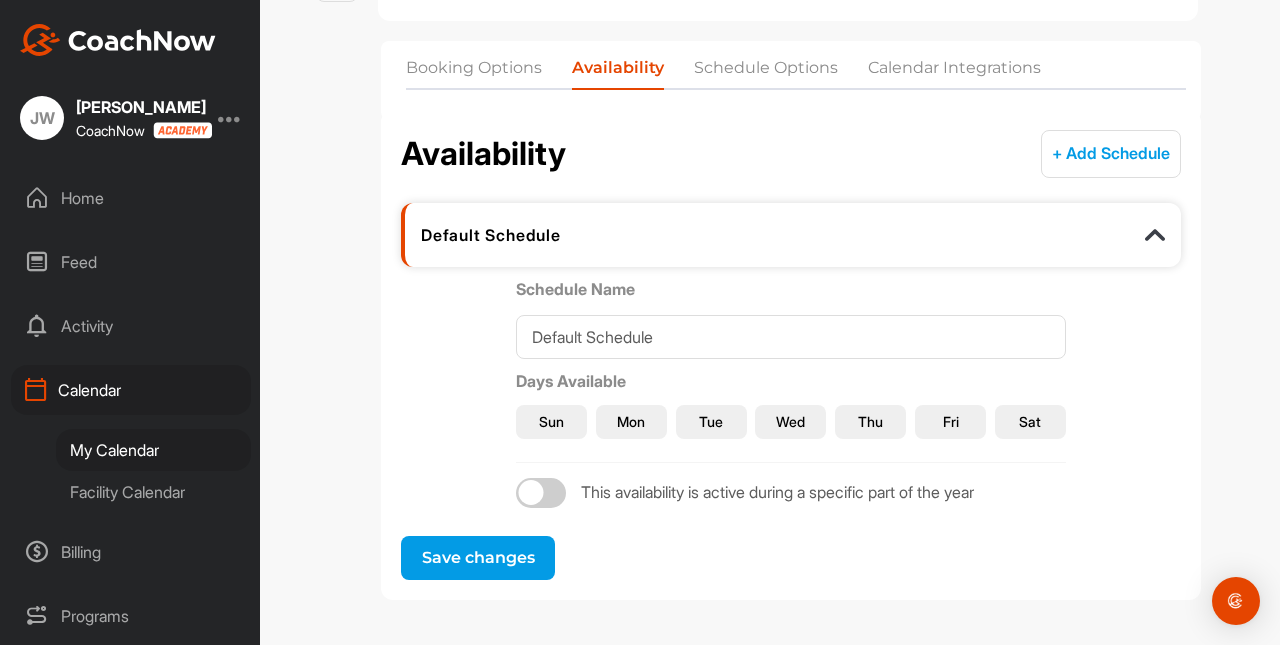 click on "Default Schedule" at bounding box center (737, 235) 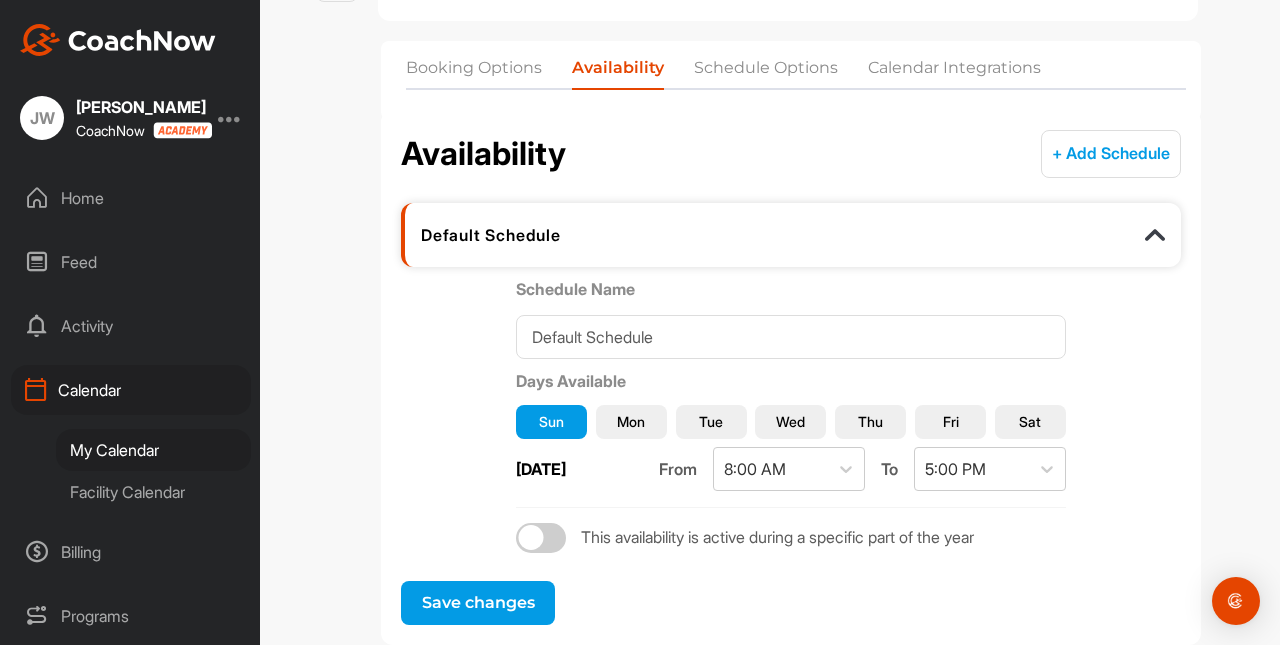 click on "Wed" at bounding box center (790, 422) 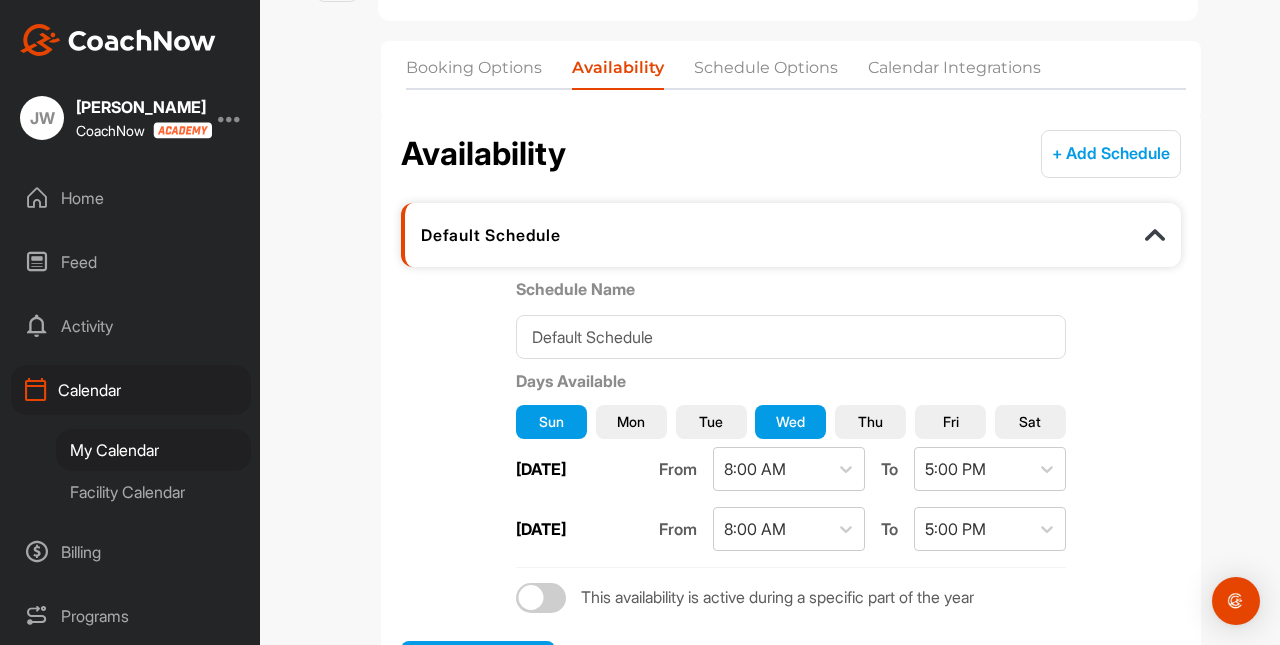 click on "Thu" at bounding box center (870, 422) 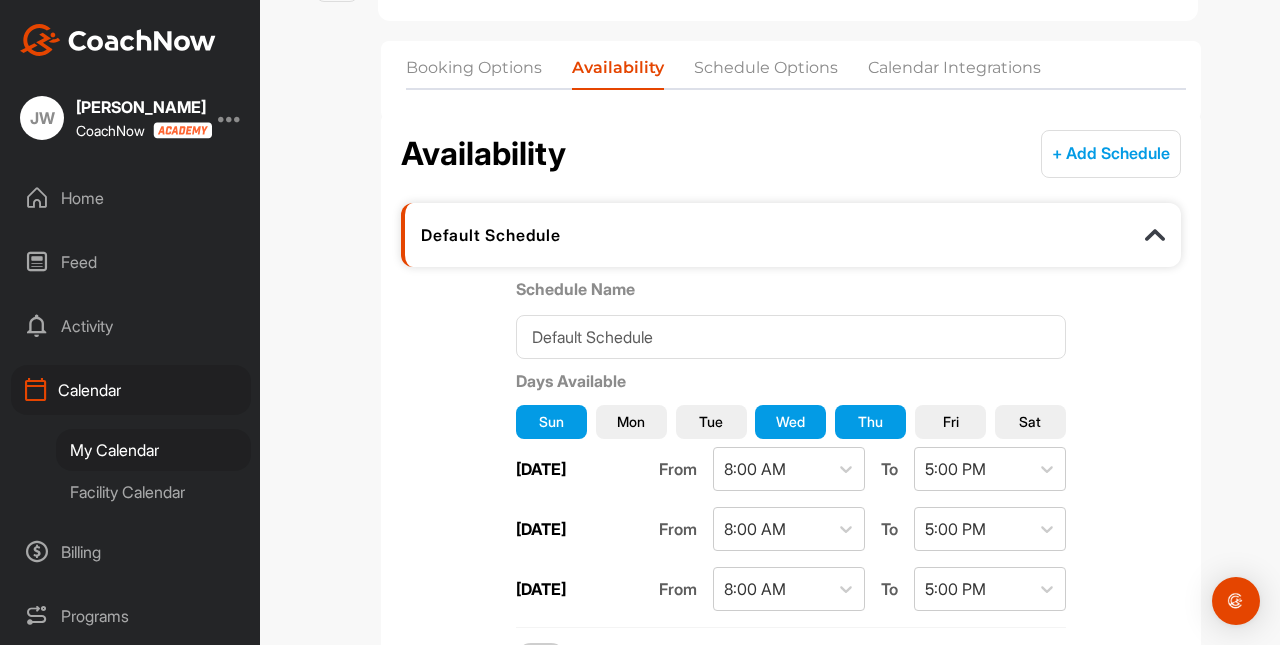 click on "Fri" at bounding box center (951, 421) 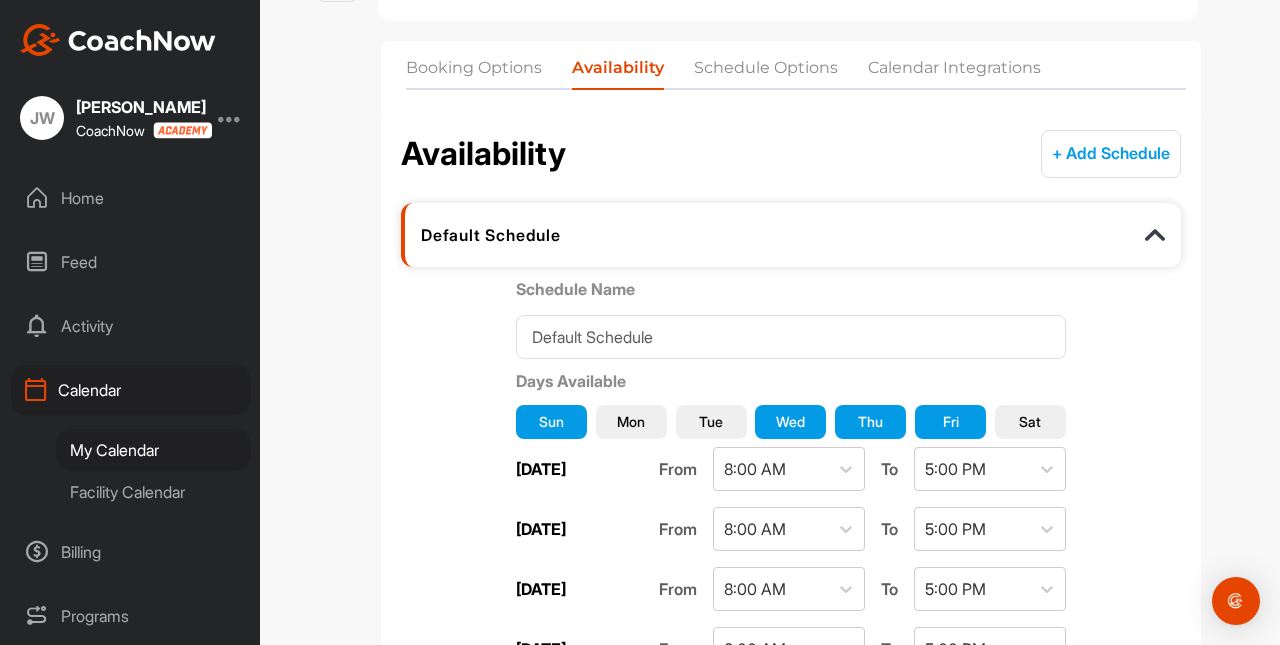 click on "Sat" at bounding box center (1030, 422) 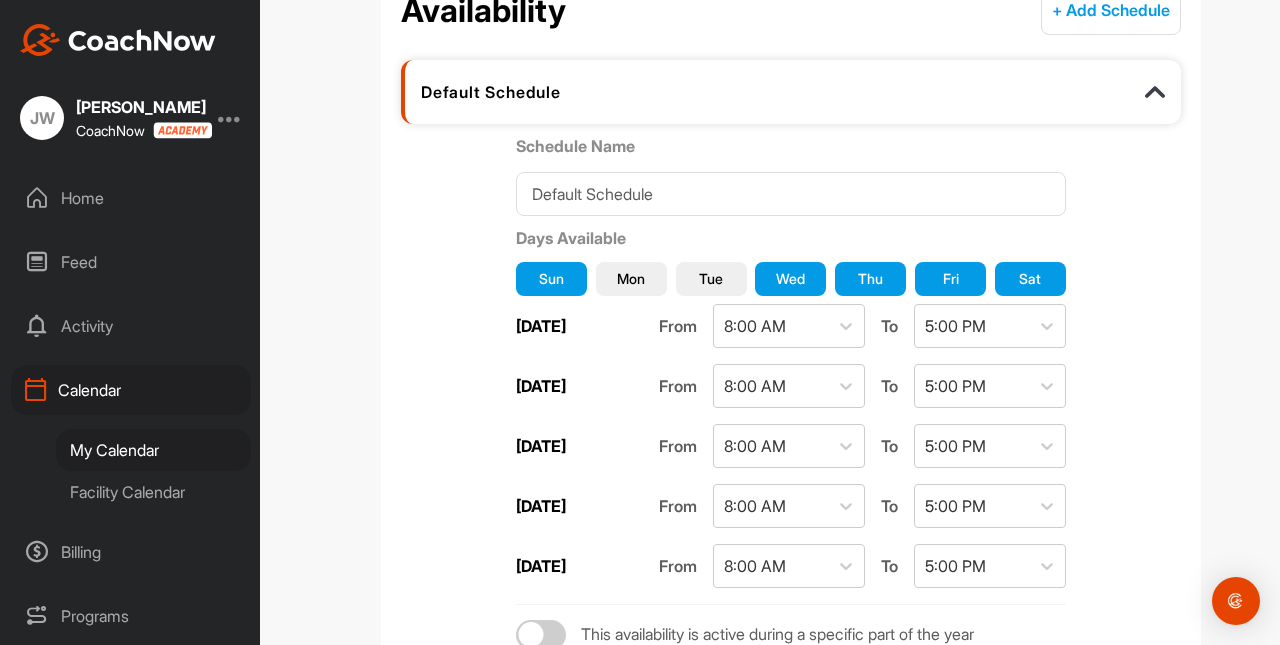 scroll, scrollTop: 263, scrollLeft: 0, axis: vertical 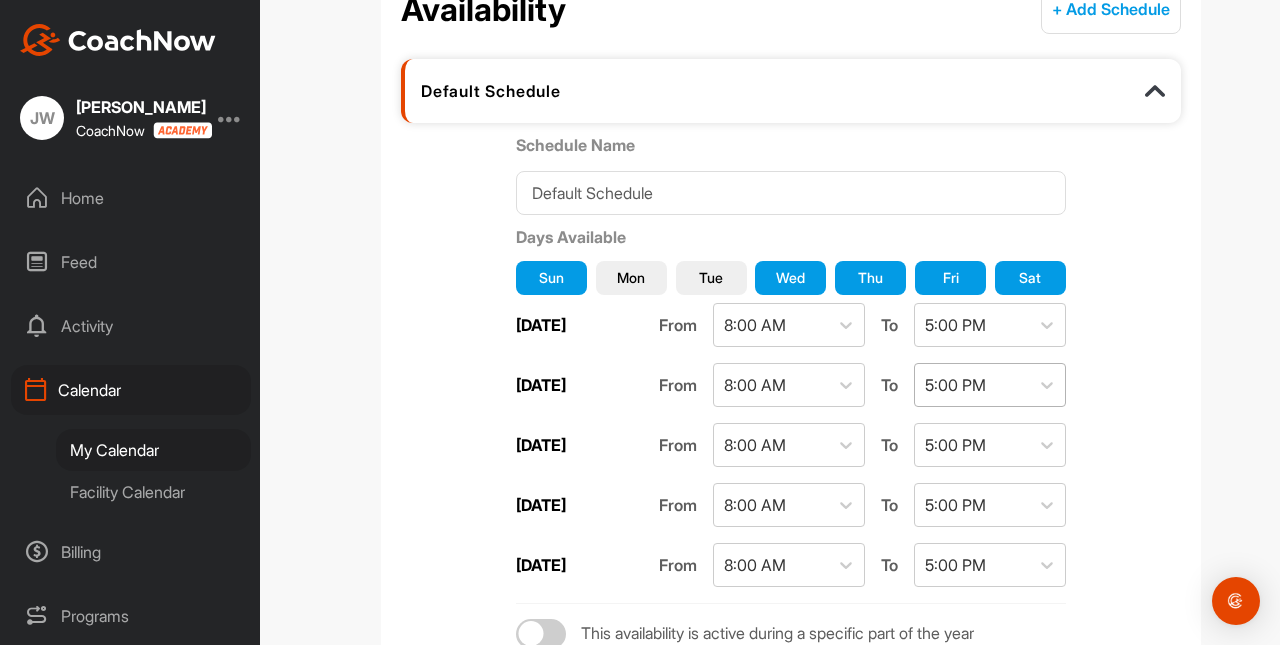 click on "5:00 PM" at bounding box center [972, 385] 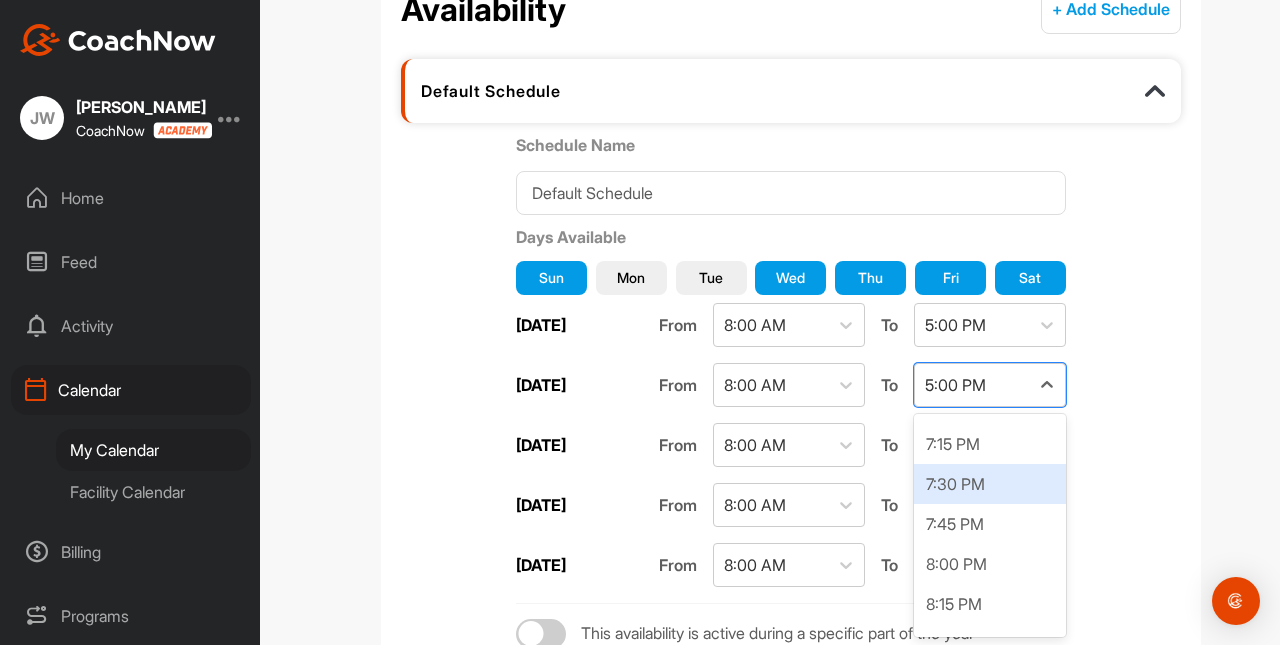 scroll, scrollTop: 3086, scrollLeft: 0, axis: vertical 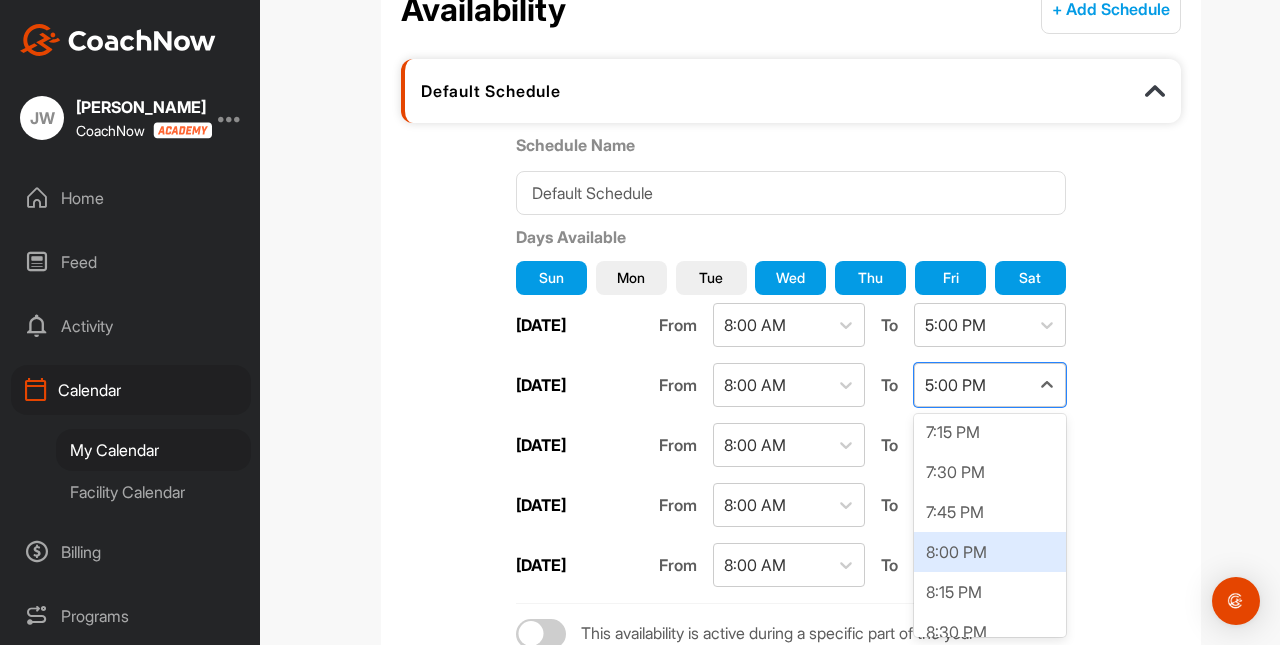 click on "8:00 PM" at bounding box center (990, 552) 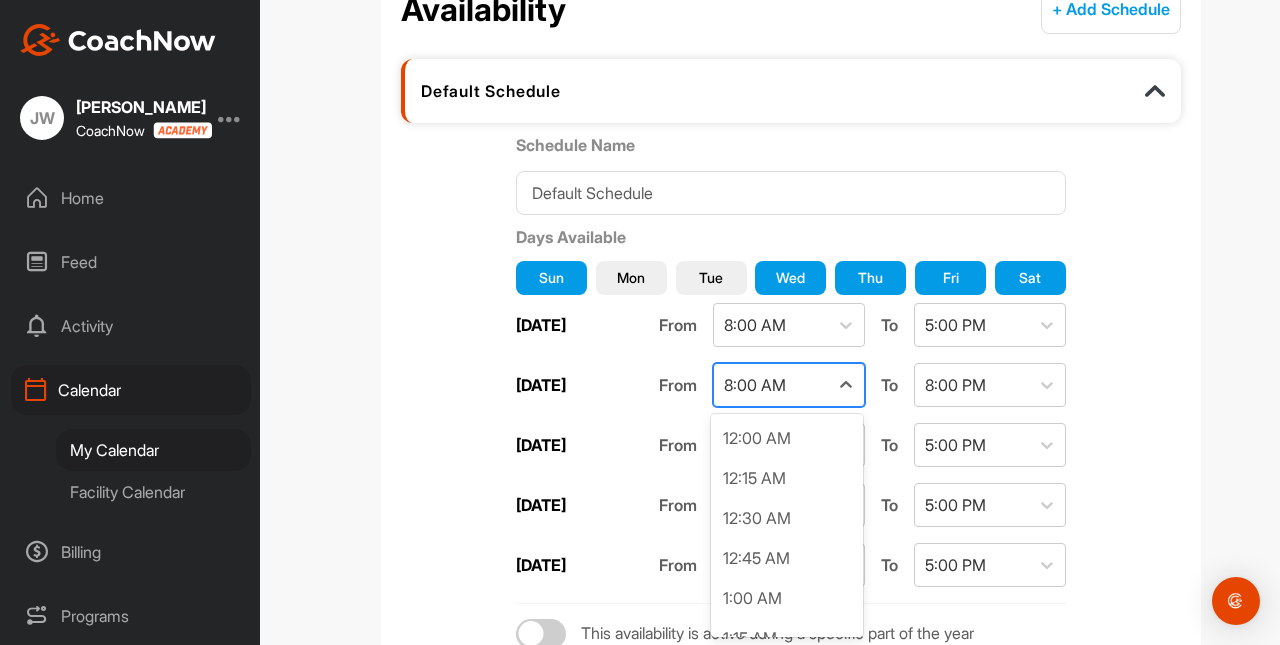 click on "8:00 AM" at bounding box center (755, 385) 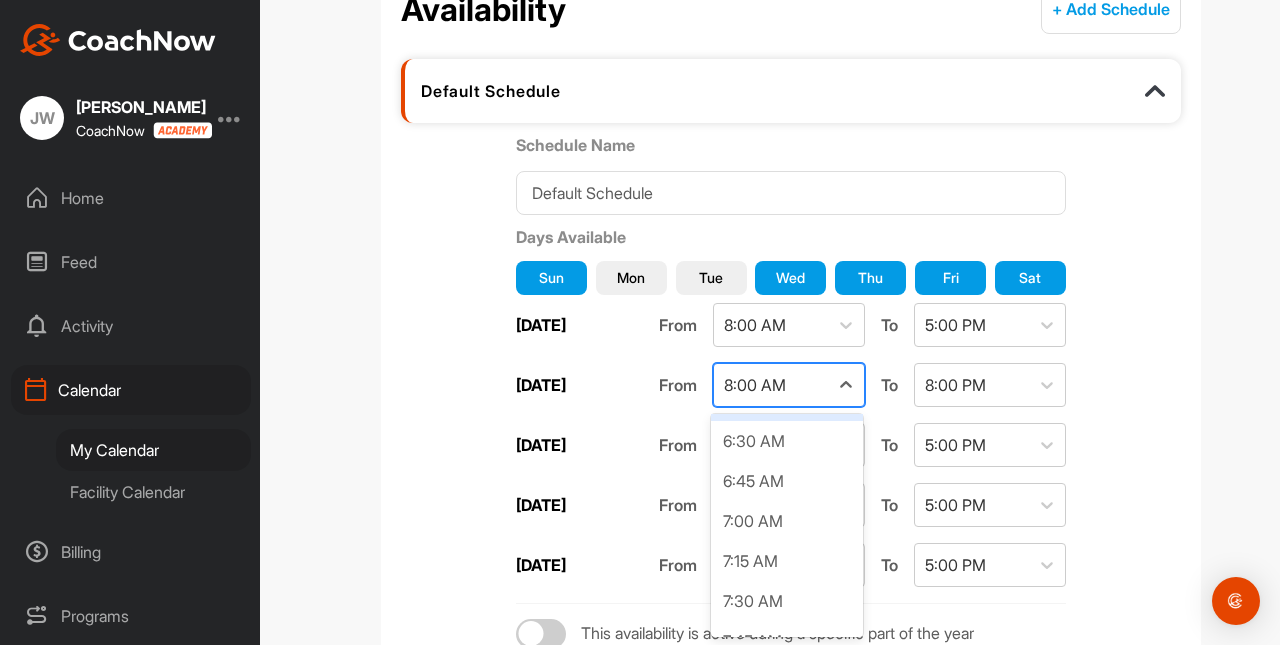 click on "8:00 AM" at bounding box center [755, 385] 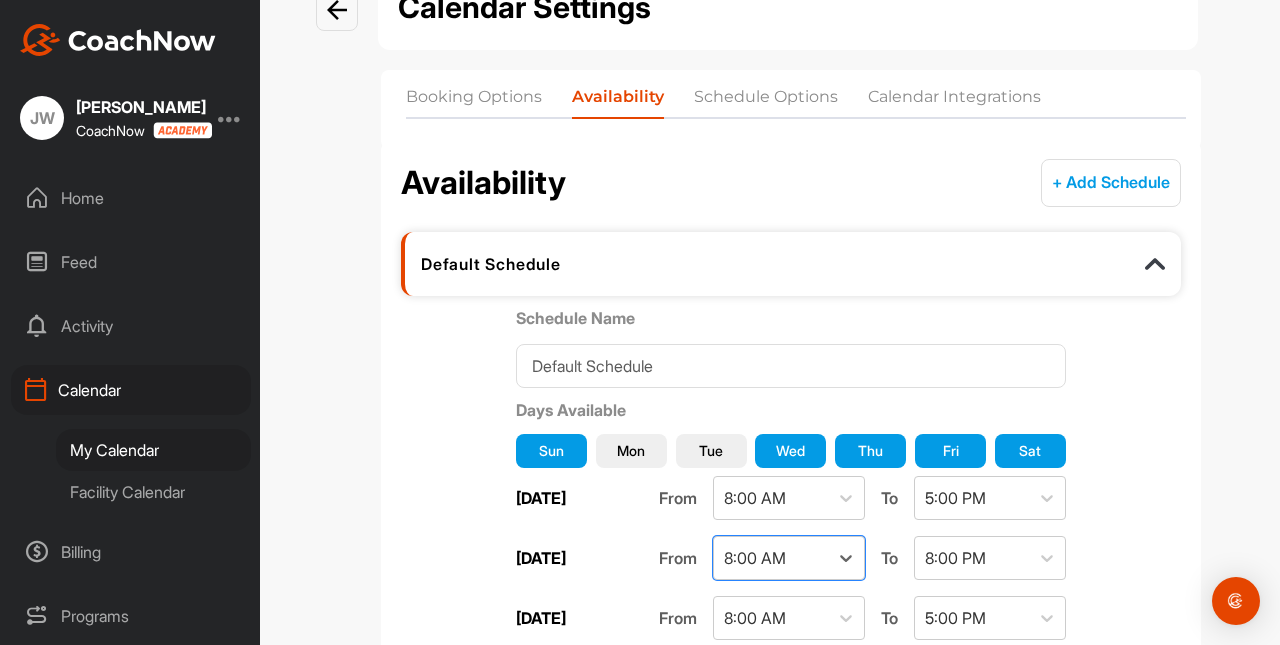 scroll, scrollTop: 0, scrollLeft: 0, axis: both 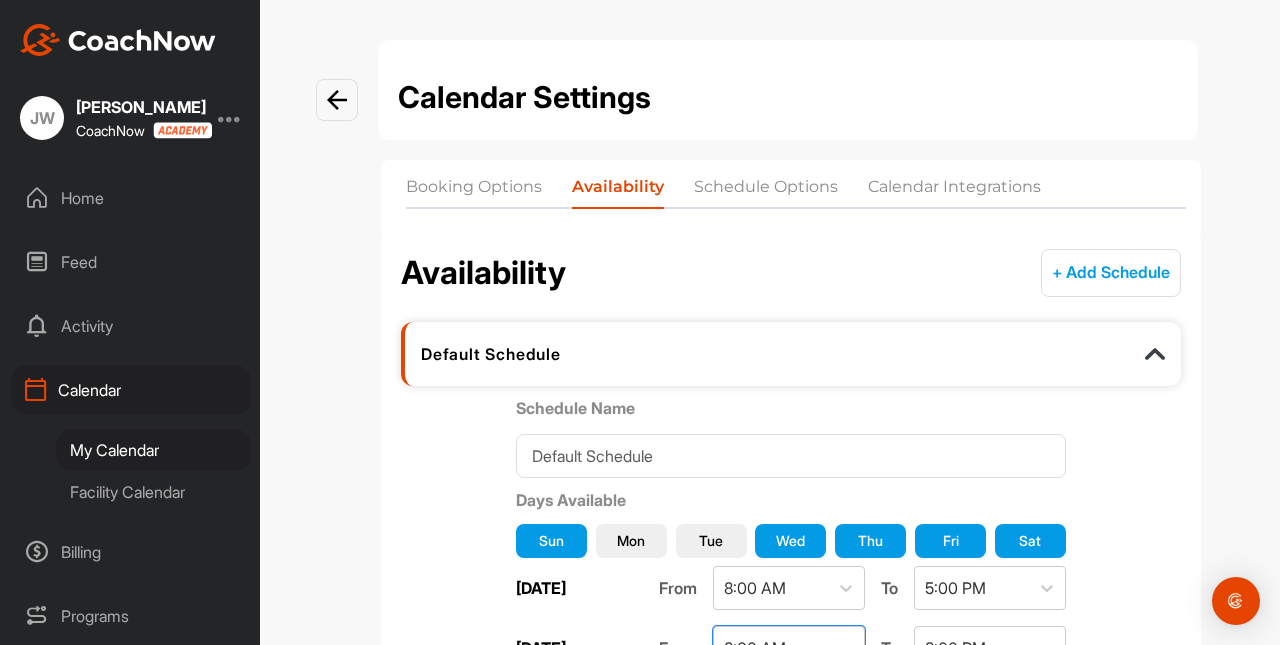 click at bounding box center (337, 100) 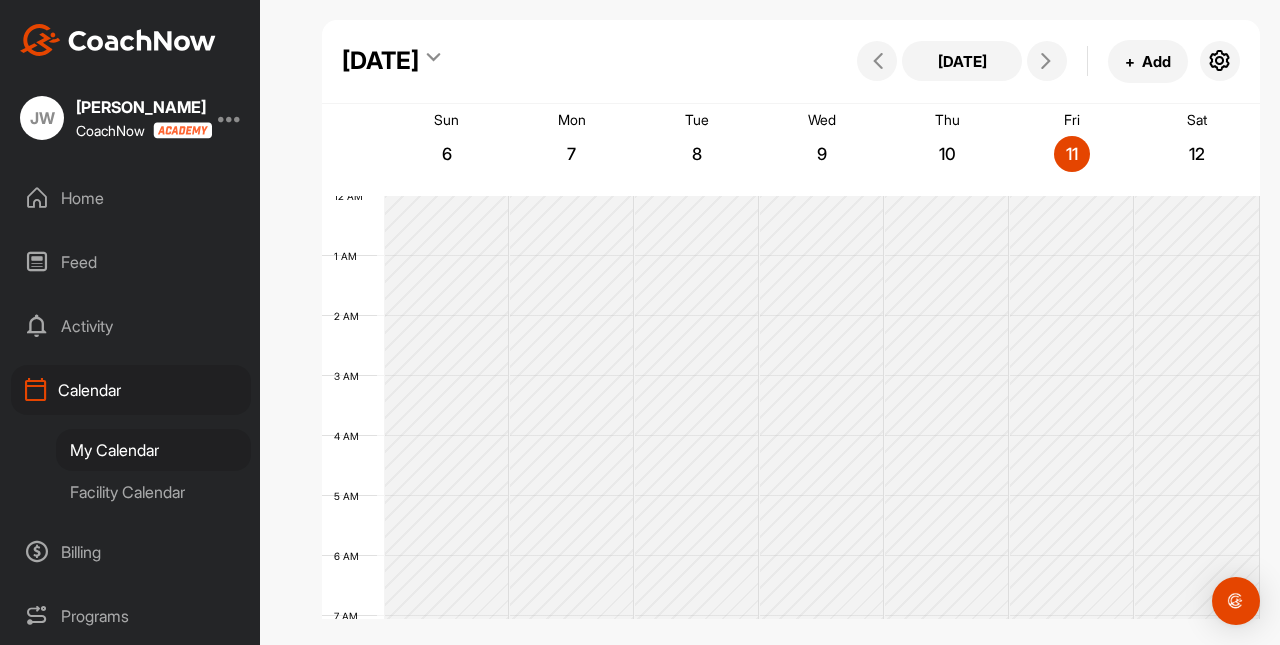 scroll, scrollTop: 346, scrollLeft: 0, axis: vertical 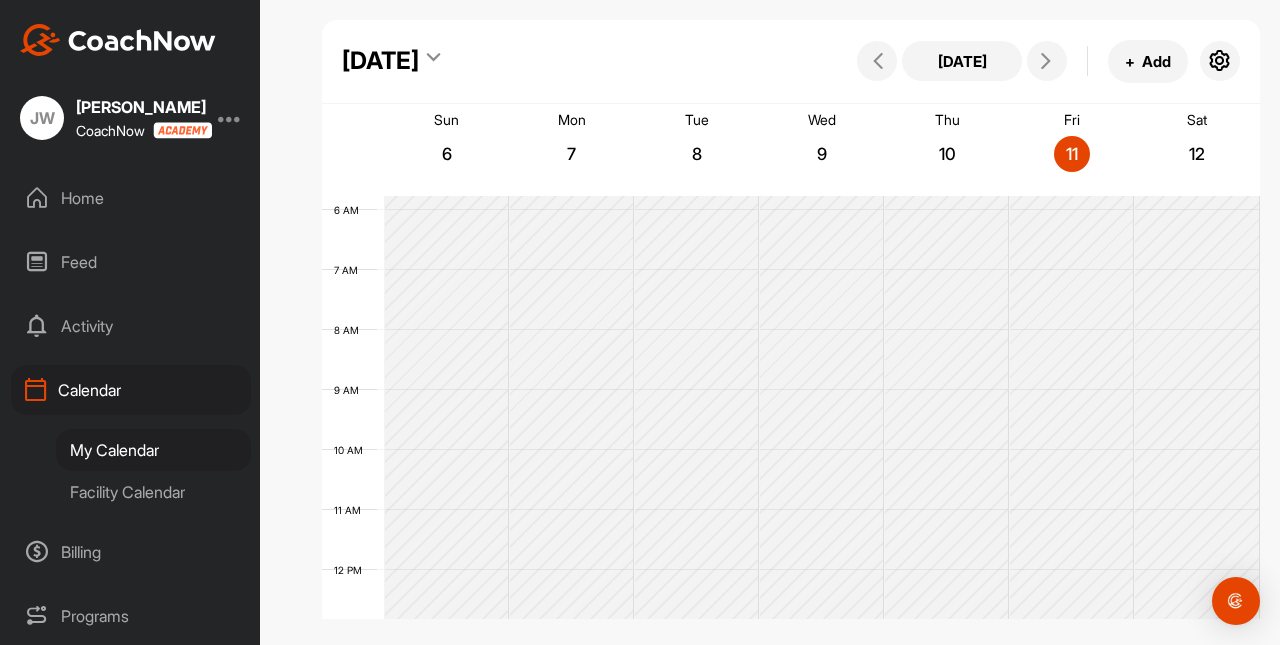click on "Facility Calendar" at bounding box center [153, 492] 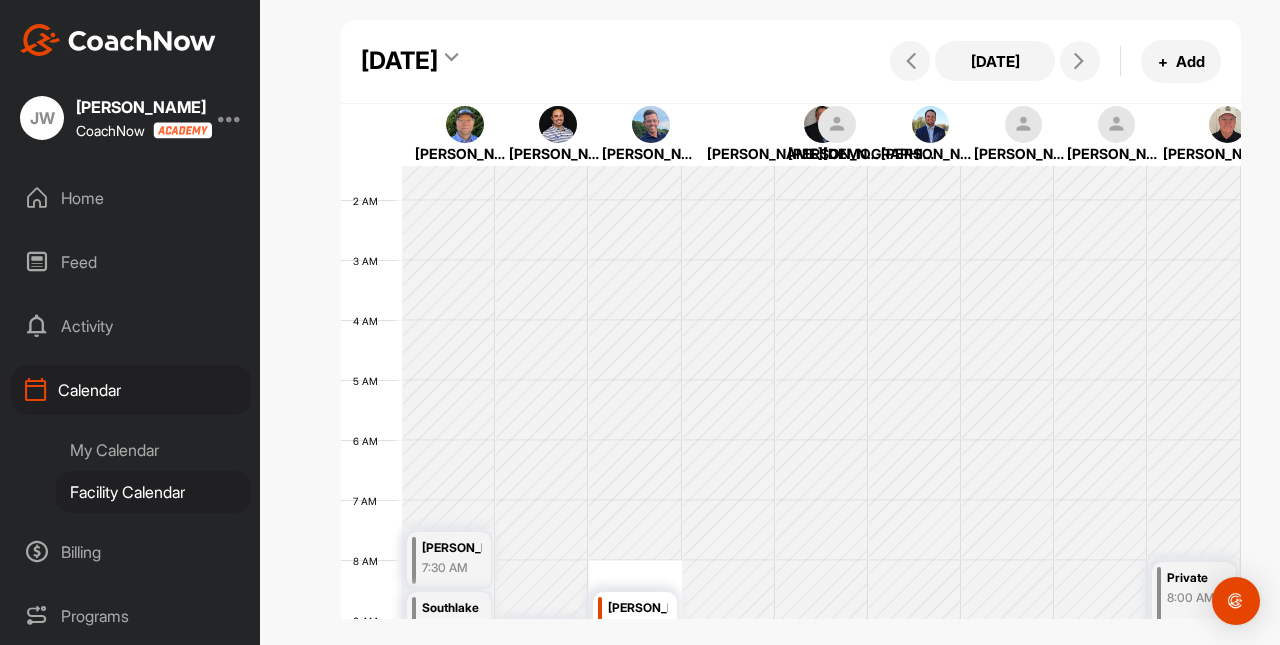 scroll, scrollTop: 56, scrollLeft: 0, axis: vertical 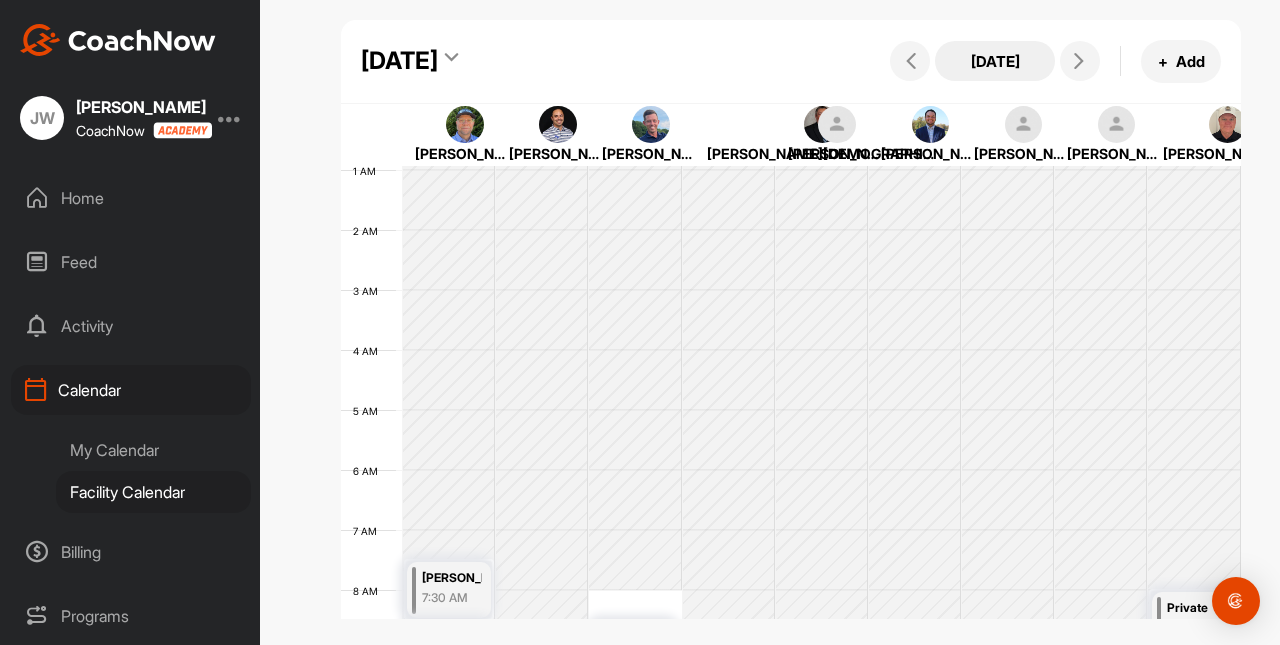 click on "Today" at bounding box center (995, 61) 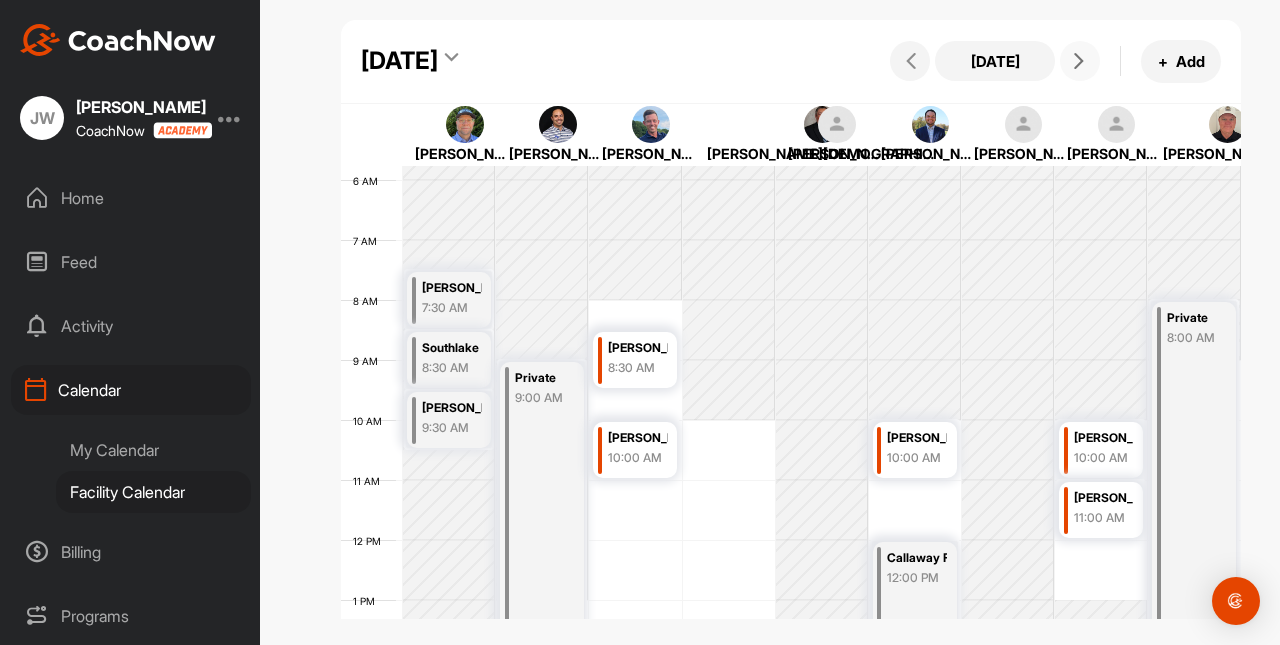 click at bounding box center (1079, 61) 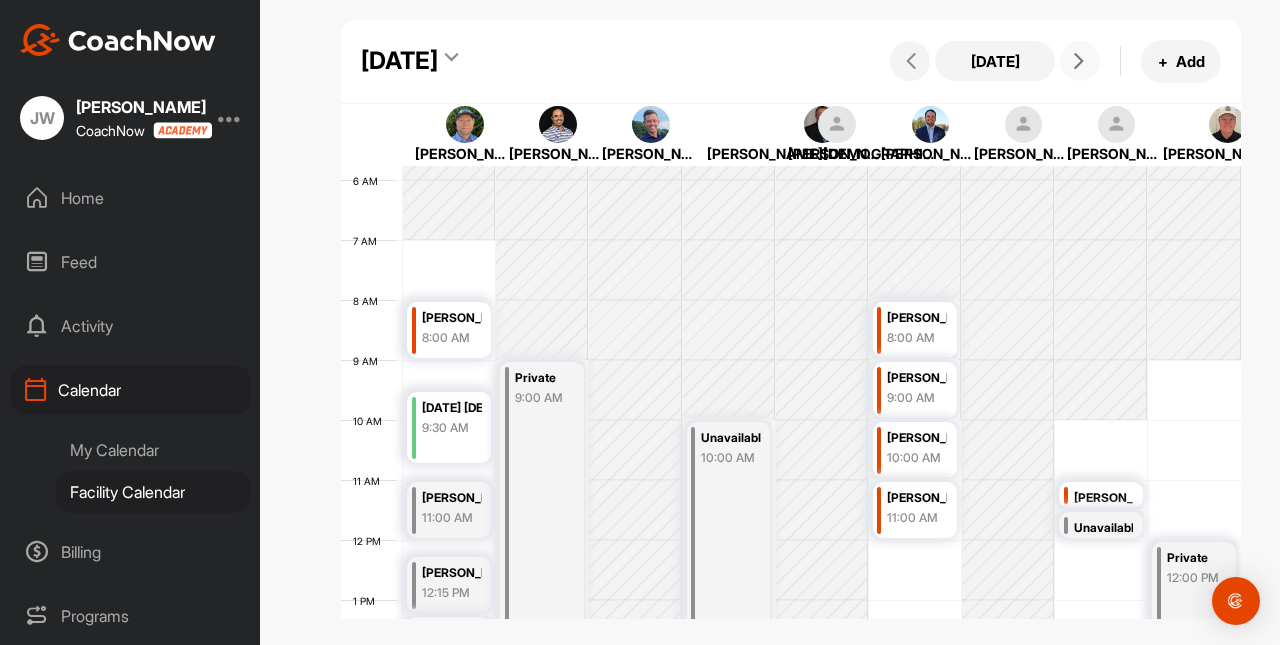 click at bounding box center [1079, 61] 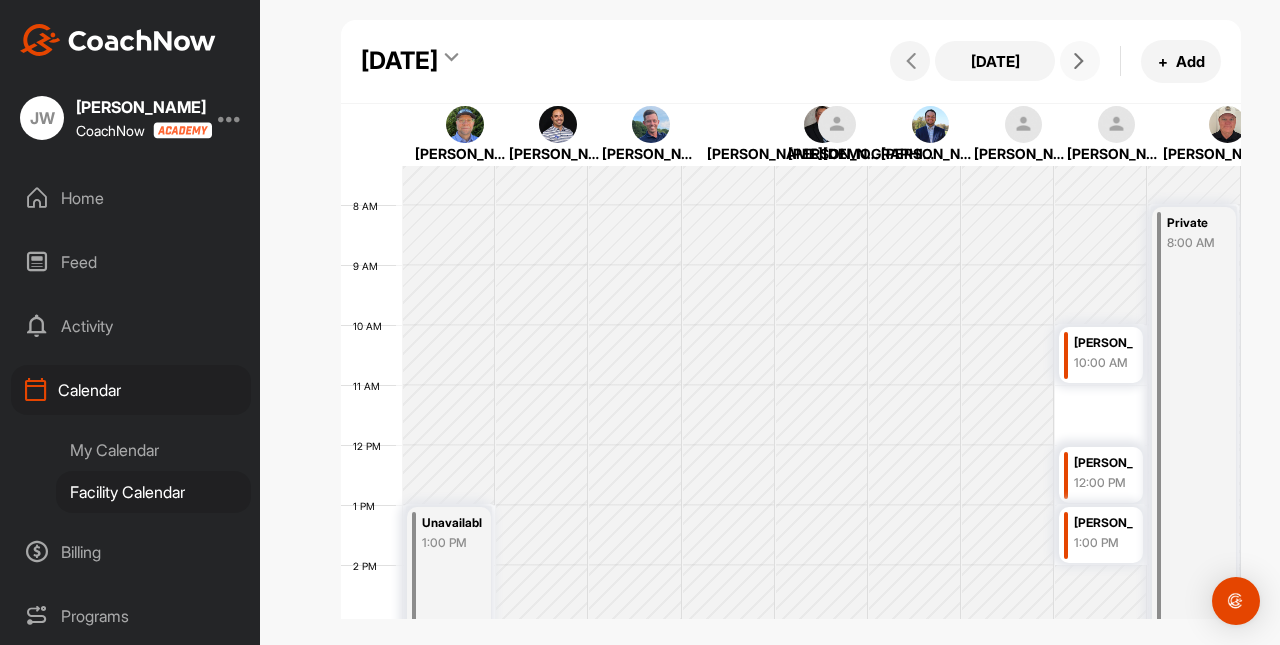 scroll, scrollTop: 325, scrollLeft: 0, axis: vertical 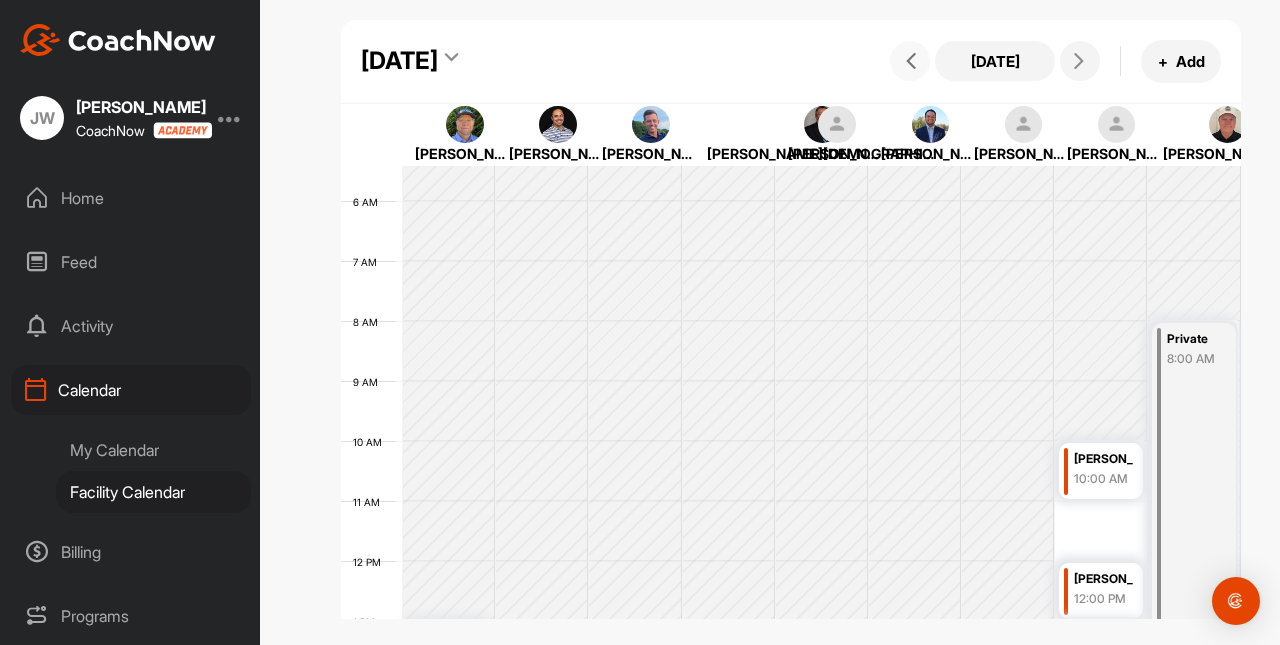 click at bounding box center [911, 61] 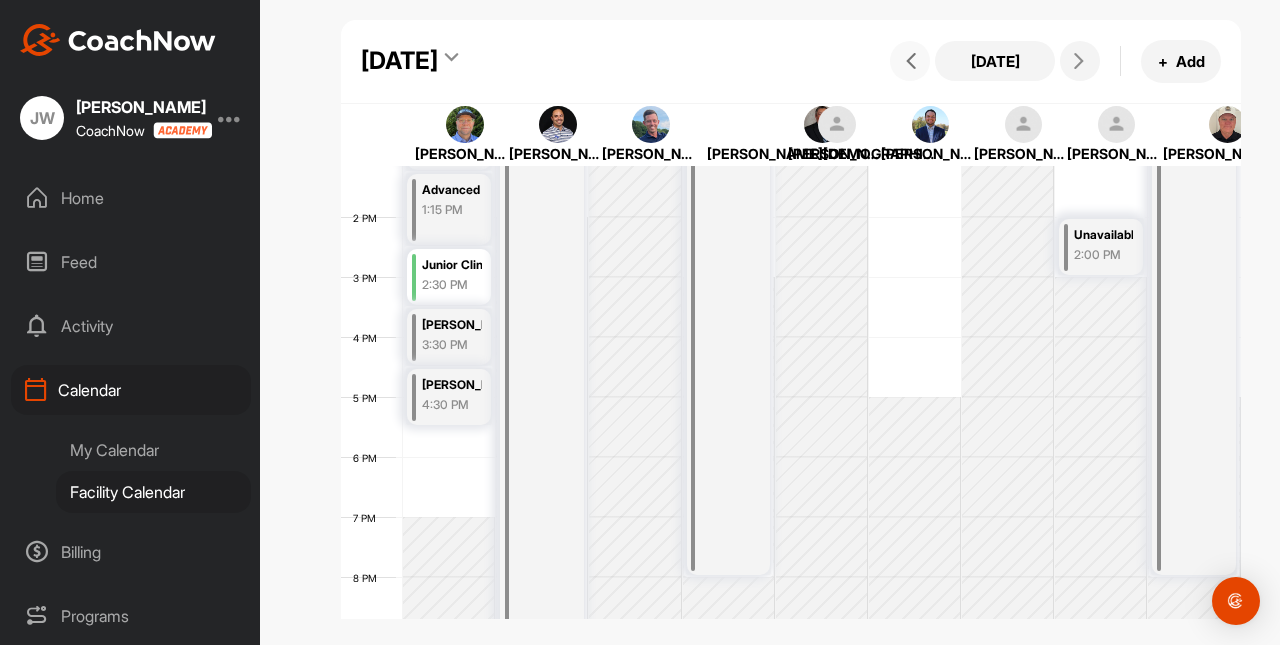 scroll, scrollTop: 800, scrollLeft: 0, axis: vertical 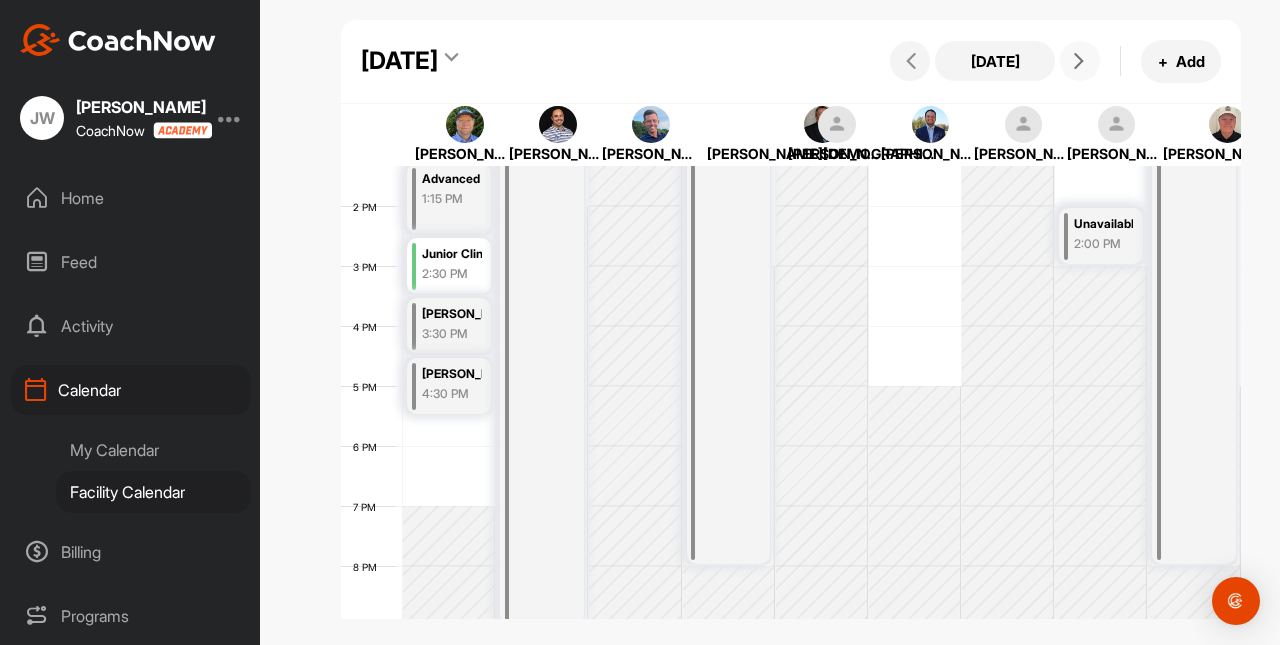 click at bounding box center [1079, 61] 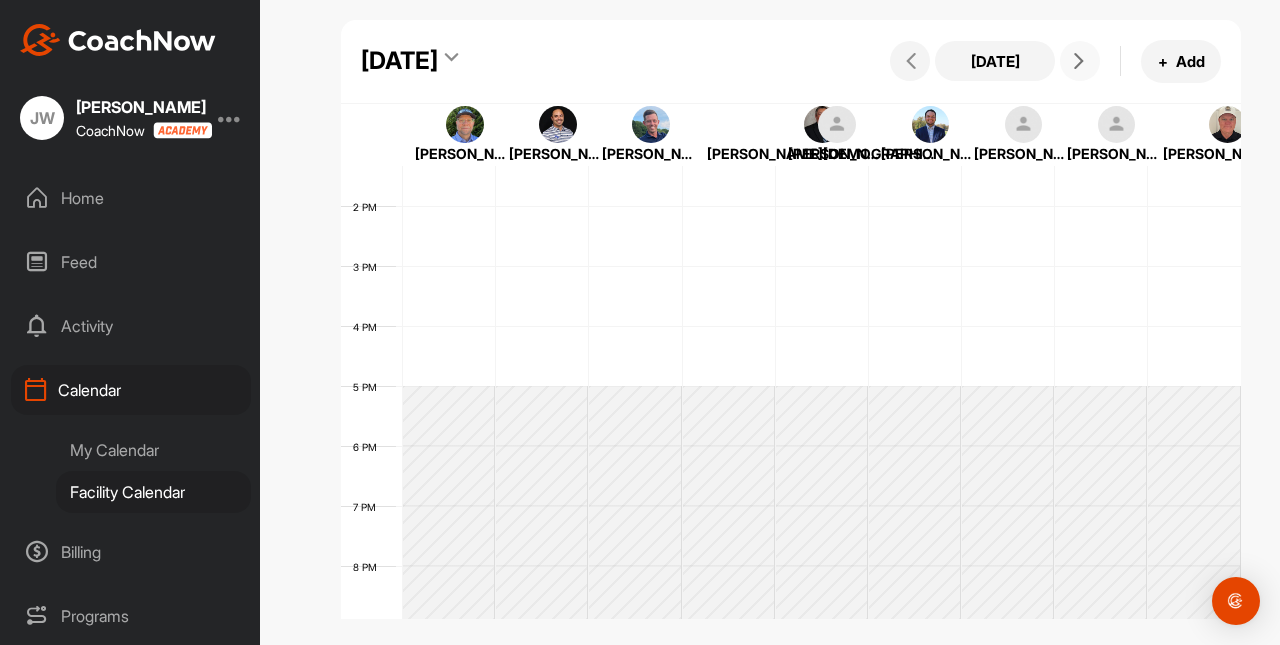 scroll, scrollTop: 346, scrollLeft: 0, axis: vertical 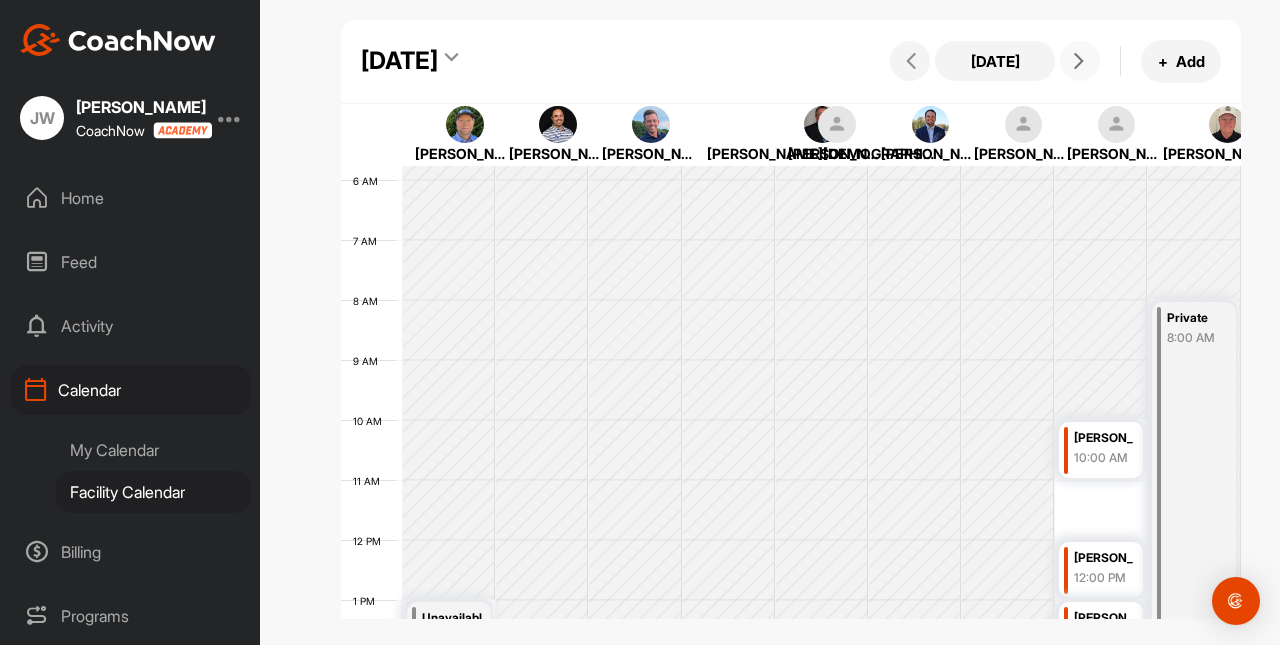 click at bounding box center [1079, 61] 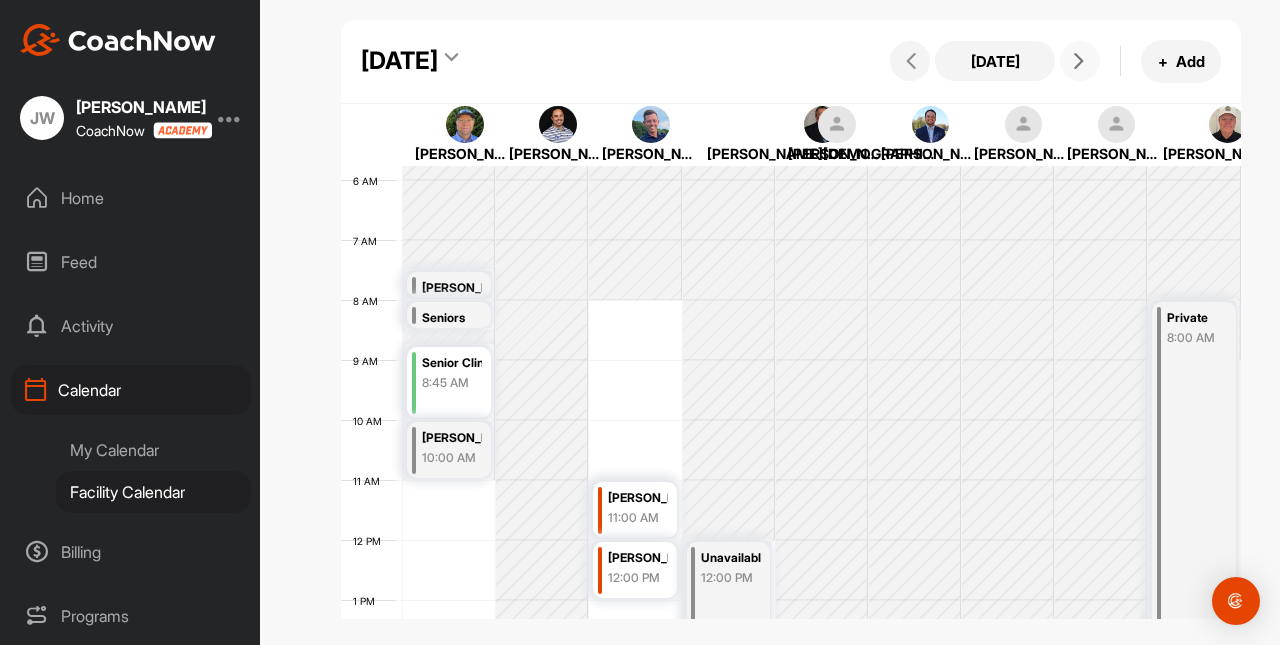 click at bounding box center (1079, 61) 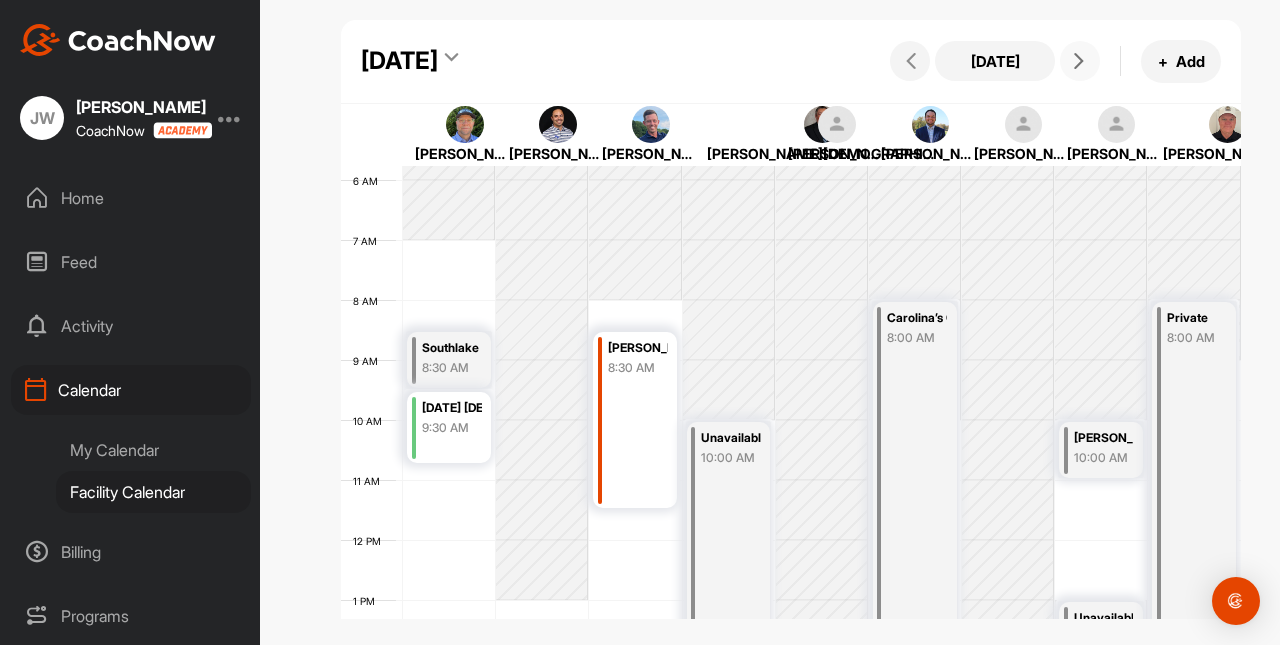 click at bounding box center [1079, 61] 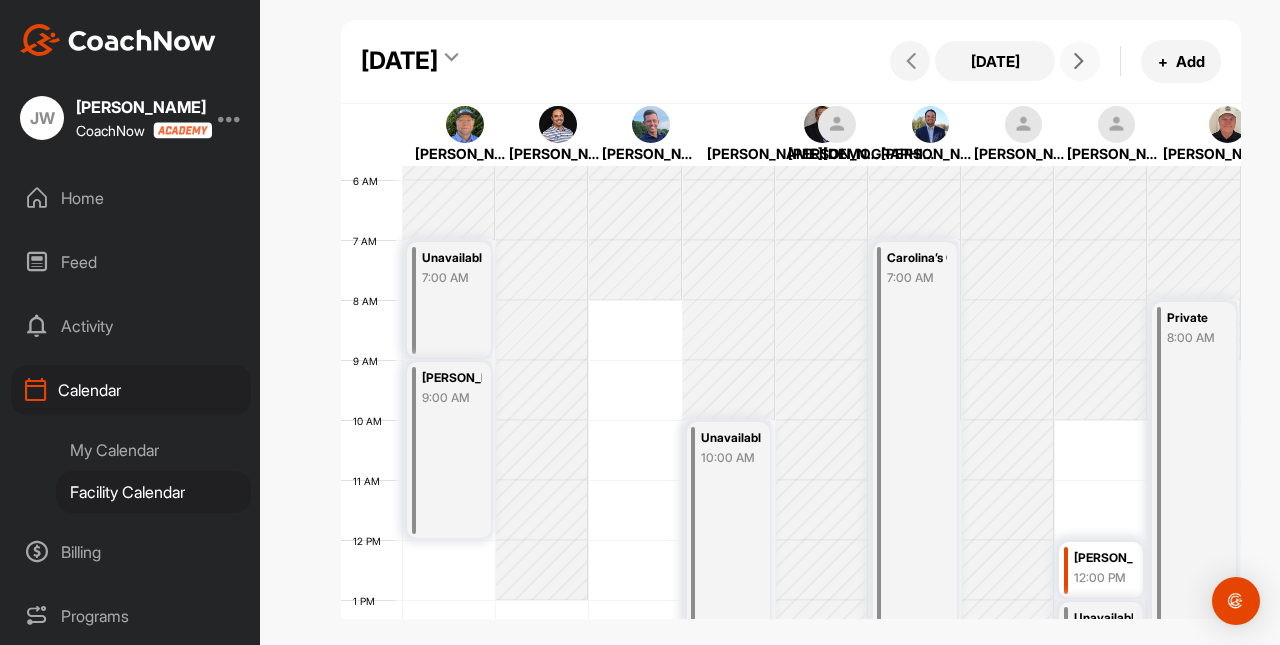 click at bounding box center [1079, 61] 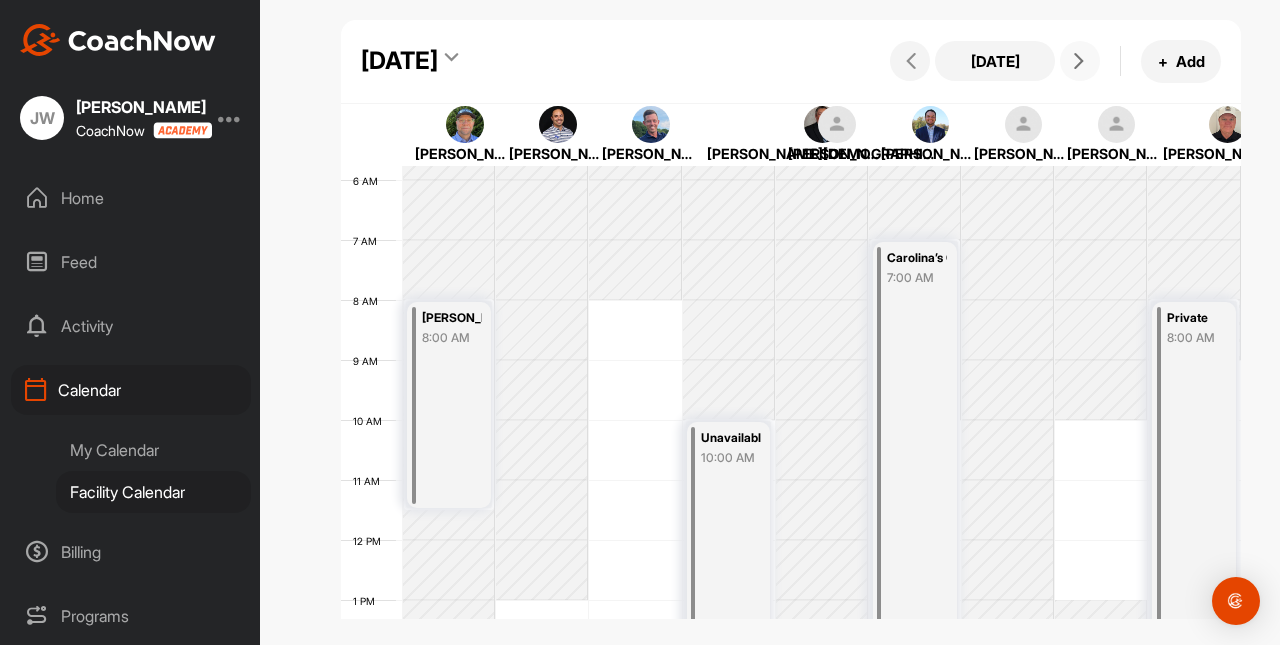 click at bounding box center (1079, 61) 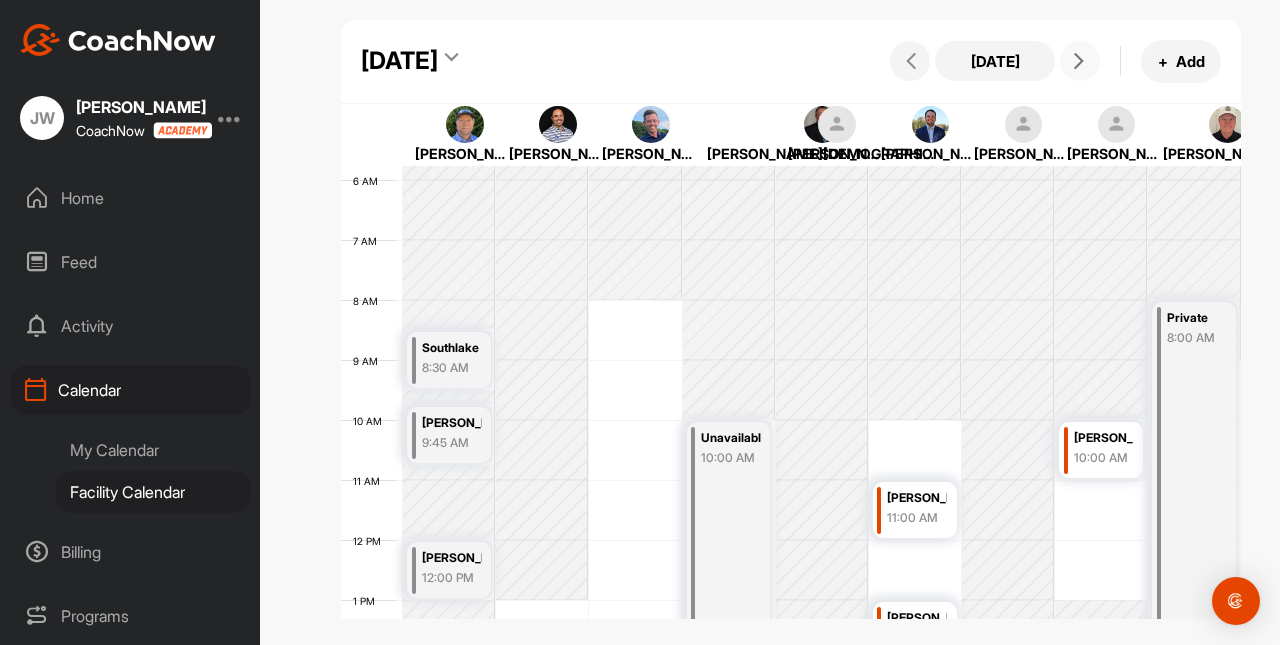 click at bounding box center (1079, 61) 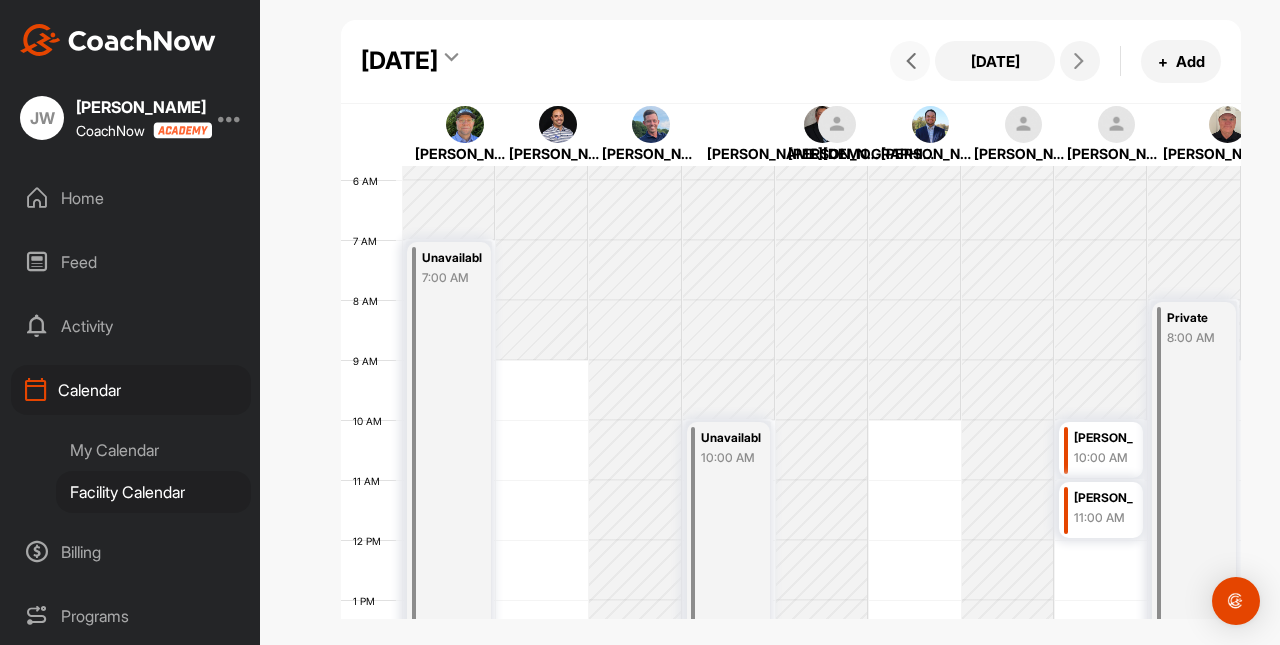 click at bounding box center (910, 61) 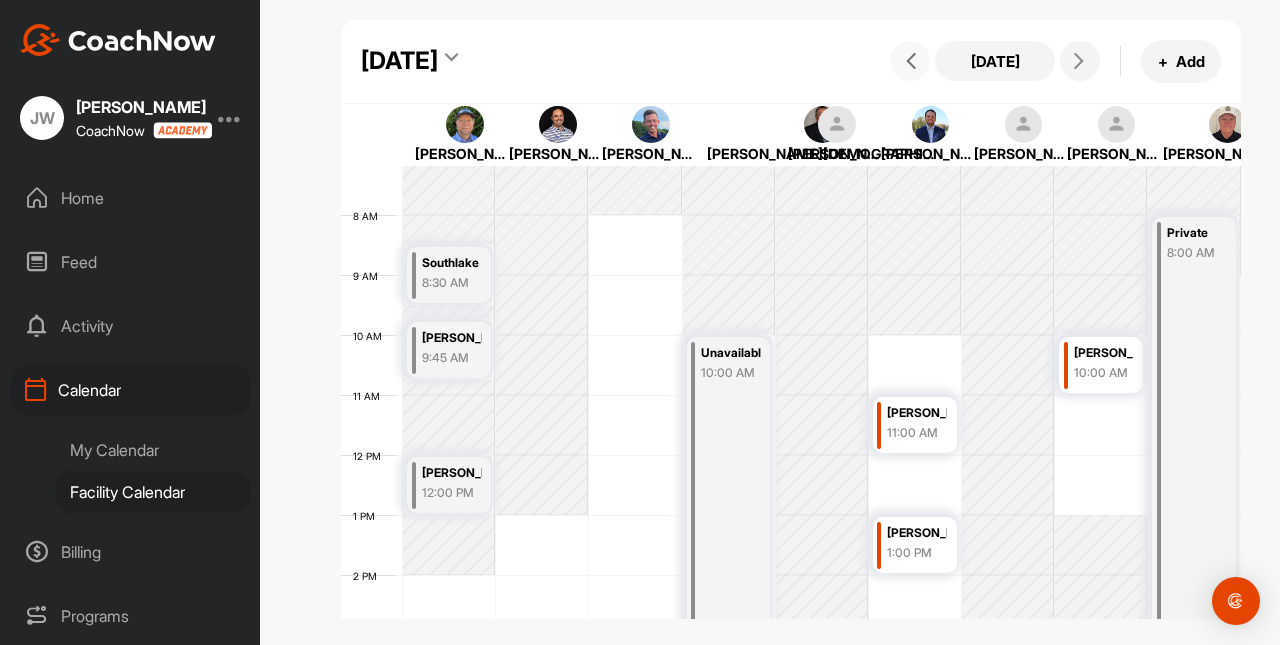 scroll, scrollTop: 422, scrollLeft: 0, axis: vertical 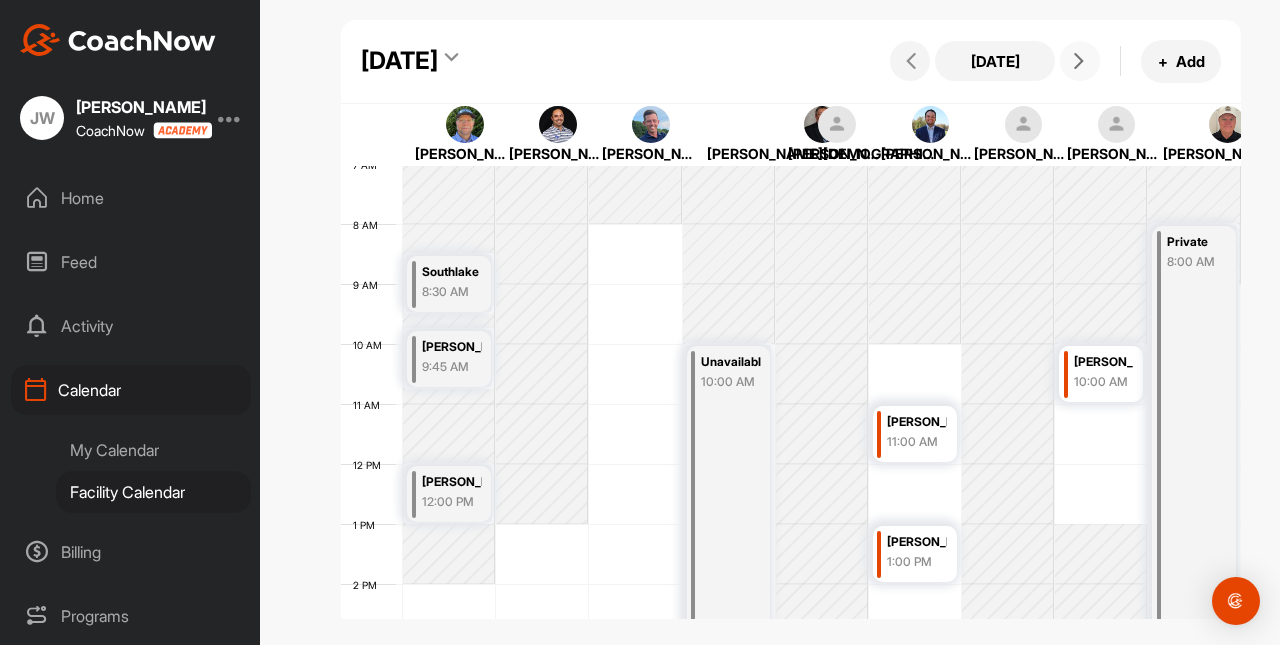 click at bounding box center (1079, 61) 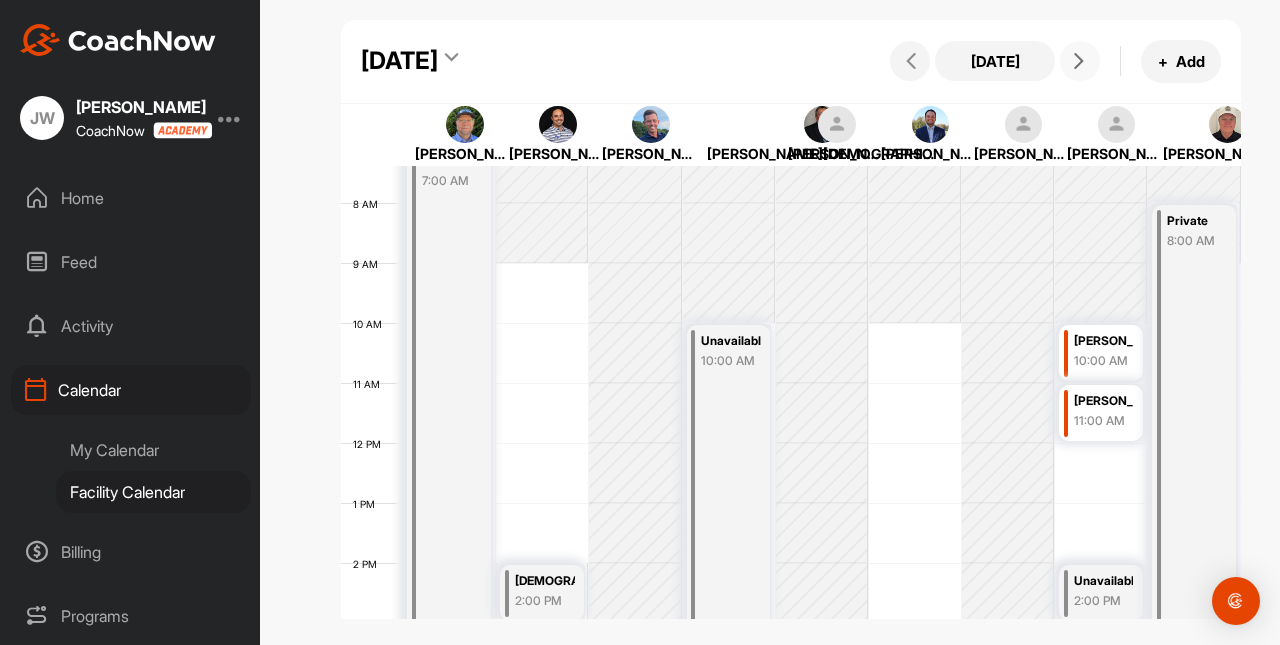 scroll, scrollTop: 460, scrollLeft: 0, axis: vertical 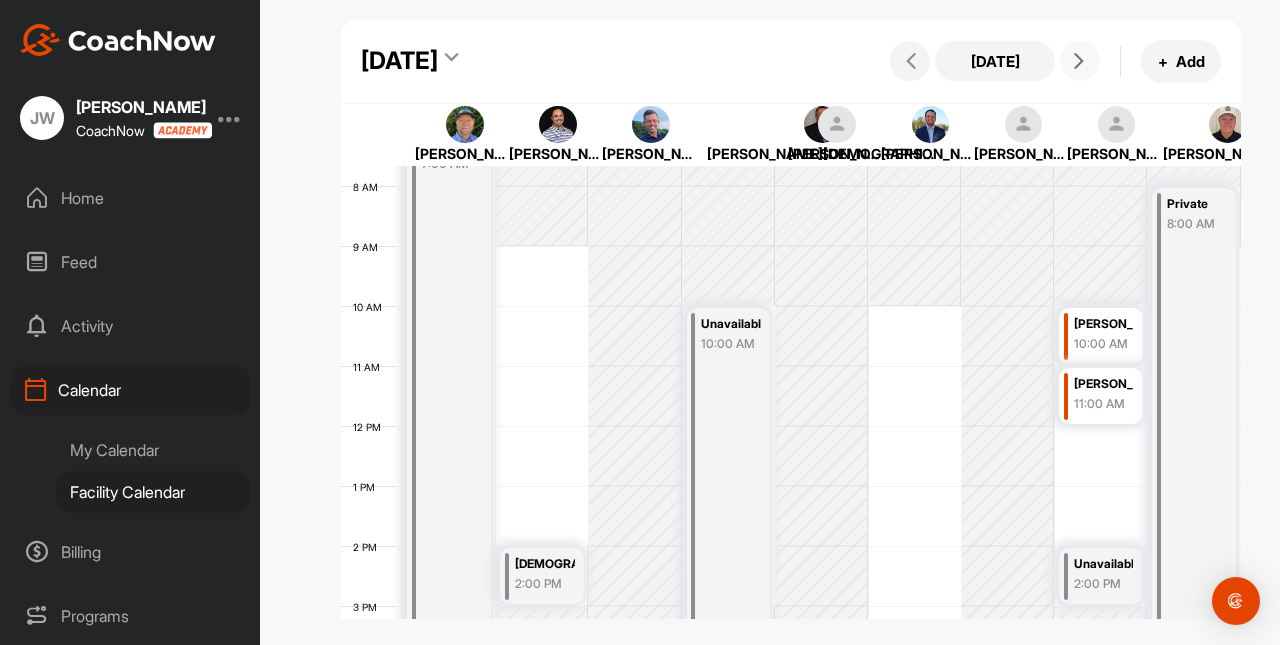 click at bounding box center (1079, 61) 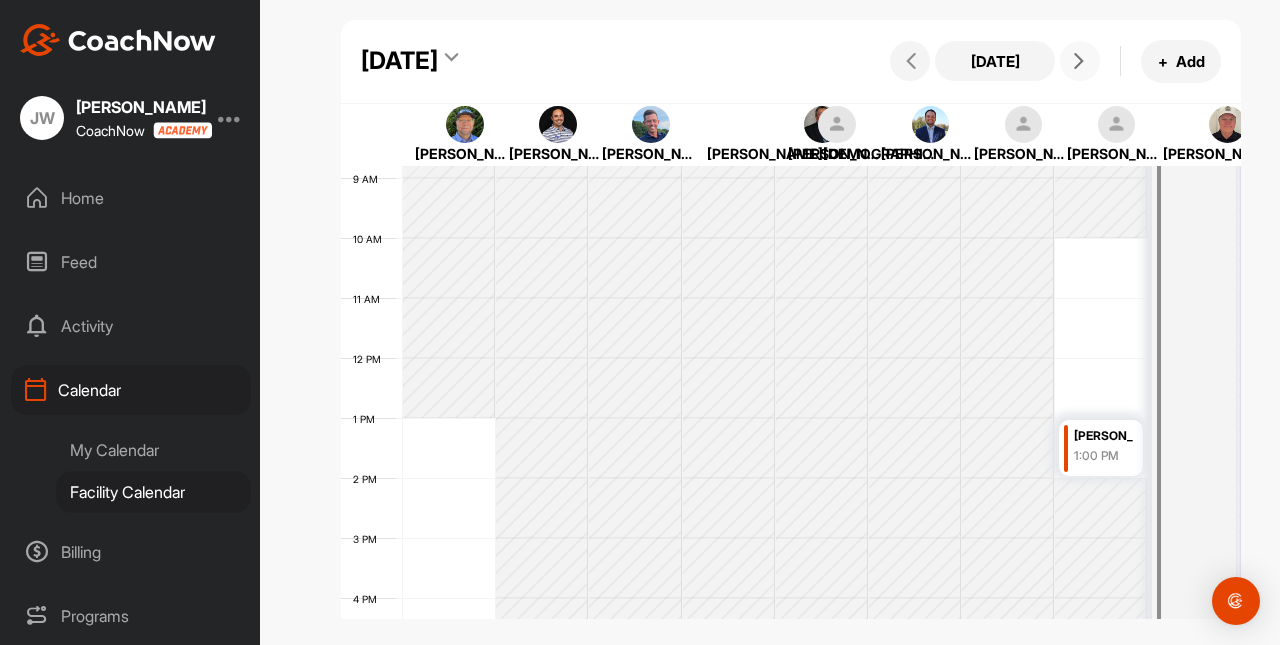 scroll, scrollTop: 521, scrollLeft: 0, axis: vertical 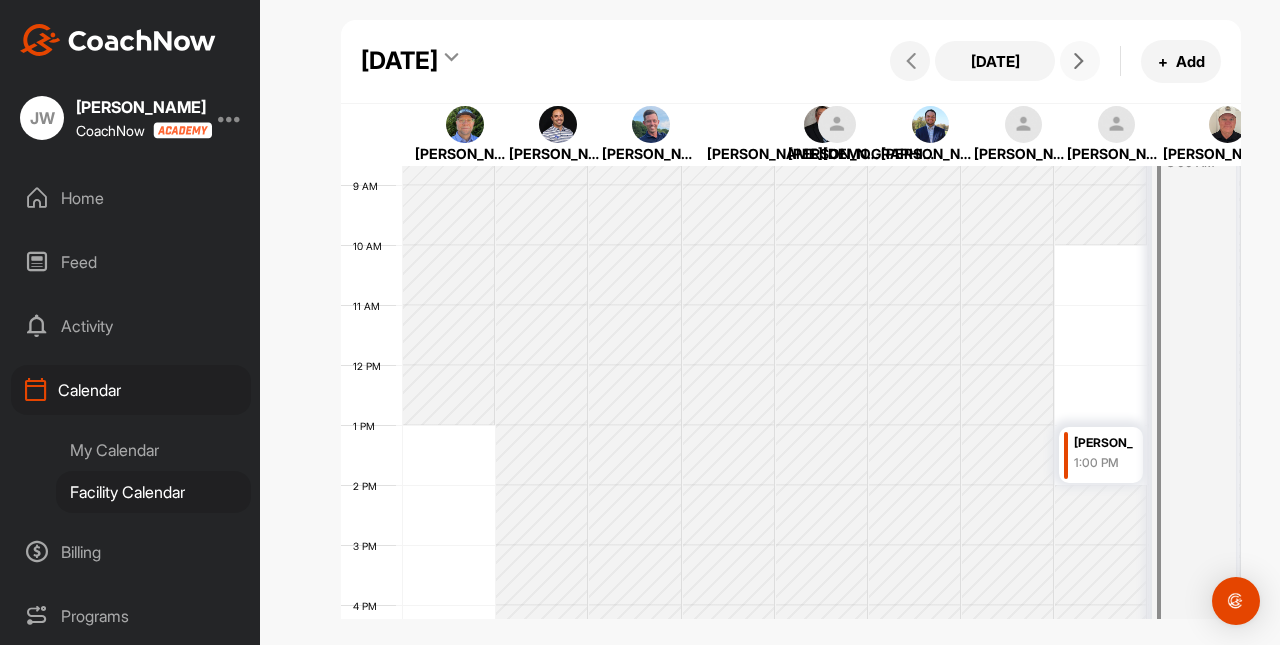 click at bounding box center (915, 365) 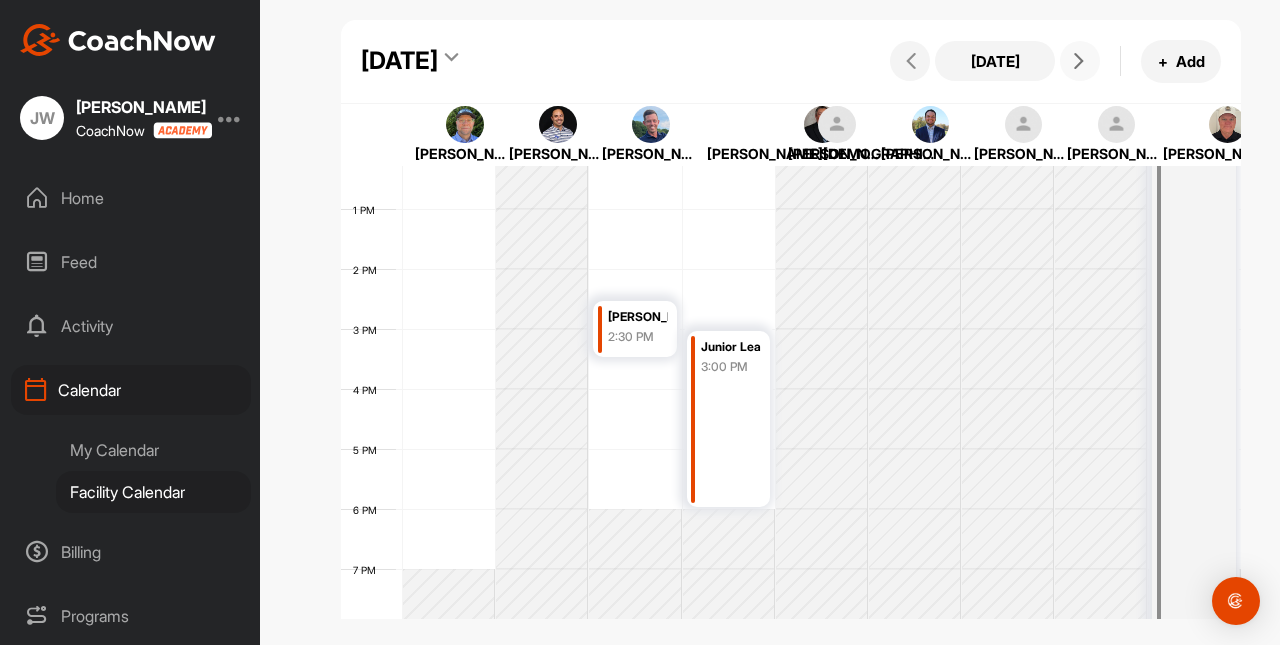 scroll, scrollTop: 738, scrollLeft: 0, axis: vertical 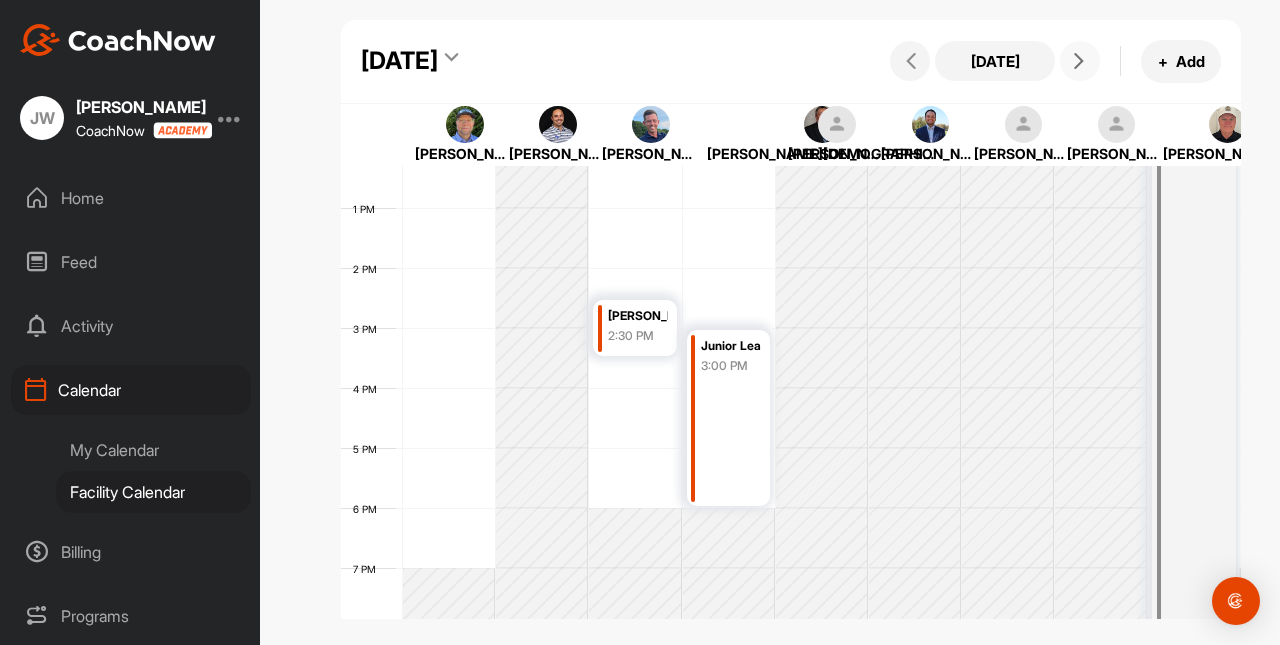 click on "Jake Dunlap" at bounding box center (638, 316) 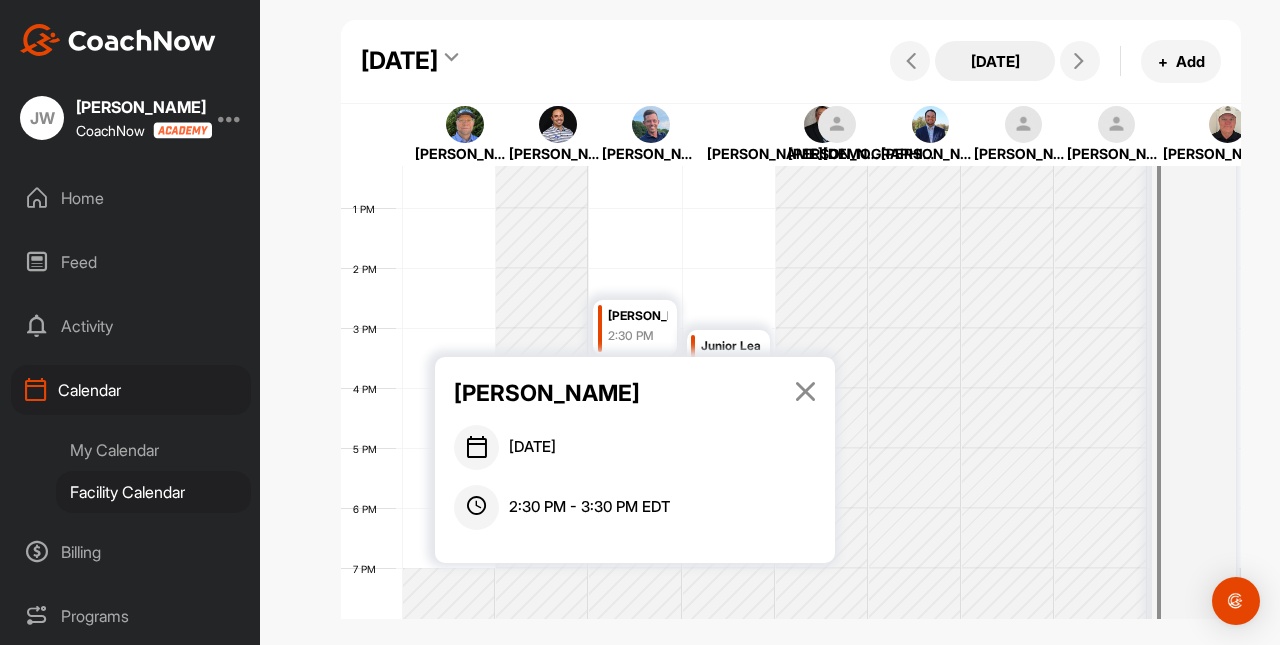click on "Today" at bounding box center (995, 61) 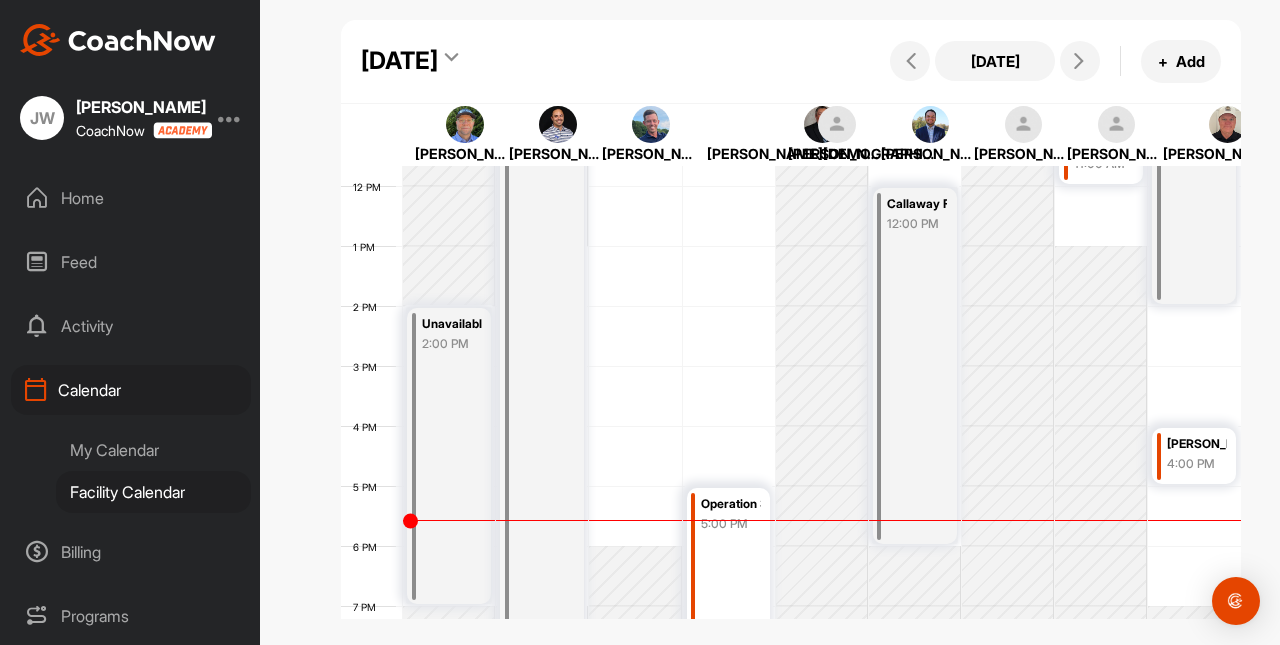 scroll, scrollTop: 699, scrollLeft: 0, axis: vertical 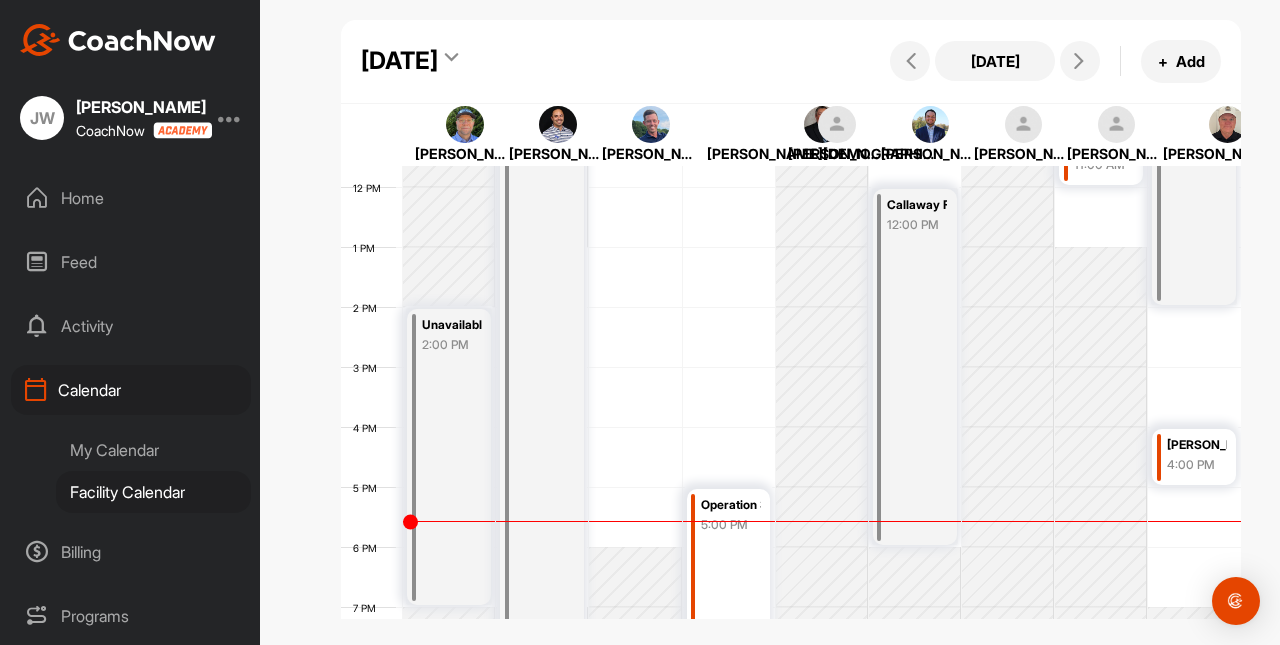 click on "Nick Corcoran" at bounding box center (1197, 445) 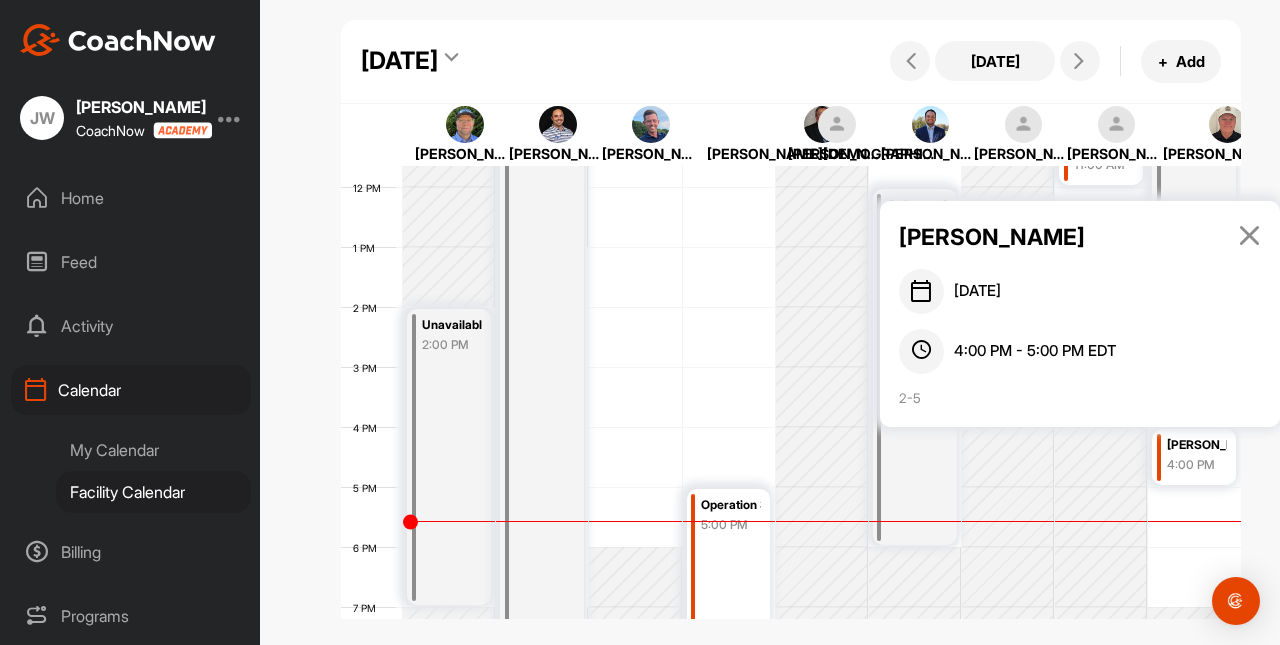 click at bounding box center (1008, 187) 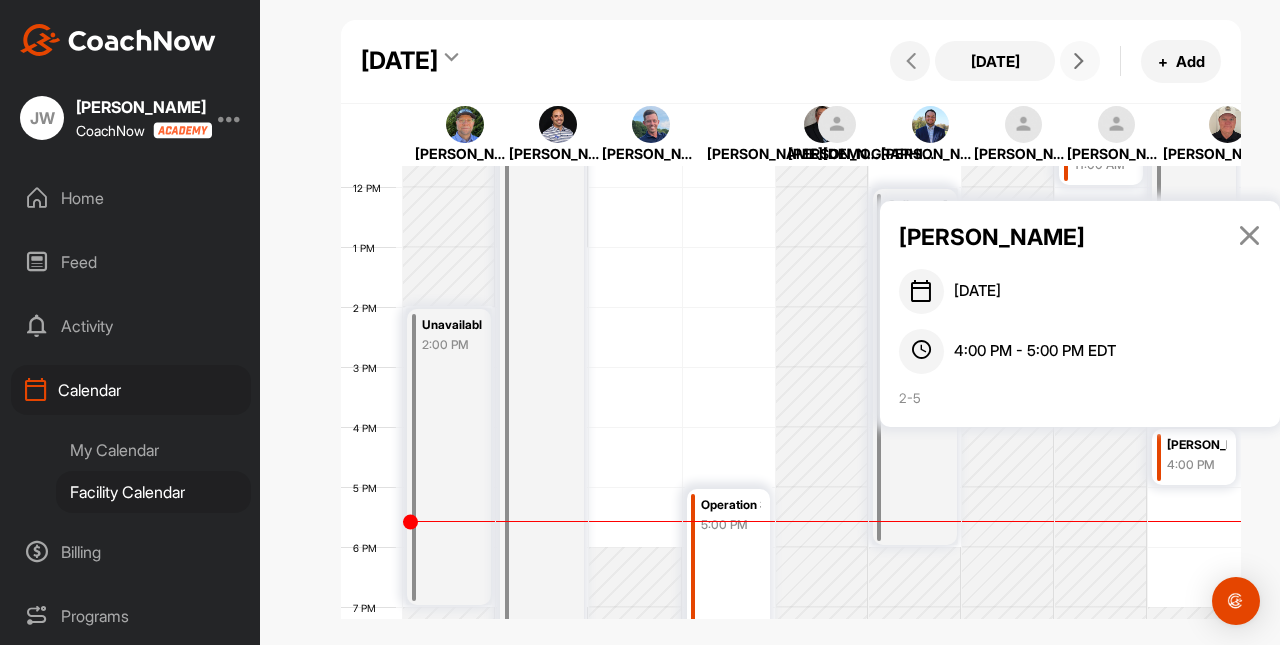 click at bounding box center [1080, 61] 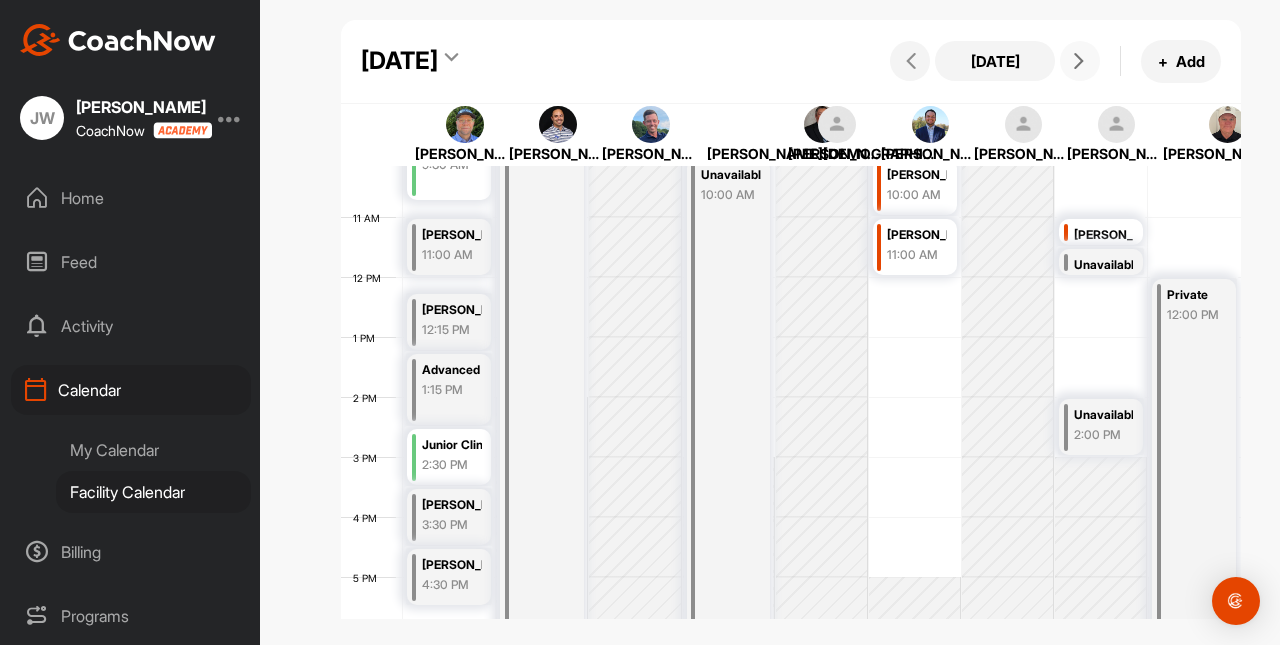 scroll, scrollTop: 605, scrollLeft: 0, axis: vertical 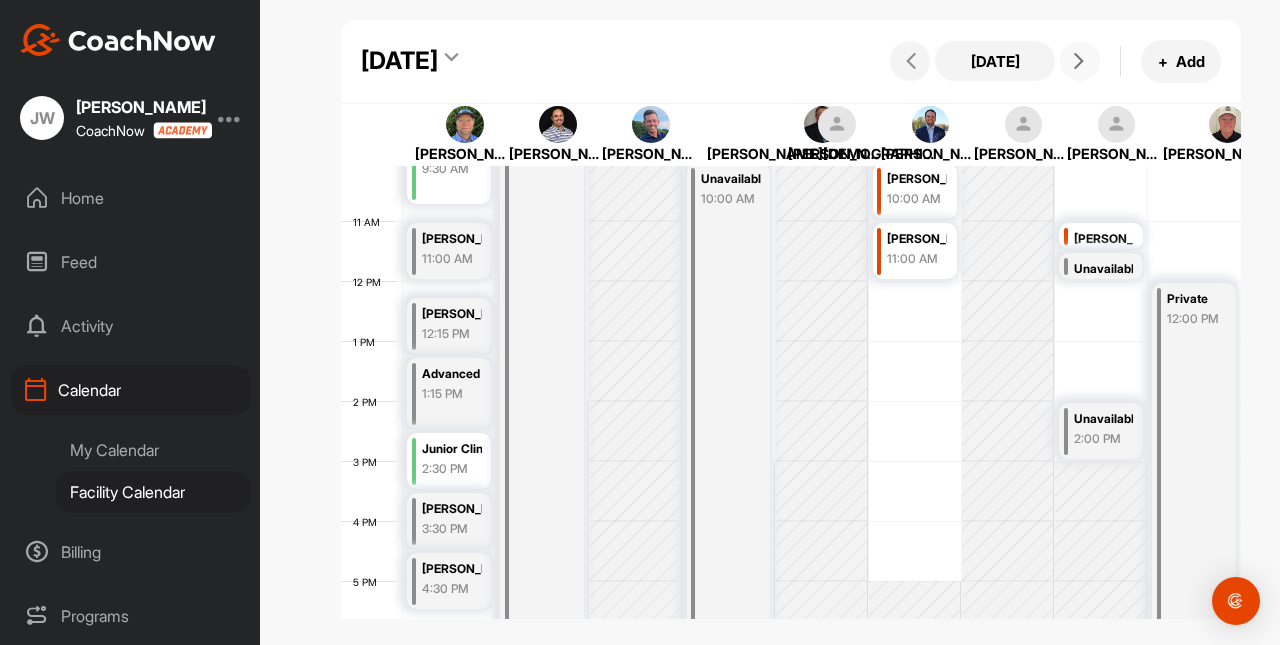 click on "2:30 PM" at bounding box center [452, 469] 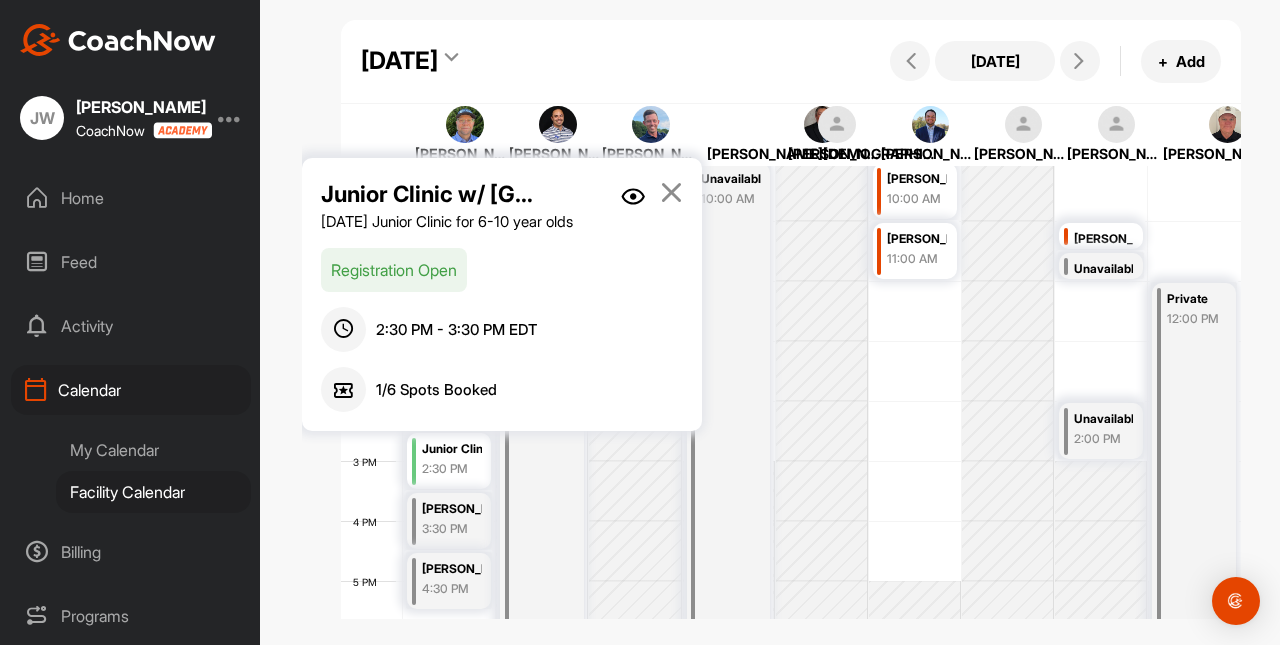 click at bounding box center (633, 205) 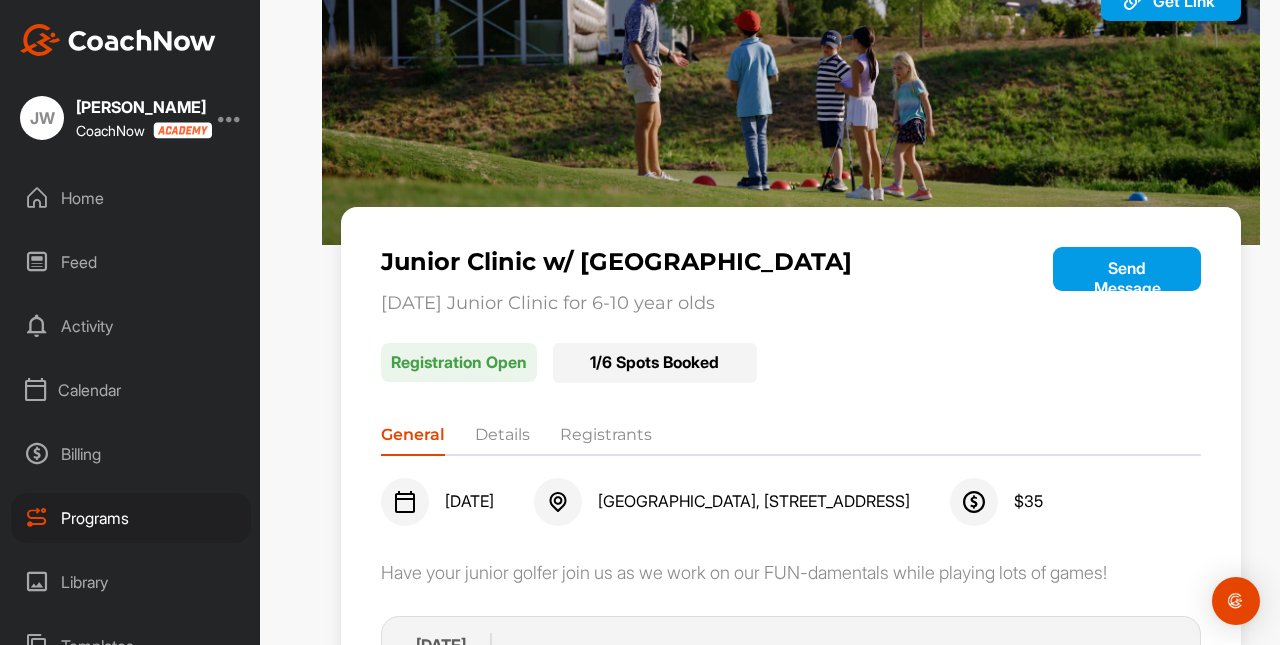 scroll, scrollTop: 234, scrollLeft: 0, axis: vertical 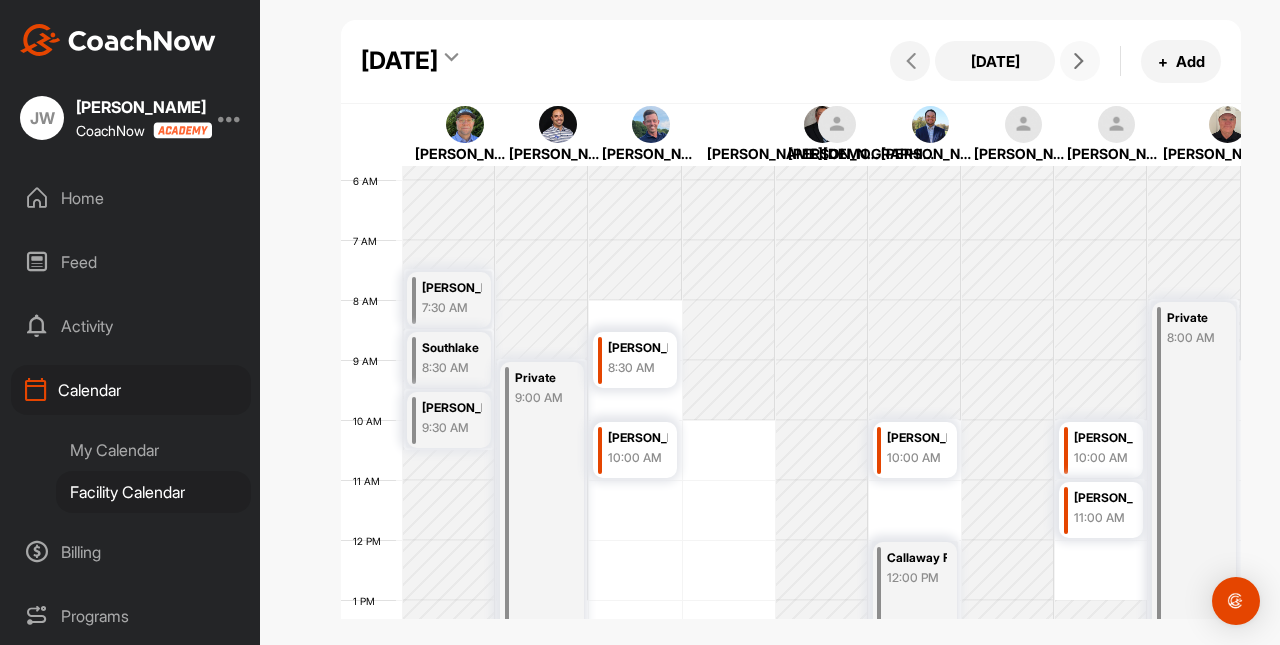 click at bounding box center (1079, 61) 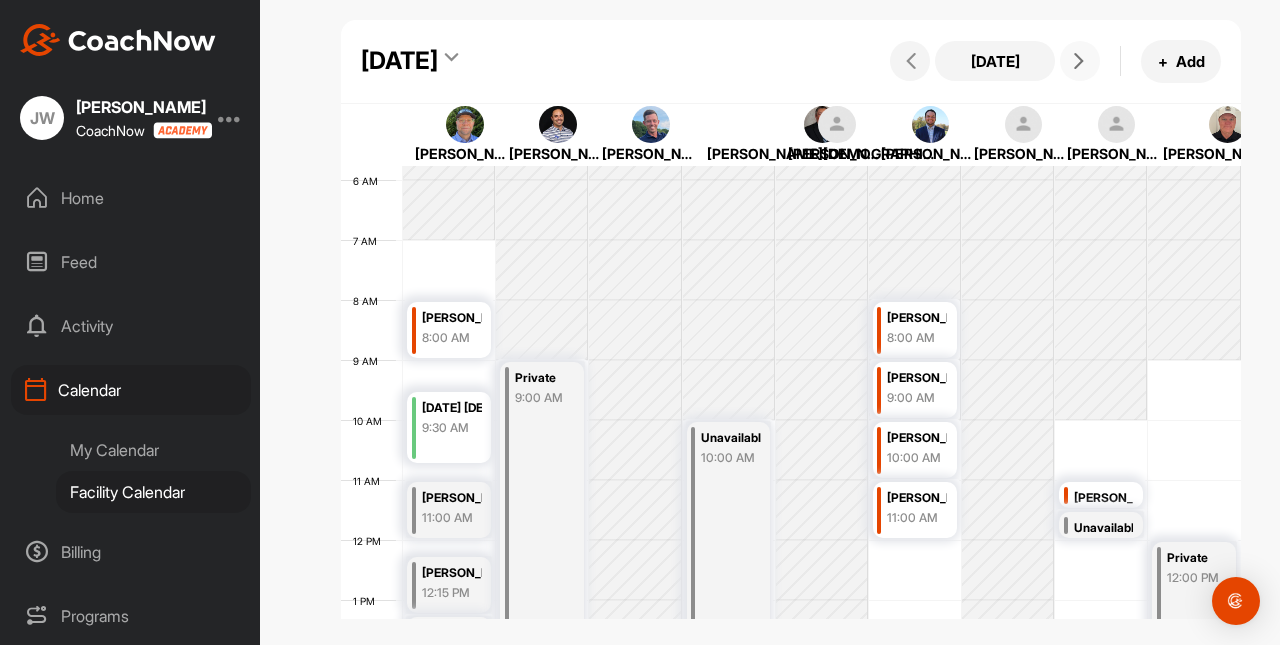 click on "9:30 AM" at bounding box center [452, 428] 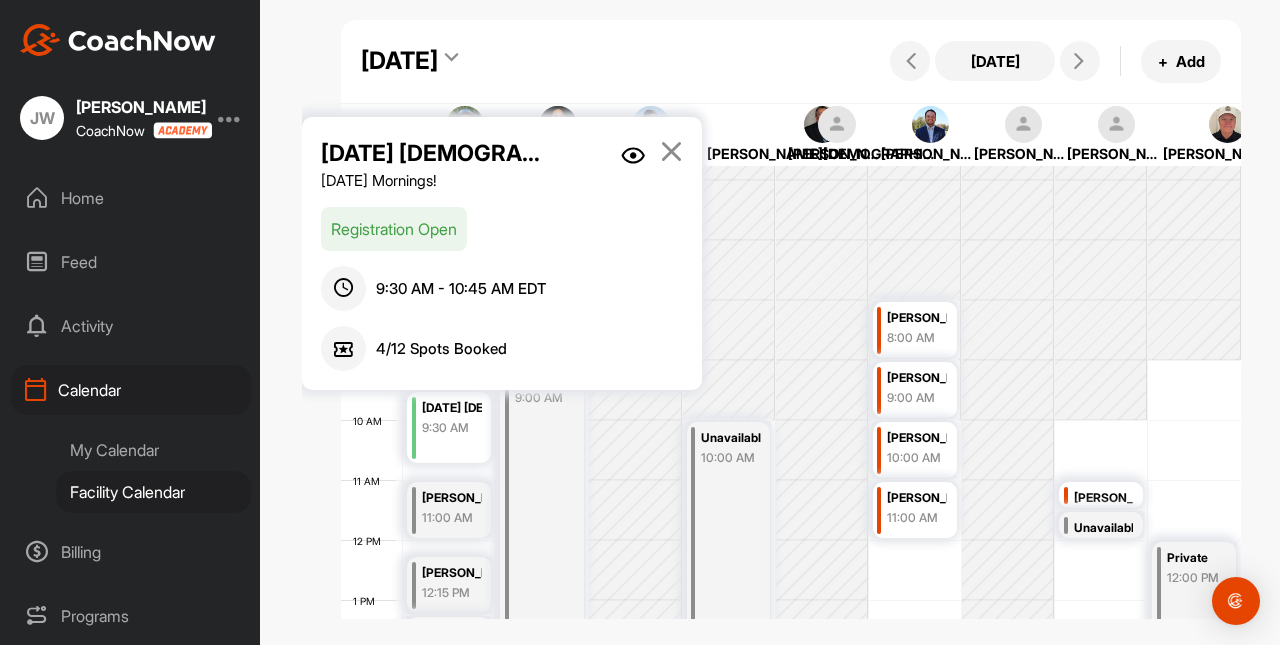 click at bounding box center (671, 164) 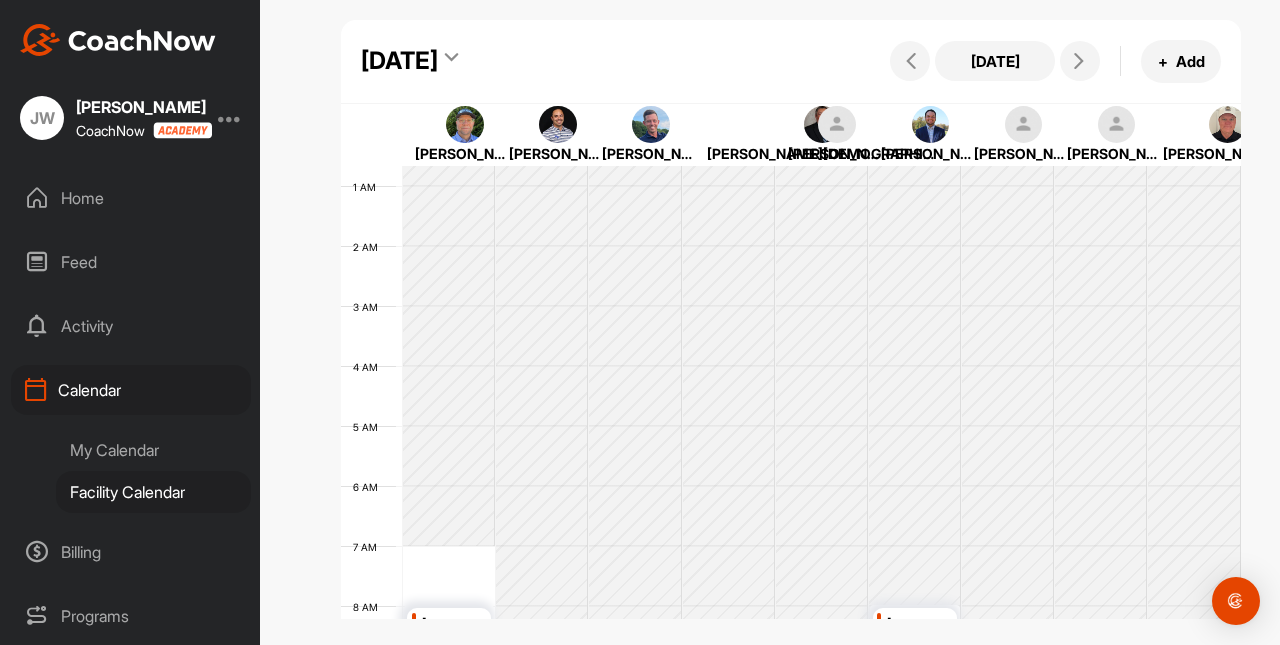 scroll, scrollTop: 39, scrollLeft: 0, axis: vertical 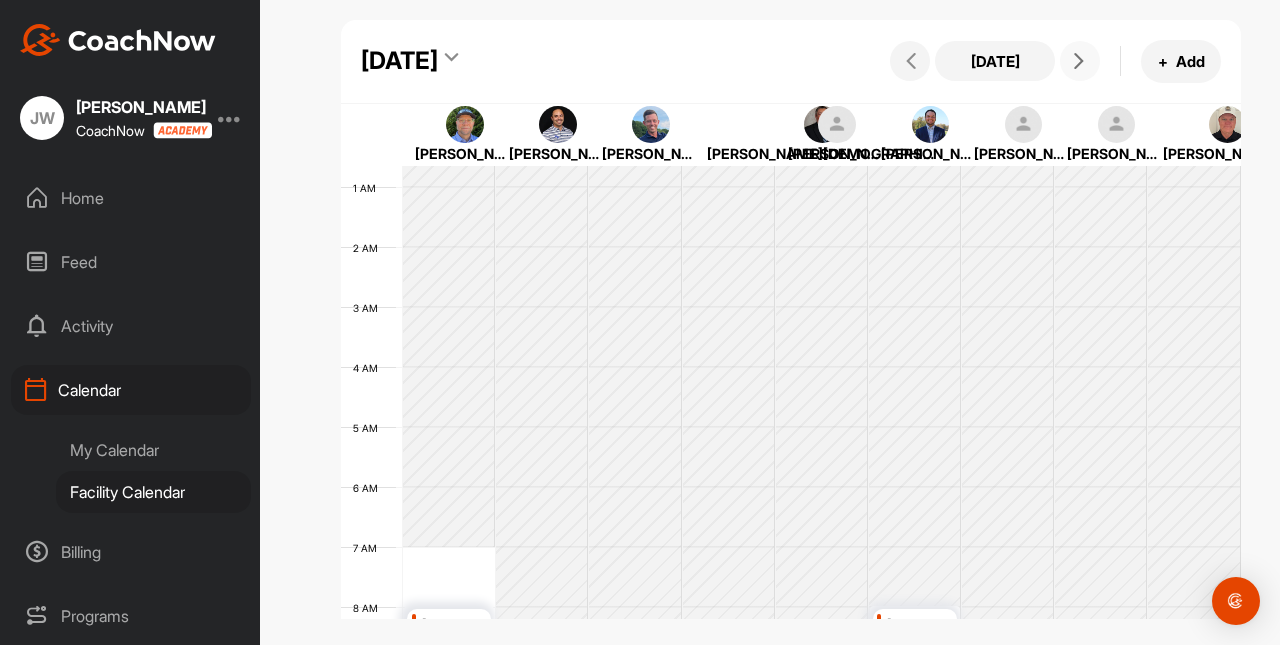click at bounding box center (1079, 61) 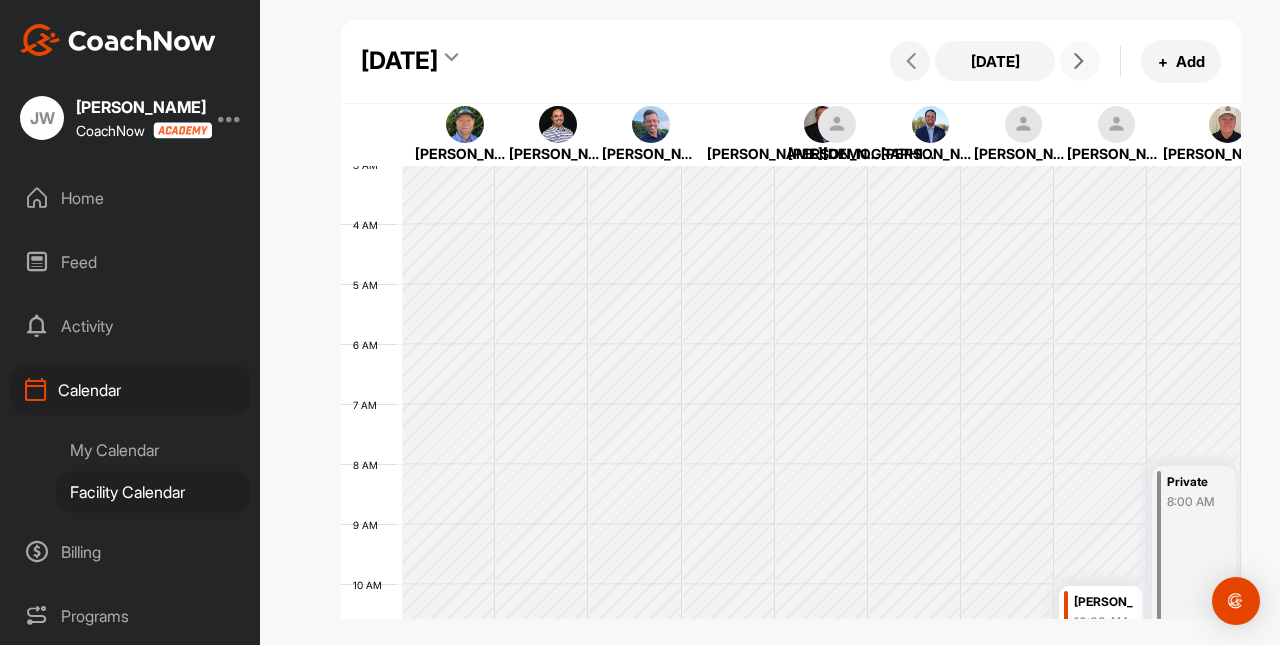 scroll, scrollTop: 0, scrollLeft: 0, axis: both 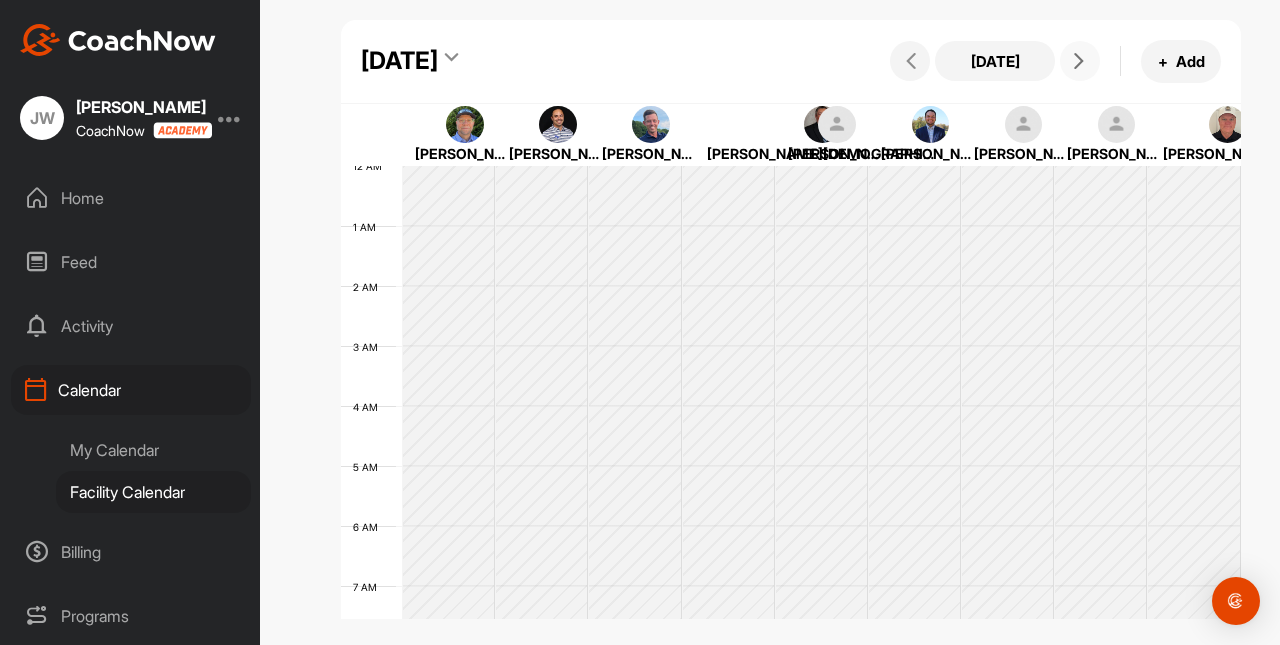 click at bounding box center [1079, 61] 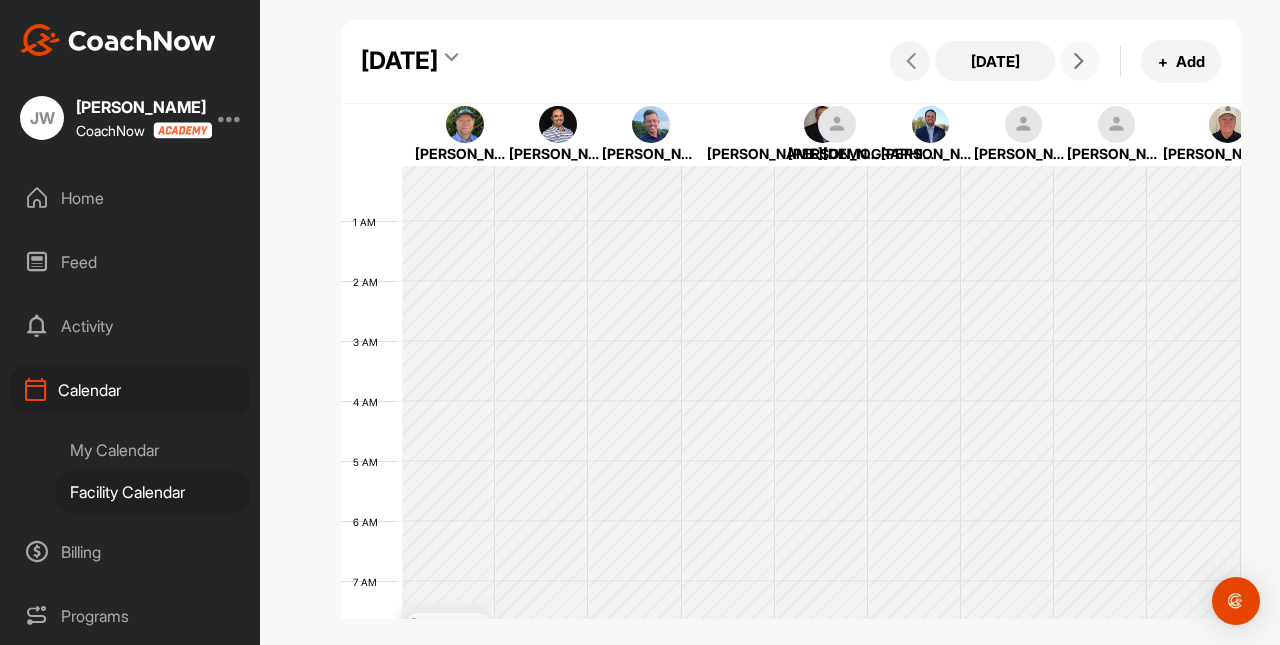 scroll, scrollTop: 0, scrollLeft: 0, axis: both 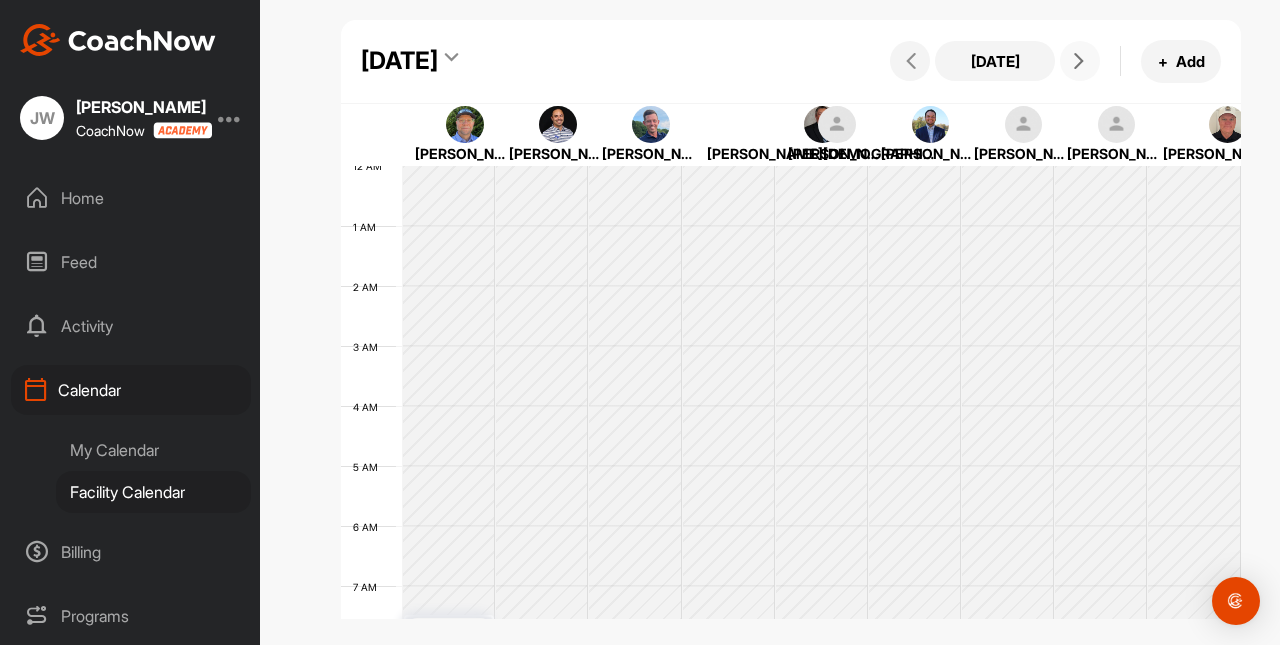 click at bounding box center (1080, 61) 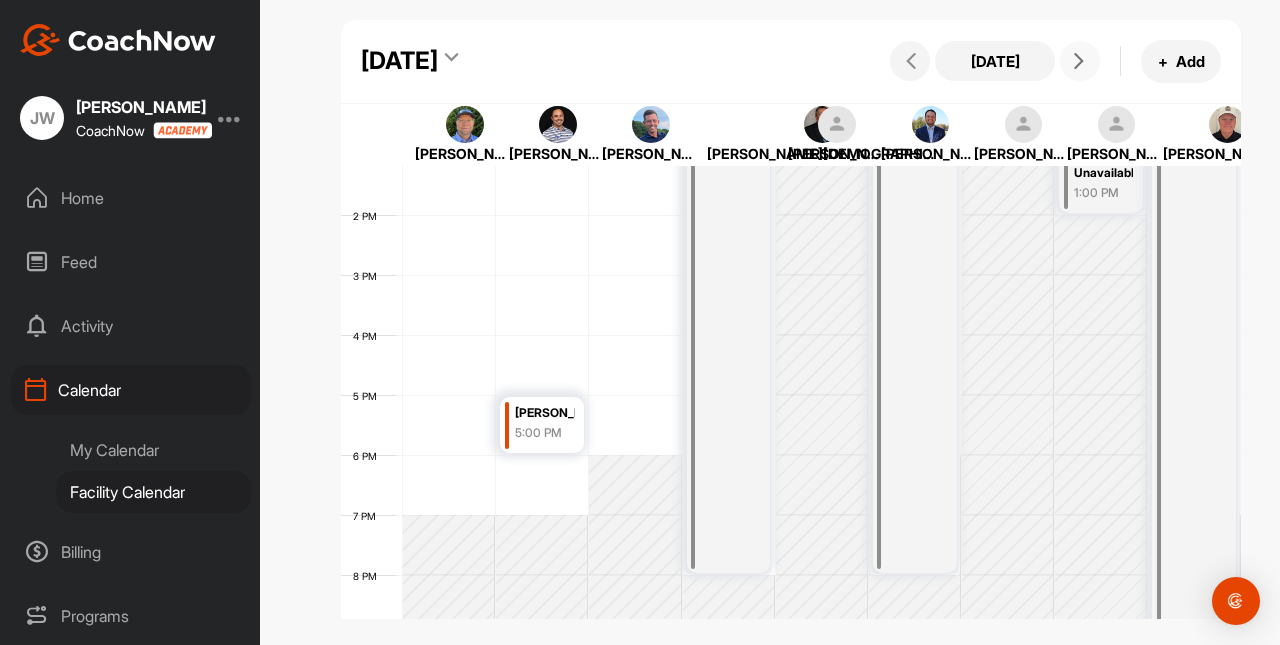 scroll, scrollTop: 841, scrollLeft: 0, axis: vertical 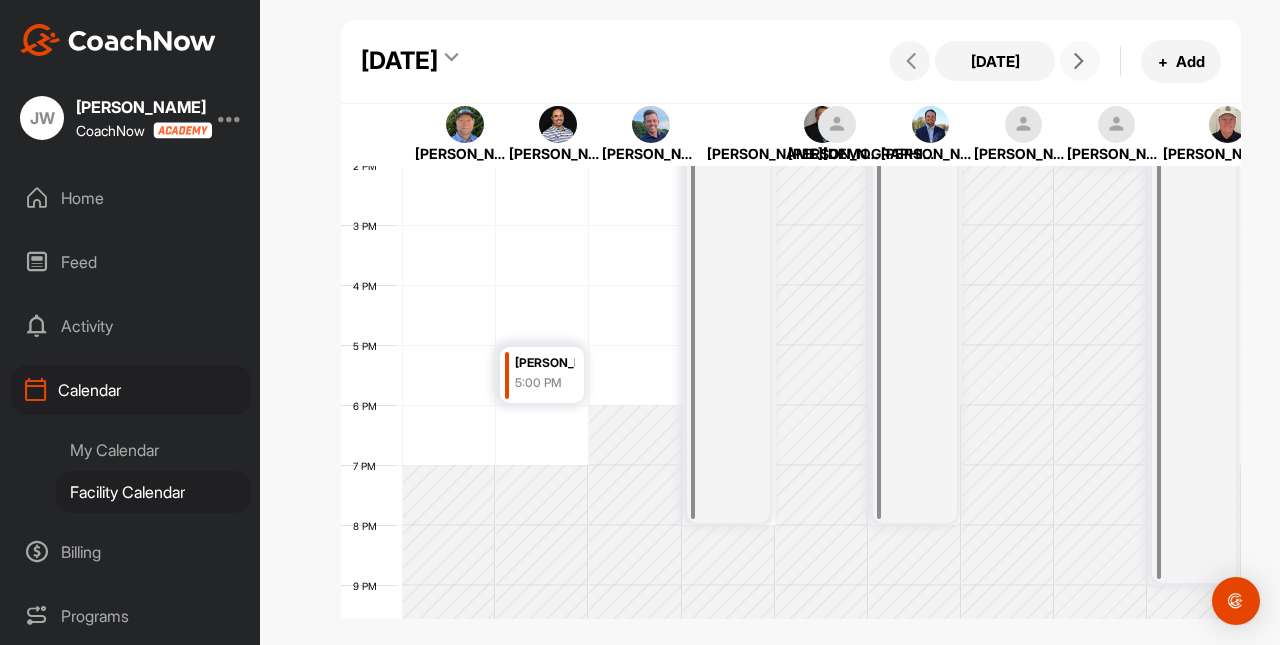 click on "Rob Campos" at bounding box center [545, 363] 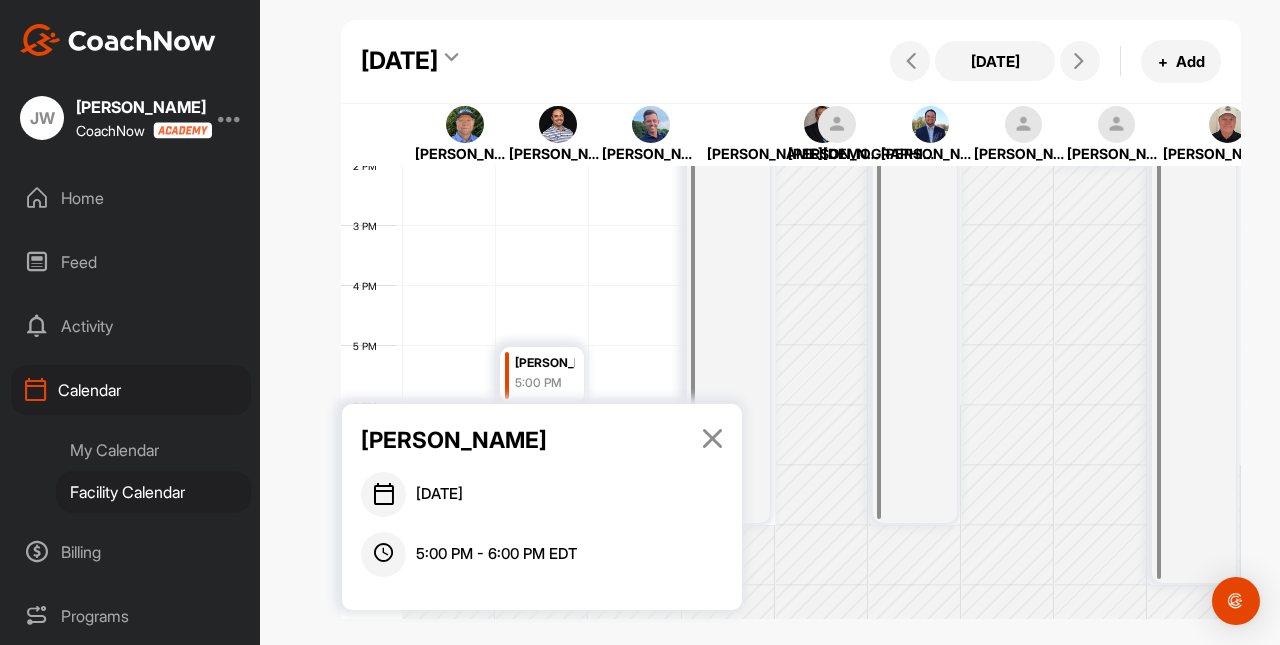 click at bounding box center [712, 438] 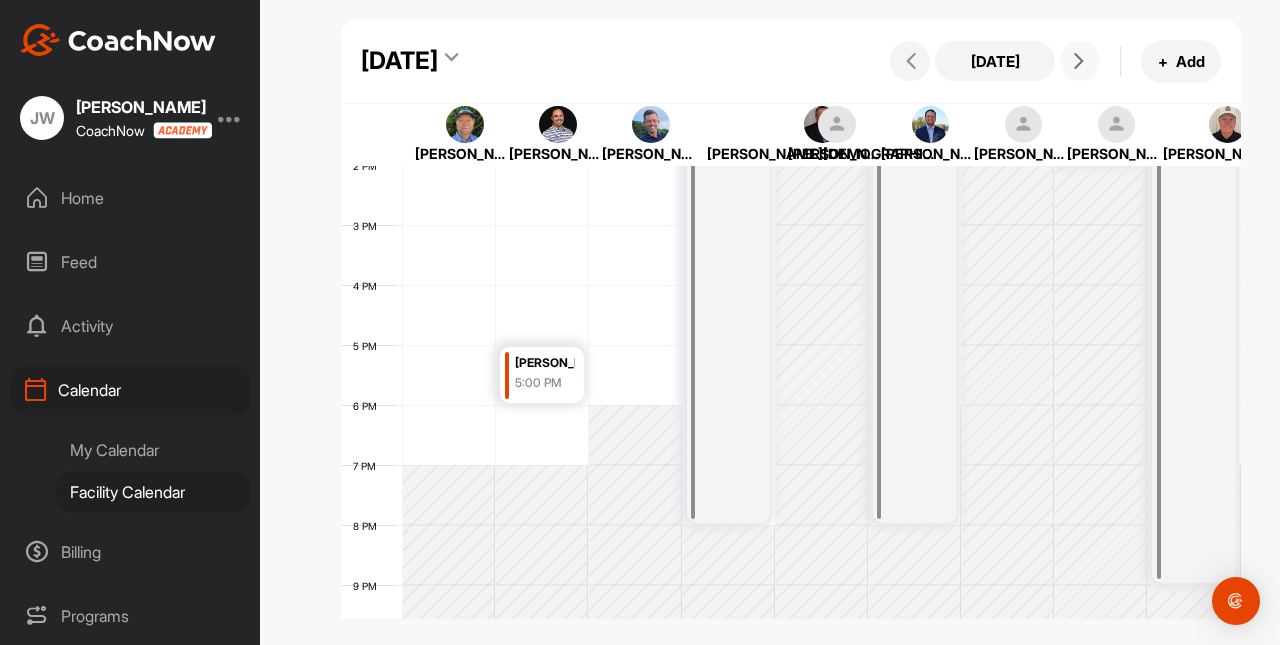 click at bounding box center (1079, 61) 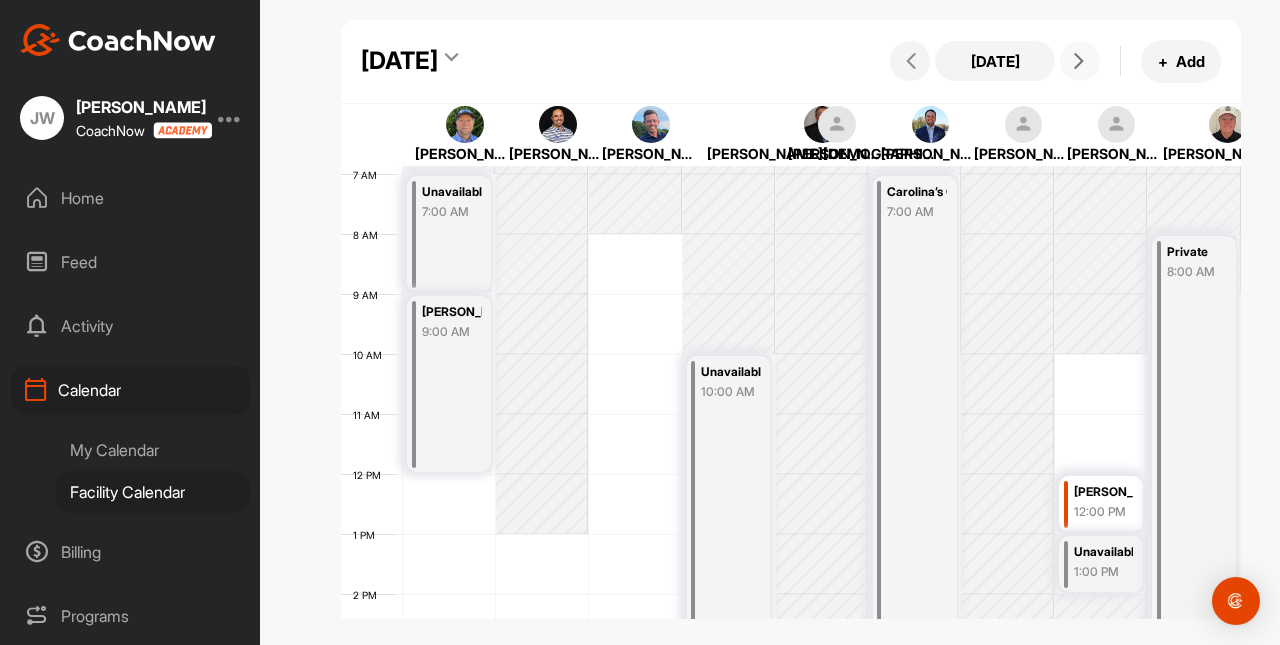 scroll, scrollTop: 421, scrollLeft: 0, axis: vertical 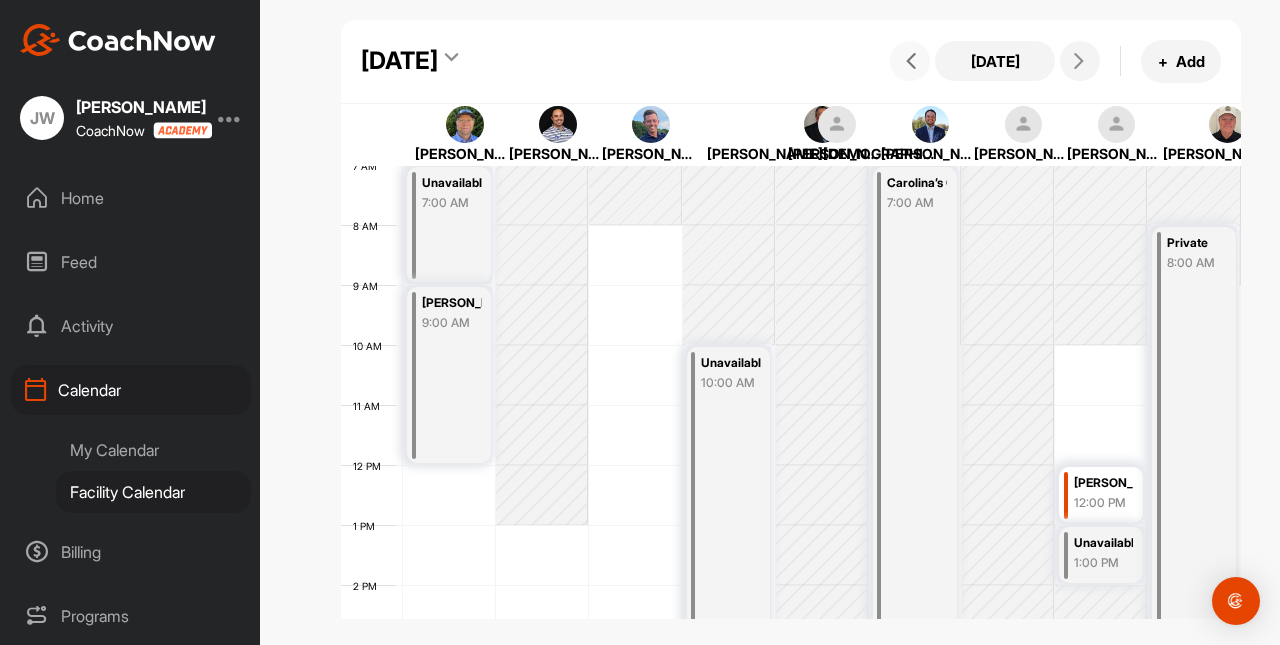 click at bounding box center (910, 61) 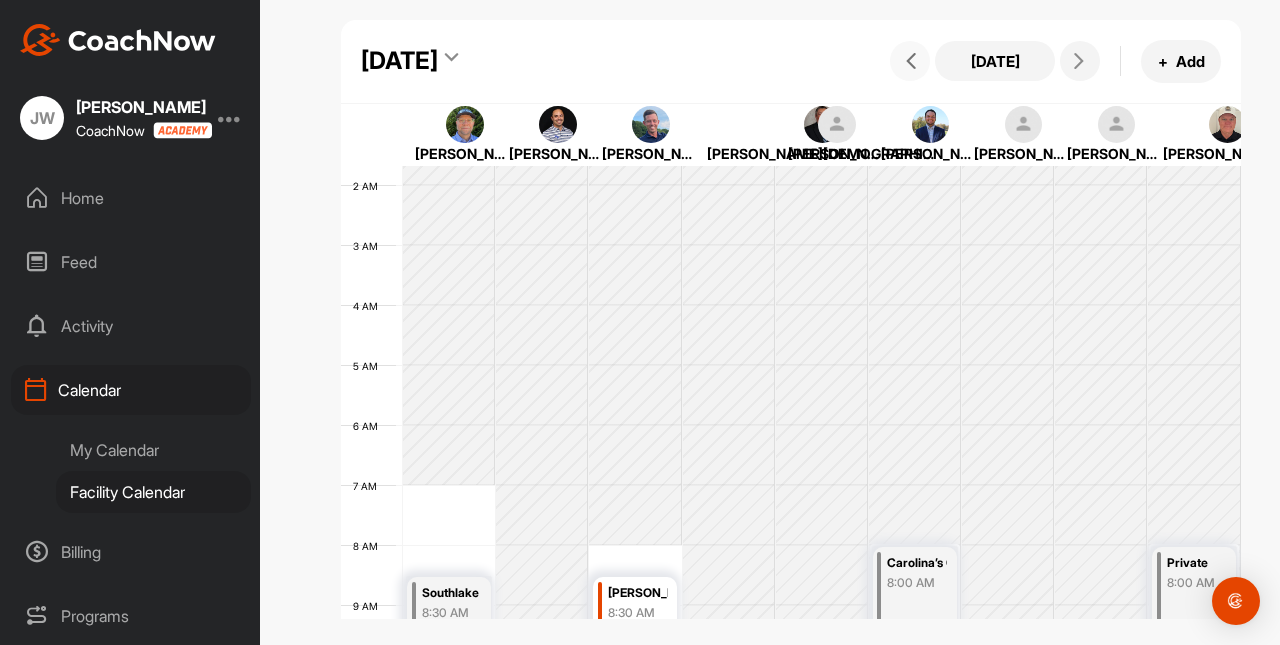 scroll, scrollTop: 0, scrollLeft: 0, axis: both 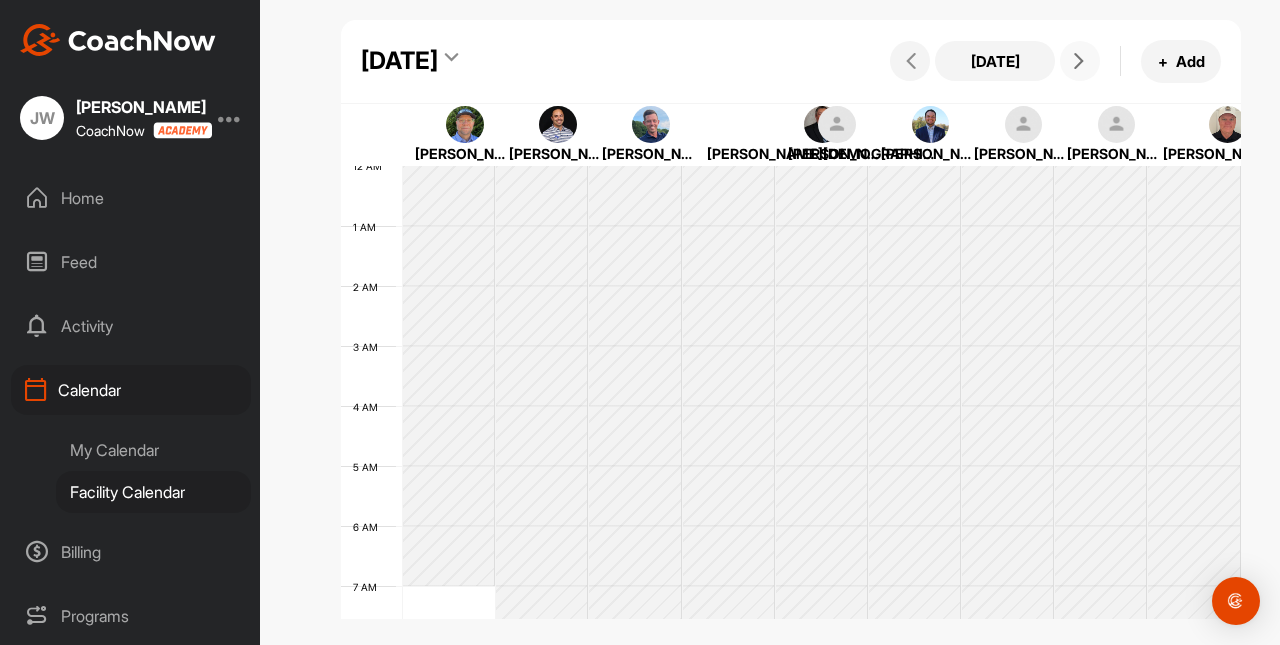 click at bounding box center (1079, 61) 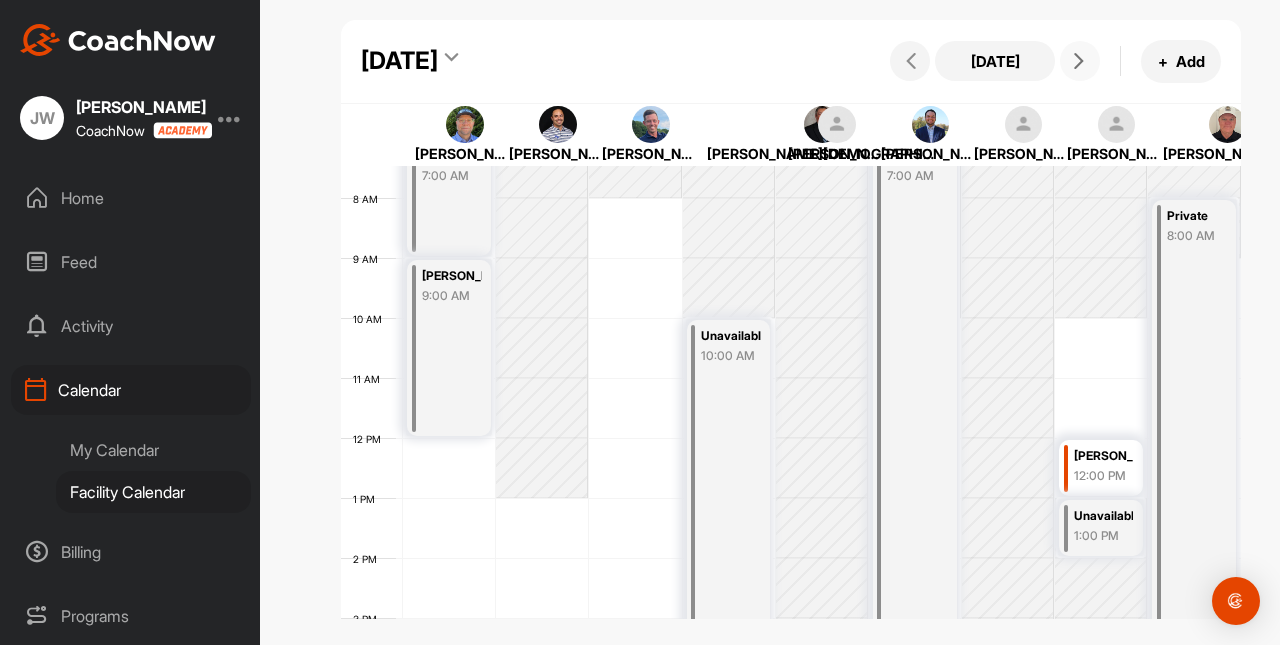 scroll, scrollTop: 443, scrollLeft: 0, axis: vertical 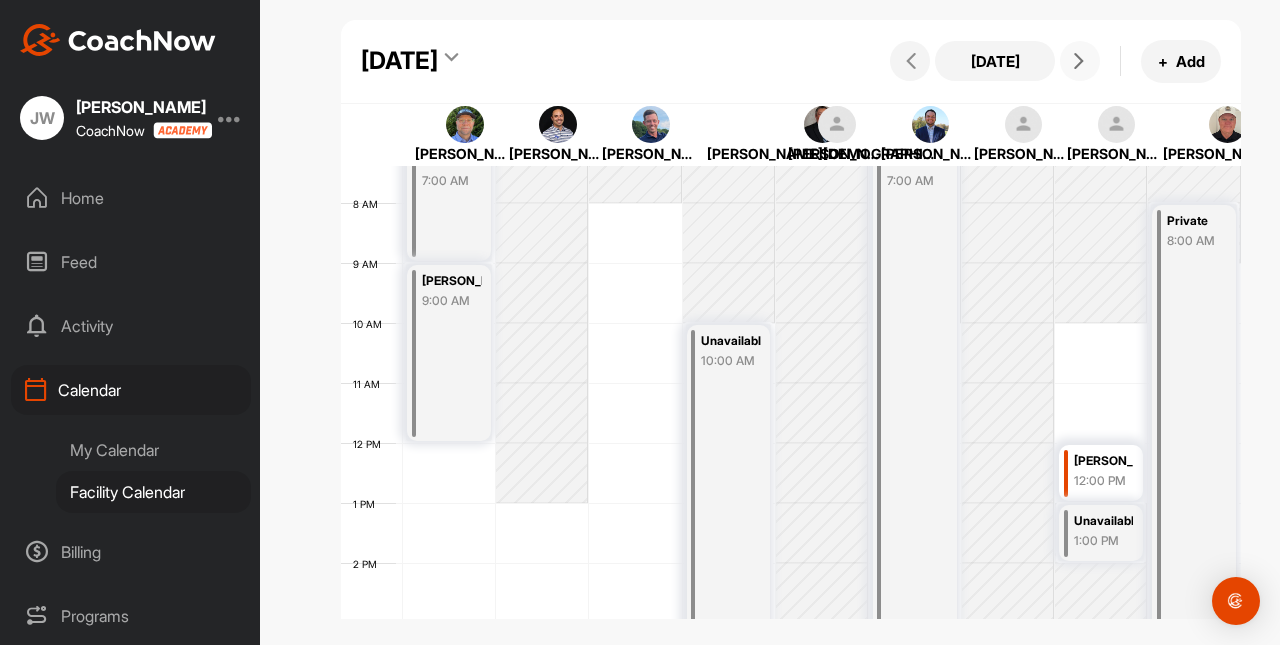 click at bounding box center [1080, 61] 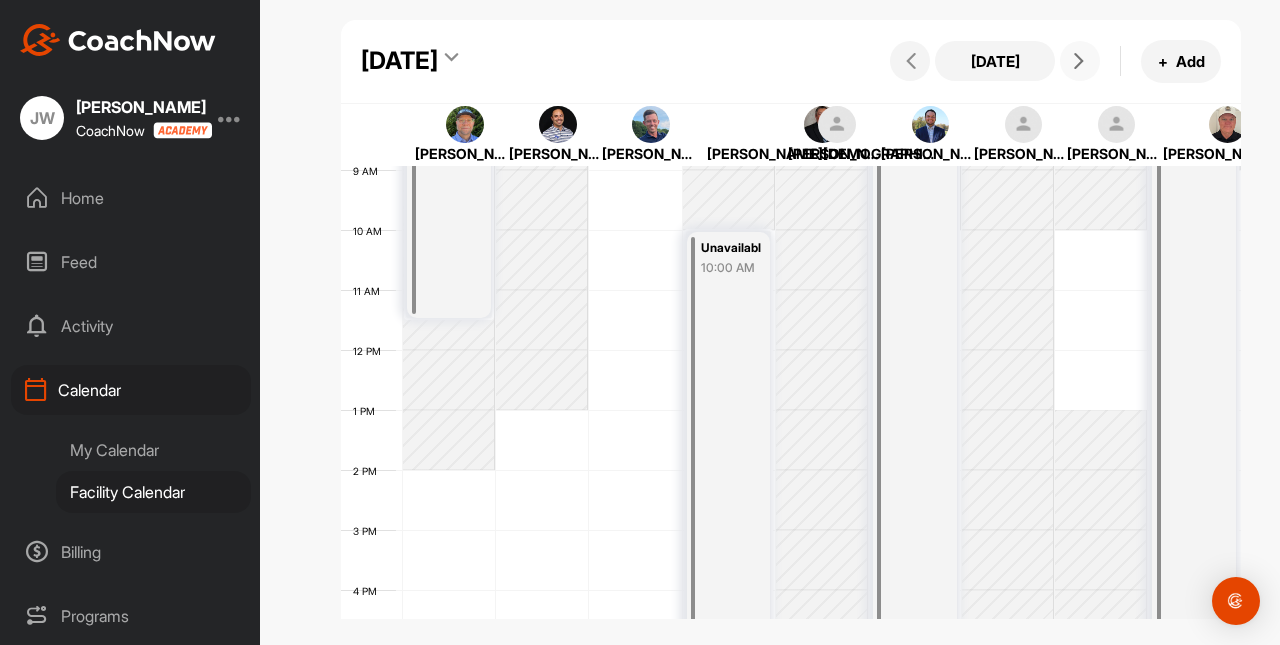 scroll, scrollTop: 518, scrollLeft: 0, axis: vertical 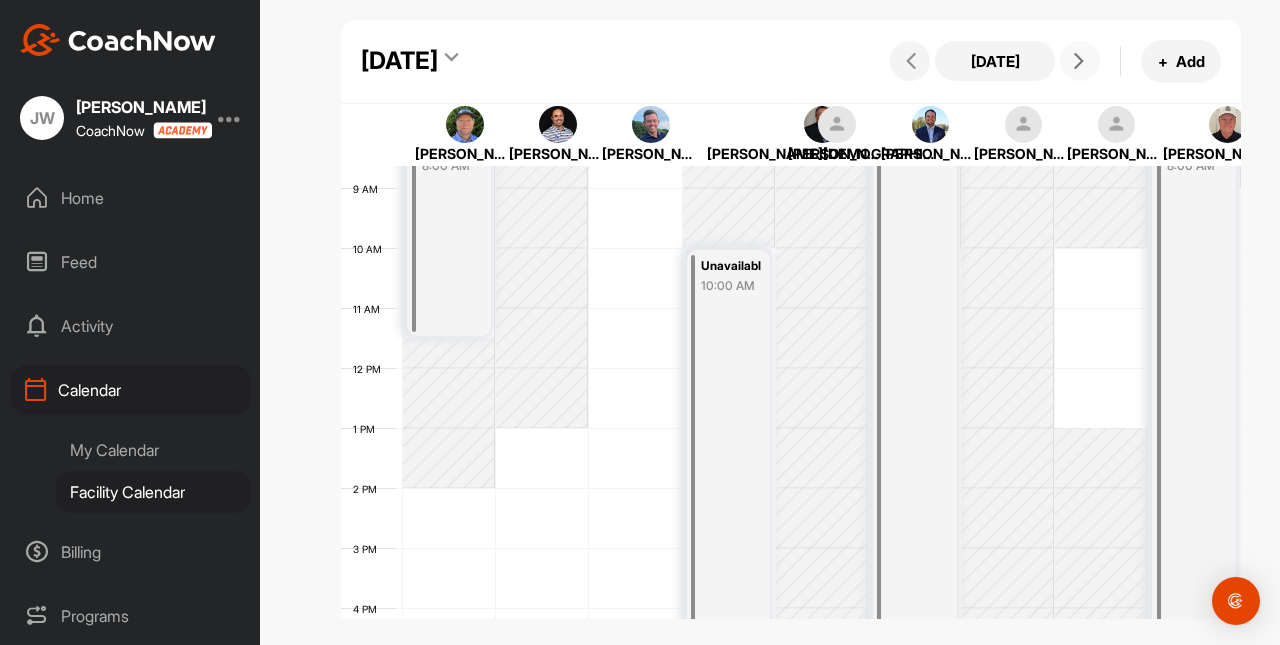 click at bounding box center [1079, 61] 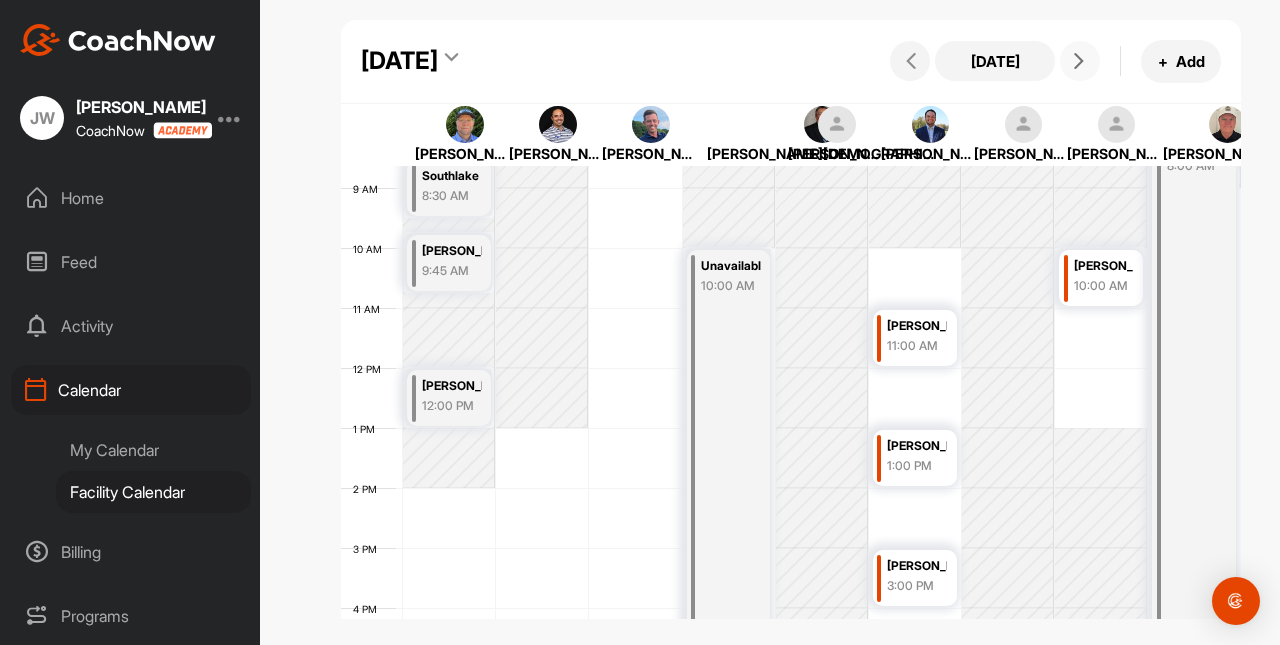 scroll, scrollTop: 346, scrollLeft: 0, axis: vertical 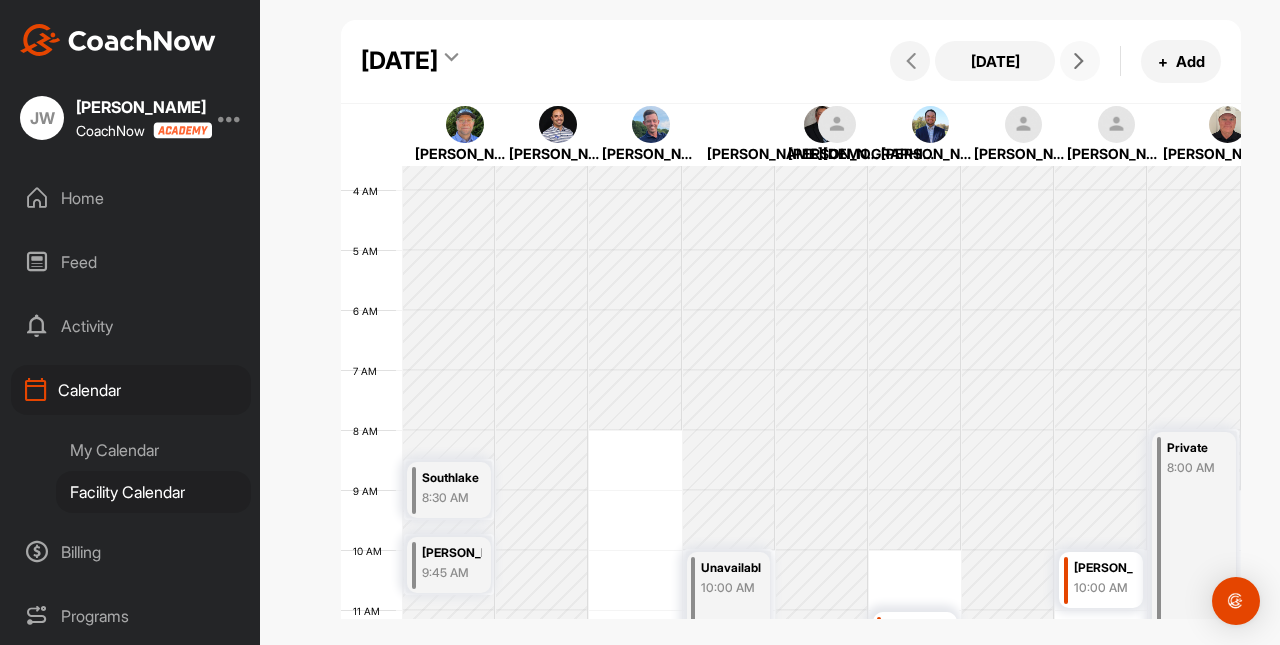 click at bounding box center [1079, 61] 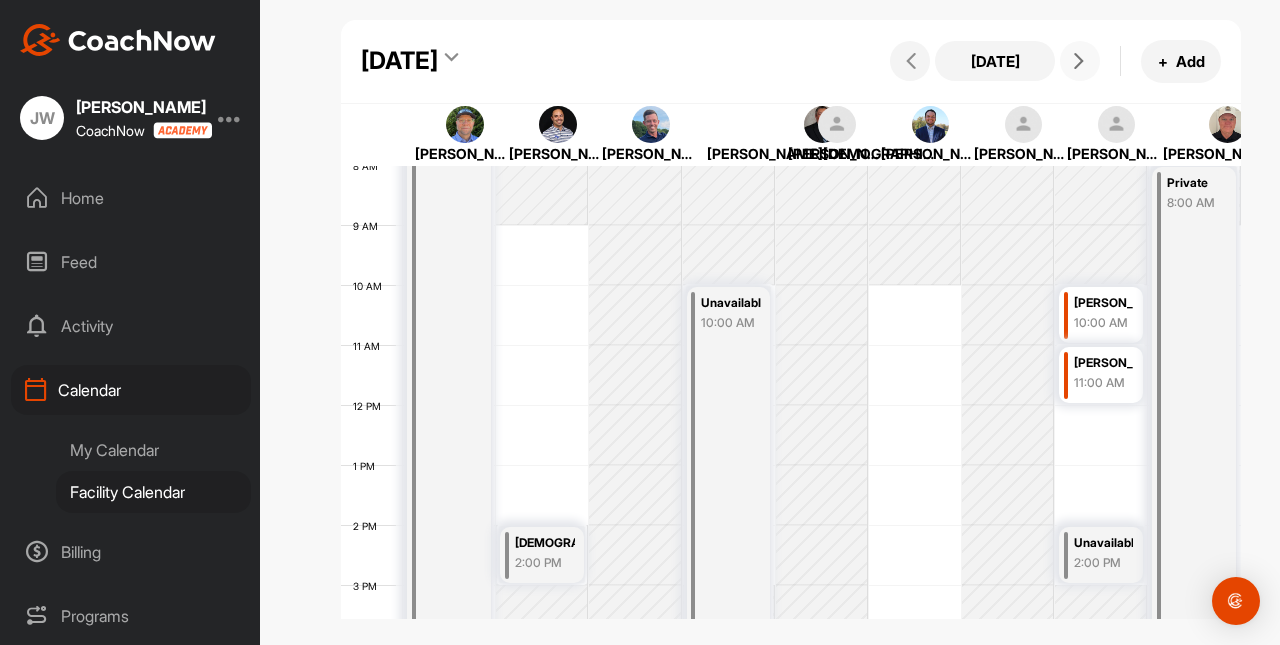 scroll, scrollTop: 480, scrollLeft: 0, axis: vertical 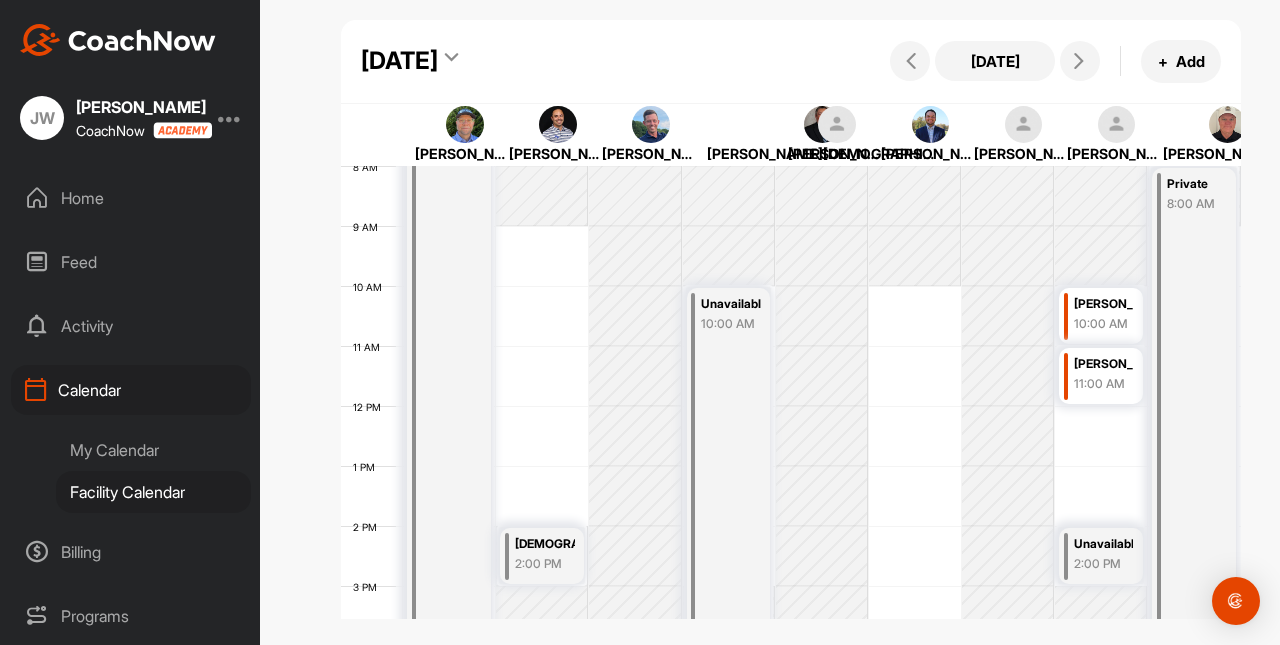 click at bounding box center [823, 125] 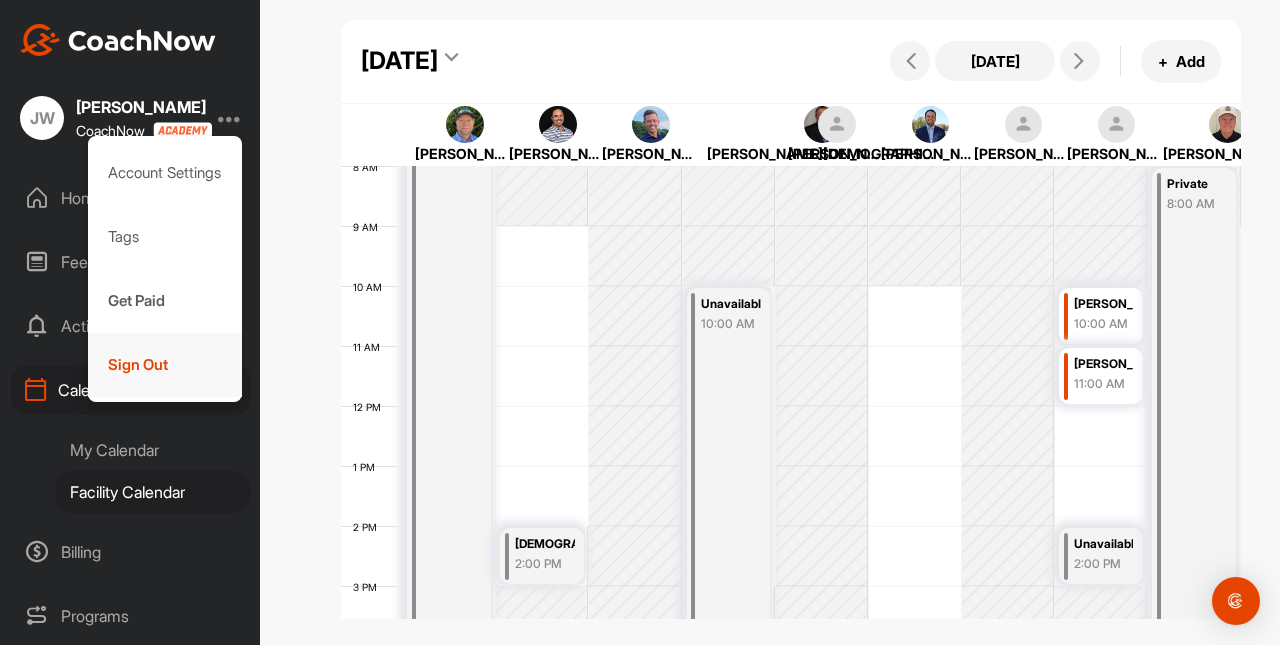click on "Sign Out" at bounding box center [165, 365] 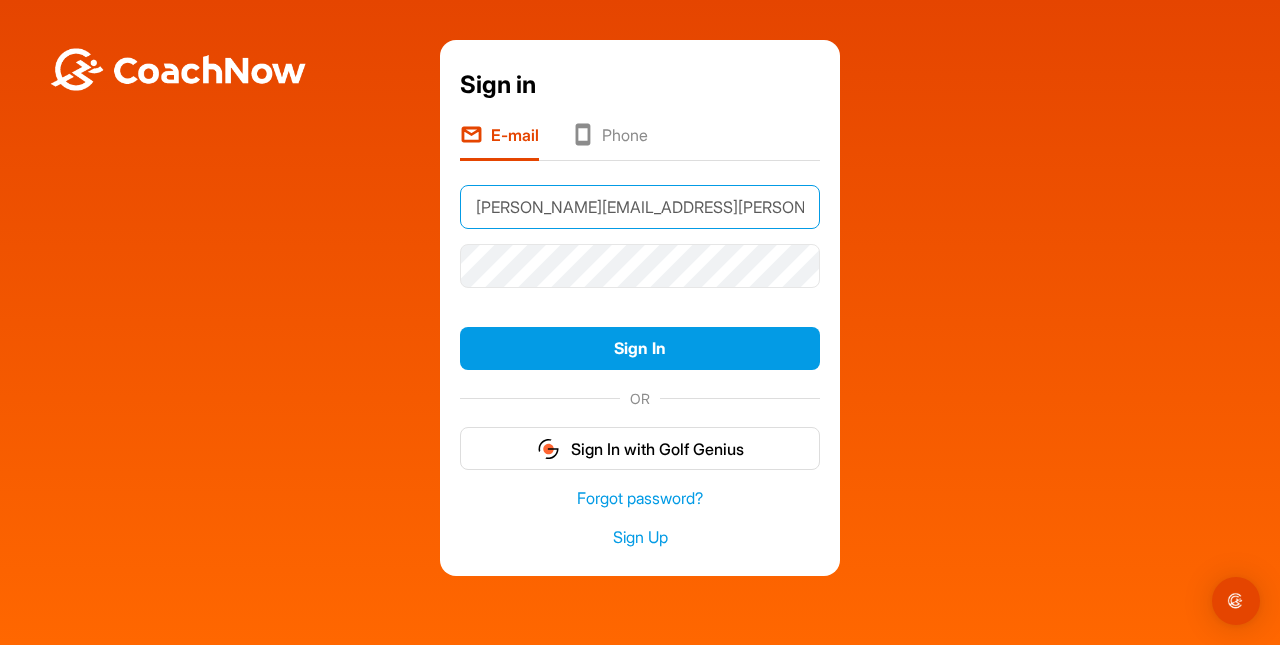 type on "joey.walker@meckcountygolf.com" 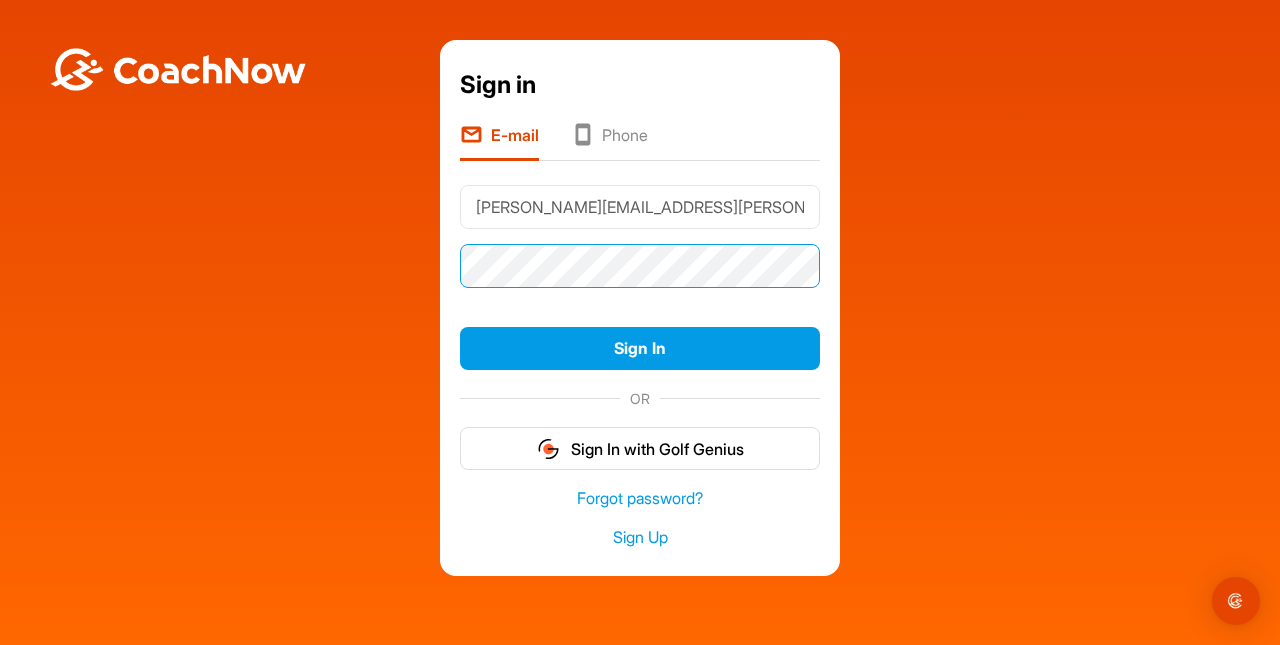 click on "Sign In" at bounding box center (640, 348) 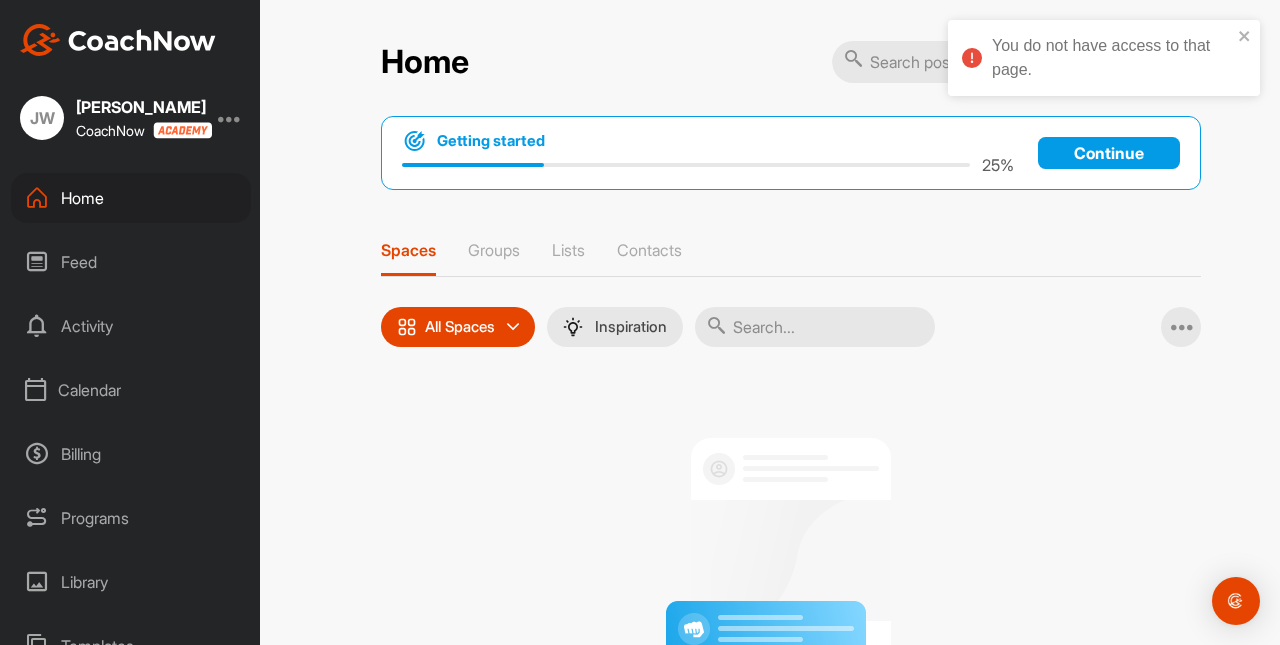 scroll, scrollTop: 0, scrollLeft: 0, axis: both 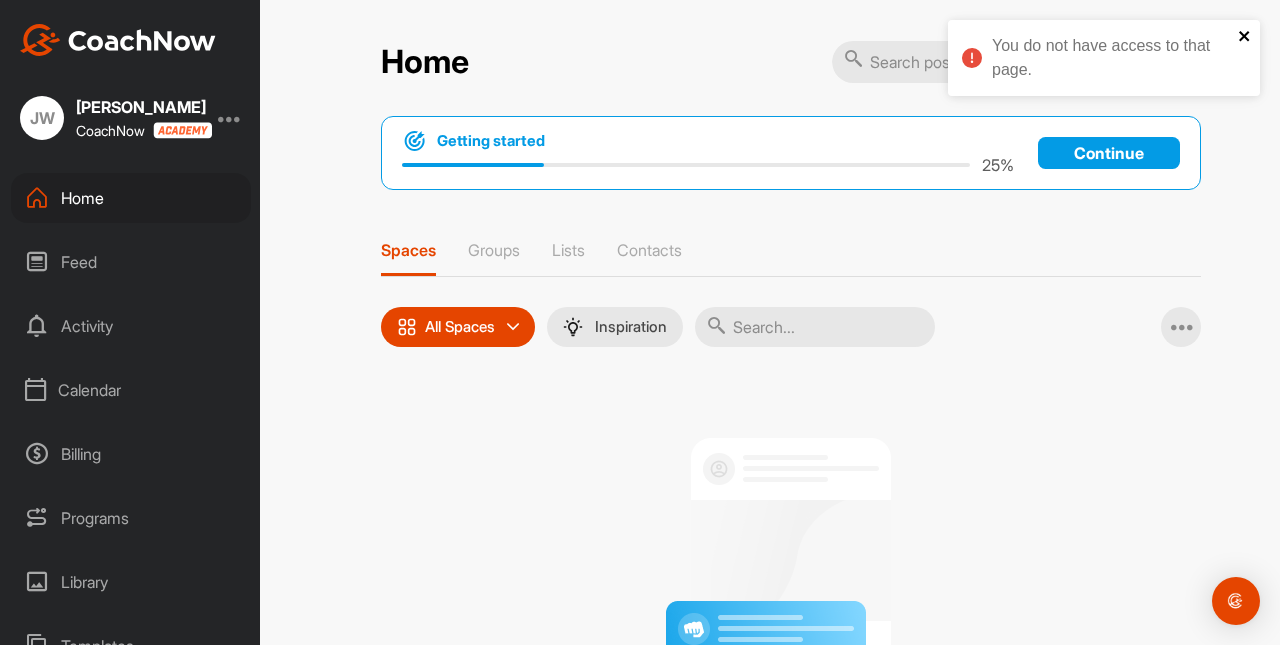 click 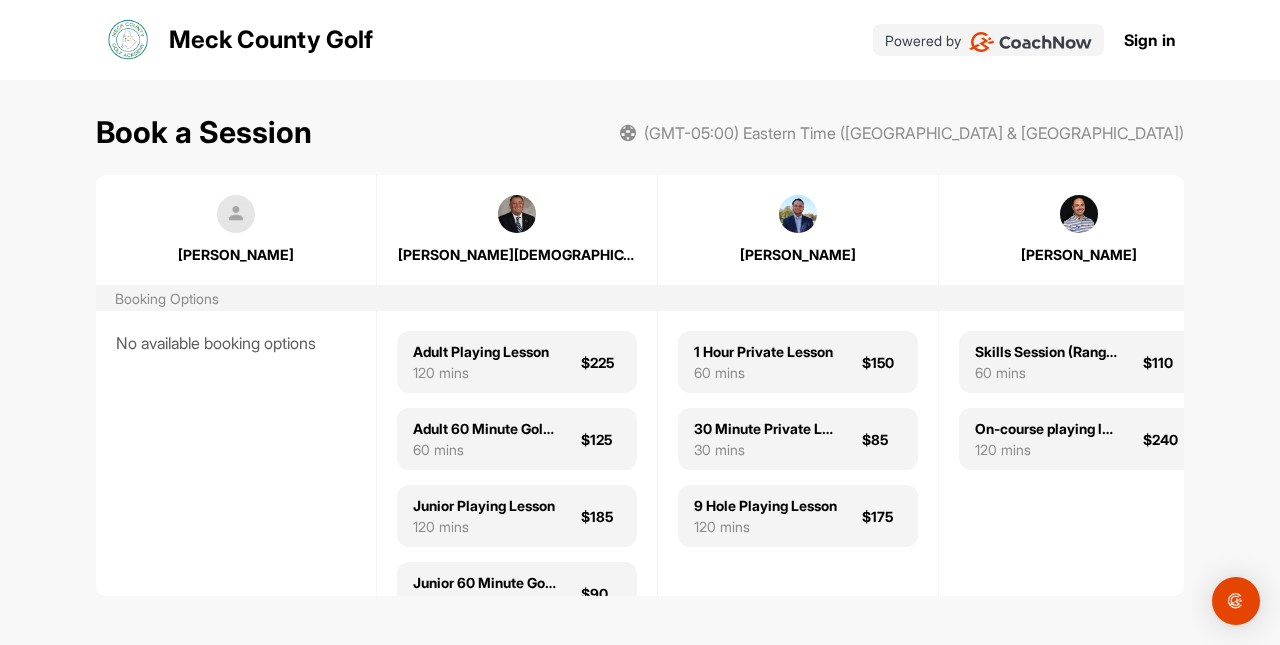 scroll, scrollTop: 0, scrollLeft: 0, axis: both 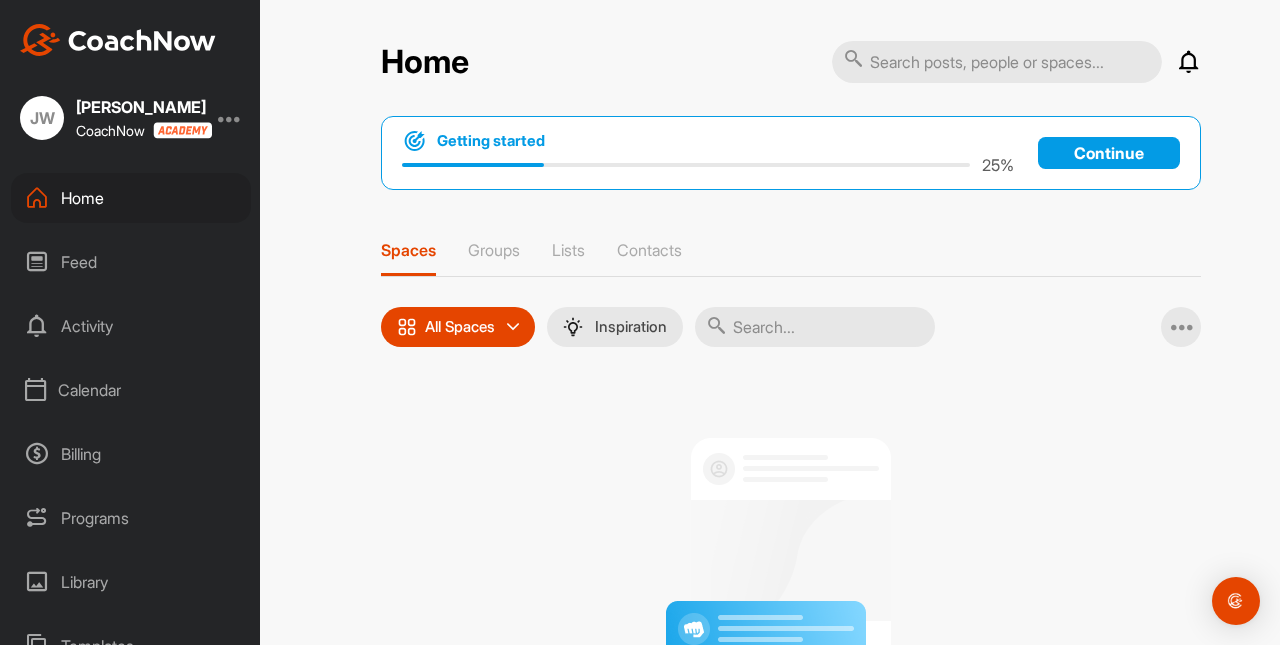 click on "Calendar" at bounding box center (131, 390) 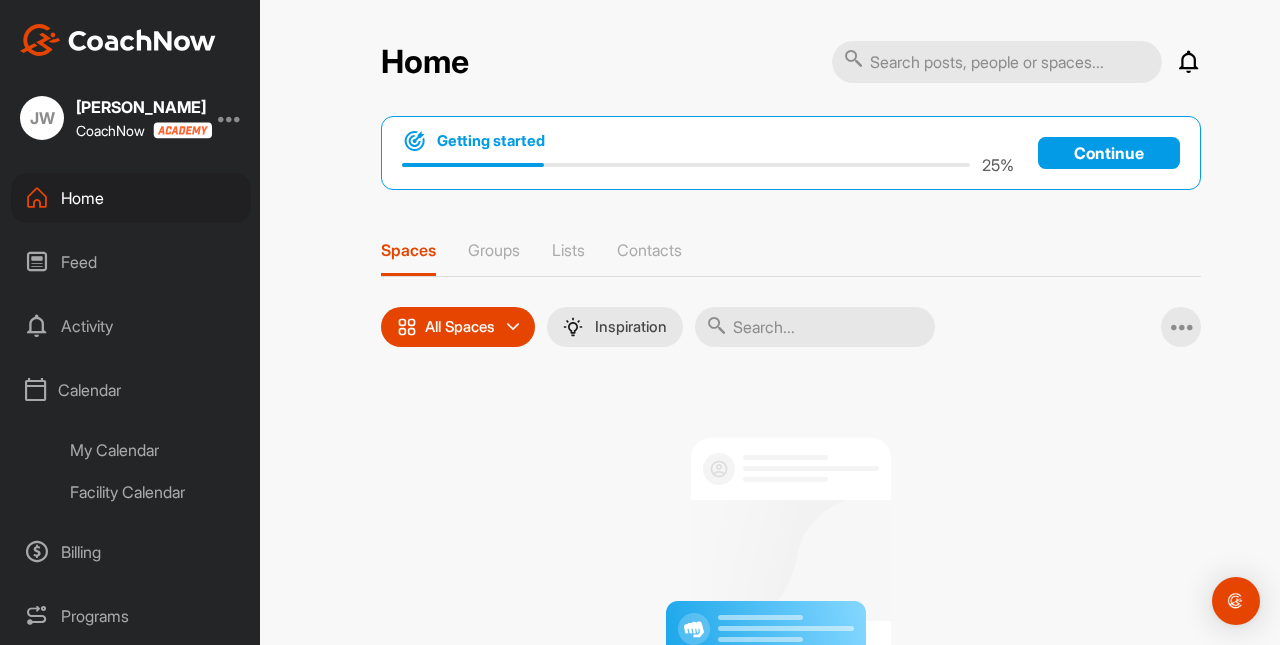 click on "My Calendar" at bounding box center (153, 450) 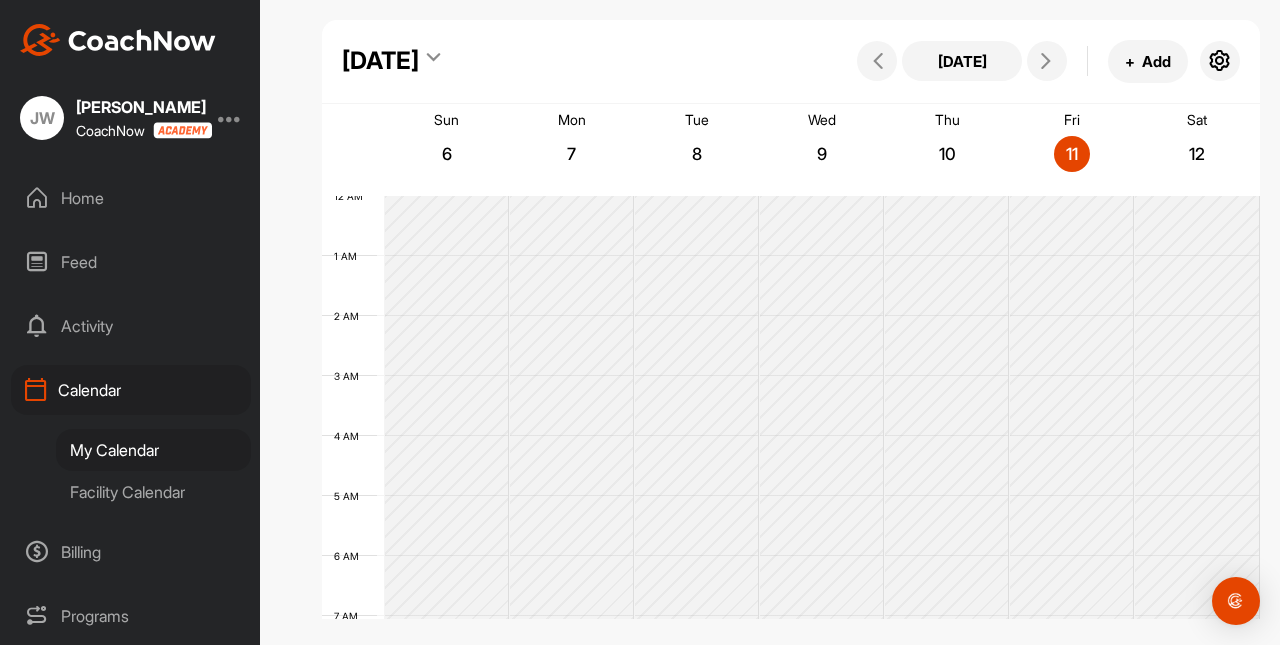 scroll, scrollTop: 346, scrollLeft: 0, axis: vertical 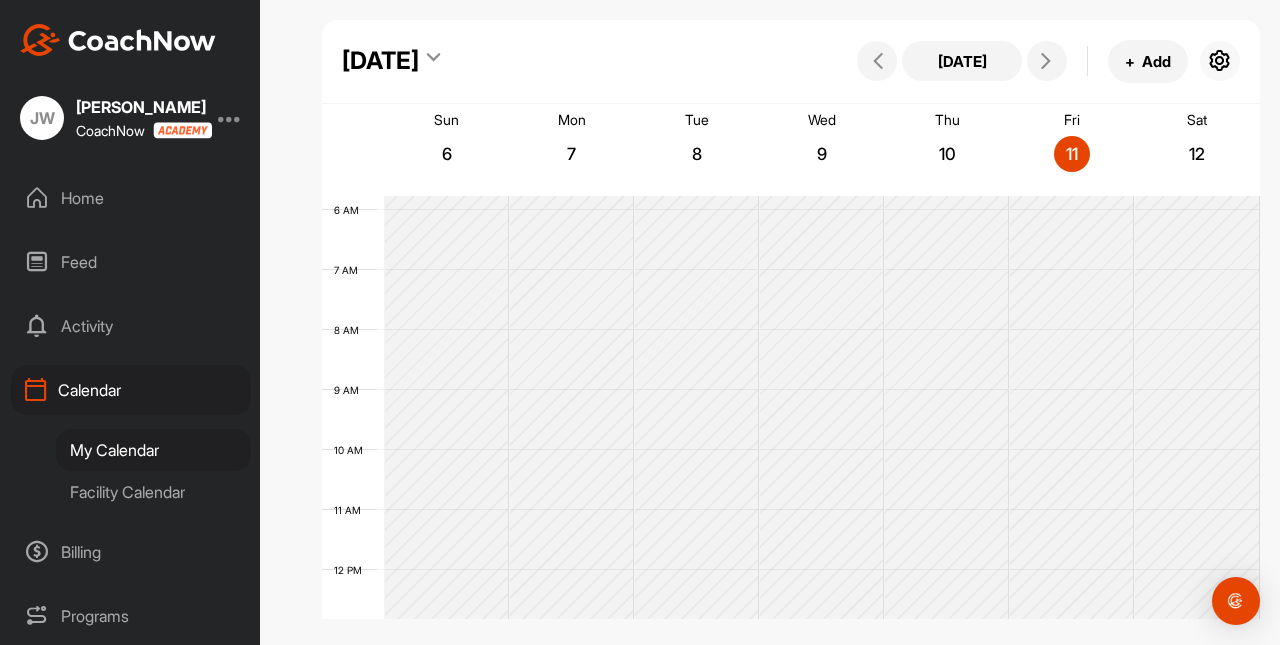 click at bounding box center (1220, 61) 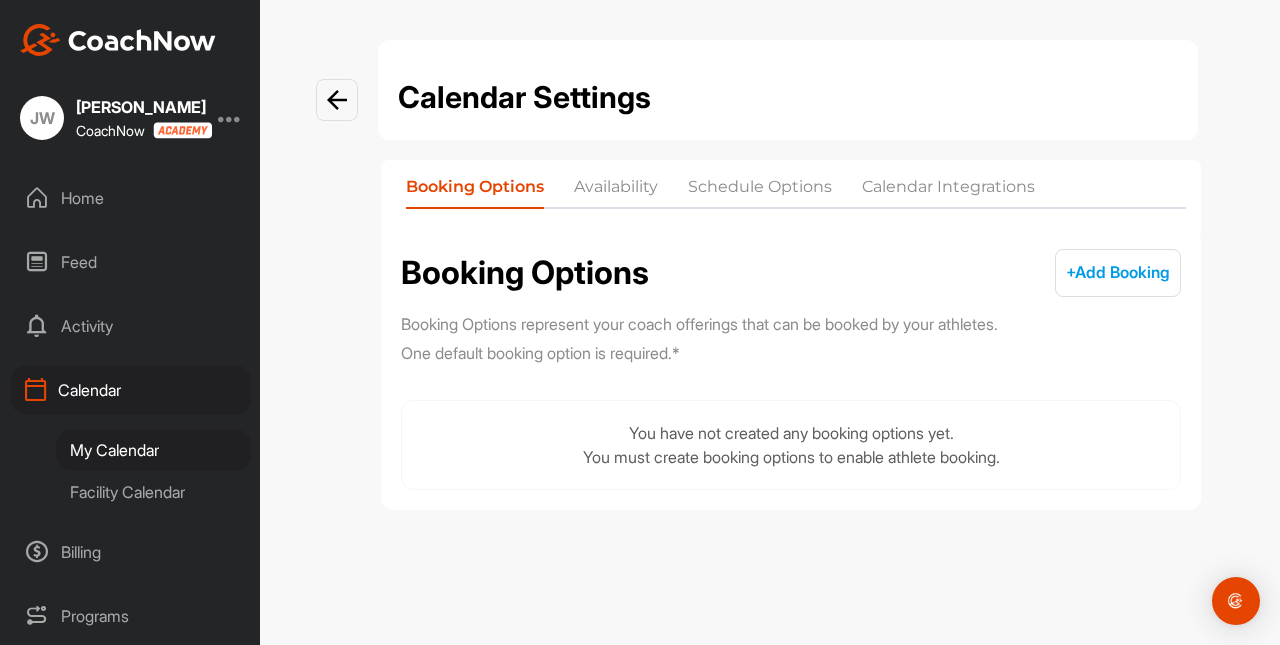 click on "Availability" at bounding box center [616, 191] 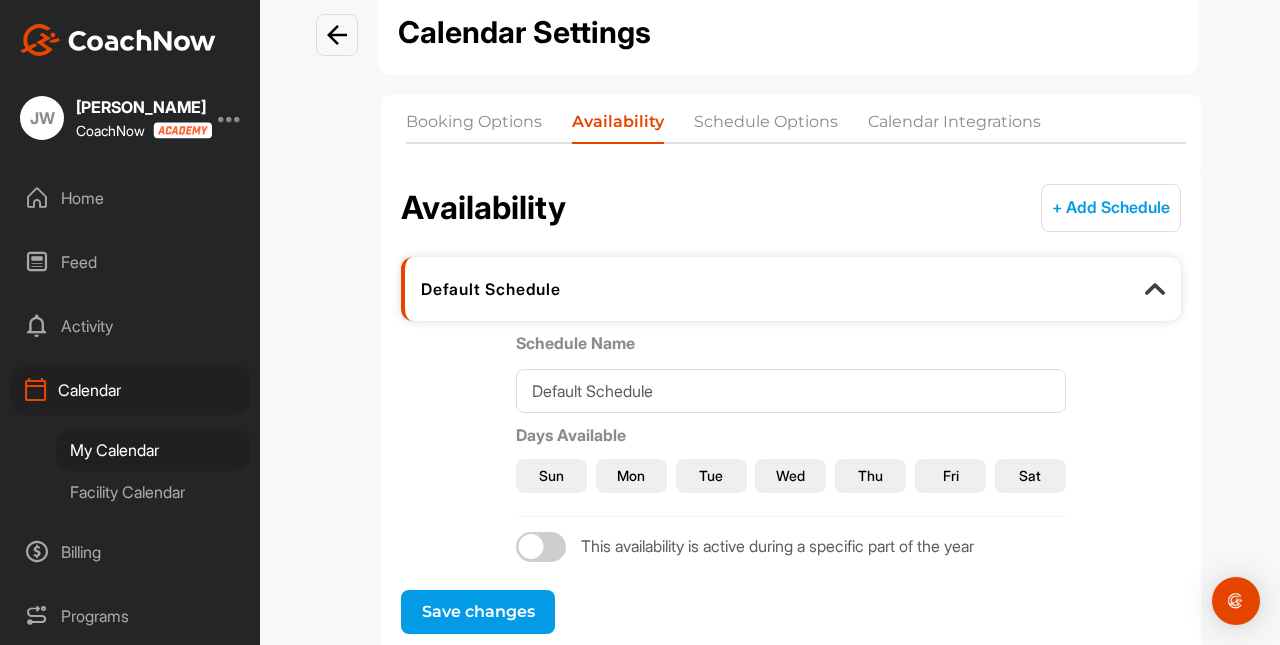 scroll, scrollTop: 119, scrollLeft: 0, axis: vertical 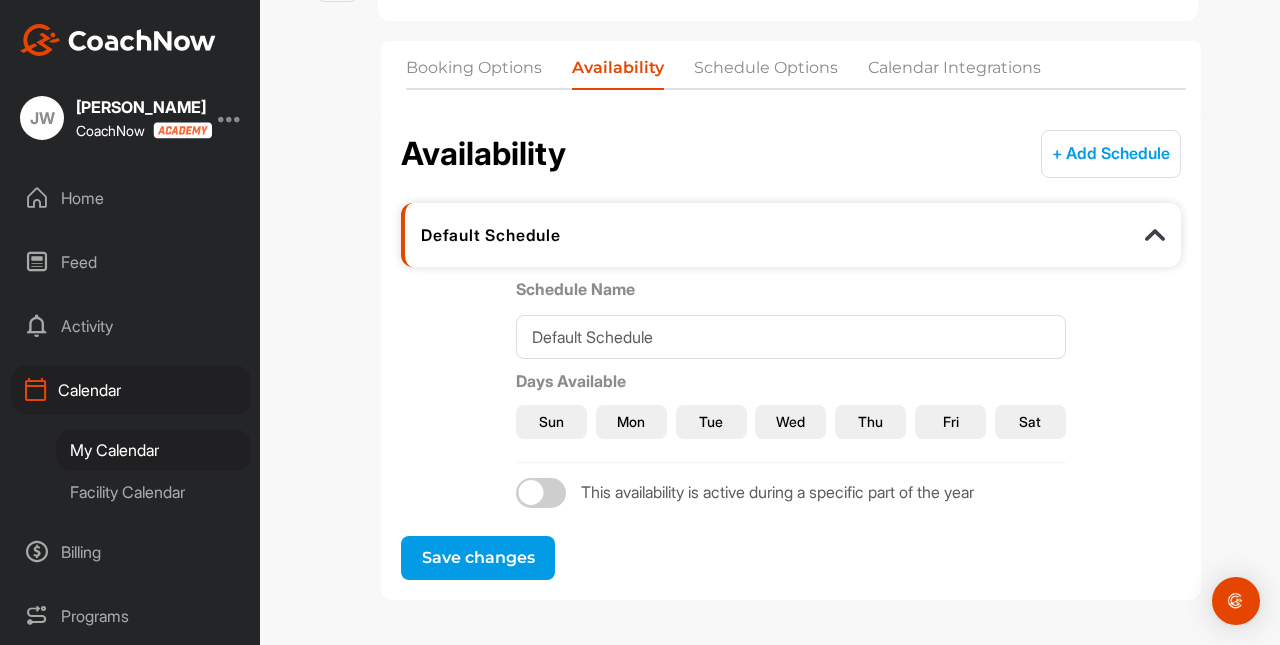 click on "Sun" at bounding box center (551, 422) 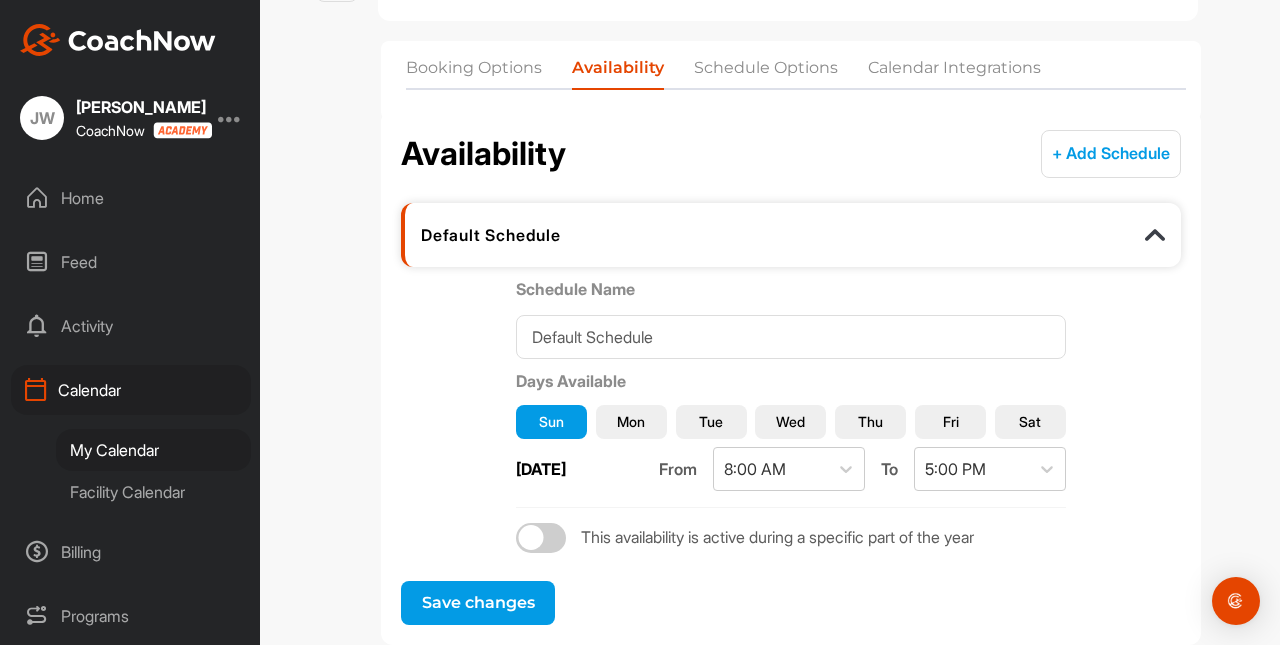 click on "Wed" at bounding box center [790, 421] 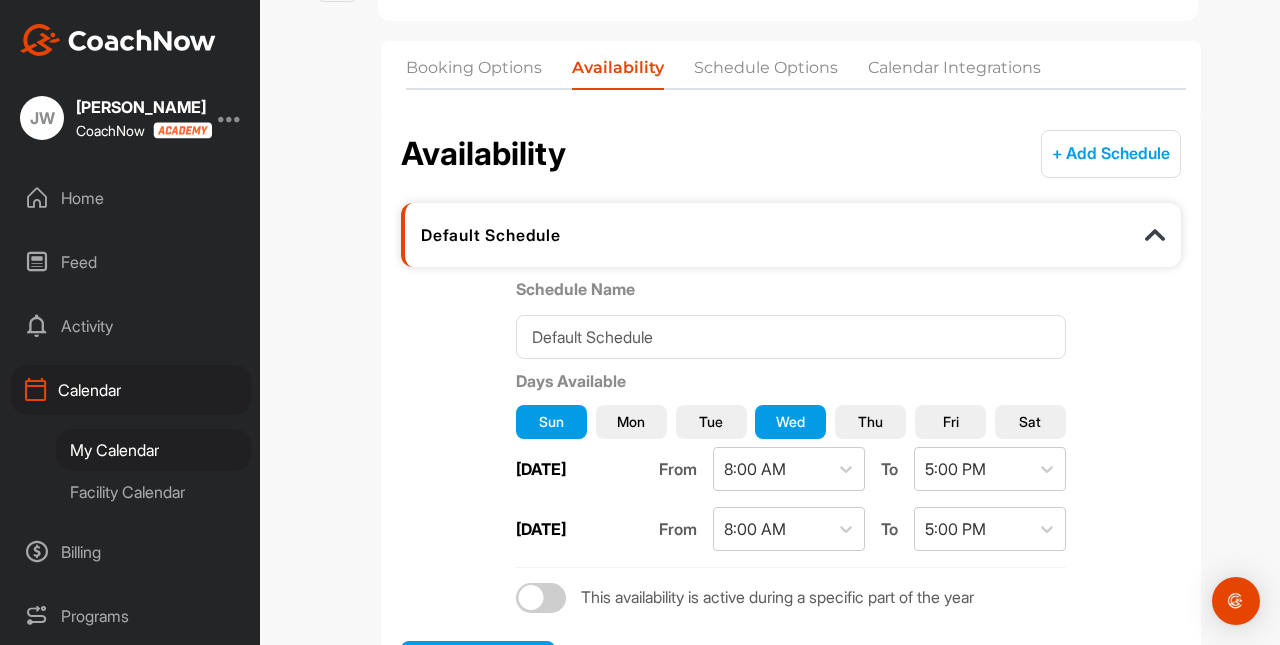 click on "Thu" at bounding box center (870, 421) 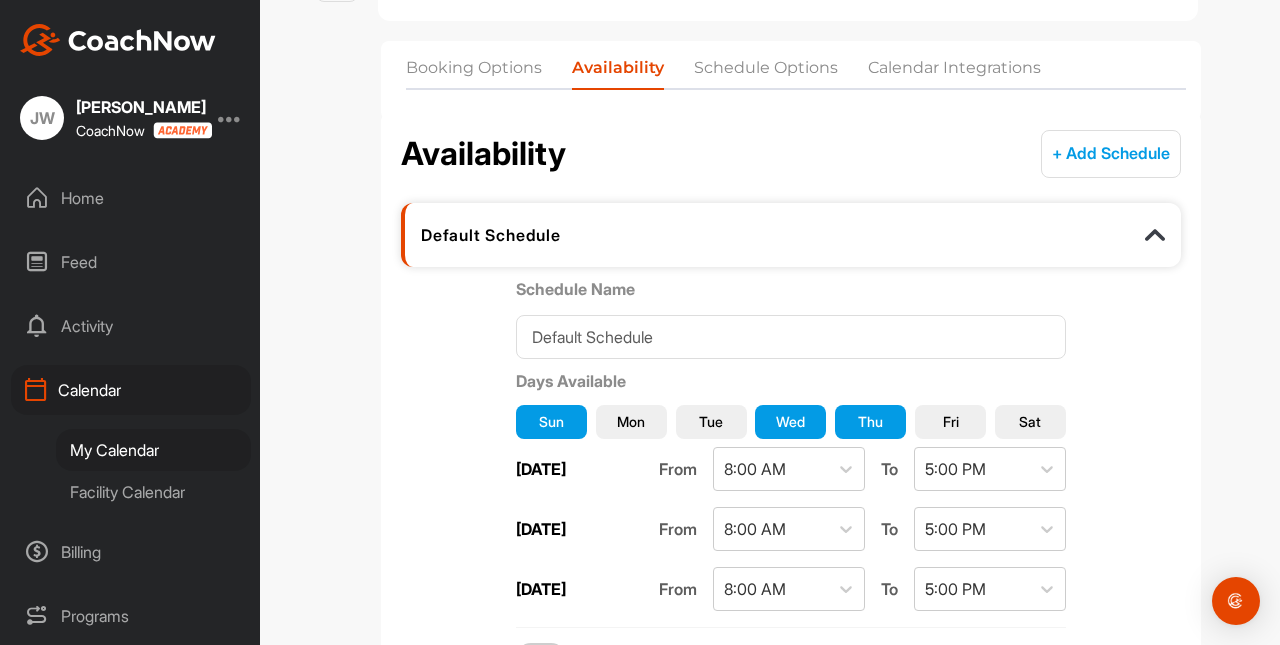 click on "Fri" at bounding box center (950, 422) 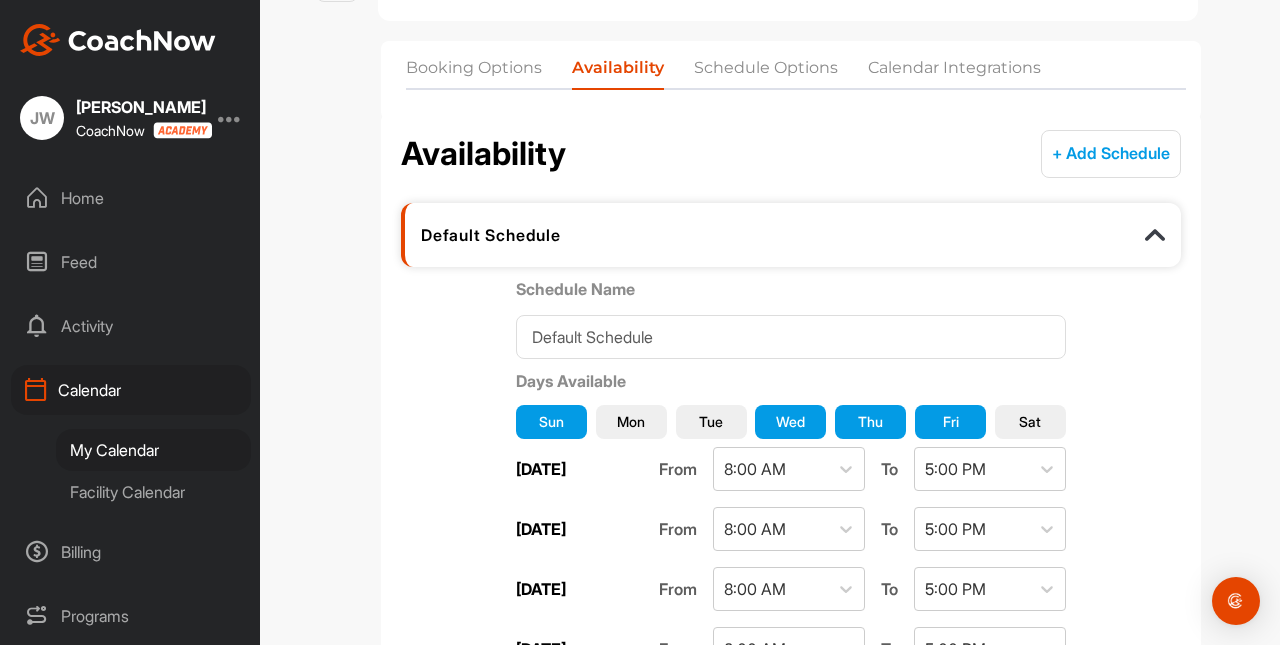 click on "Sat" at bounding box center (1030, 422) 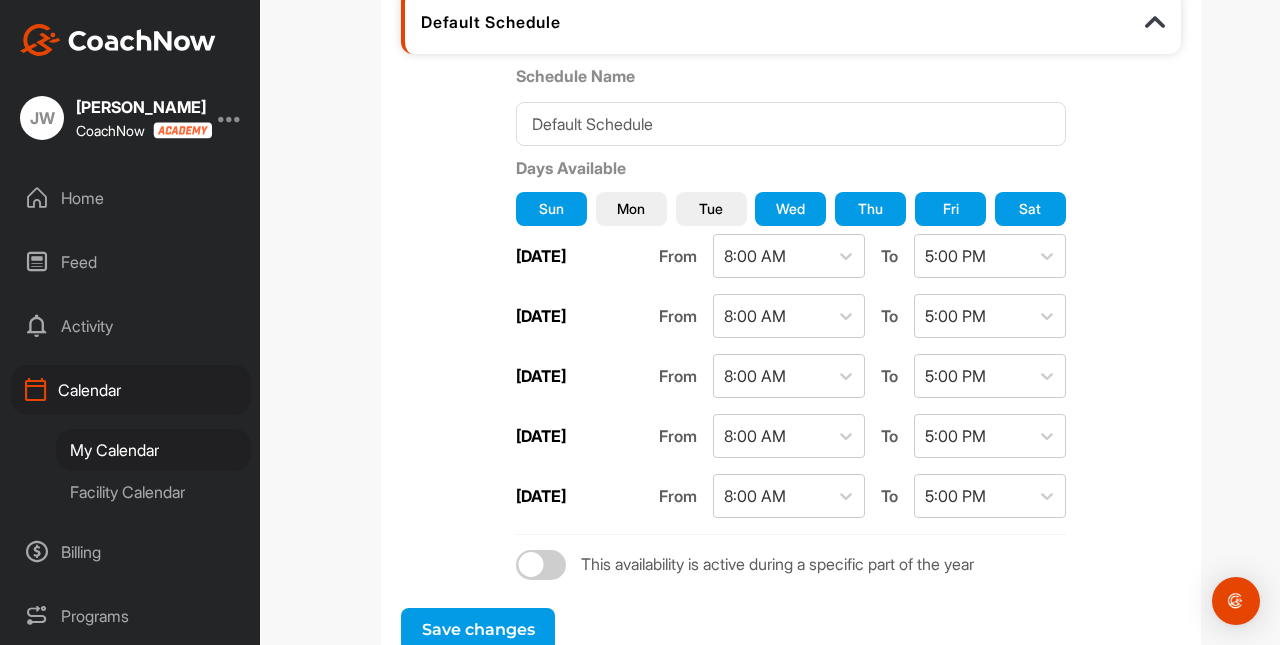 scroll, scrollTop: 333, scrollLeft: 0, axis: vertical 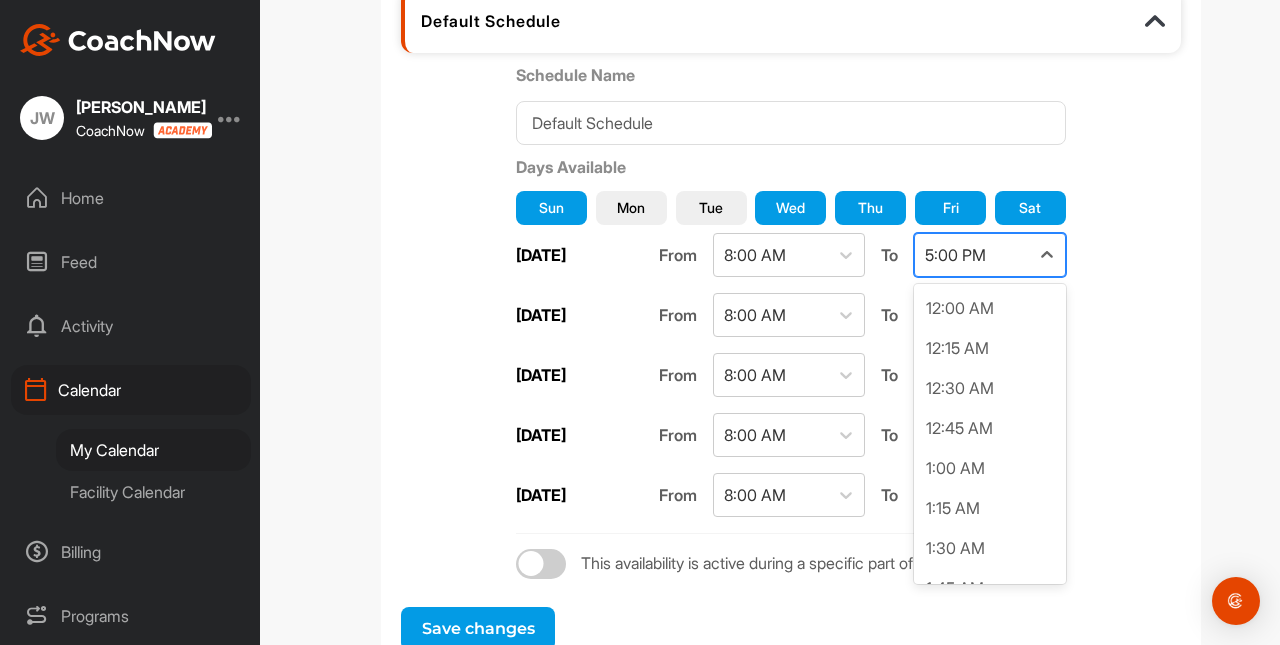 click on "5:00 PM" at bounding box center (955, 255) 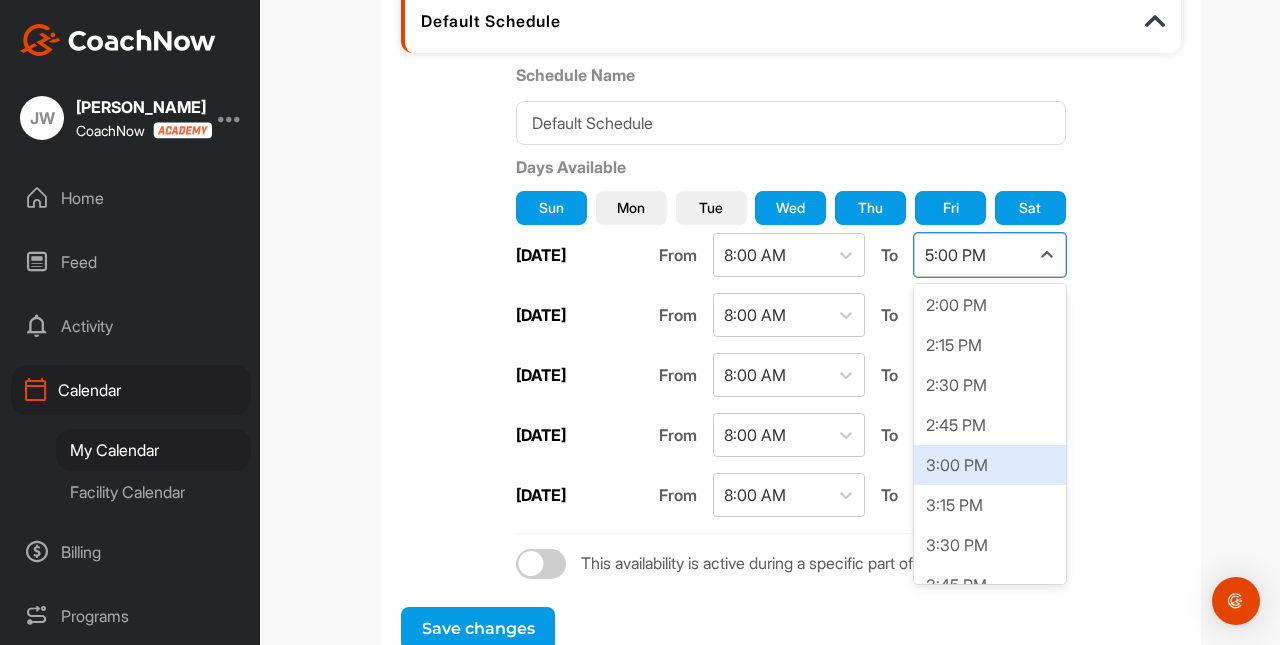 scroll, scrollTop: 2242, scrollLeft: 0, axis: vertical 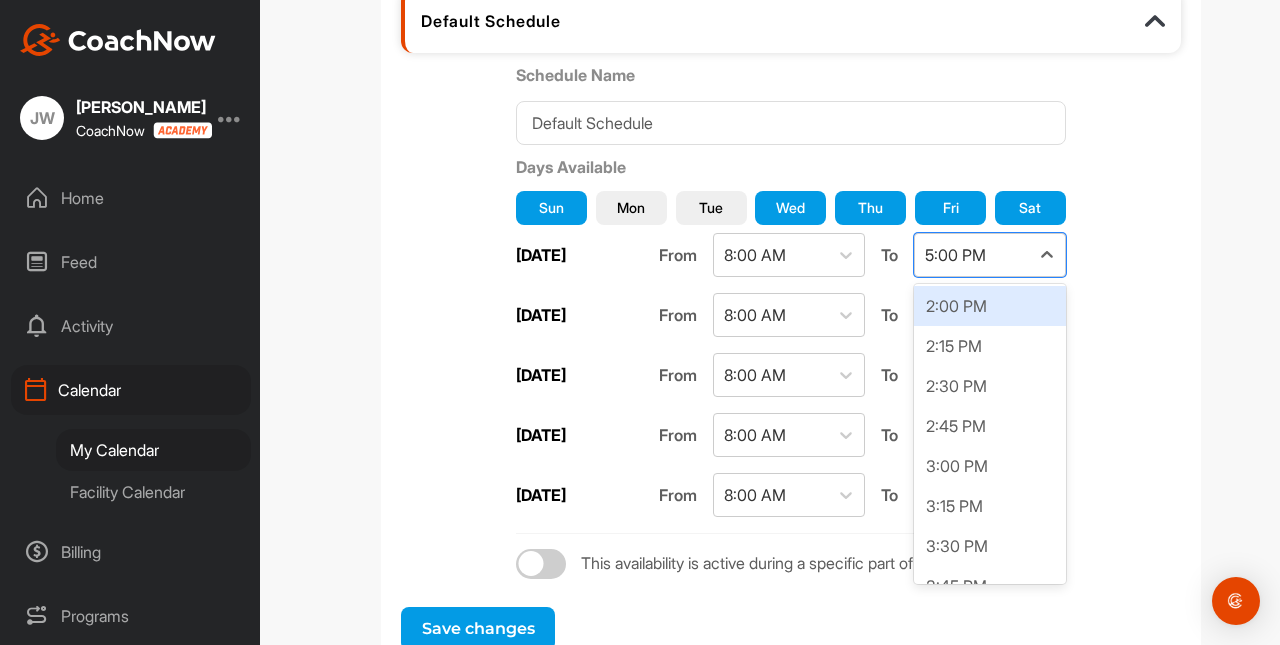 click on "2:00 PM" at bounding box center (990, 306) 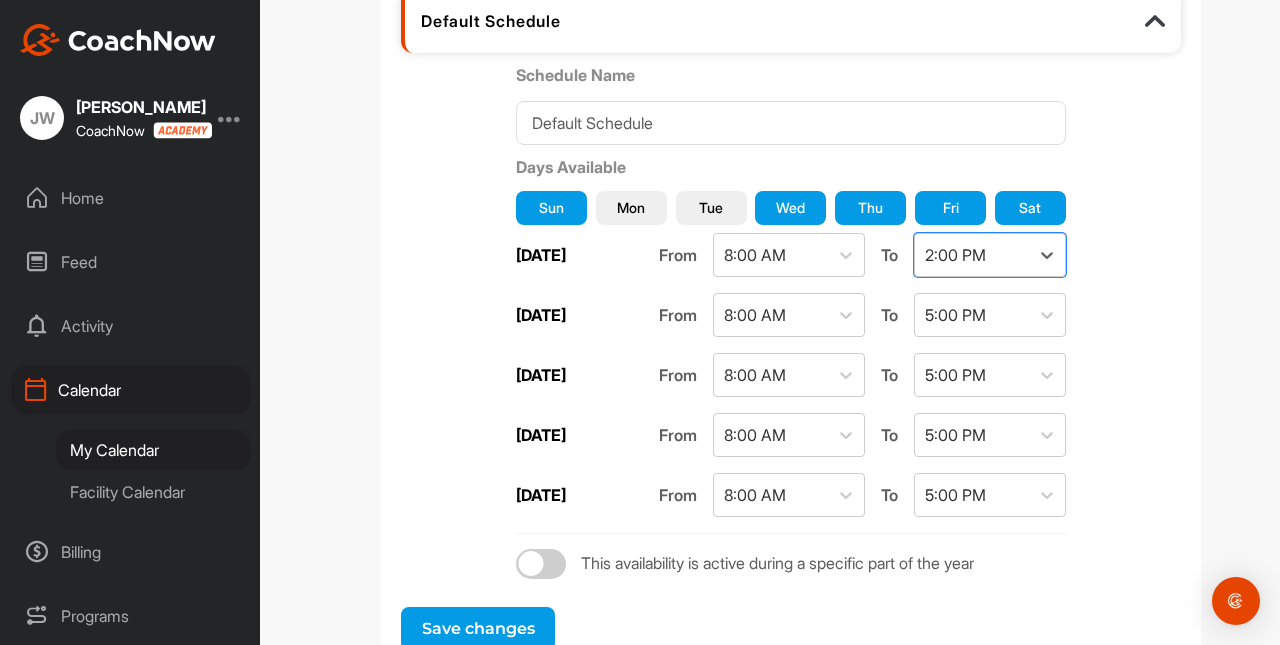 click on "5:00 PM" at bounding box center [955, 315] 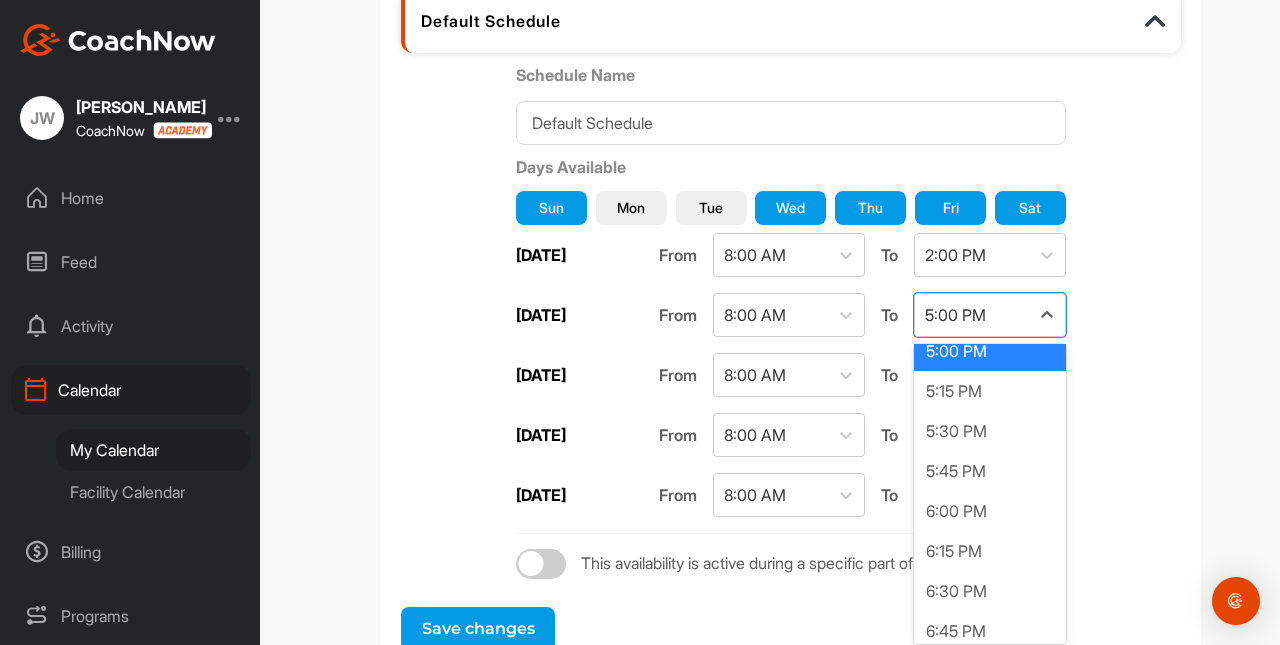 scroll, scrollTop: 2757, scrollLeft: 0, axis: vertical 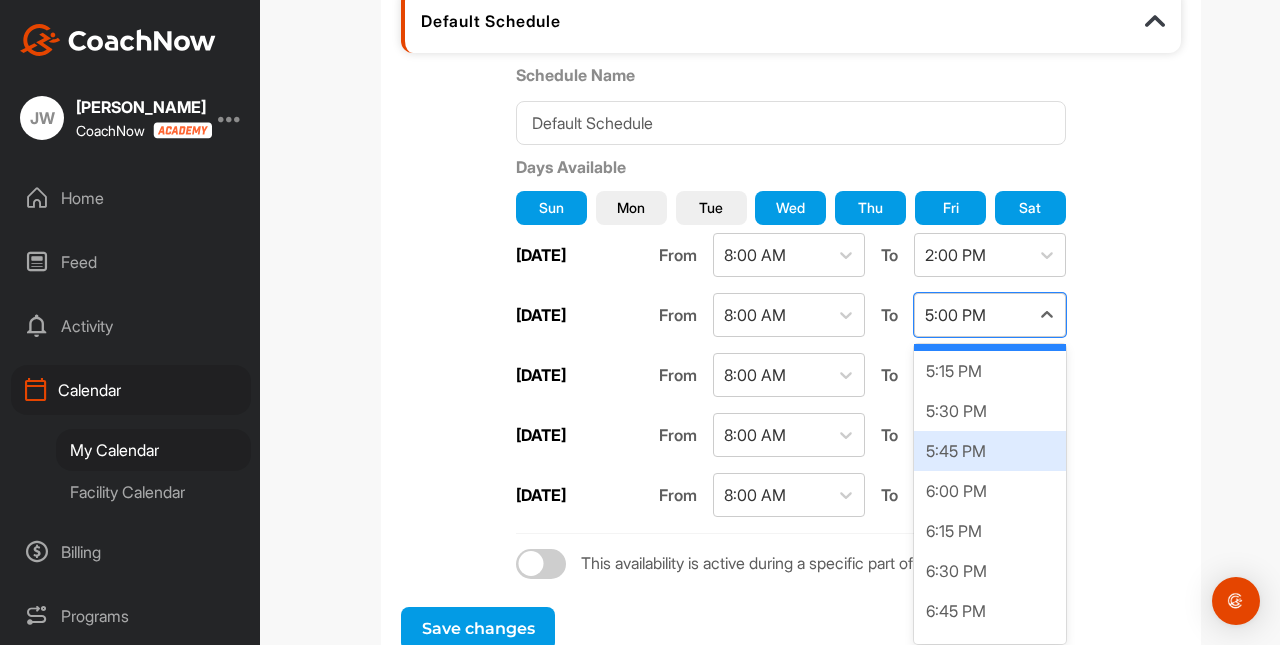 drag, startPoint x: 953, startPoint y: 523, endPoint x: 980, endPoint y: 448, distance: 79.71198 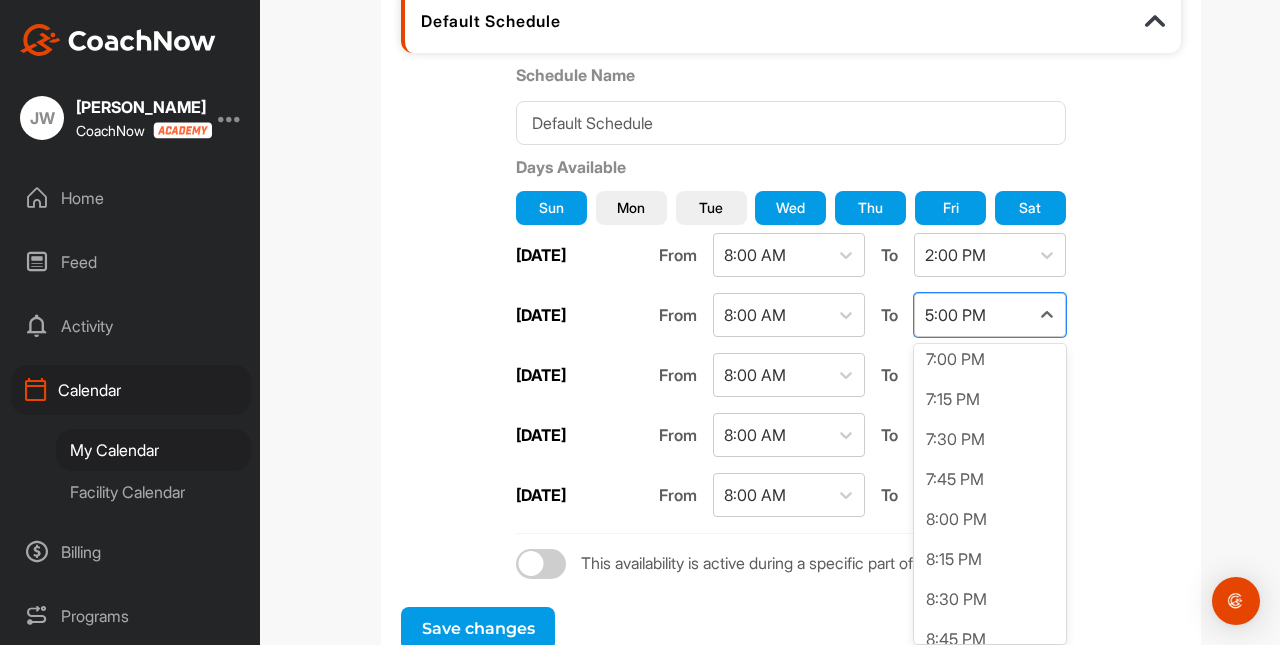 scroll, scrollTop: 3053, scrollLeft: 0, axis: vertical 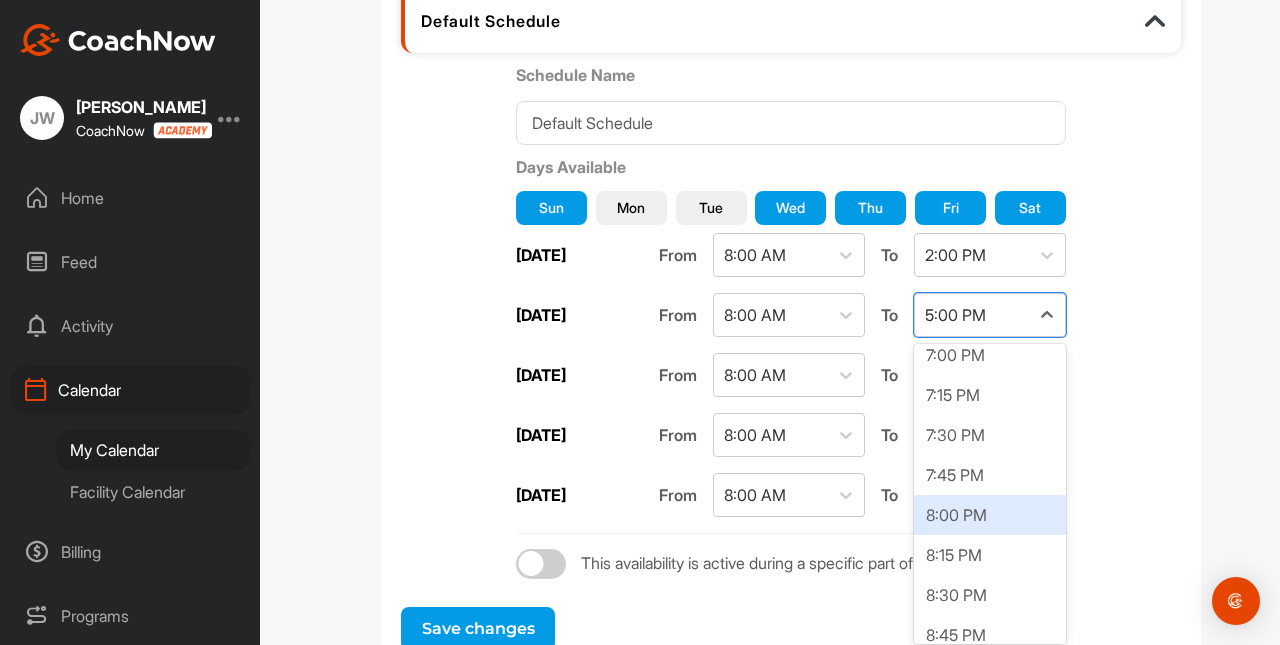 click on "8:00 PM" at bounding box center (990, 515) 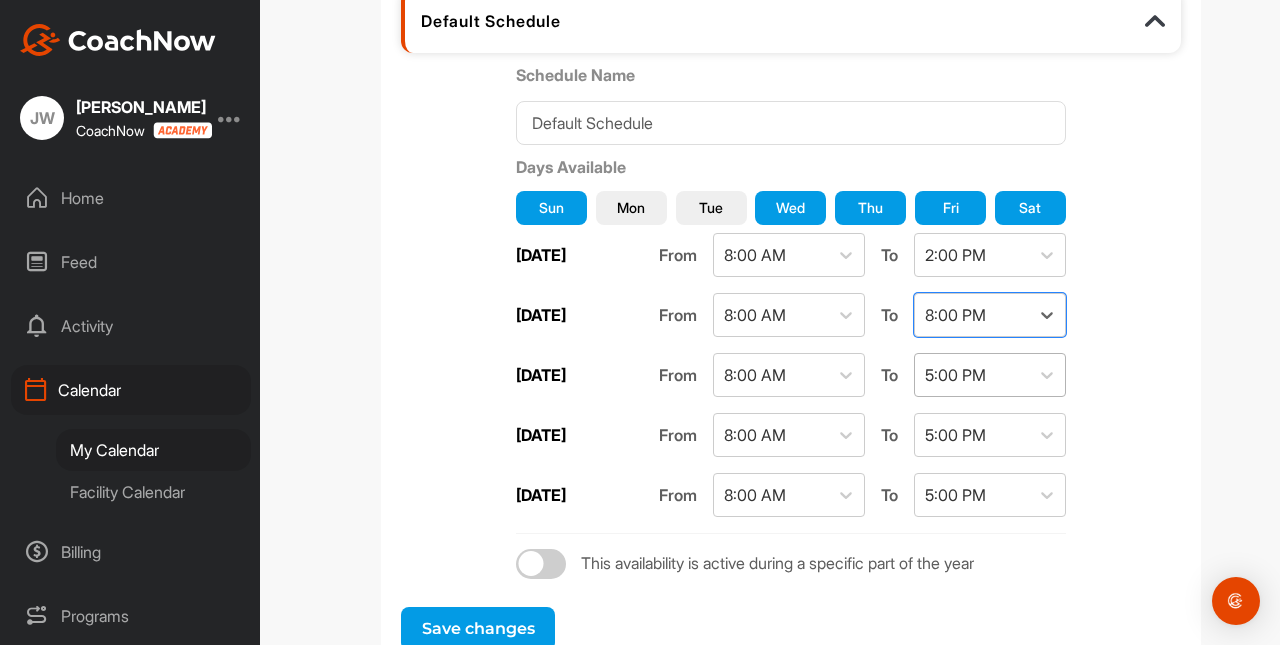 click on "5:00 PM" at bounding box center (955, 375) 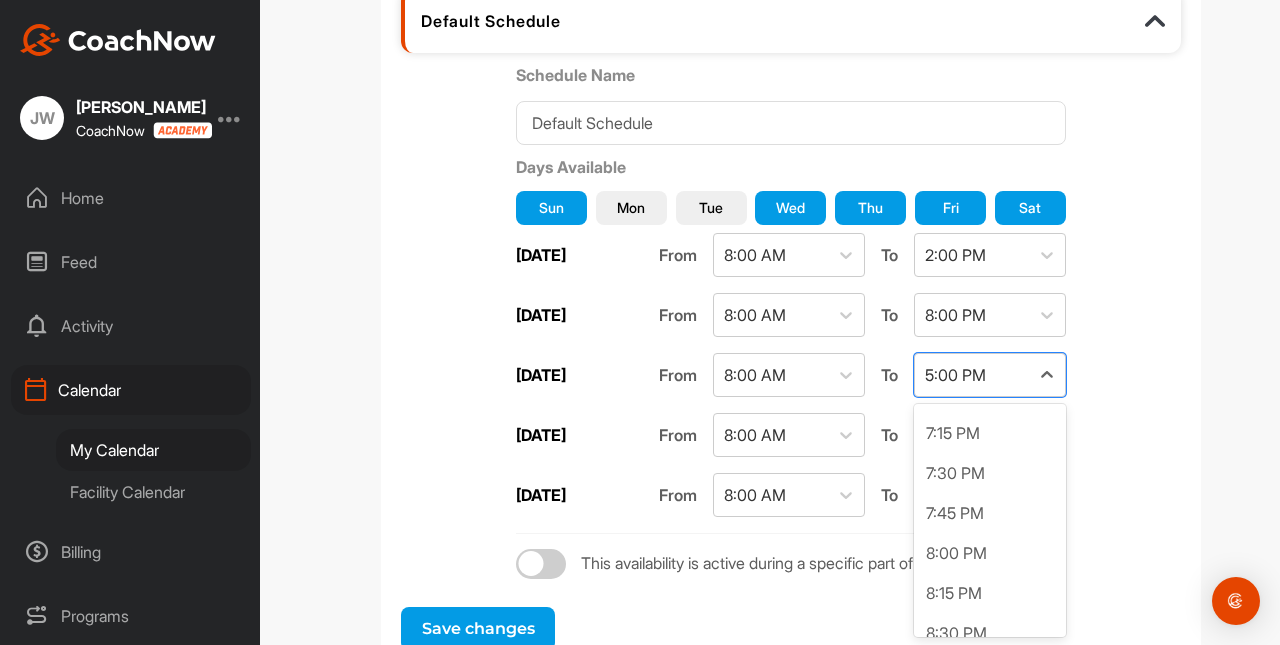 scroll, scrollTop: 3076, scrollLeft: 0, axis: vertical 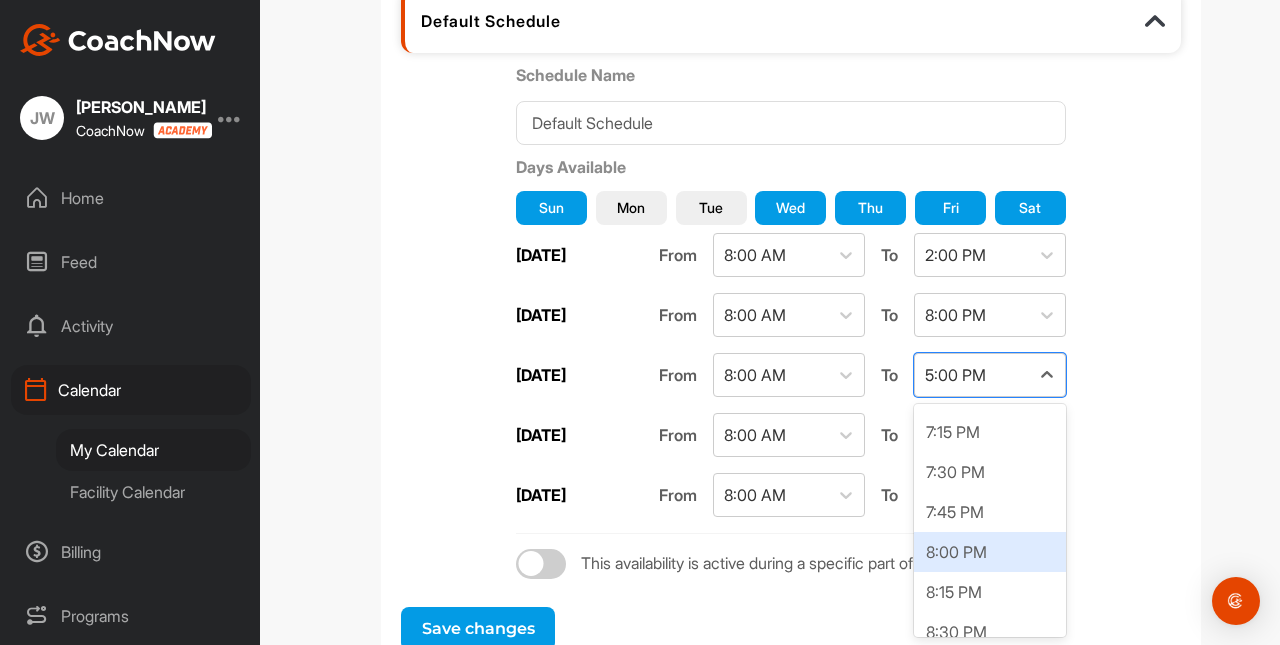 click on "8:00 PM" at bounding box center (990, 552) 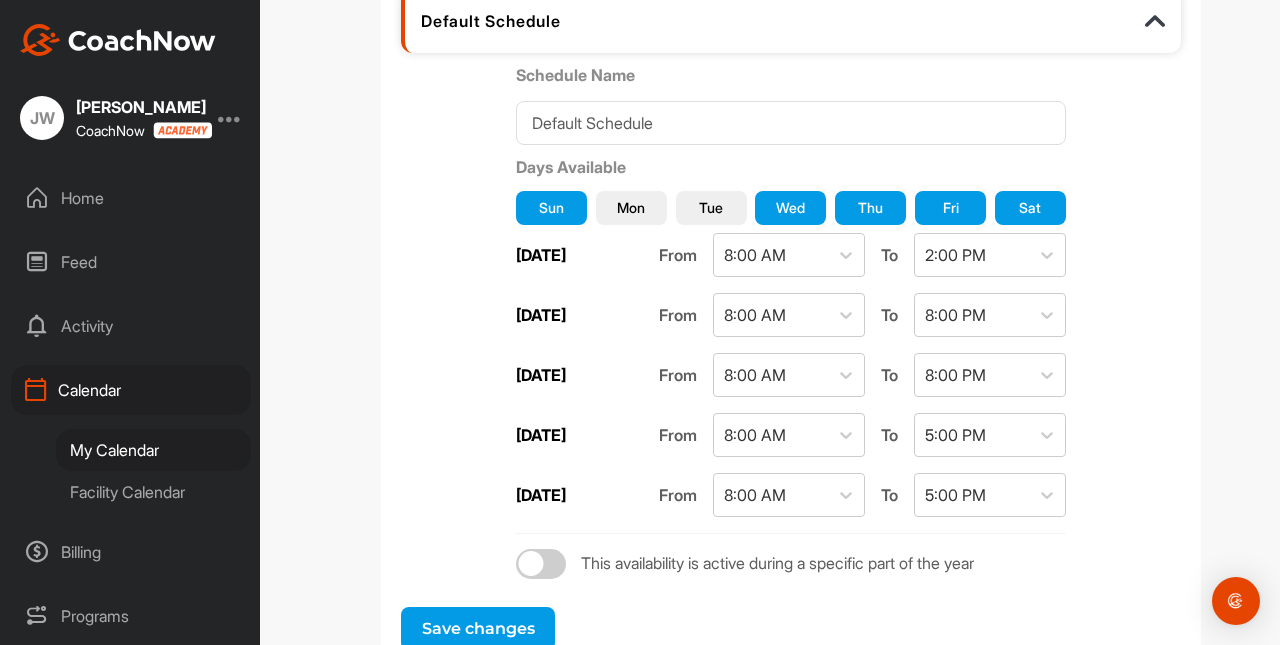 click on "Schedule Name Default Schedule Days Available Sun Mon Tue Wed Thu Fri Sat Sunday From 8:00 AM To 2:00 PM Wednesday From 8:00 AM To 8:00 PM Thursday From 8:00 AM To 8:00 PM Friday From 8:00 AM To 5:00 PM Saturday From 8:00 AM To 5:00 PM This availability is active during a specific part of the year" at bounding box center (791, 321) 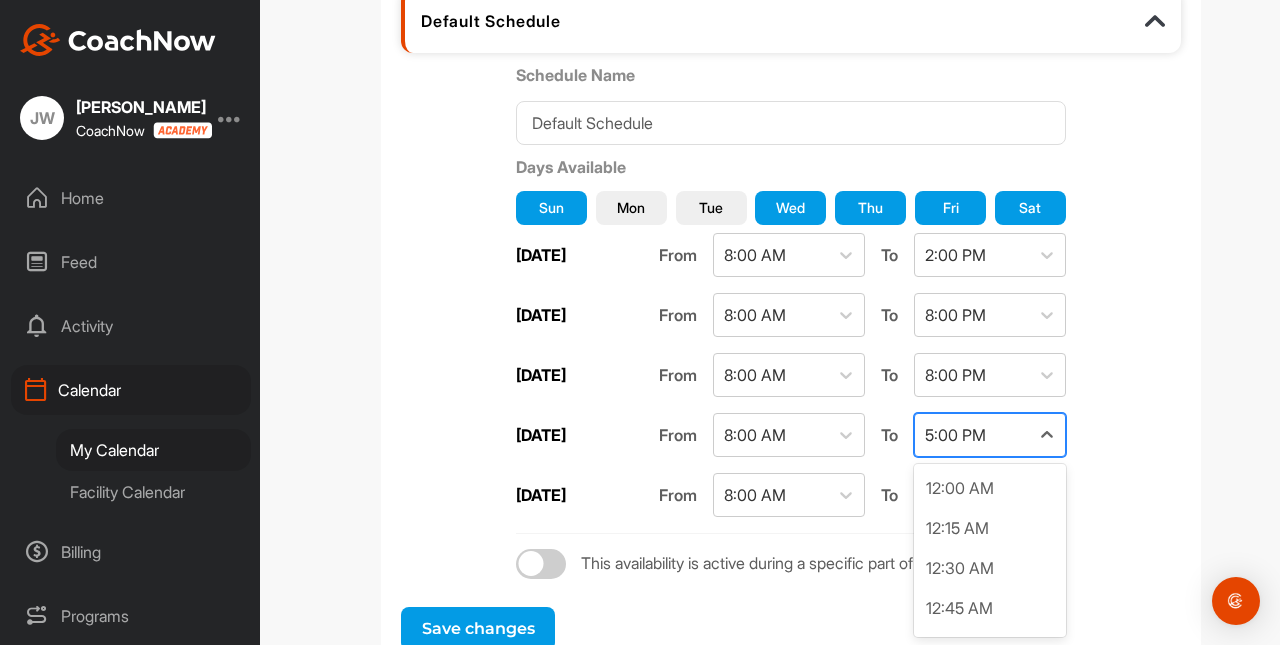 click on "5:00 PM" at bounding box center [955, 435] 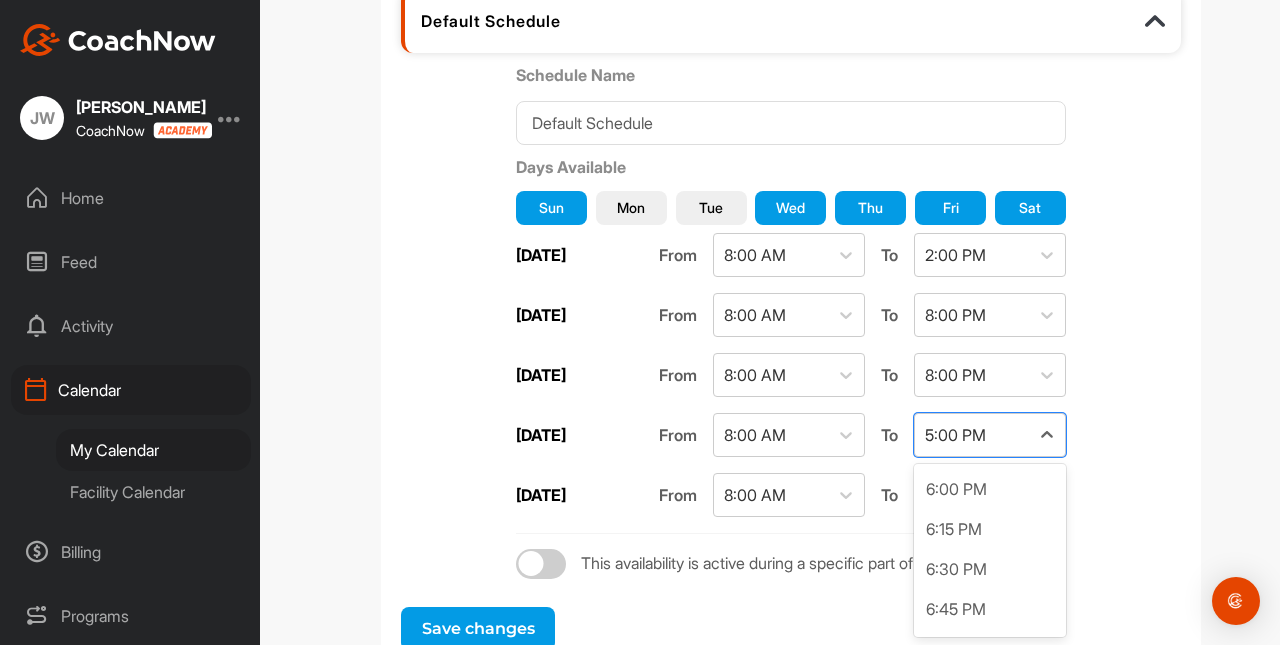 scroll, scrollTop: 2884, scrollLeft: 0, axis: vertical 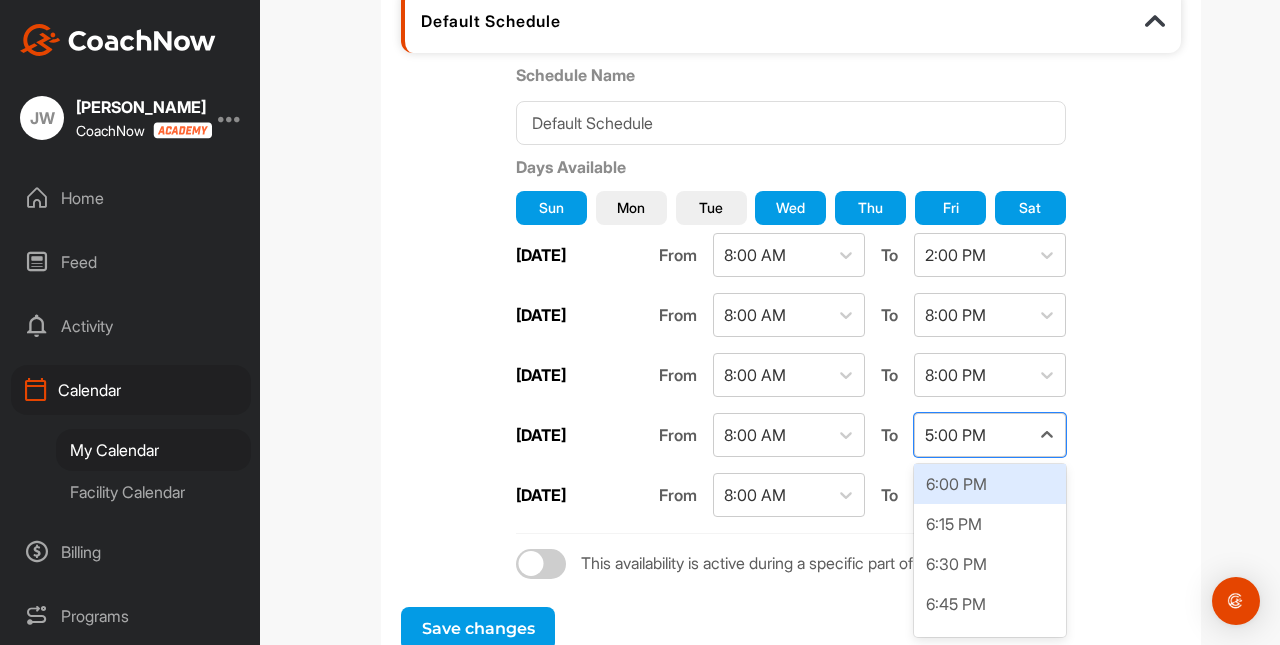 click on "6:00 PM" at bounding box center (990, 484) 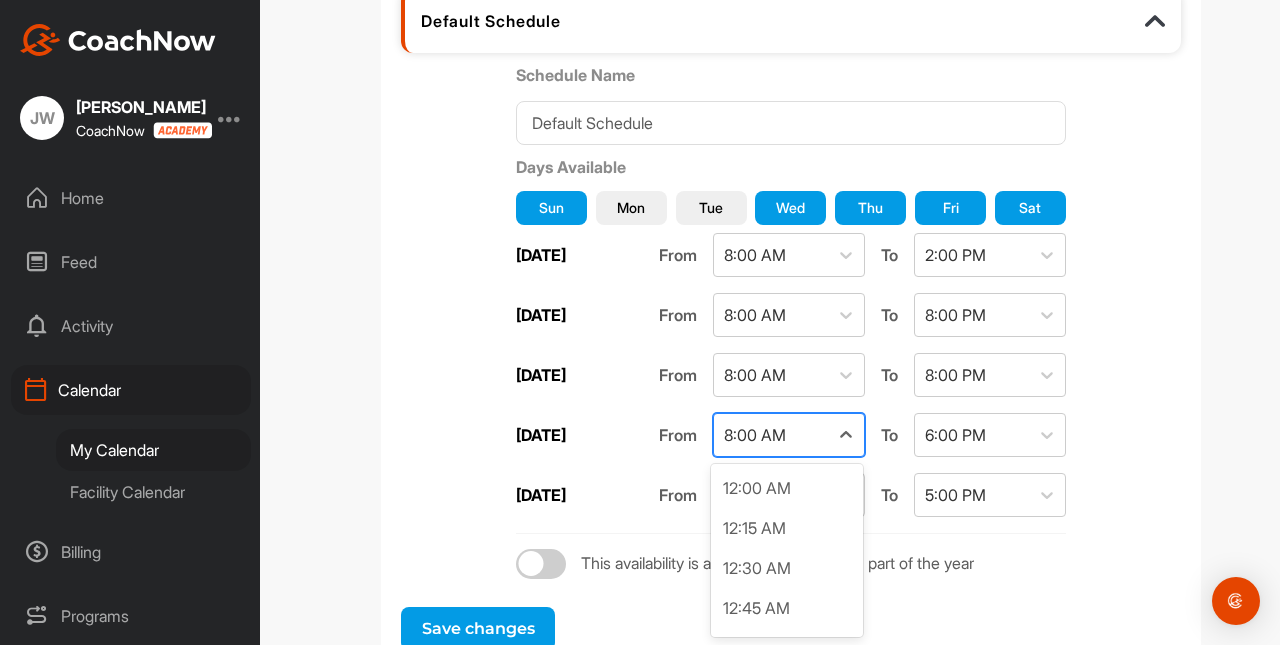 click on "8:00 AM" at bounding box center [771, 435] 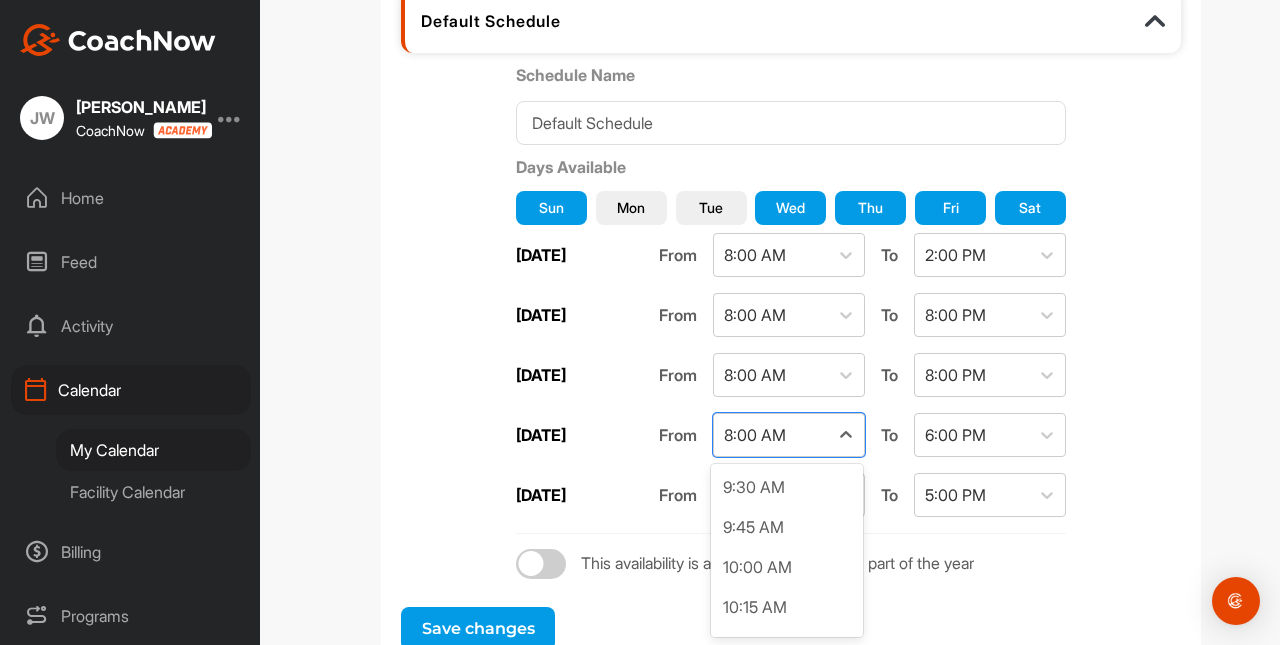 scroll, scrollTop: 1529, scrollLeft: 0, axis: vertical 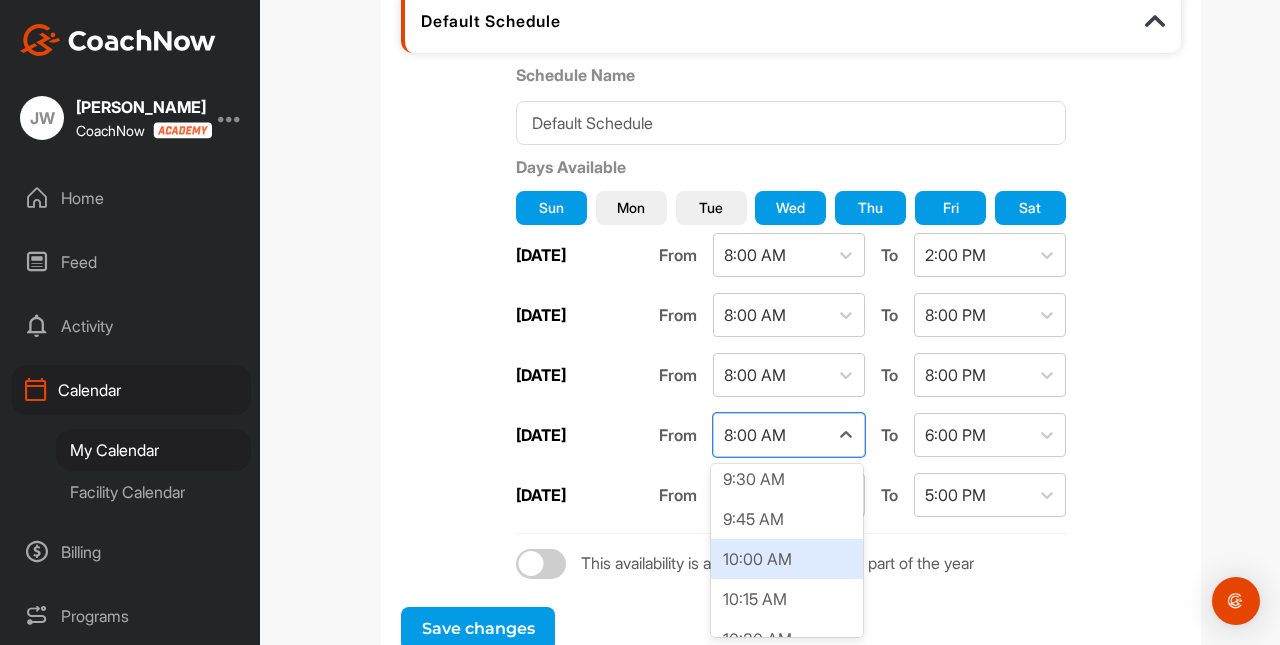click on "10:00 AM" at bounding box center [787, 559] 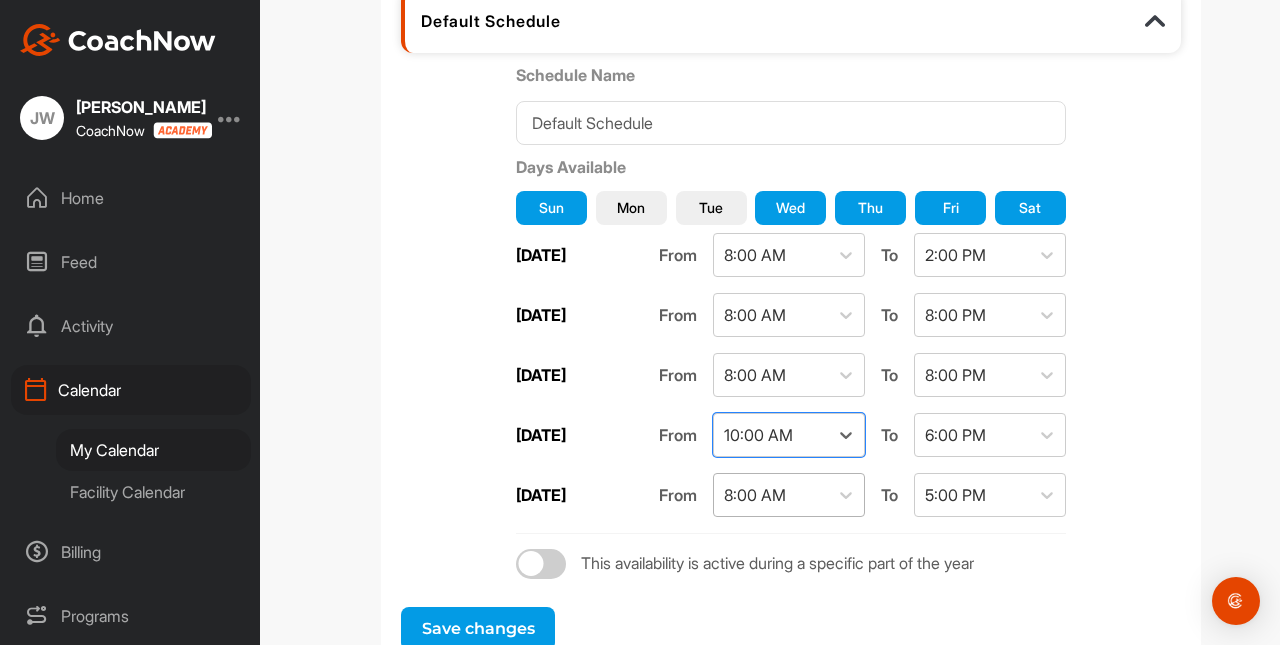 click on "8:00 AM" at bounding box center (771, 495) 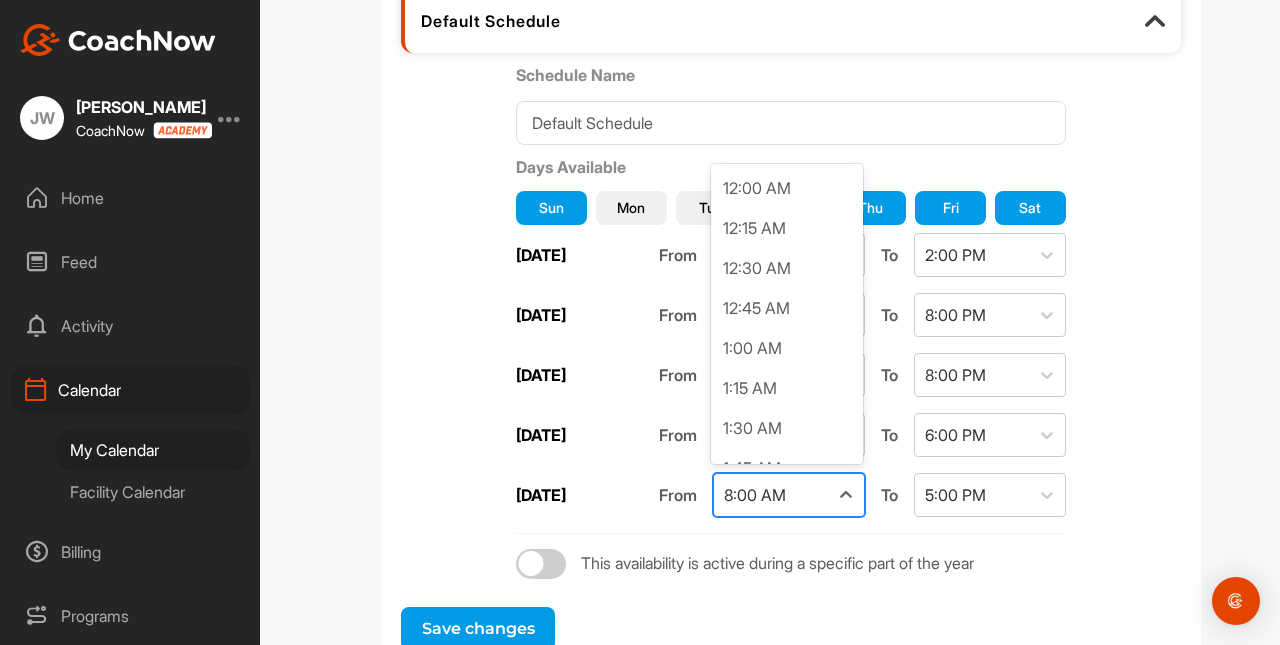 scroll, scrollTop: 1037, scrollLeft: 0, axis: vertical 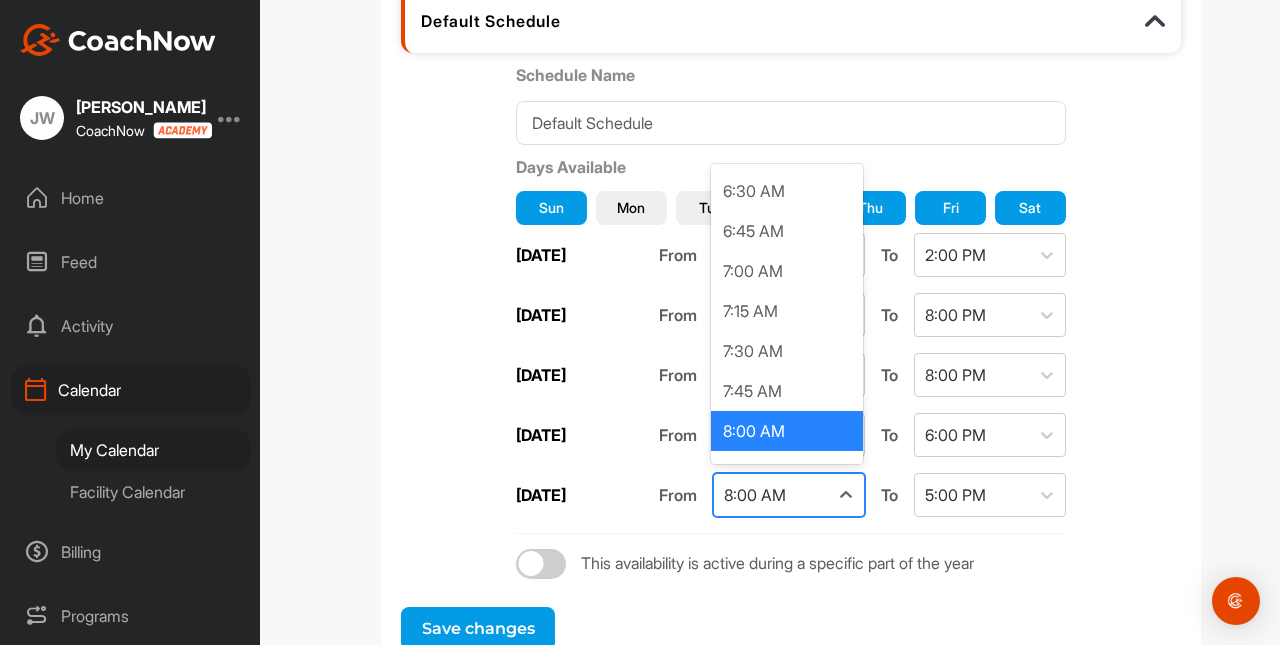click on "8:00 AM" at bounding box center [771, 495] 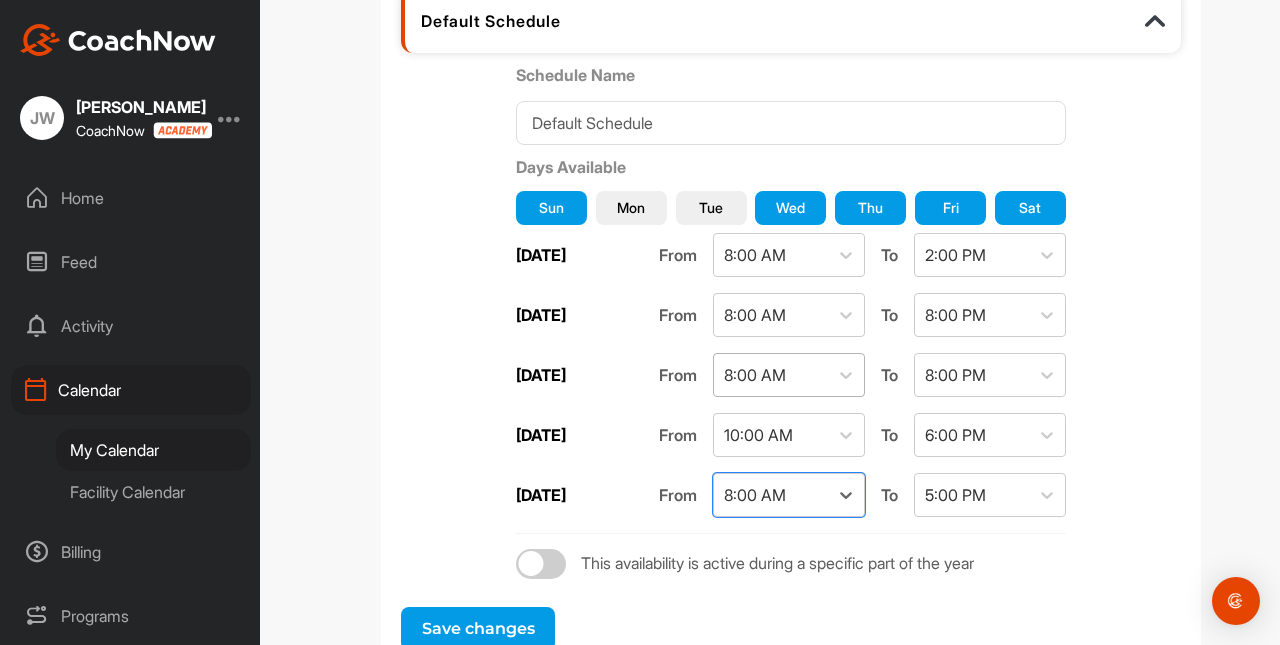 click on "8:00 AM" at bounding box center (755, 375) 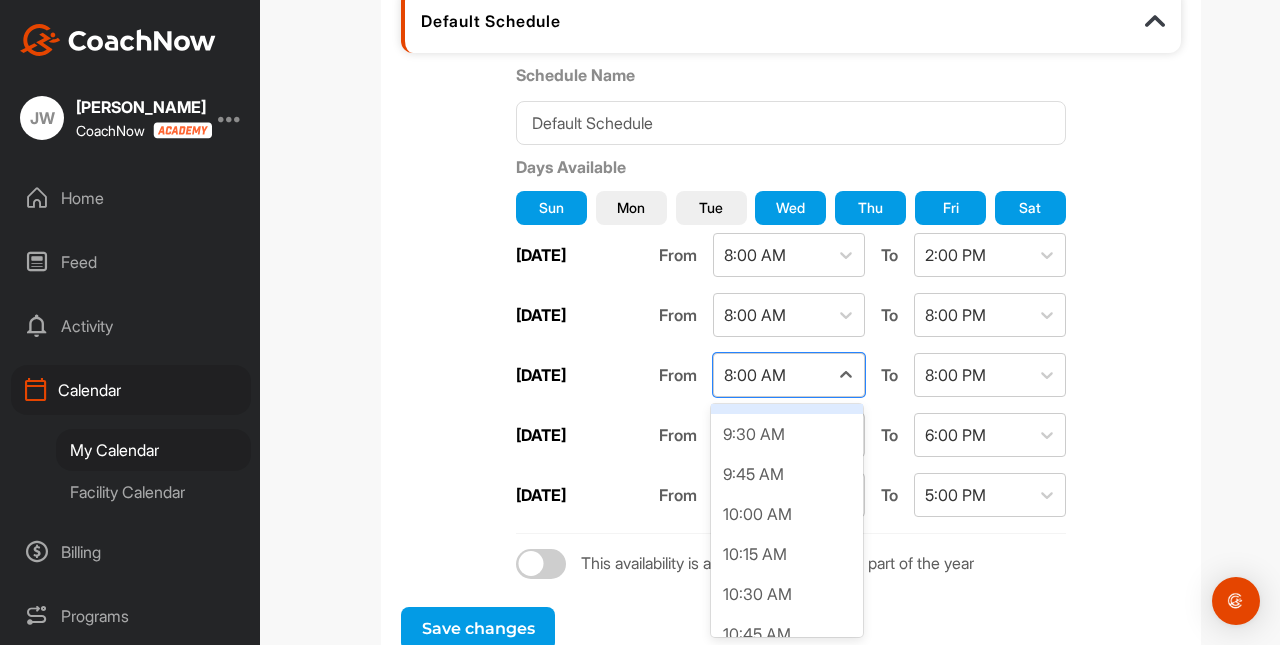 scroll, scrollTop: 1517, scrollLeft: 0, axis: vertical 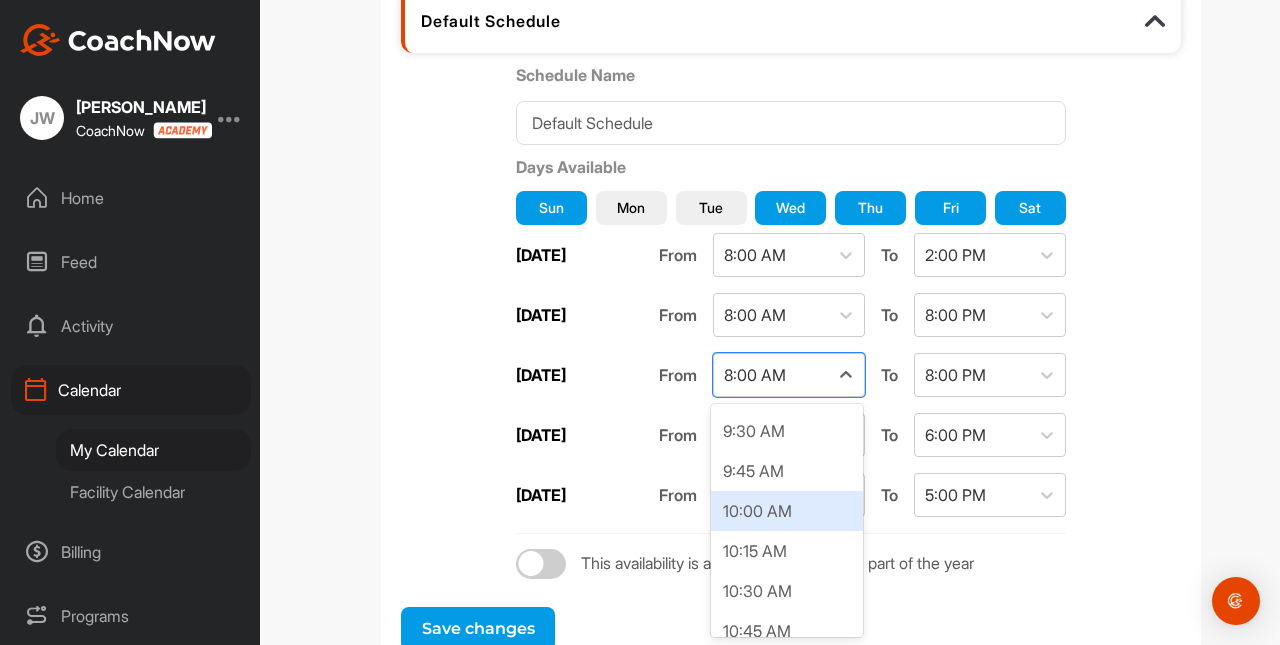 click on "10:00 AM" at bounding box center [787, 511] 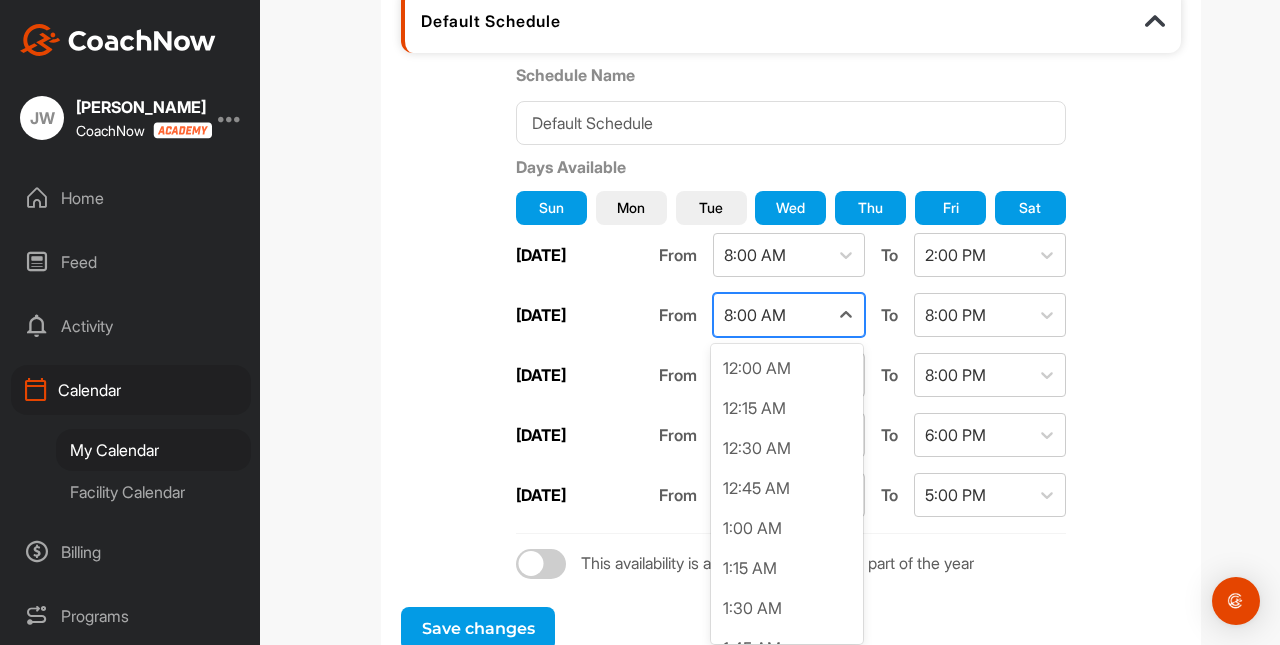 click on "8:00 AM" at bounding box center [771, 315] 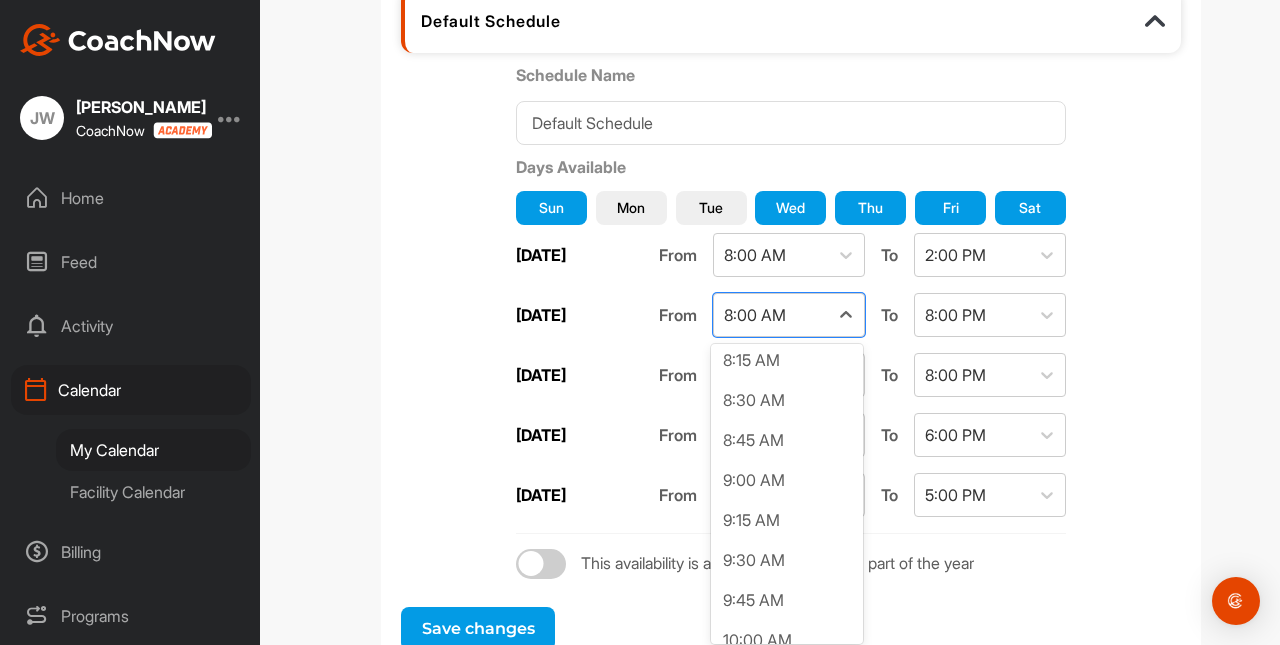 scroll, scrollTop: 1338, scrollLeft: 0, axis: vertical 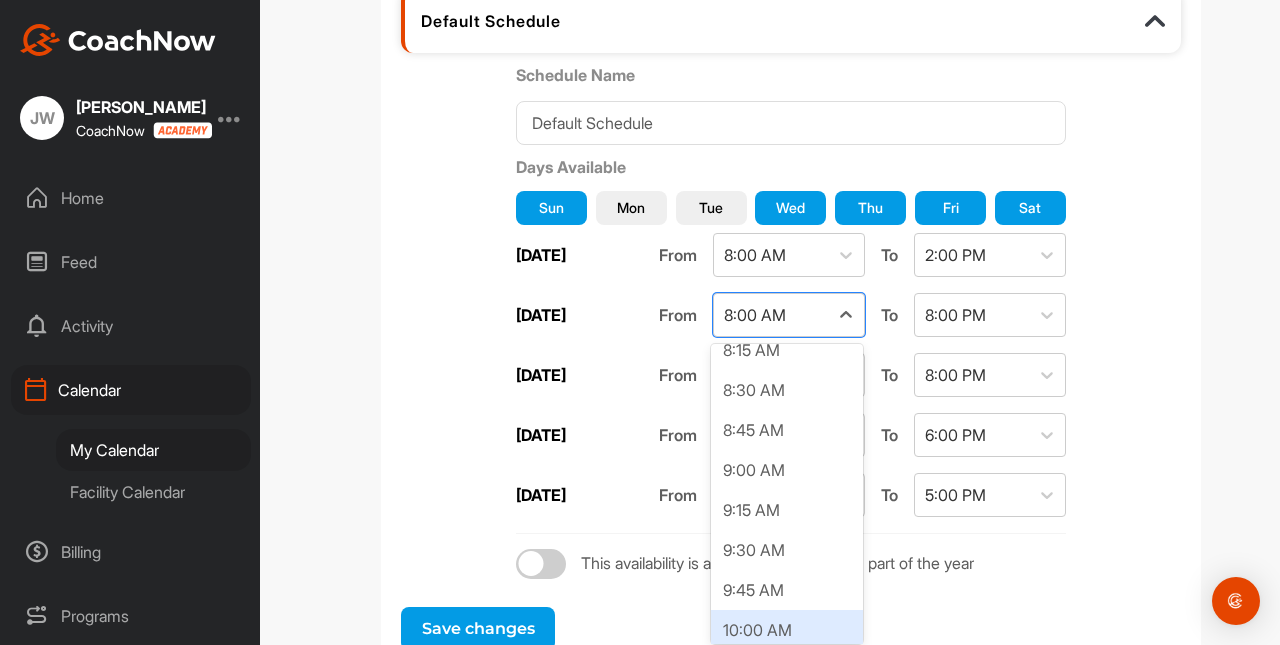 click on "10:00 AM" at bounding box center (787, 630) 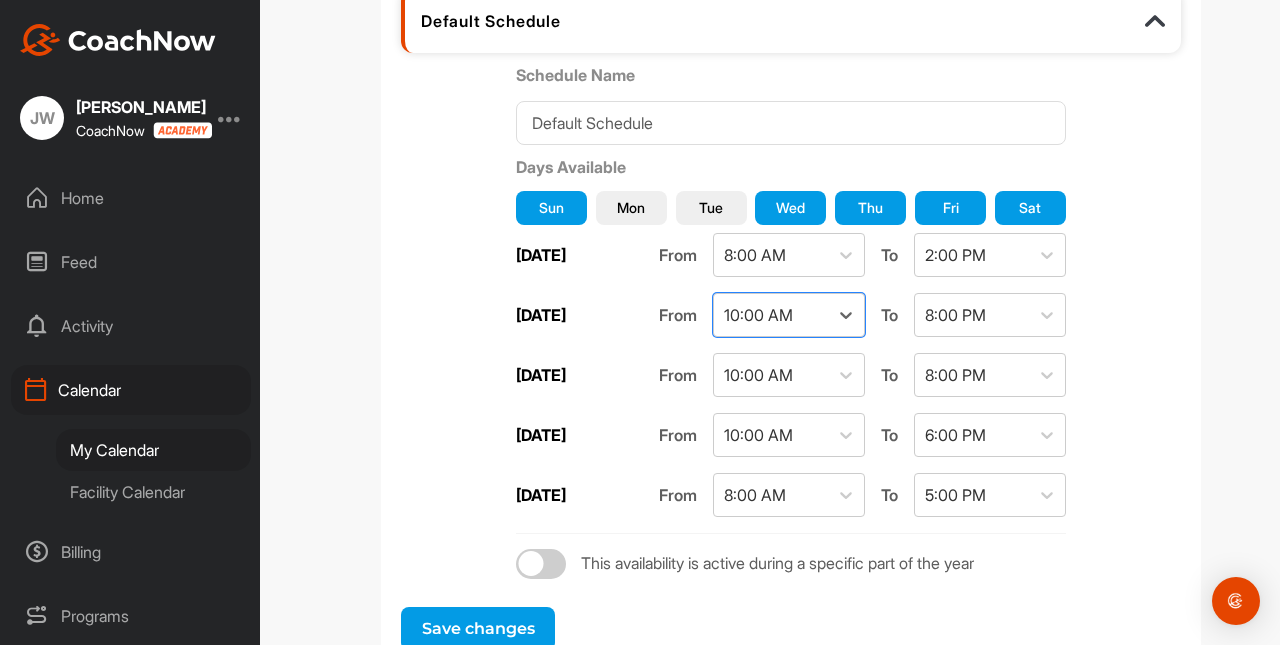 click on "Schedule Name Default Schedule Days Available Sun Mon Tue Wed Thu Fri Sat Sunday From 8:00 AM To 2:00 PM Wednesday From   option 10:00 AM, selected.     0 results available. Select is focused ,type to refine list, press Down to open the menu,  10:00 AM To 8:00 PM Thursday From 10:00 AM To 8:00 PM Friday From 10:00 AM To 6:00 PM Saturday From 8:00 AM To 5:00 PM This availability is active during a specific part of the year" at bounding box center (791, 321) 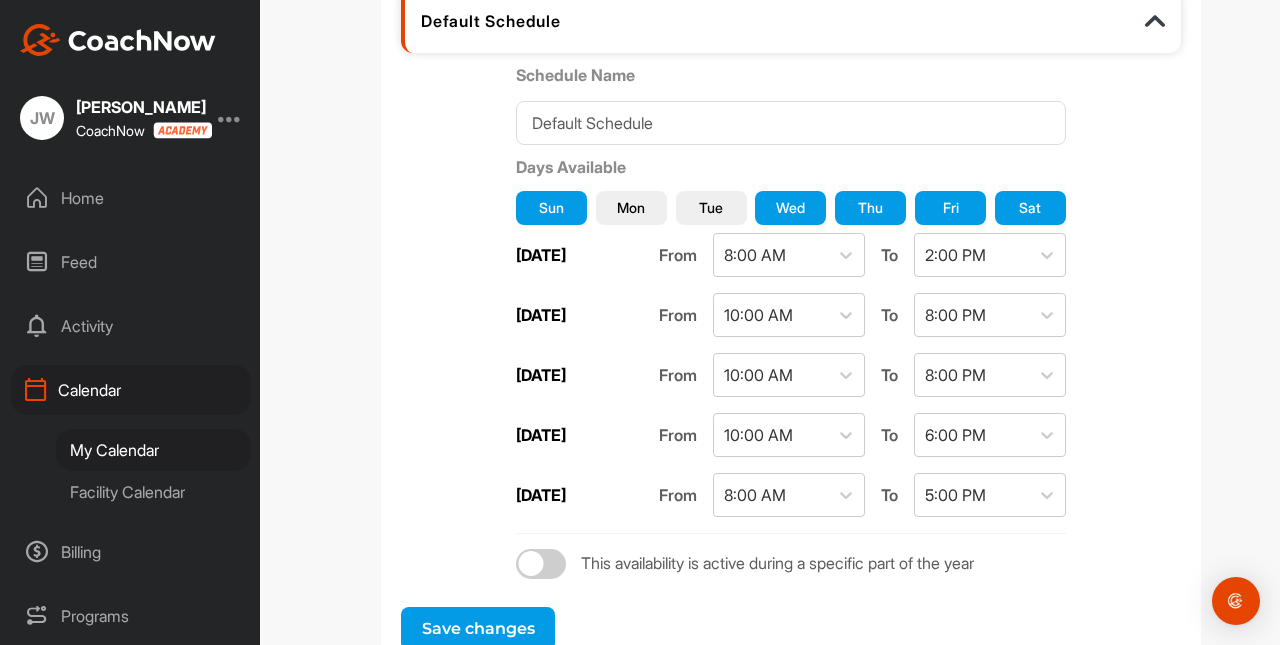 click on "Tue" at bounding box center [711, 207] 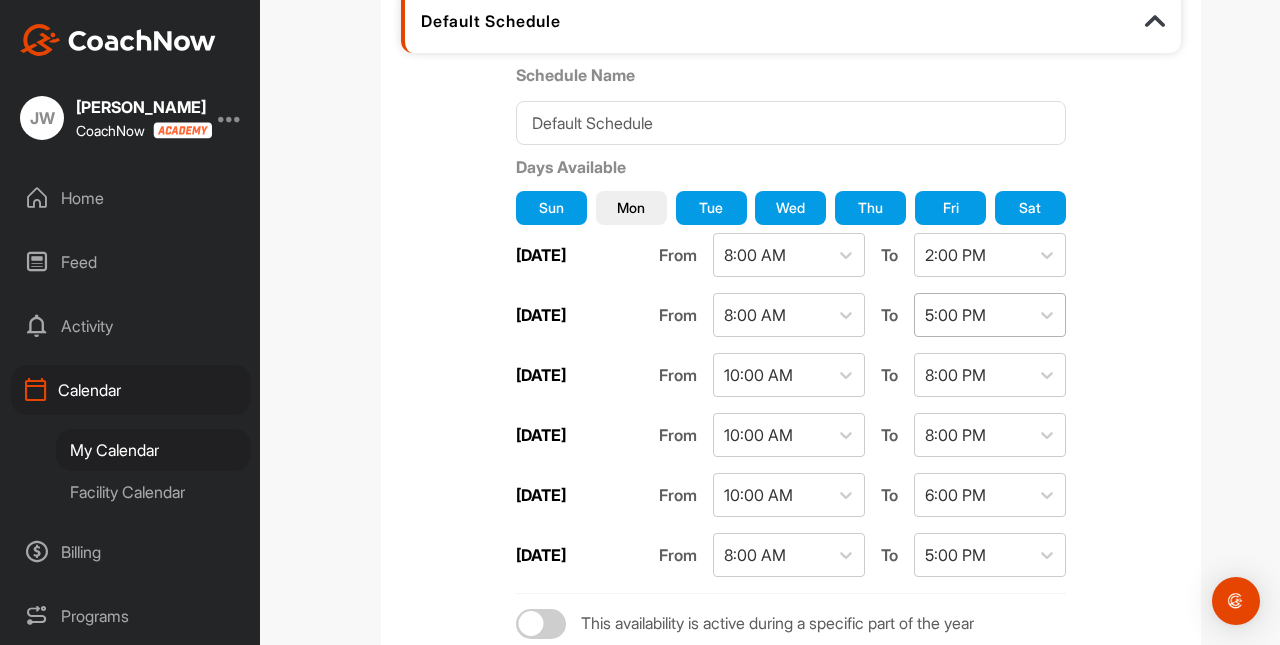 click on "5:00 PM" at bounding box center [972, 315] 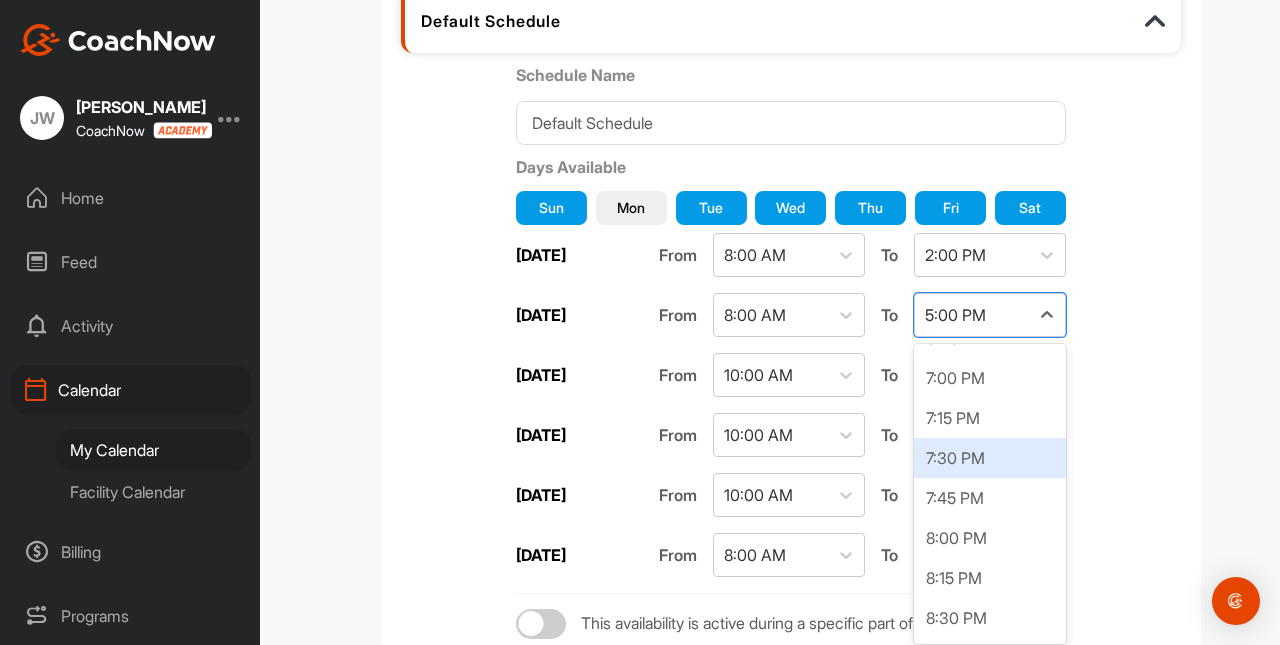 scroll, scrollTop: 3096, scrollLeft: 0, axis: vertical 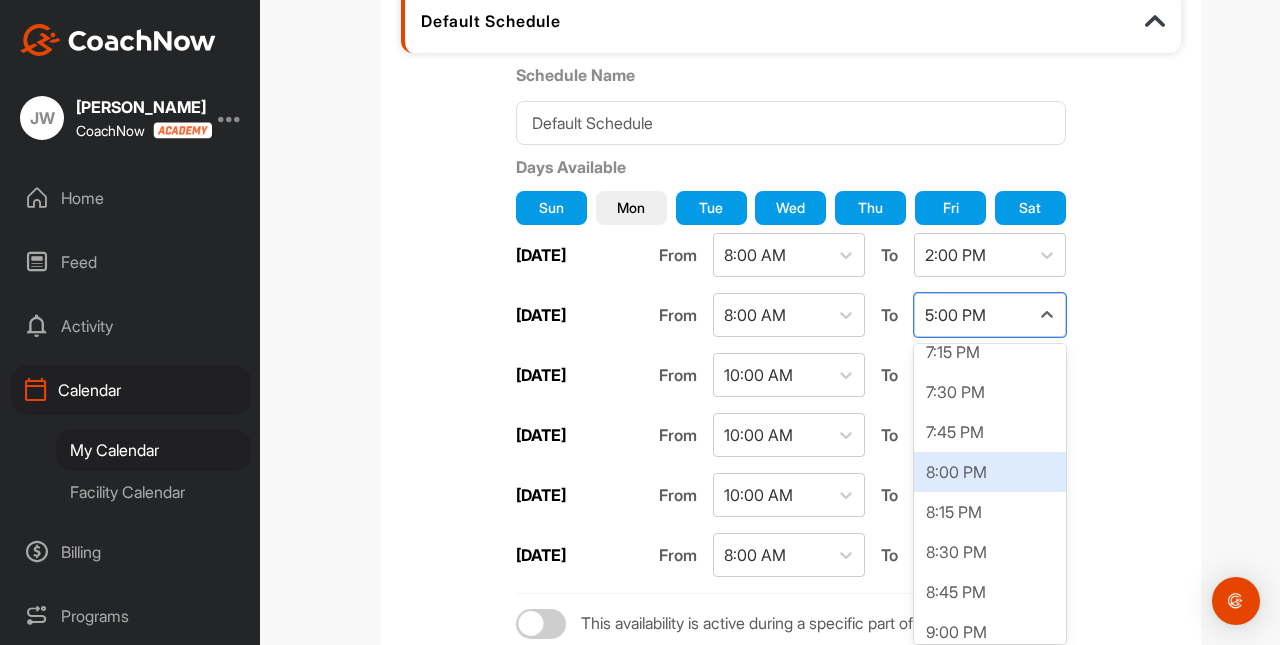 click on "8:00 PM" at bounding box center [990, 472] 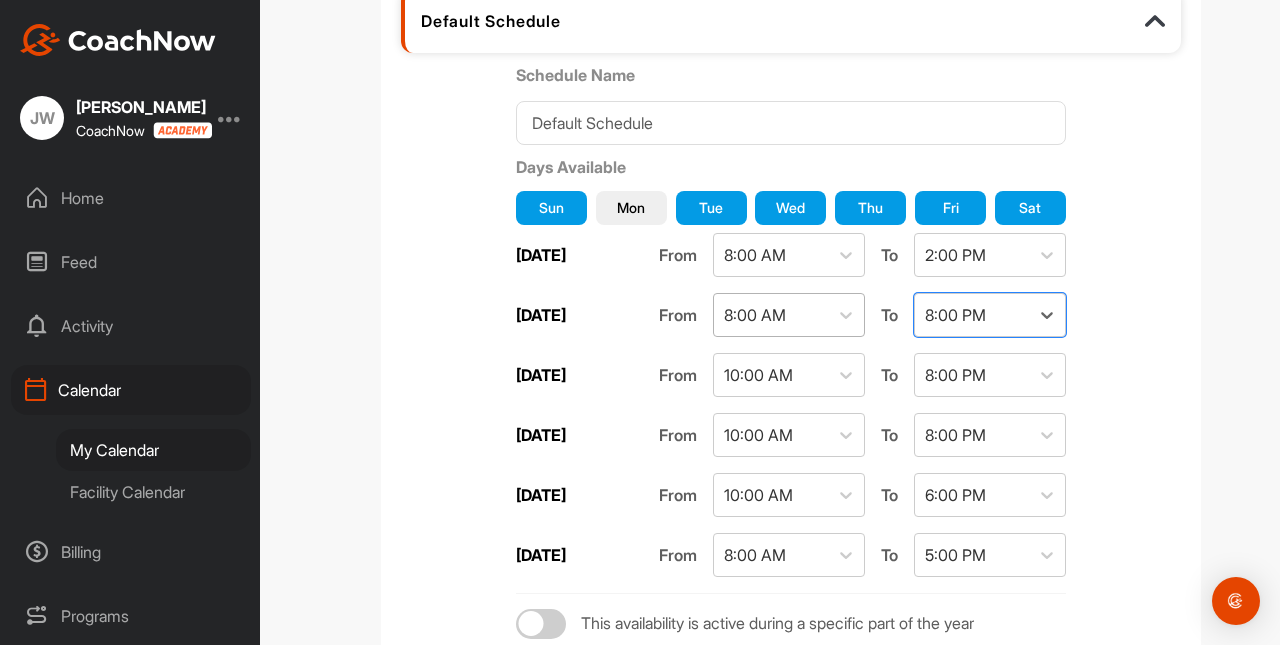 click on "8:00 AM" at bounding box center (771, 315) 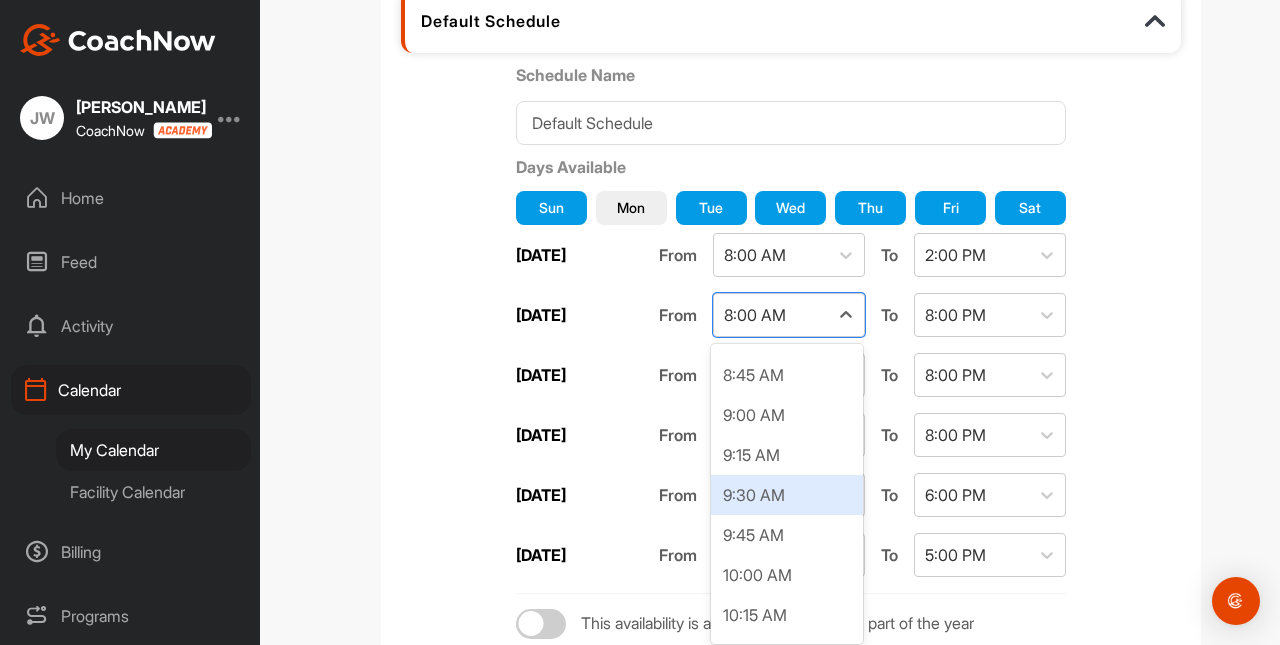 scroll, scrollTop: 1401, scrollLeft: 0, axis: vertical 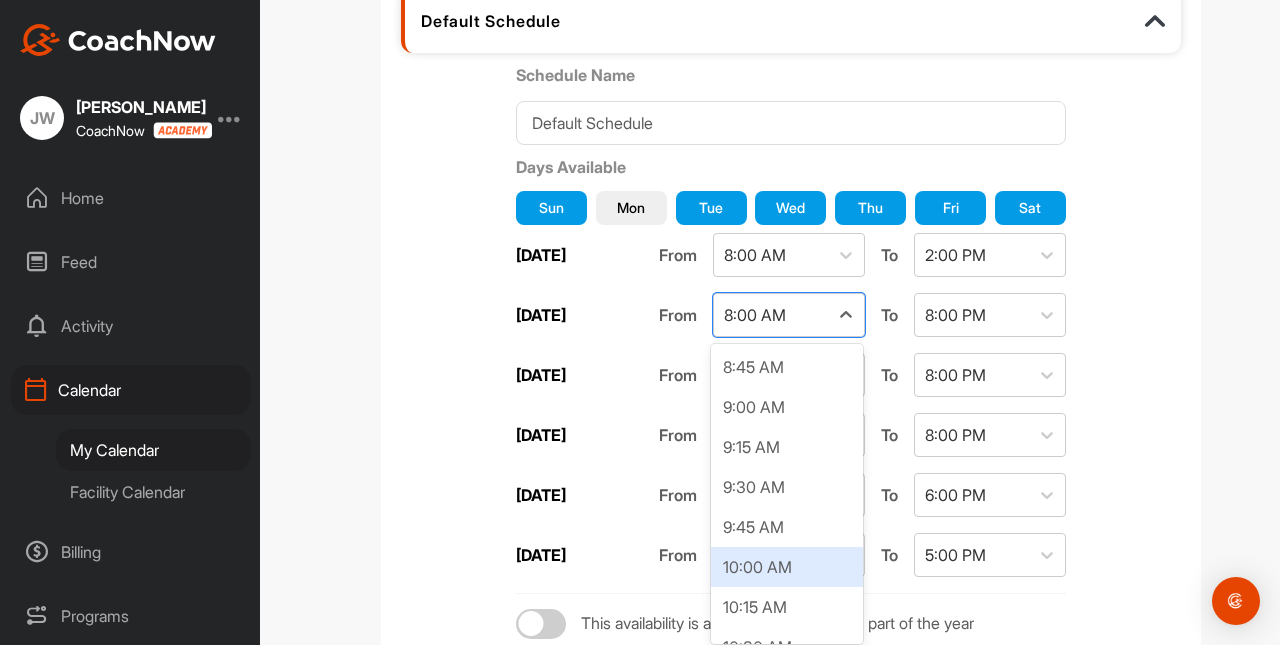 click on "10:00 AM" at bounding box center (787, 567) 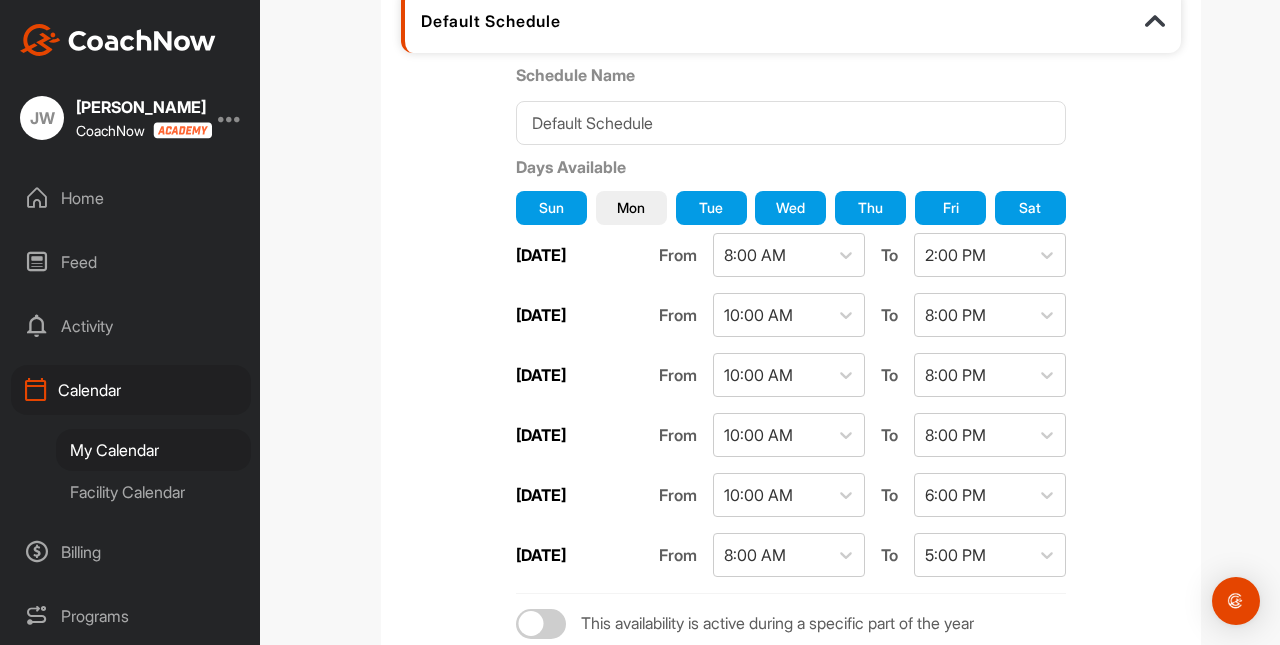 click on "Schedule Name Default Schedule Days Available Sun Mon Tue Wed Thu Fri Sat Sunday From 8:00 AM To 2:00 PM Tuesday From 10:00 AM To 8:00 PM Wednesday From 10:00 AM To 8:00 PM Thursday From 10:00 AM To 8:00 PM Friday From 10:00 AM To 6:00 PM Saturday From 8:00 AM To 5:00 PM This availability is active during a specific part of the year" at bounding box center (791, 351) 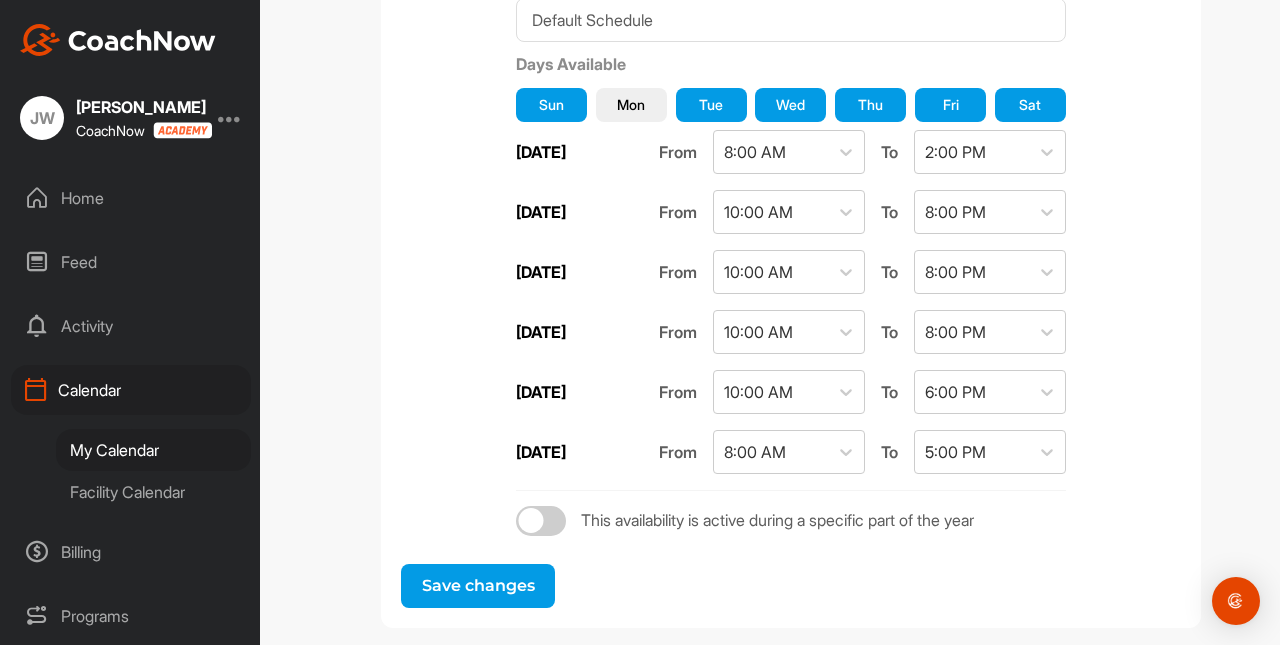 scroll, scrollTop: 464, scrollLeft: 0, axis: vertical 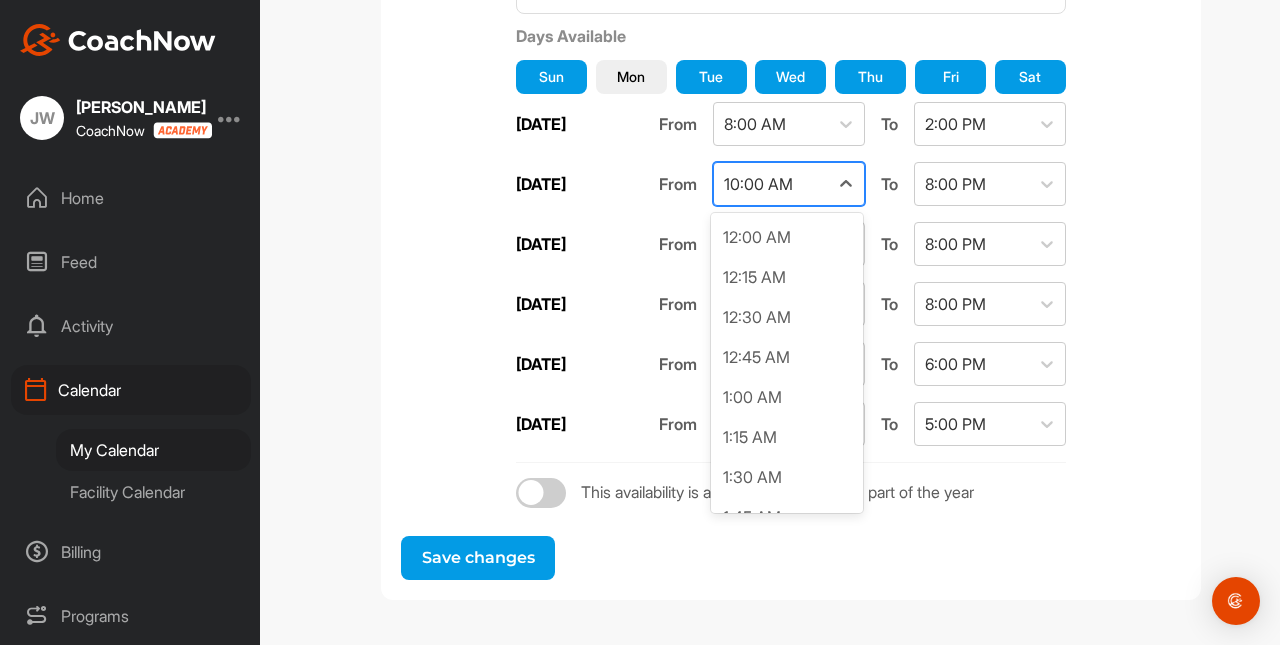 click on "10:00 AM" at bounding box center [771, 184] 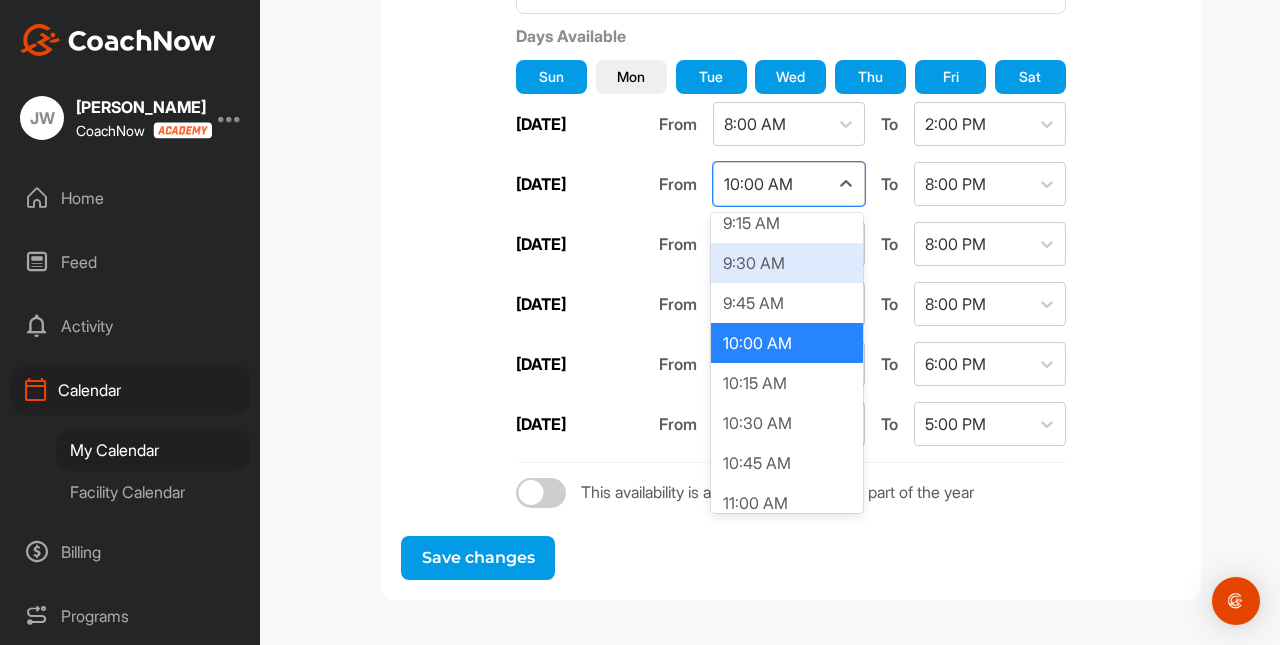 scroll, scrollTop: 1493, scrollLeft: 0, axis: vertical 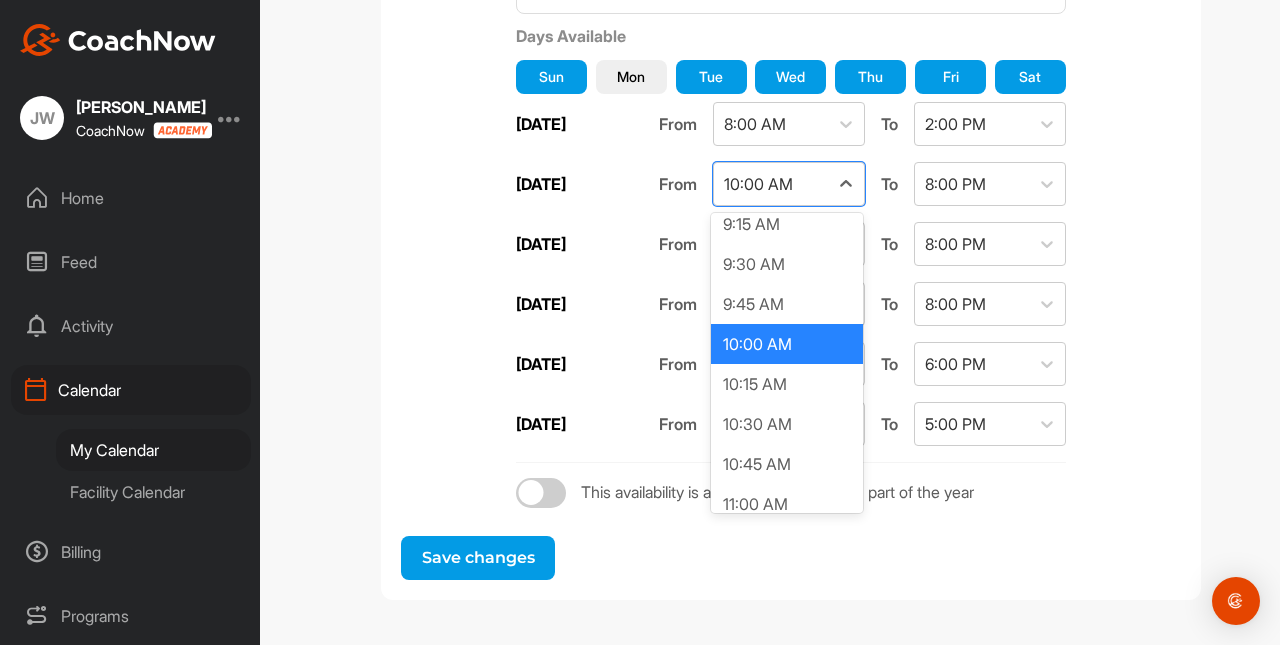 click on "10:00 AM" at bounding box center [787, 344] 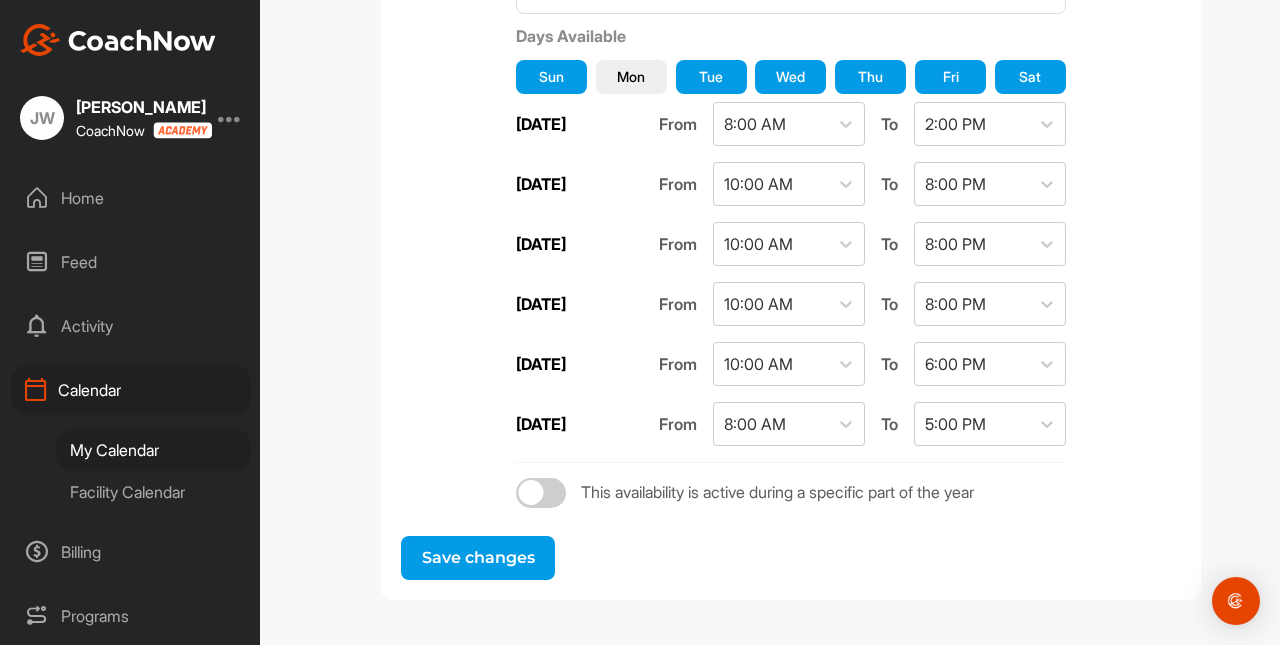 click on "Save changes" at bounding box center [478, 558] 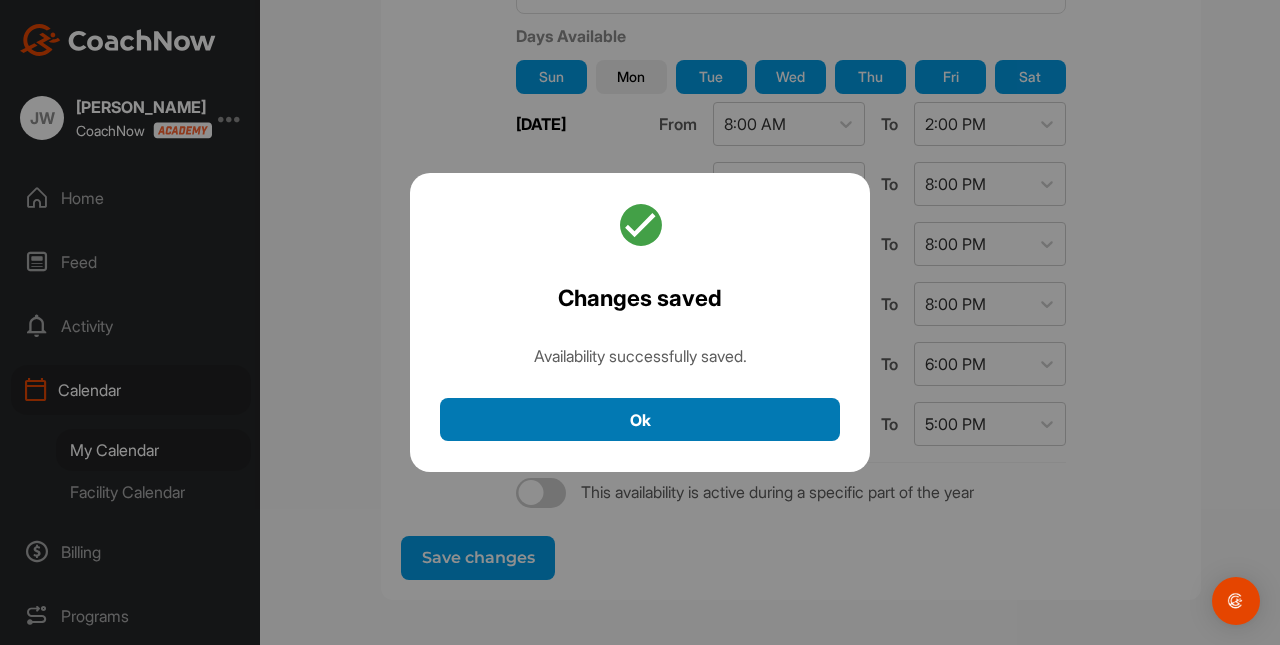 click on "Ok" at bounding box center (640, 419) 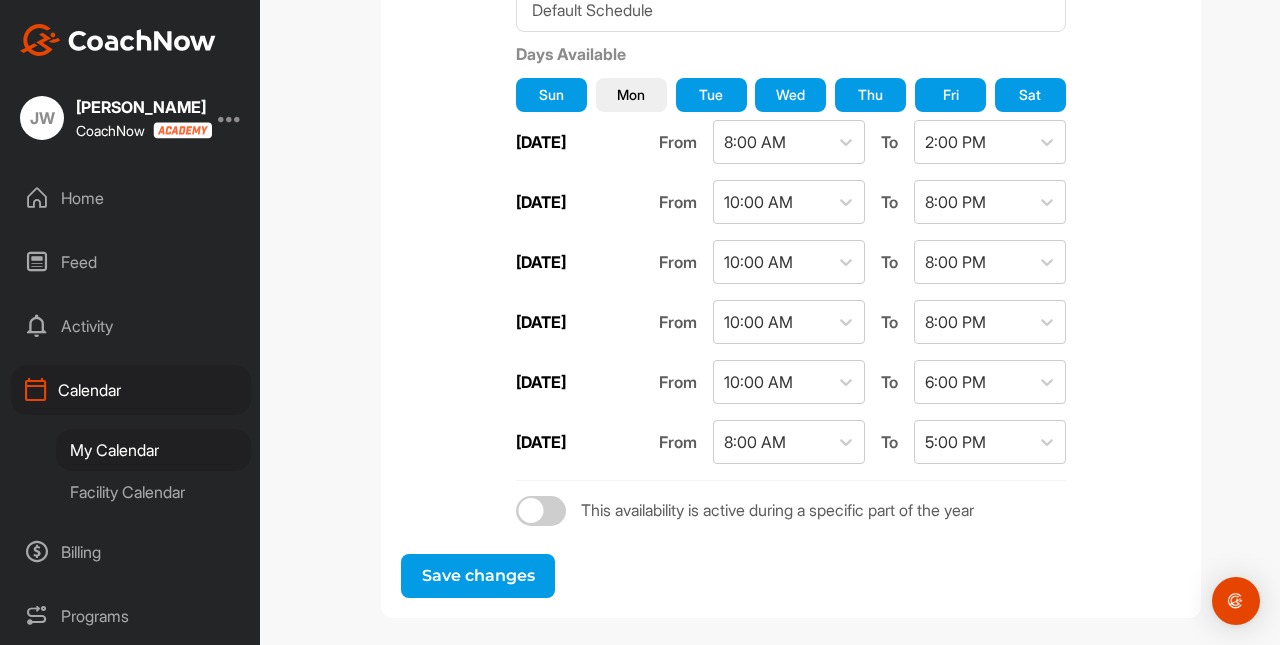 scroll, scrollTop: 464, scrollLeft: 0, axis: vertical 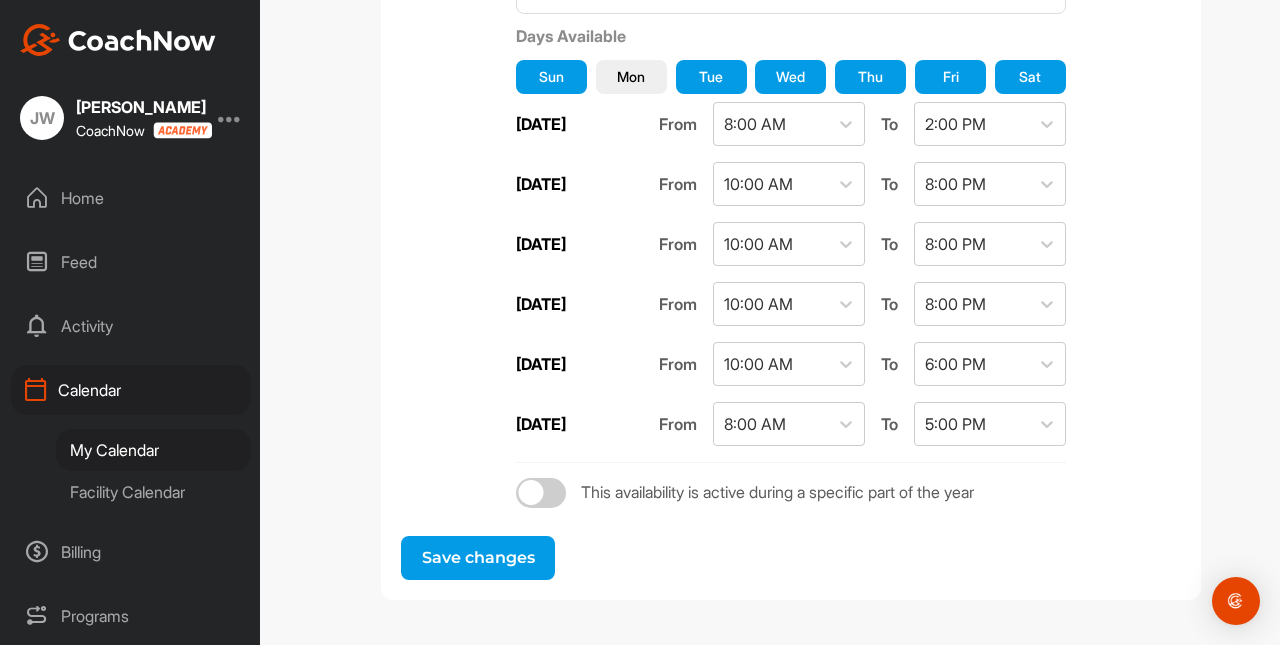click on "Save changes" at bounding box center (478, 558) 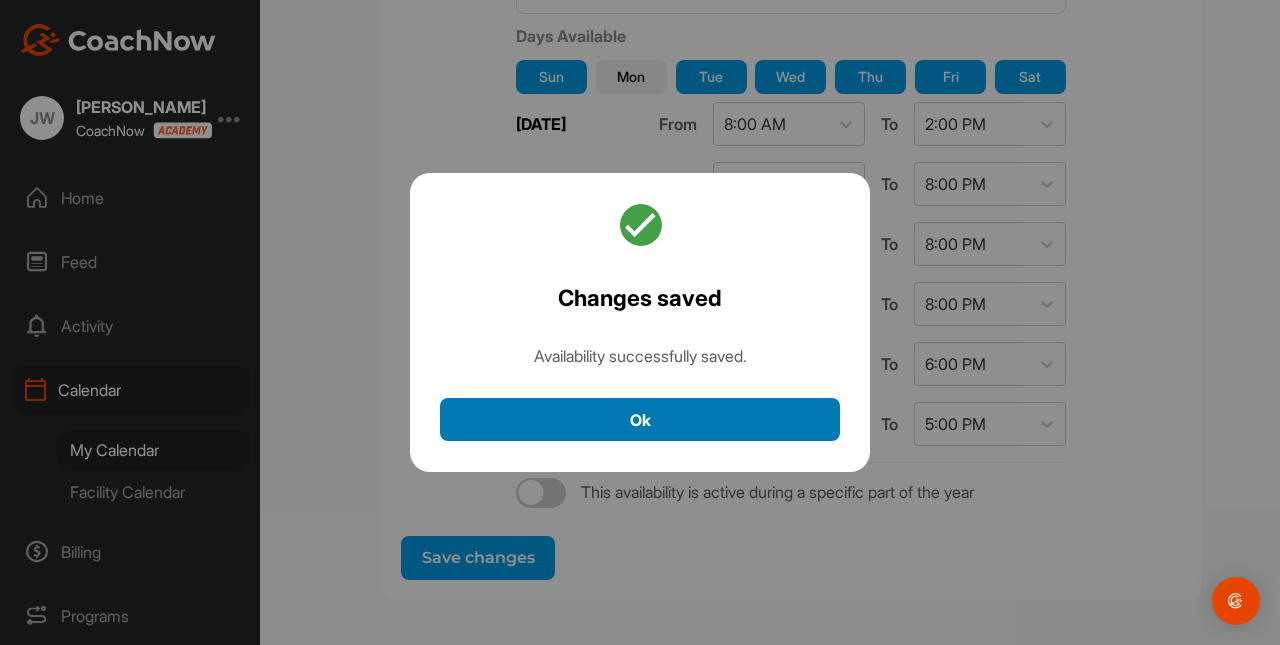 click on "Ok" at bounding box center (640, 419) 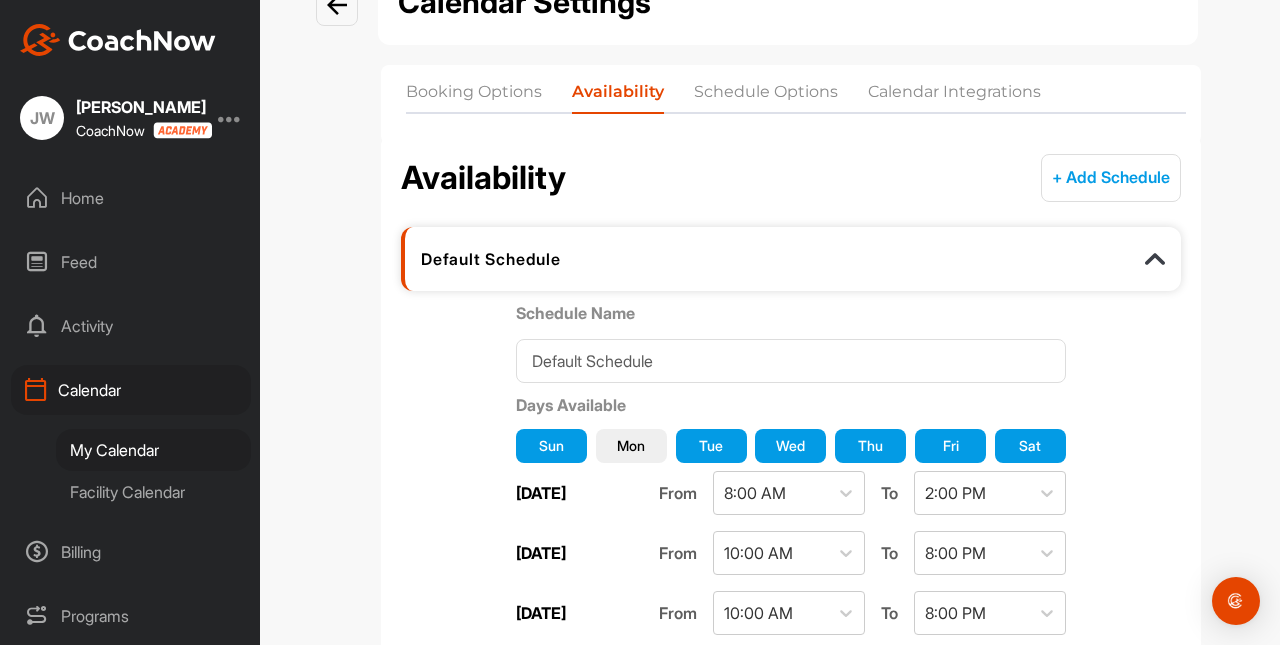 scroll, scrollTop: 80, scrollLeft: 0, axis: vertical 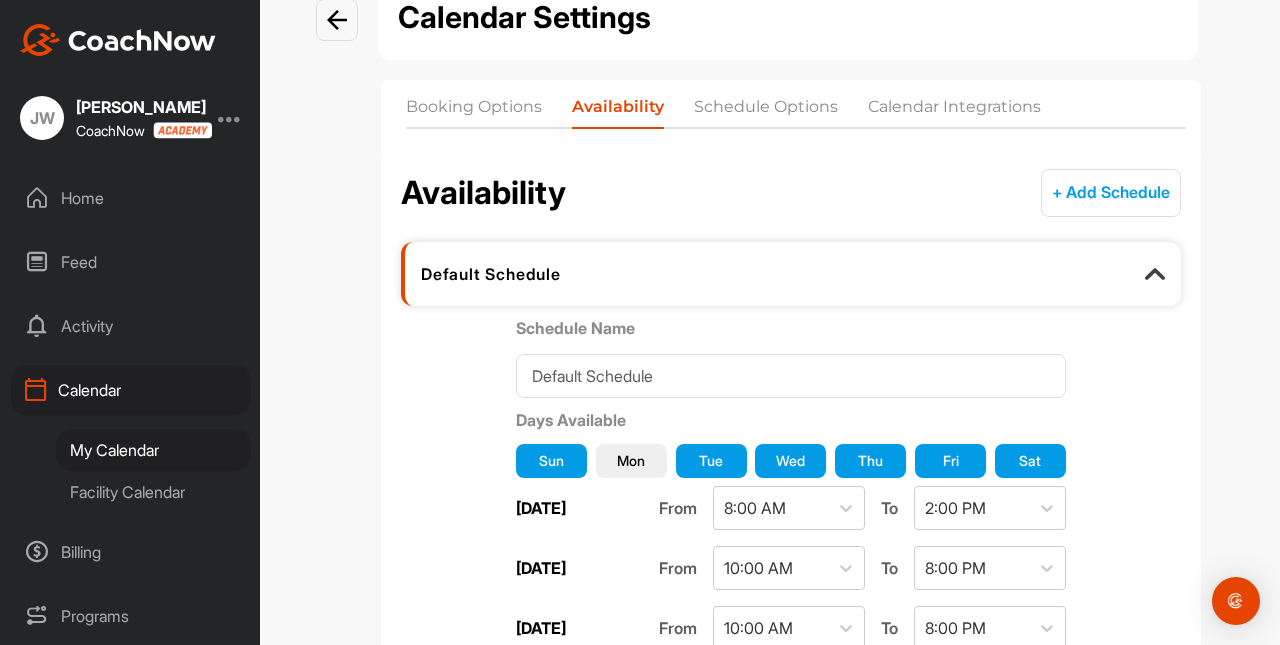 click on "Facility Calendar" at bounding box center [153, 492] 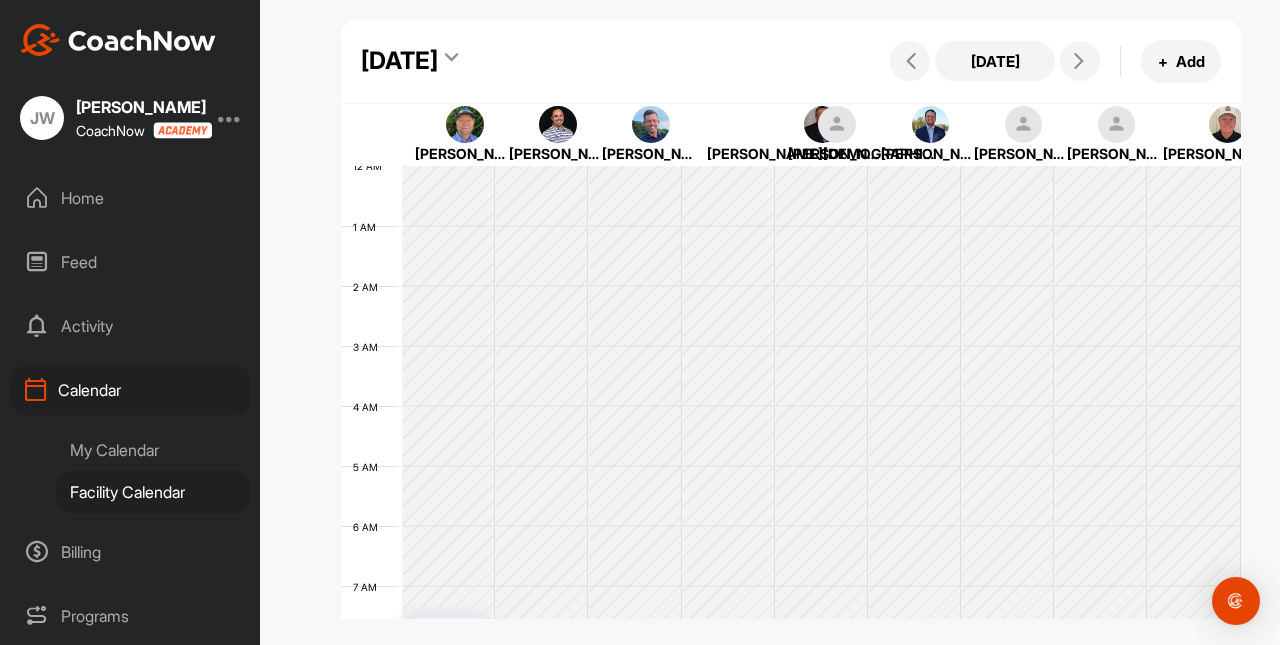 scroll, scrollTop: 0, scrollLeft: 0, axis: both 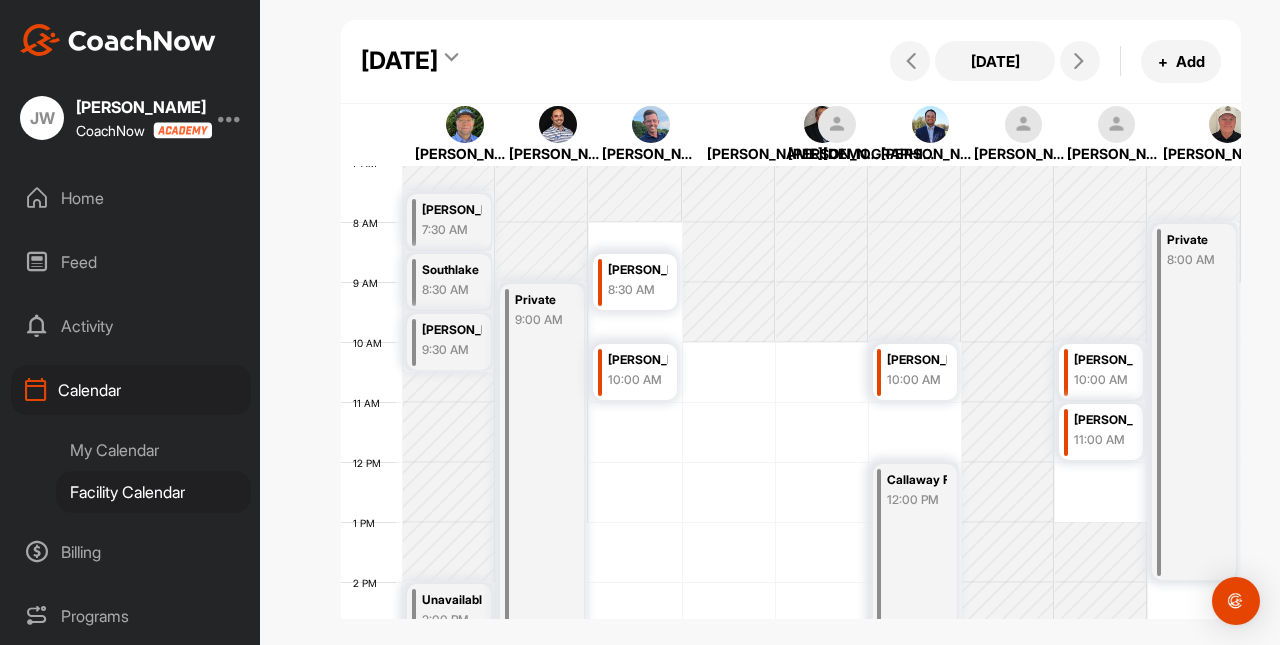 click at bounding box center [1008, 462] 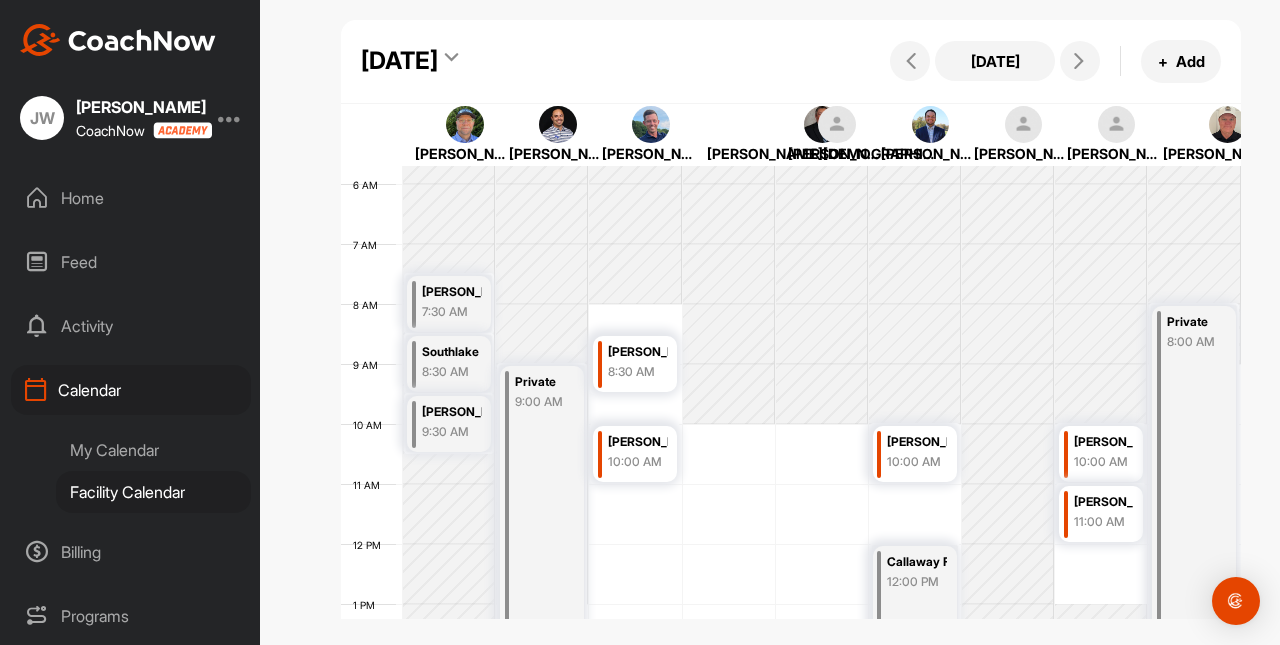 scroll, scrollTop: 322, scrollLeft: 0, axis: vertical 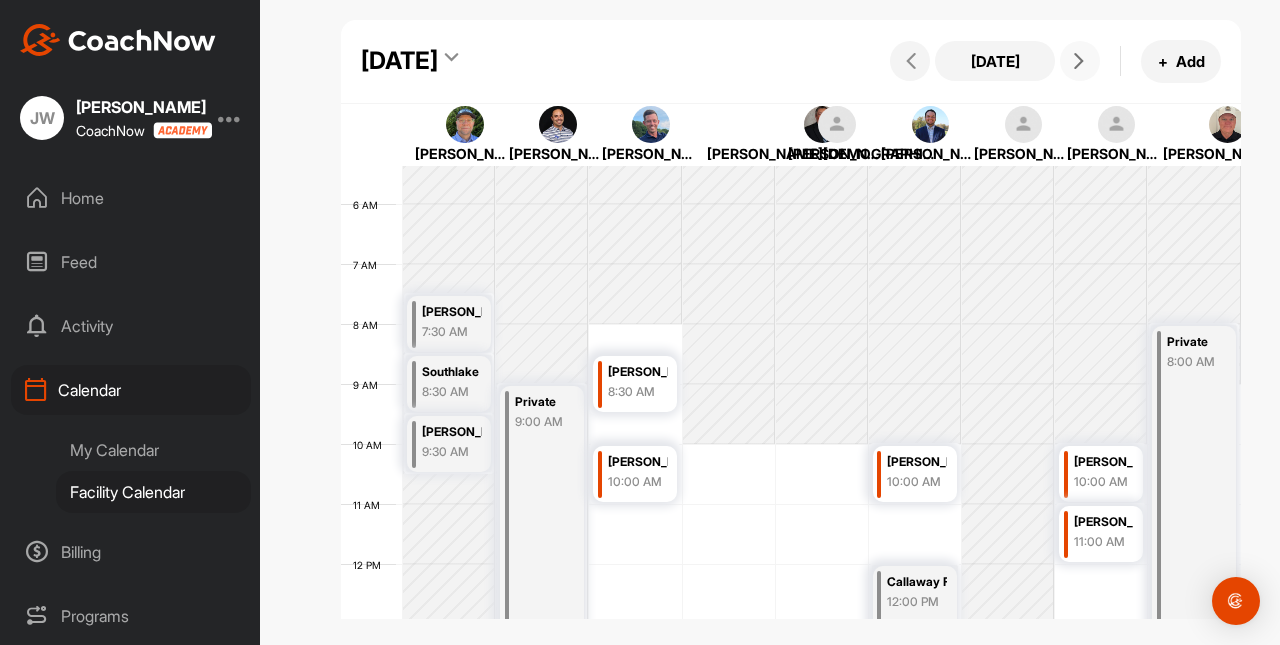 click at bounding box center [1080, 61] 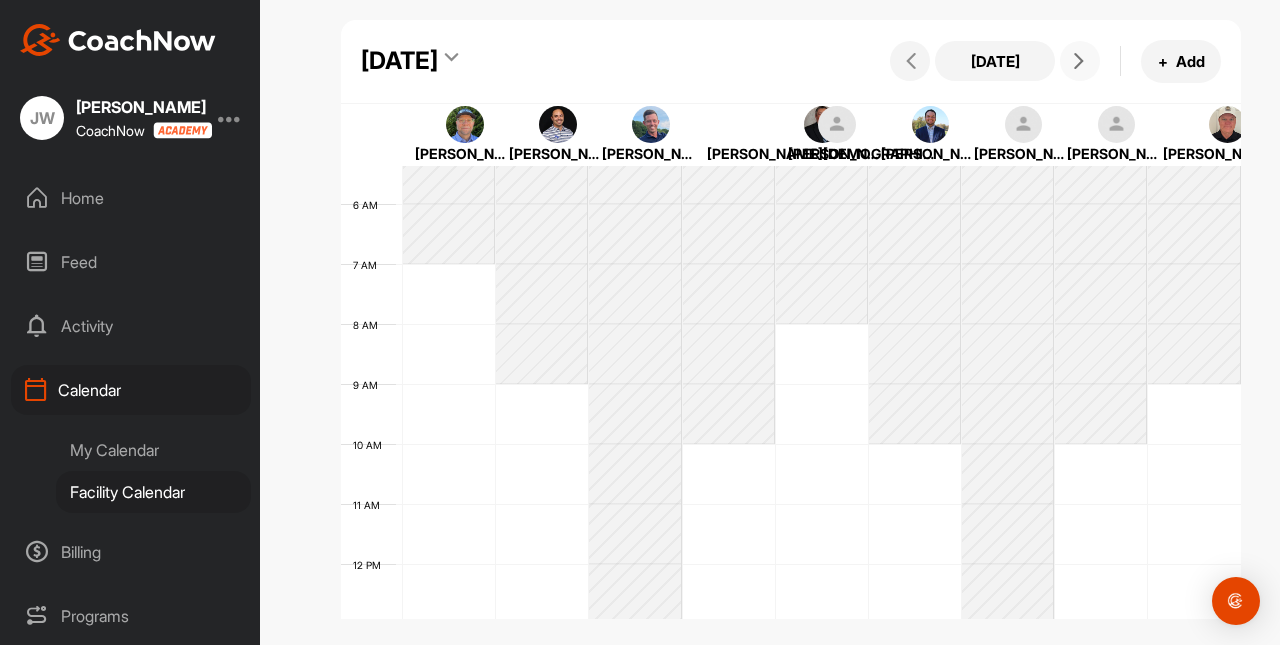 scroll, scrollTop: 346, scrollLeft: 0, axis: vertical 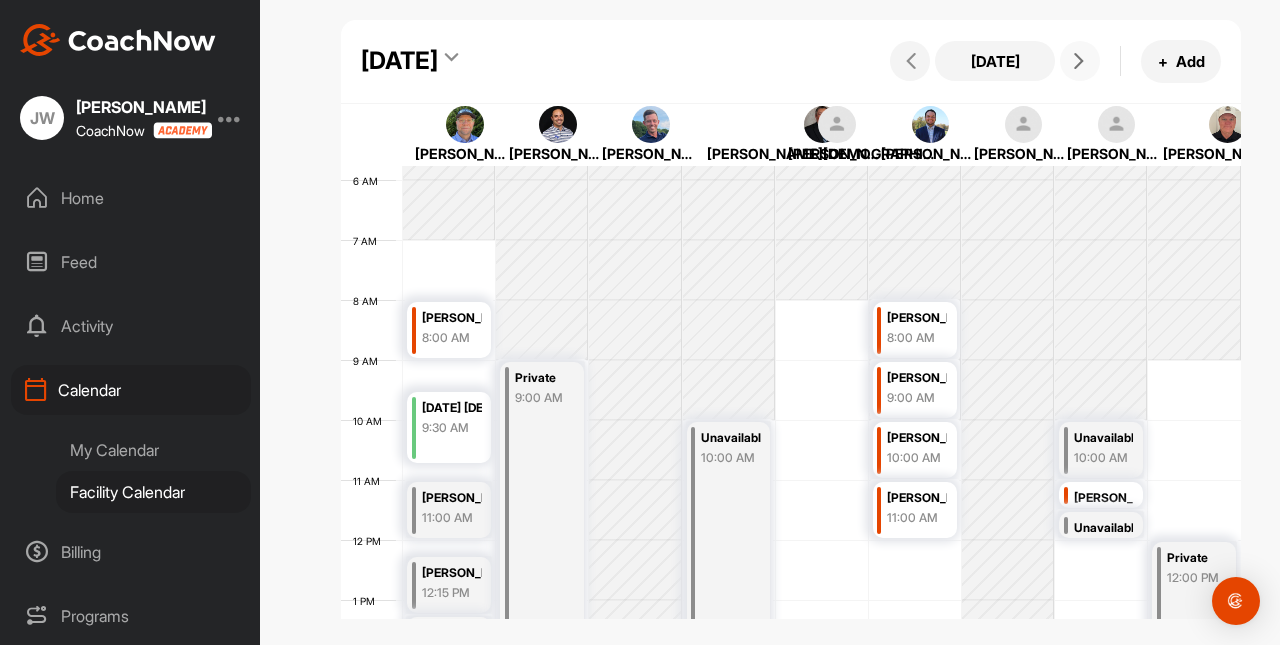click at bounding box center [1080, 61] 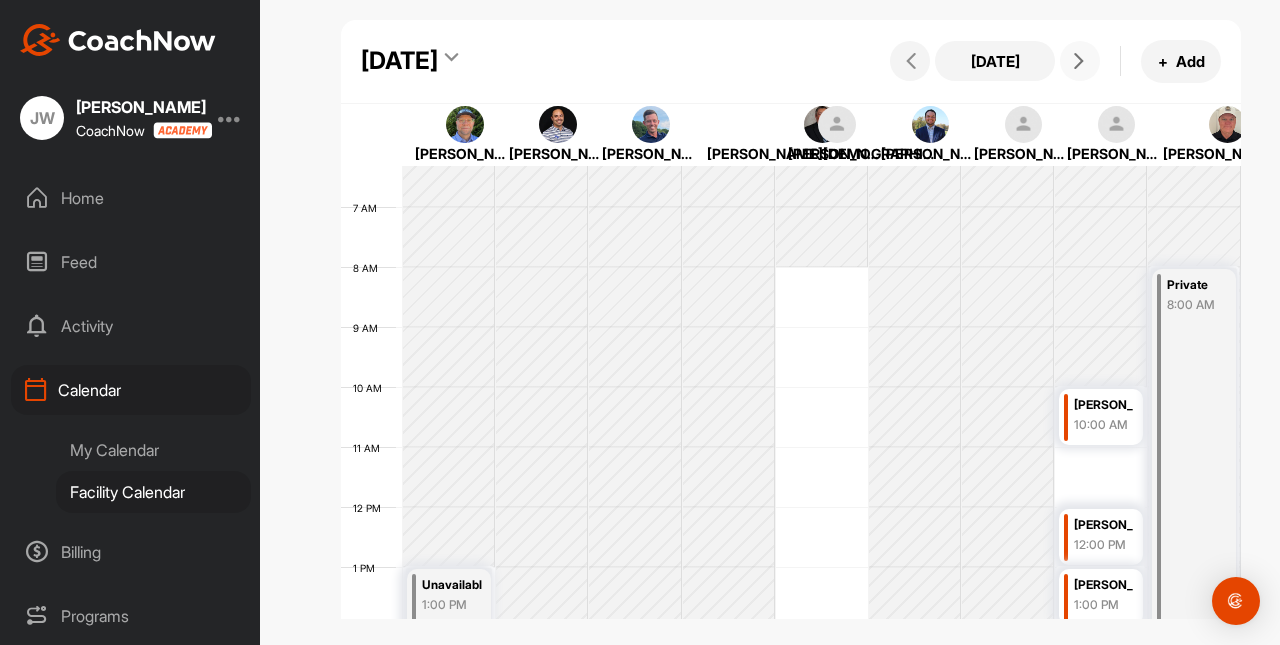 scroll, scrollTop: 369, scrollLeft: 0, axis: vertical 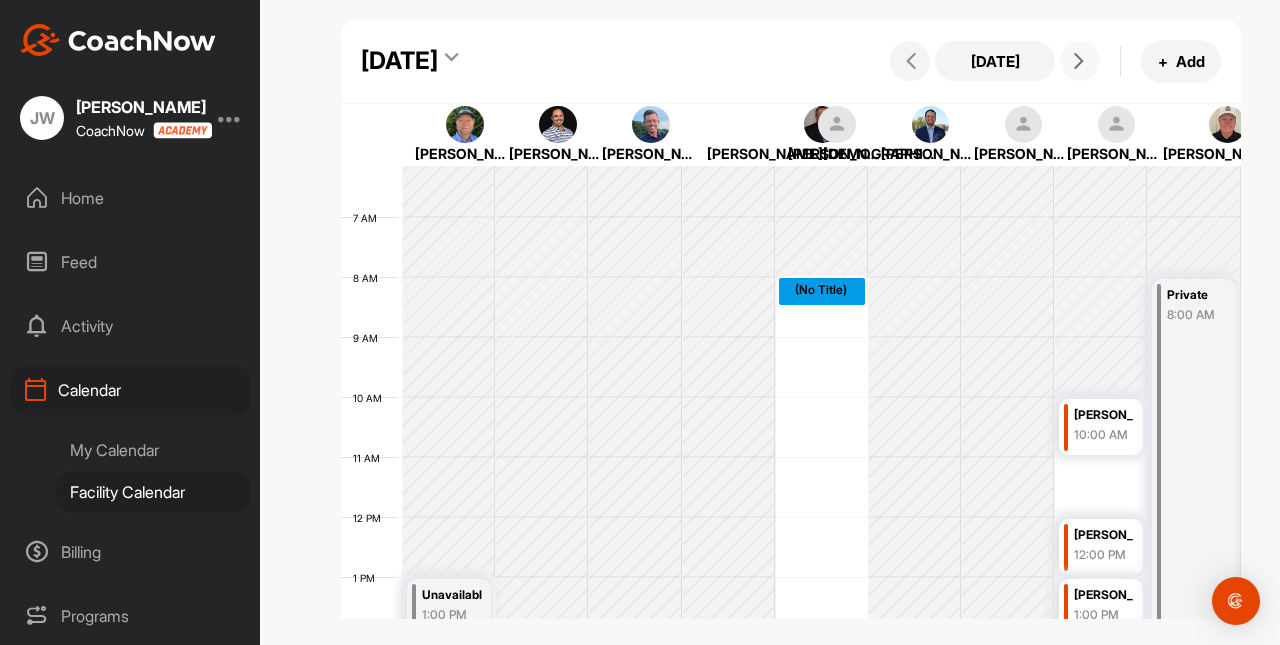 click on "12 AM 1 AM 2 AM 3 AM 4 AM 5 AM 6 AM 7 AM 8 AM 9 AM 10 AM 11 AM 12 PM 1 PM 2 PM 3 PM 4 PM 5 PM 6 PM 7 PM 8 PM 9 PM 10 PM 11 PM Unavailable  1:00 PM (No Title) Andrew Winiarski 10:00 AM Sabrina Fan 12:00 PM James Gu 1:00 PM Private 8:00 AM" at bounding box center (791, 517) 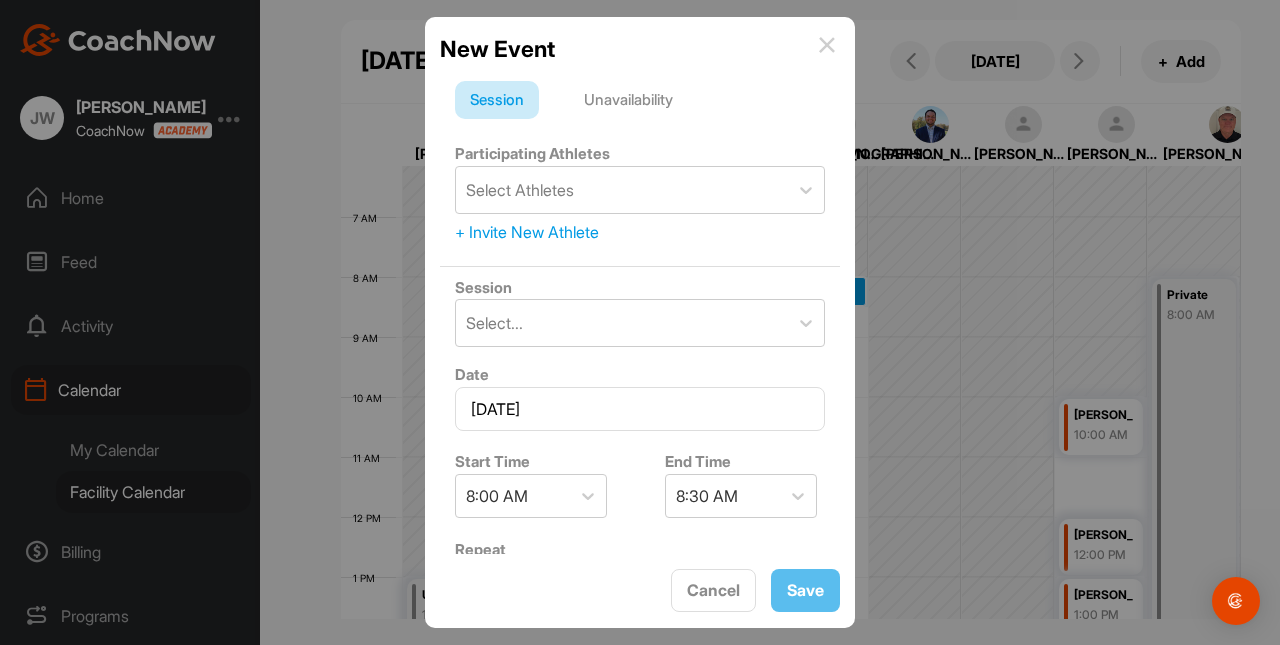 click at bounding box center (827, 45) 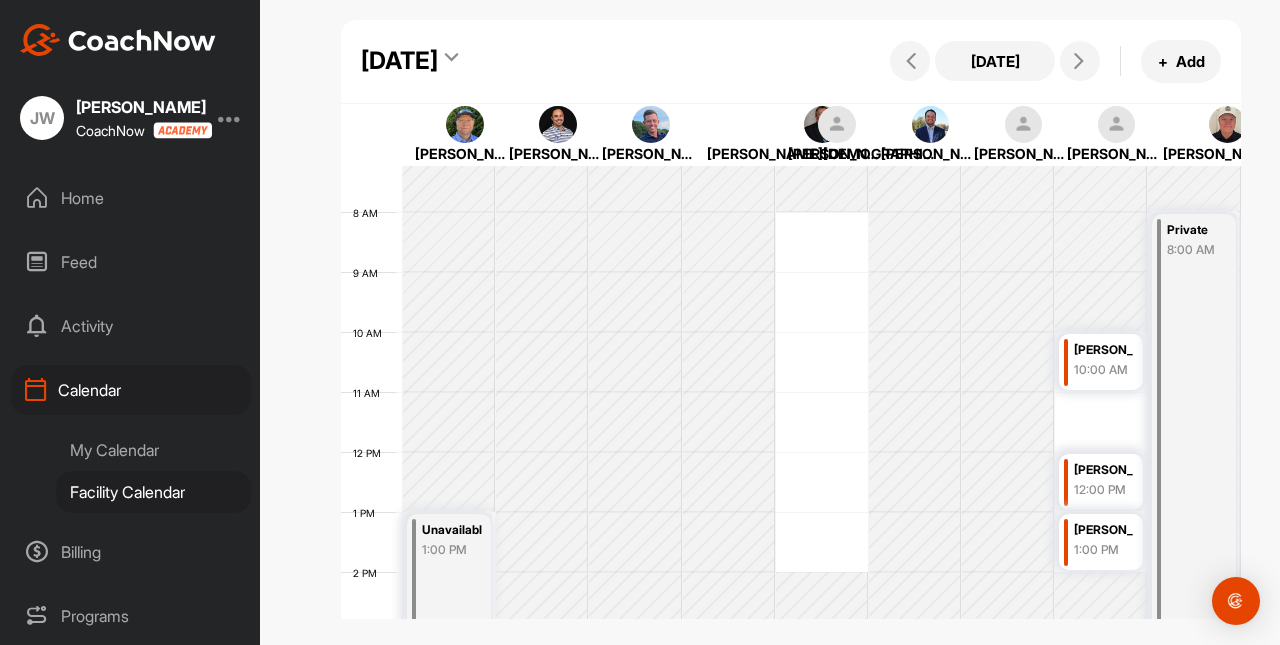 scroll, scrollTop: 433, scrollLeft: 0, axis: vertical 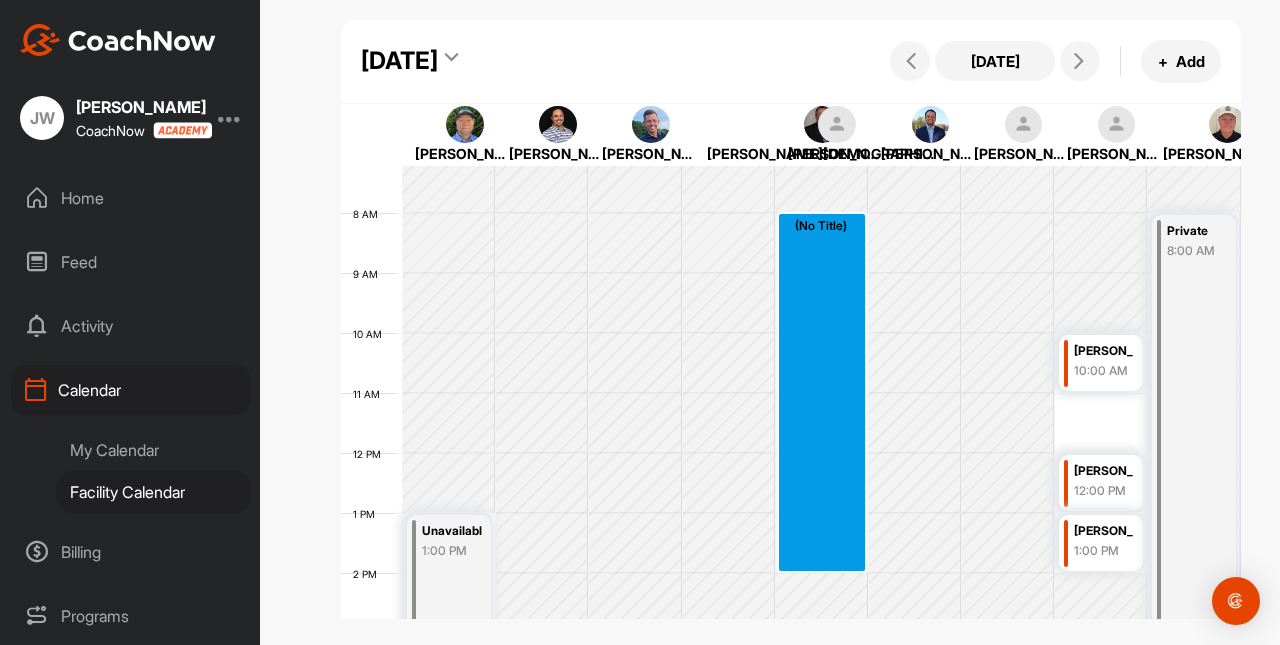 drag, startPoint x: 837, startPoint y: 219, endPoint x: 828, endPoint y: 564, distance: 345.11737 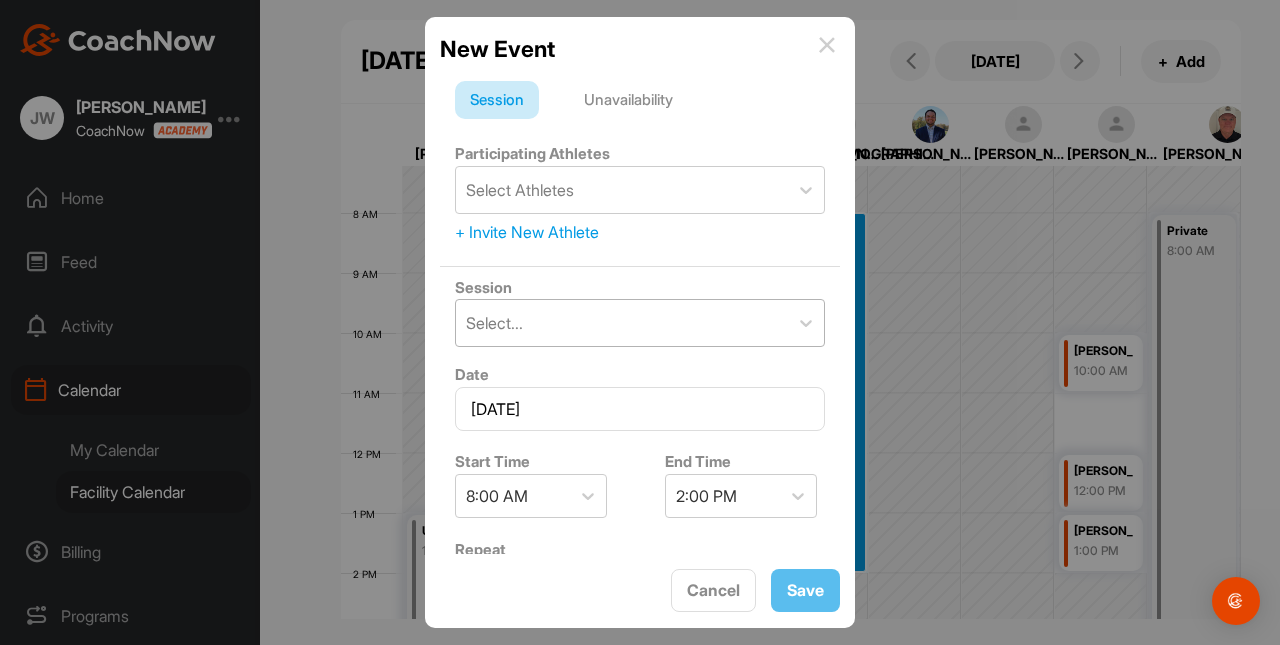 click on "Select..." at bounding box center (622, 323) 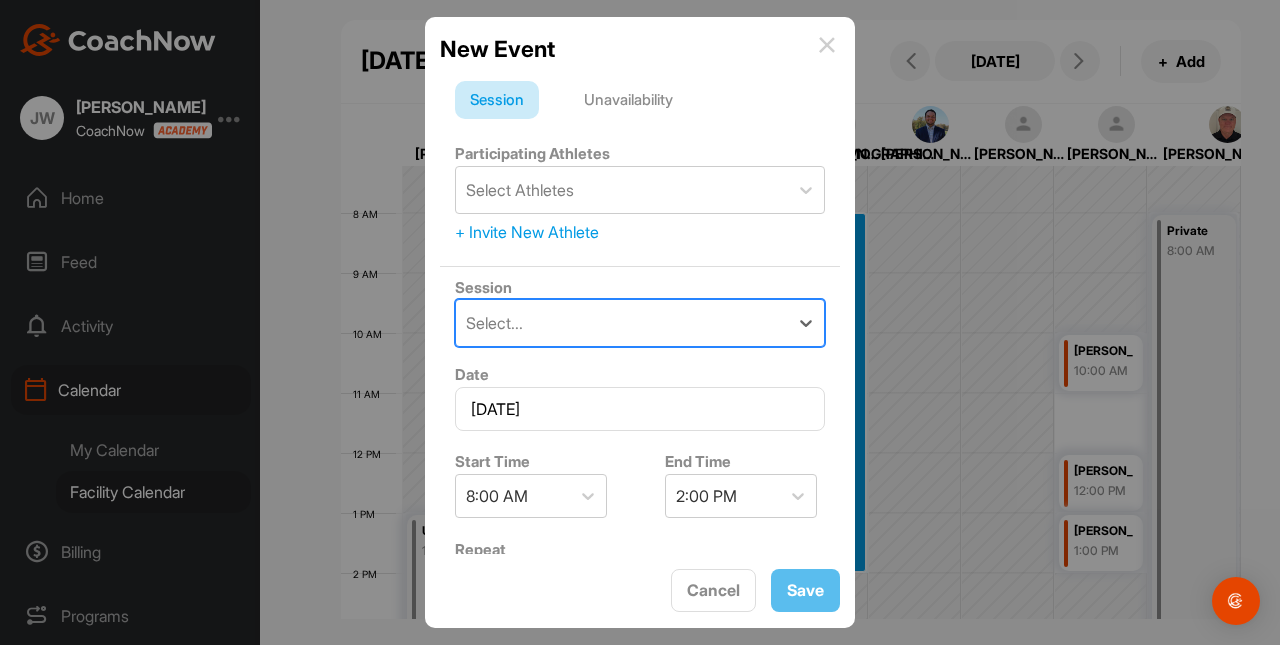 click on "Select..." at bounding box center [622, 323] 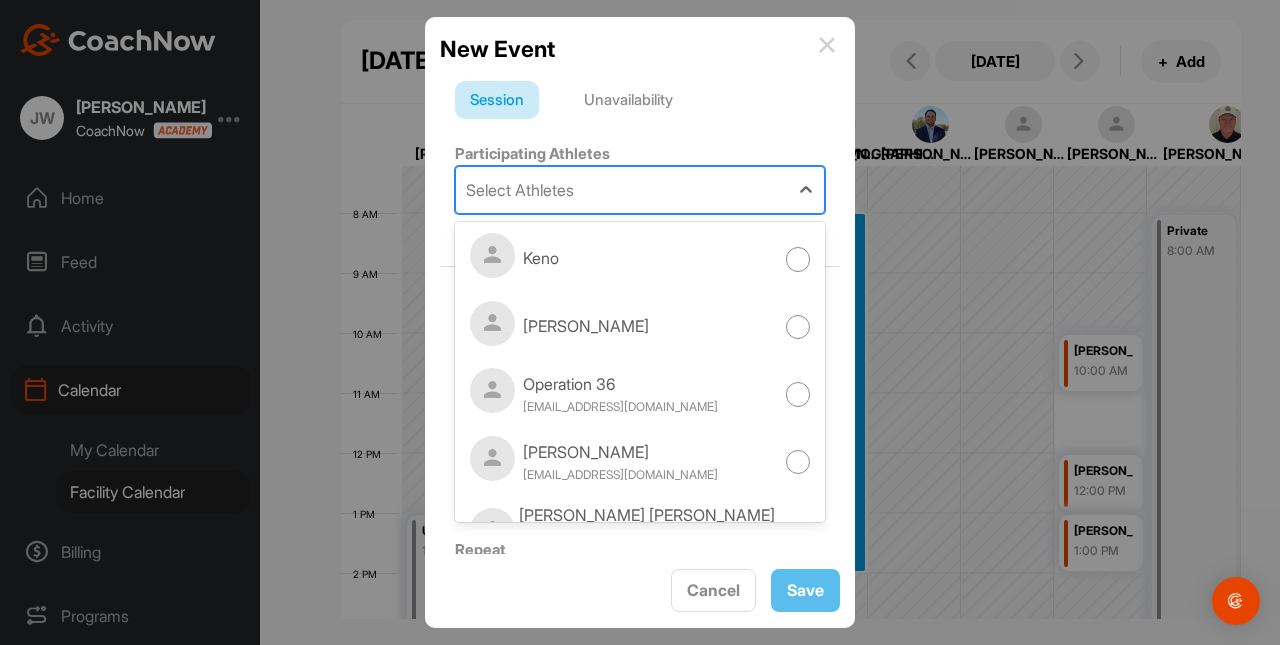 click on "Select Athletes" at bounding box center [622, 190] 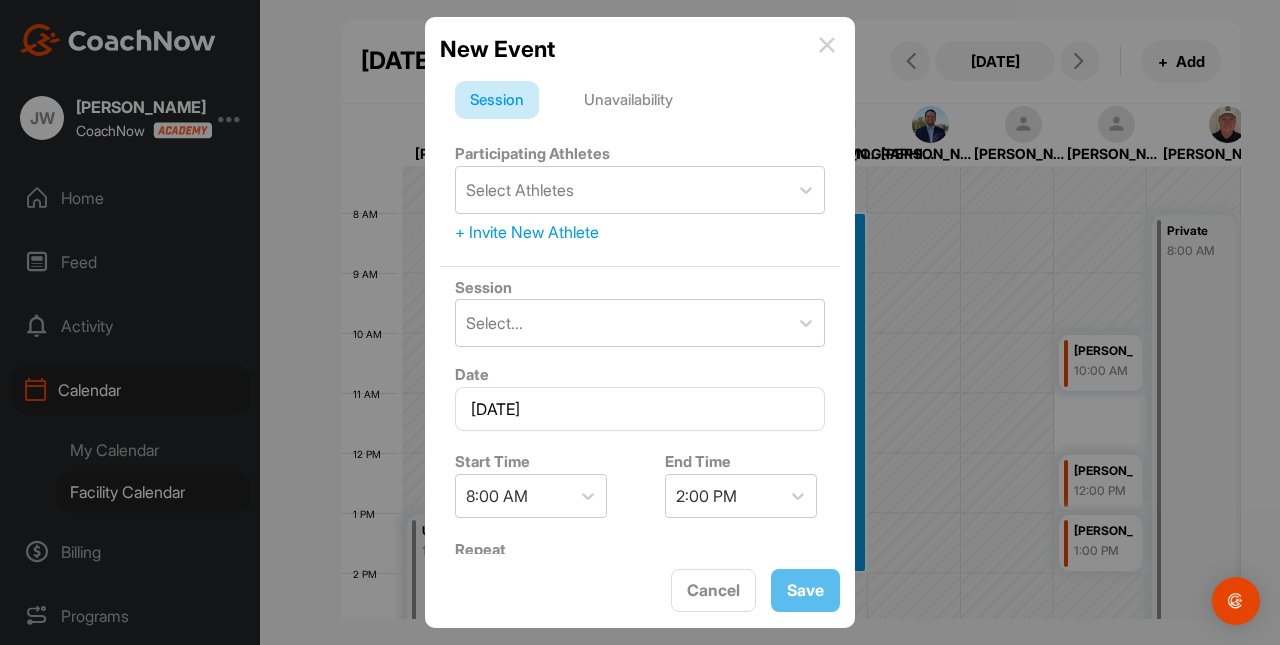 click on "Unavailability" at bounding box center (628, 100) 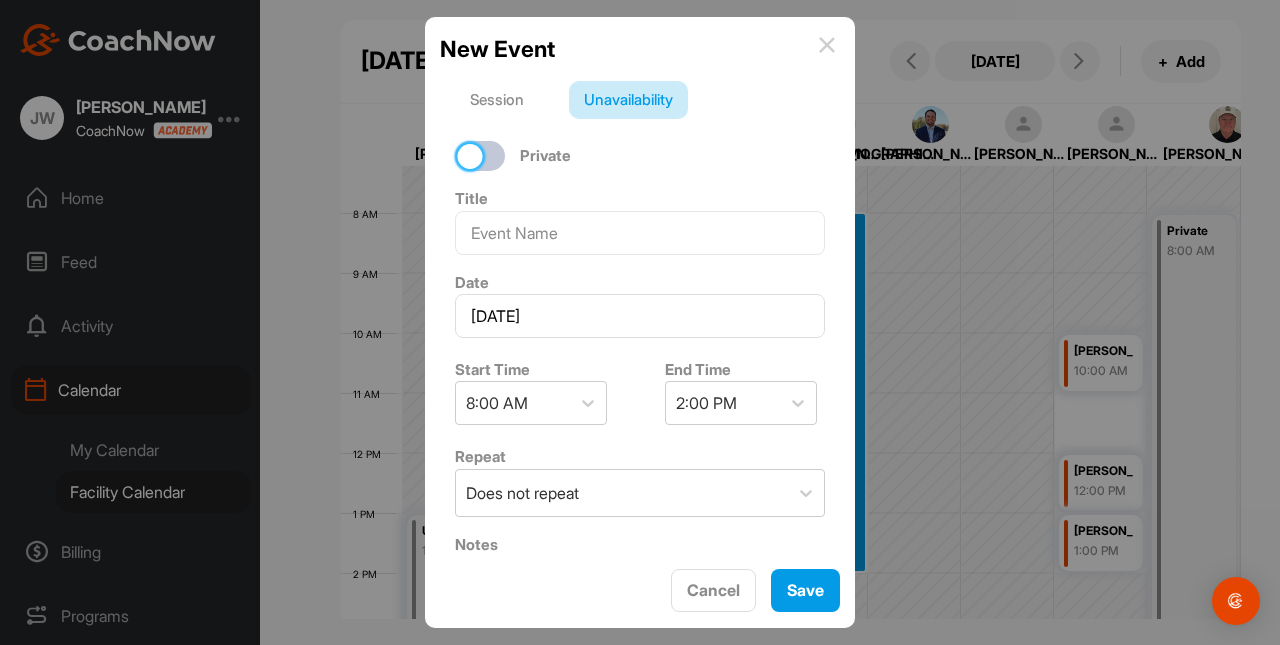 click at bounding box center [470, 156] 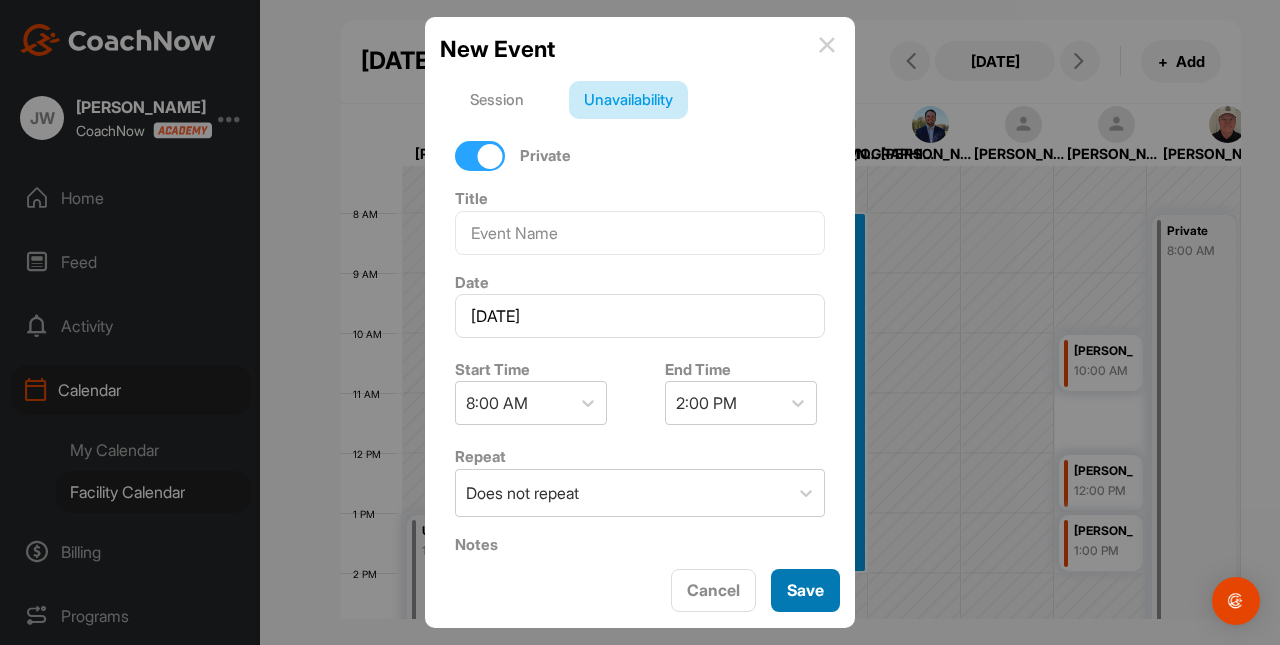 click on "Save" at bounding box center (805, 590) 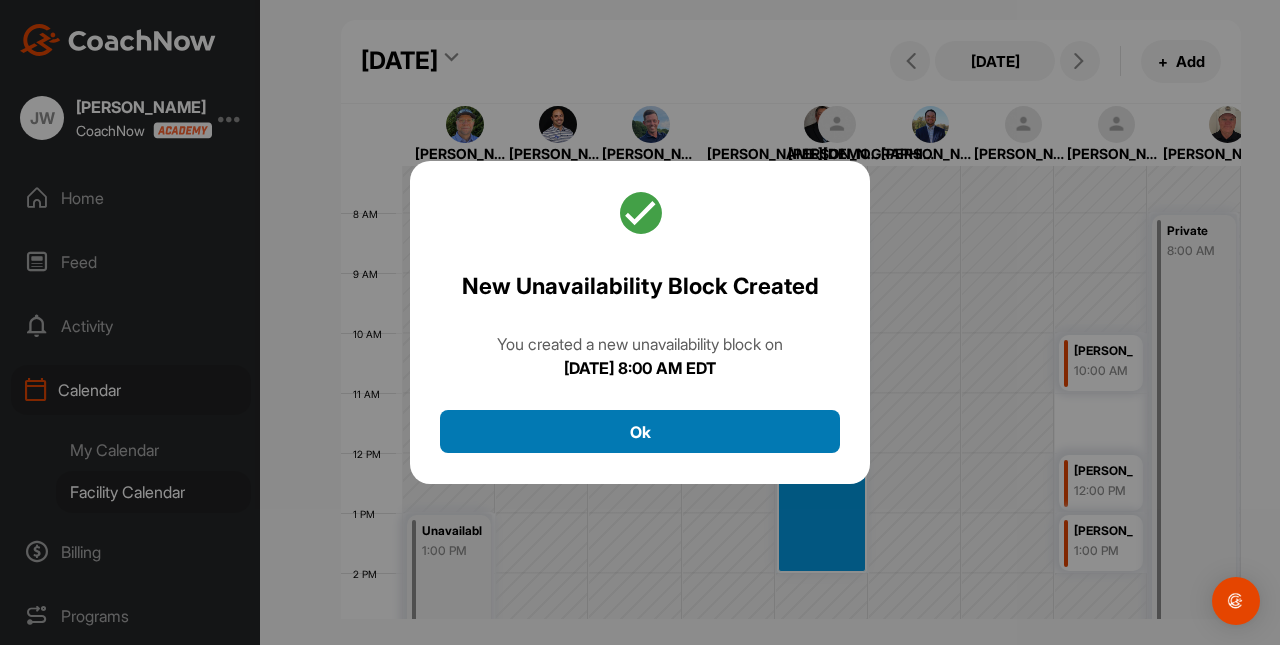 click on "Ok" at bounding box center [640, 431] 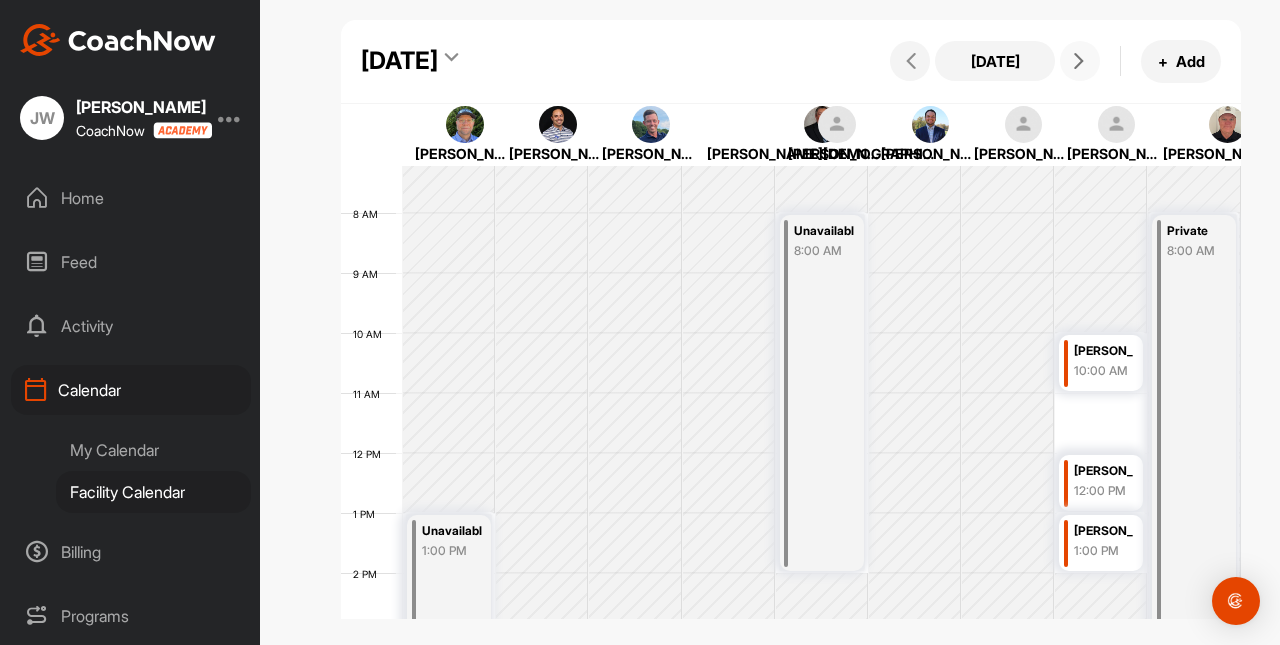 click at bounding box center [1079, 61] 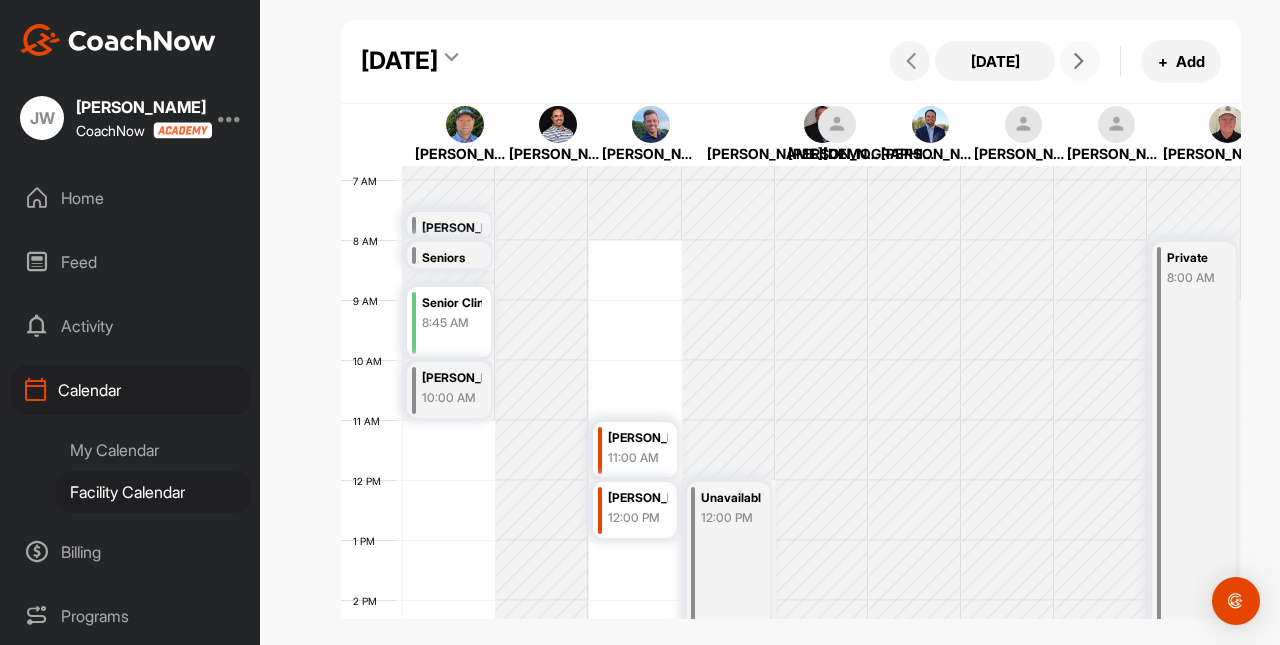 scroll, scrollTop: 401, scrollLeft: 0, axis: vertical 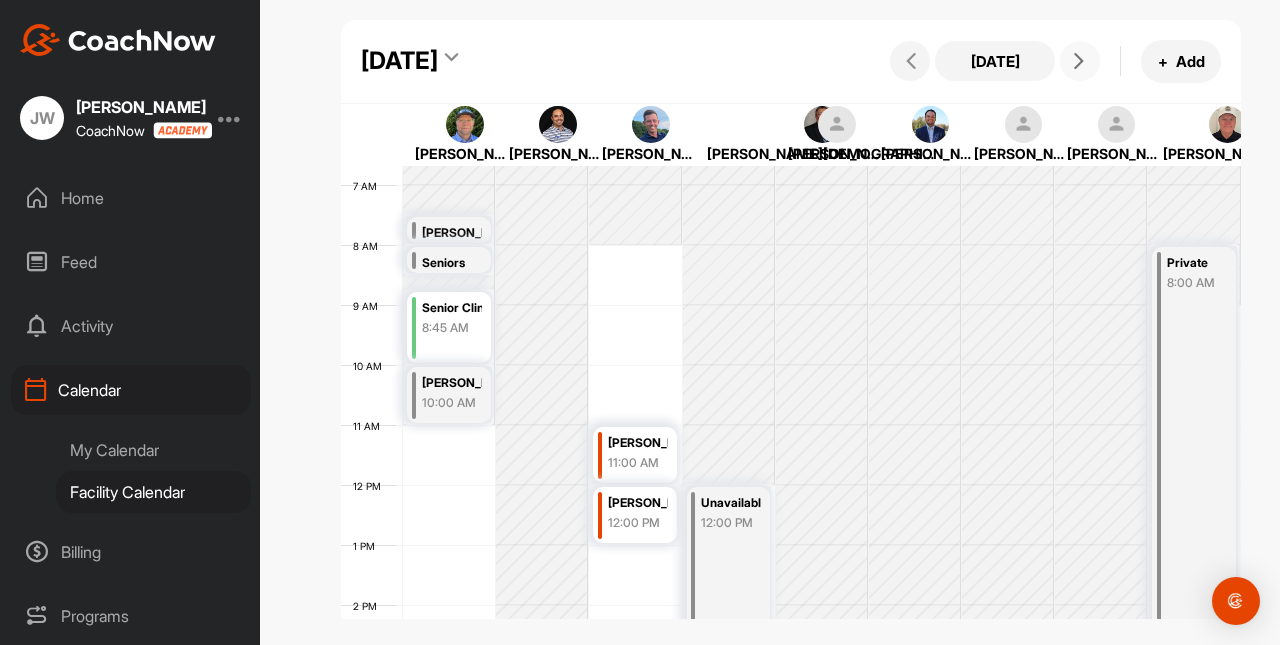 click at bounding box center [1079, 61] 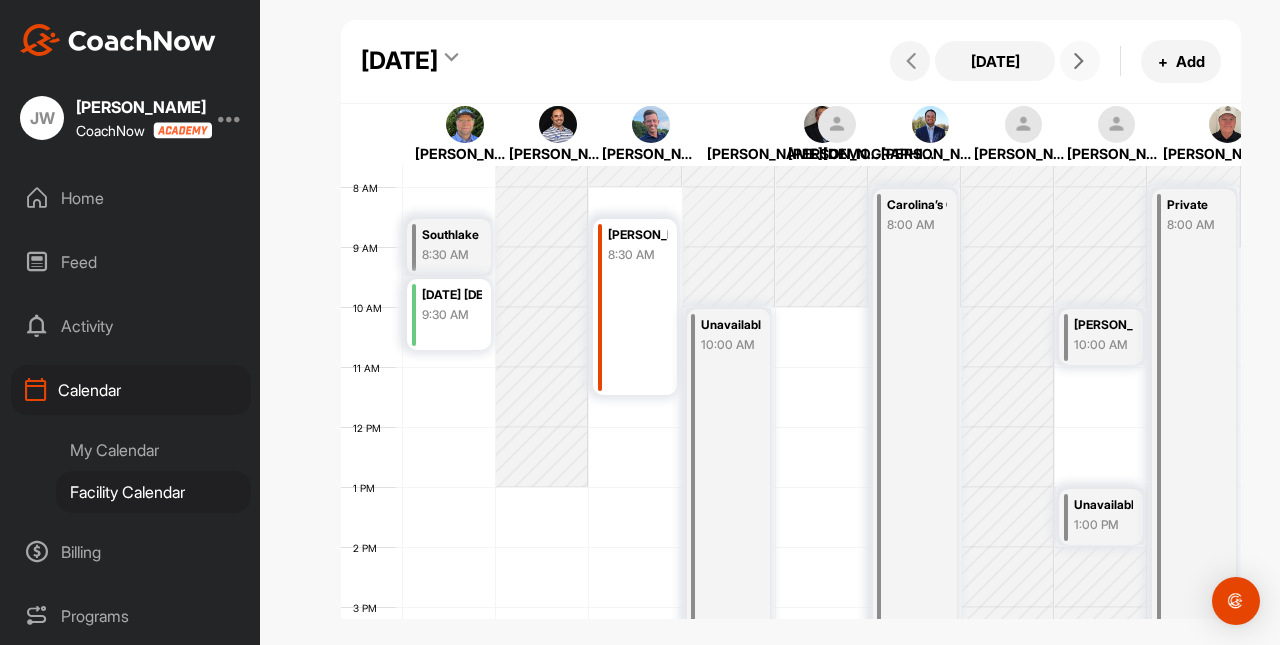 scroll, scrollTop: 463, scrollLeft: 0, axis: vertical 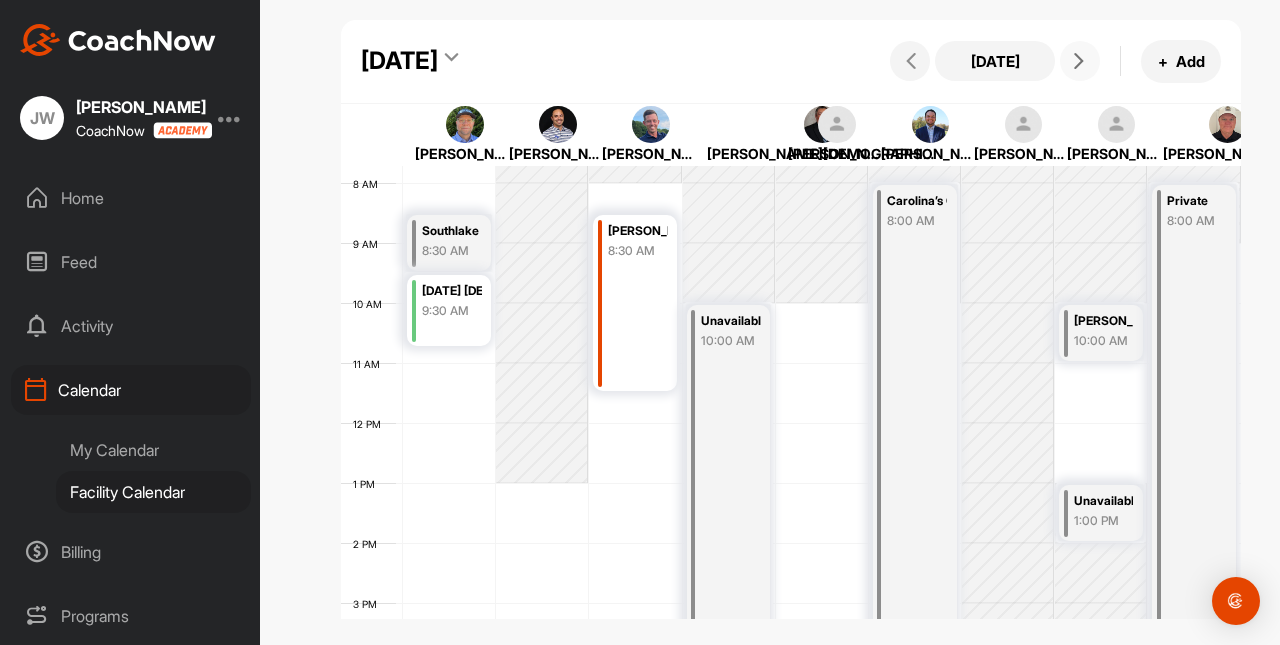 click at bounding box center (1079, 61) 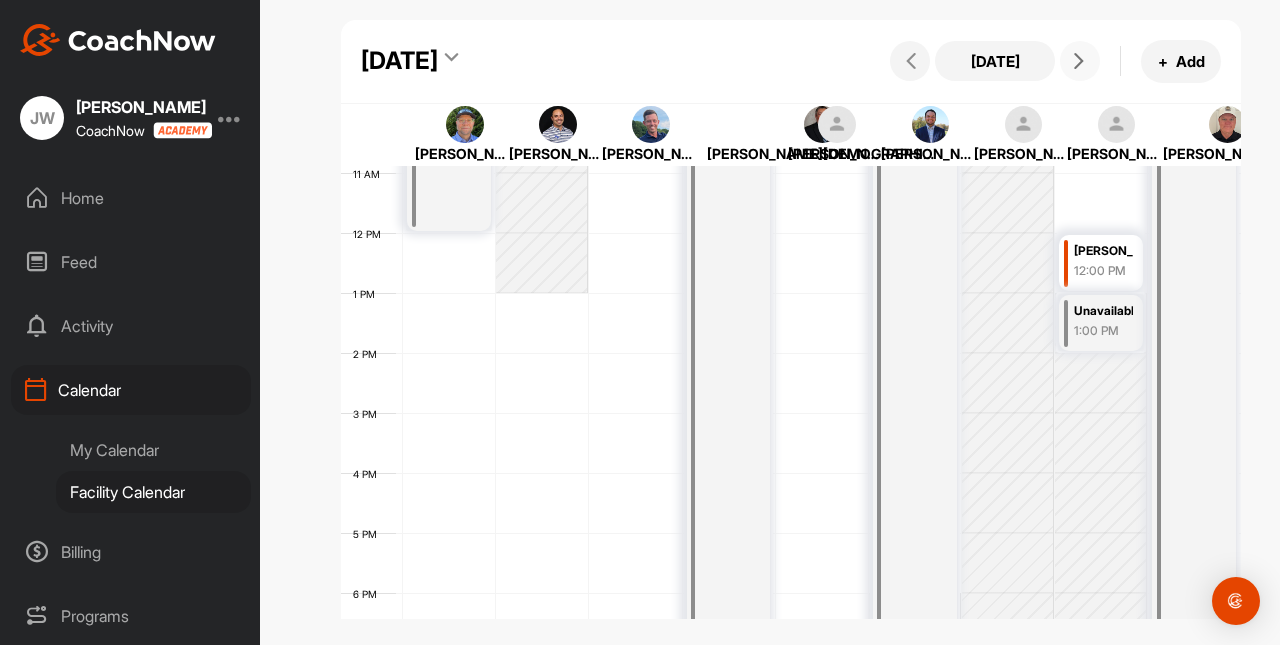 scroll, scrollTop: 640, scrollLeft: 0, axis: vertical 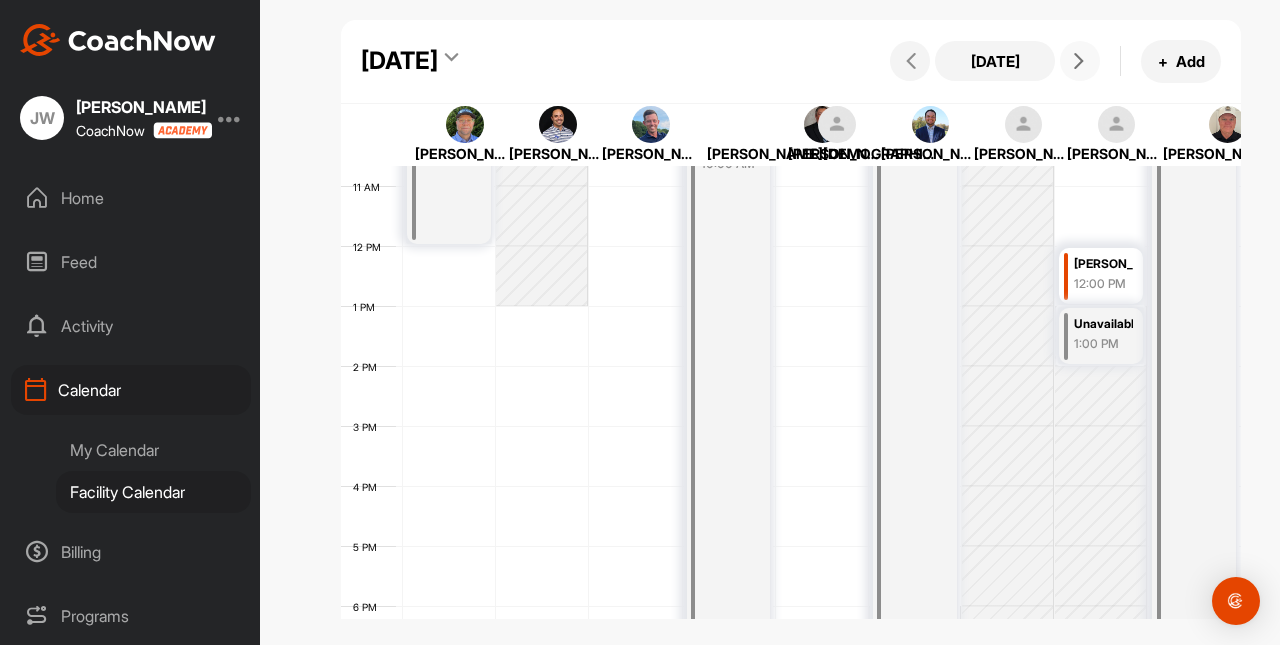 click at bounding box center [1079, 61] 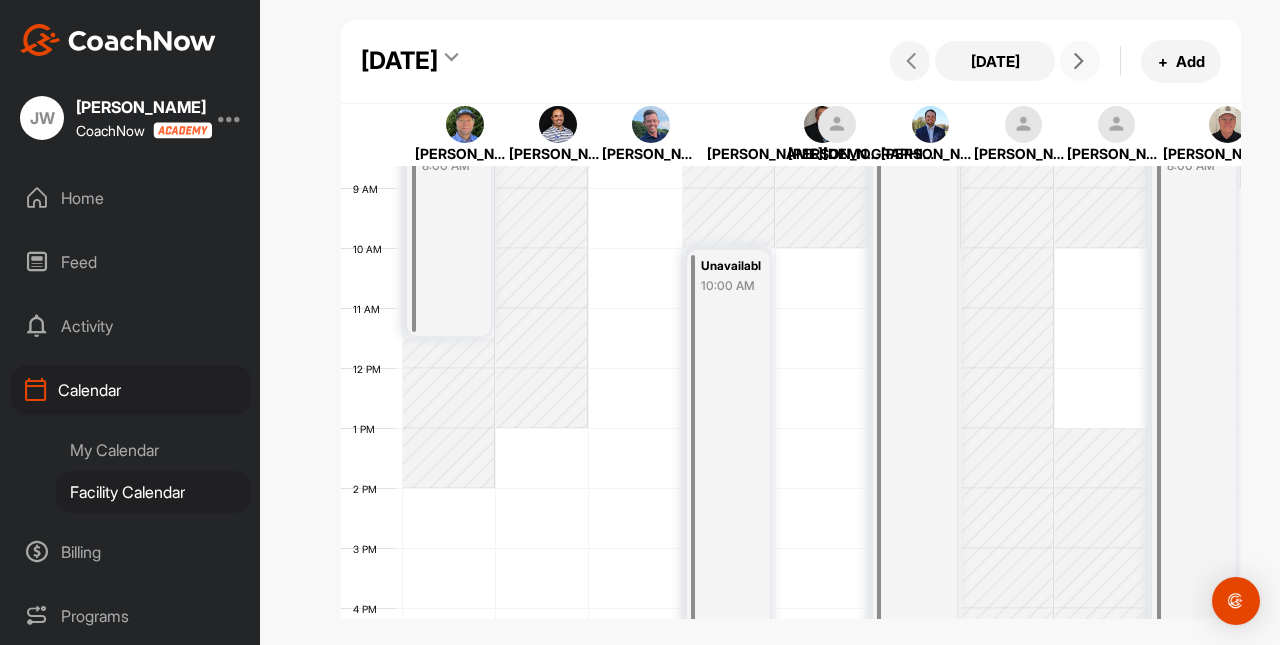 scroll, scrollTop: 450, scrollLeft: 0, axis: vertical 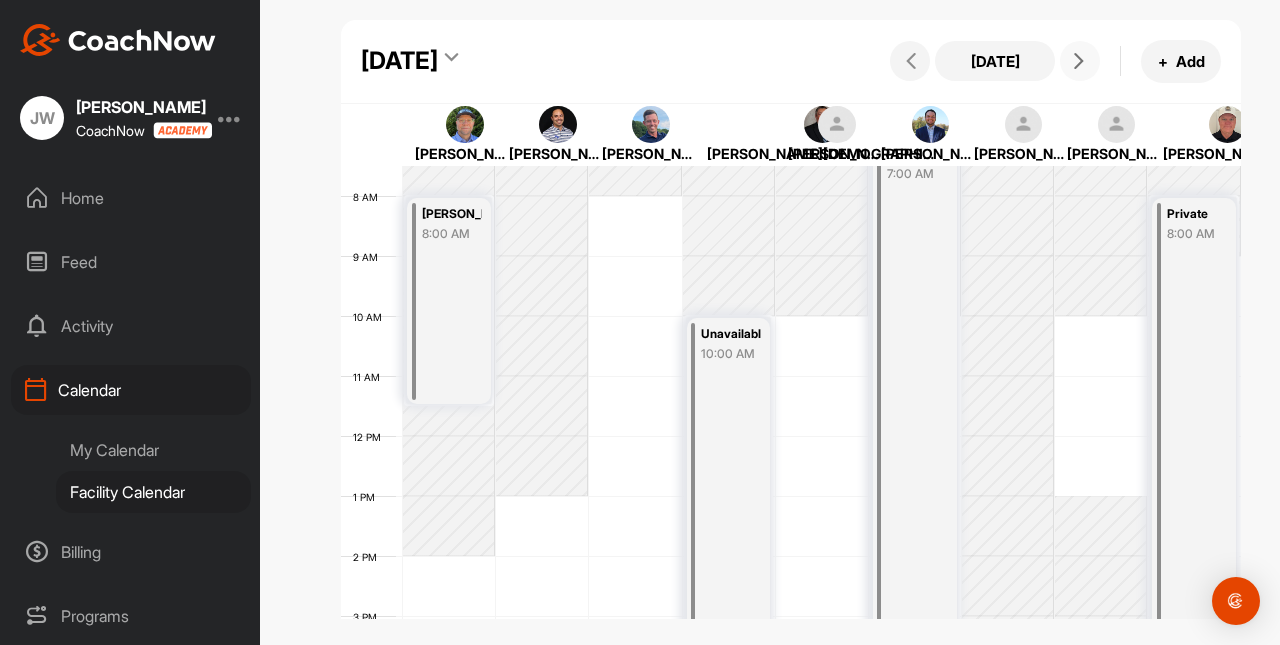 click at bounding box center [1079, 61] 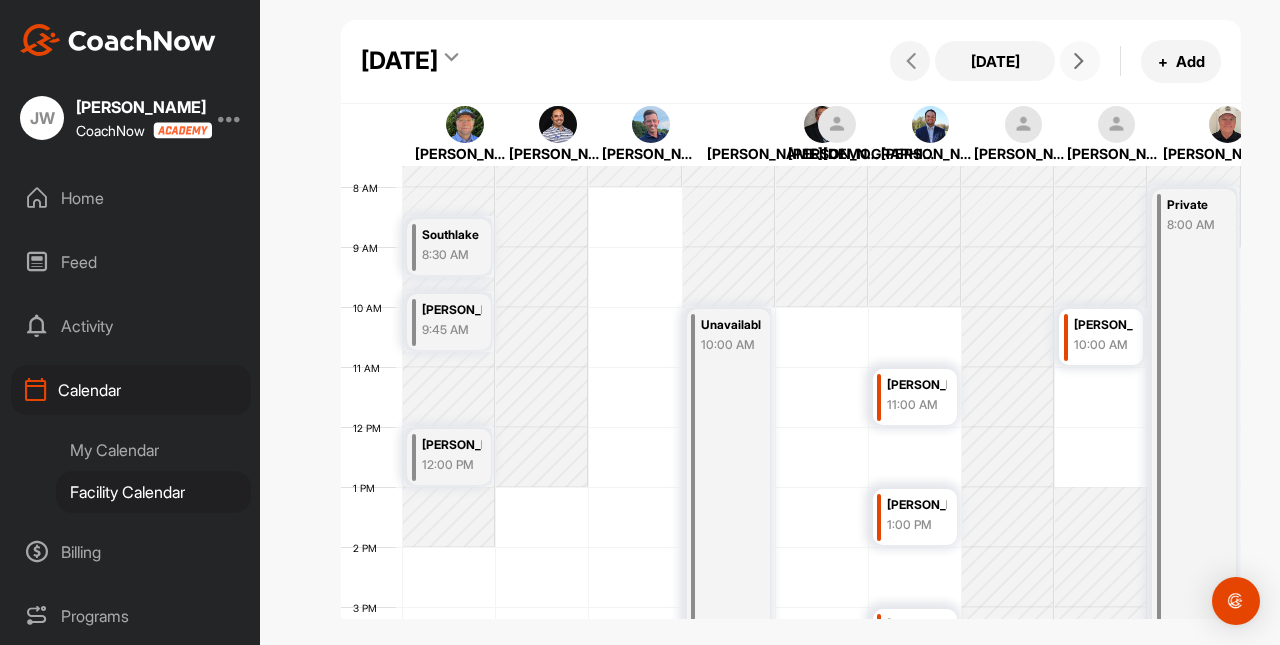 scroll, scrollTop: 455, scrollLeft: 0, axis: vertical 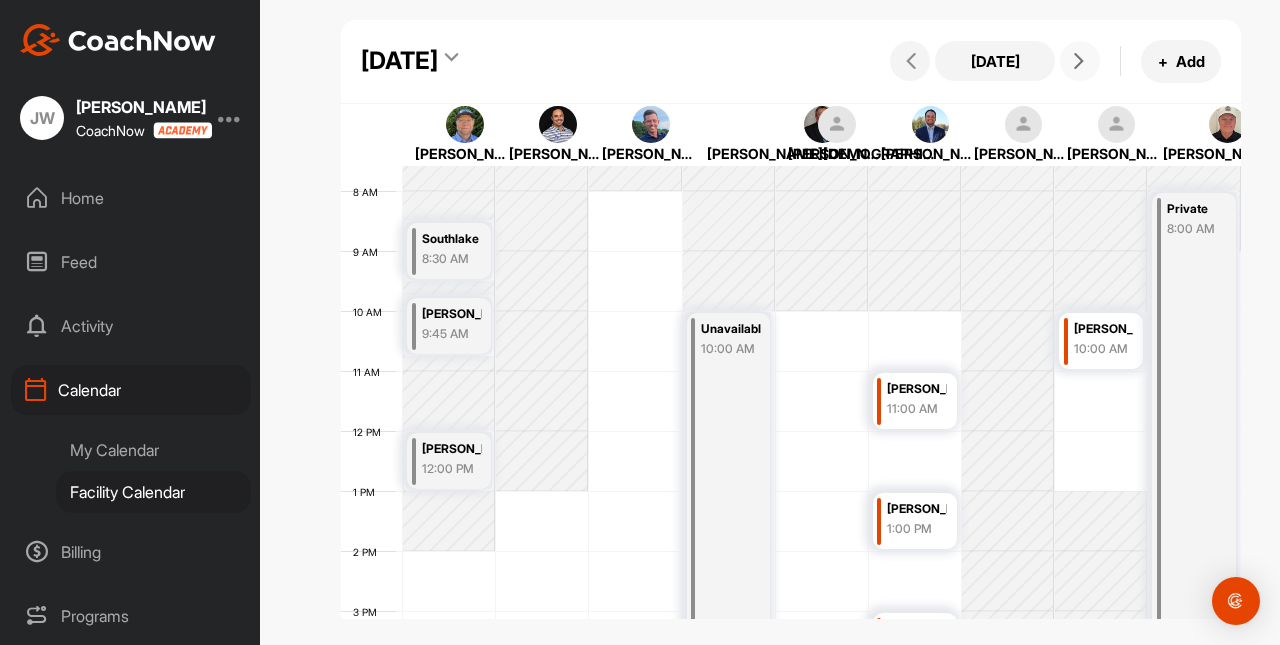 click at bounding box center [1079, 61] 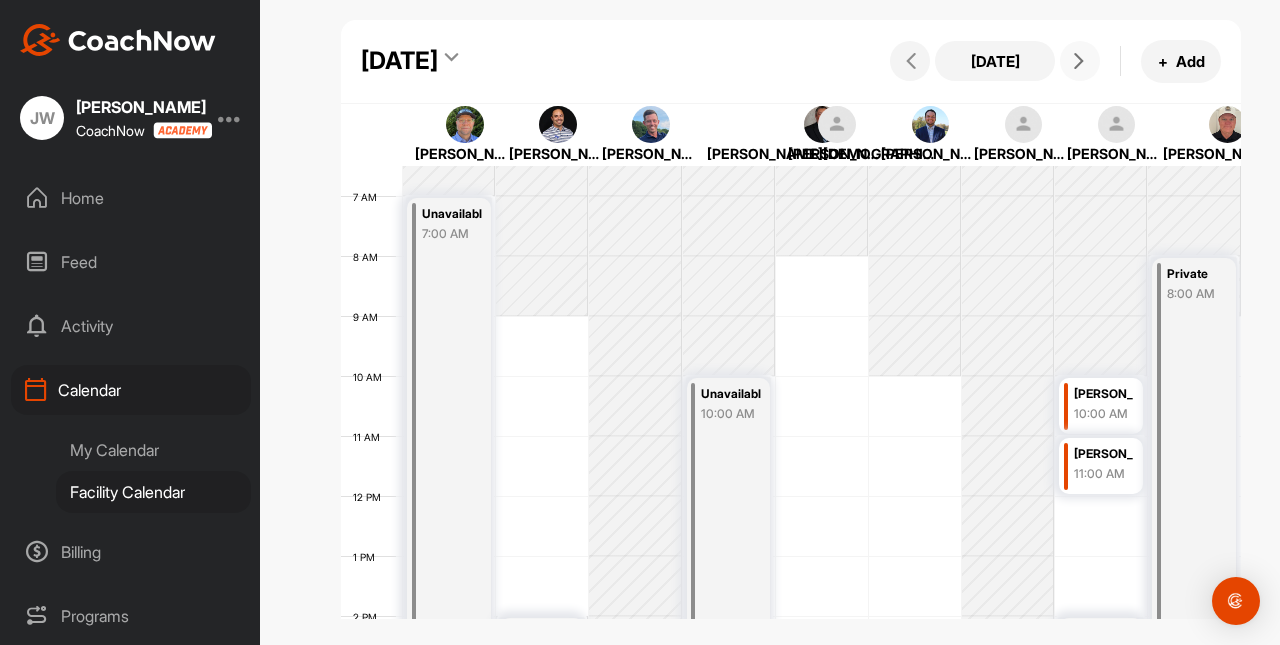 scroll, scrollTop: 374, scrollLeft: 0, axis: vertical 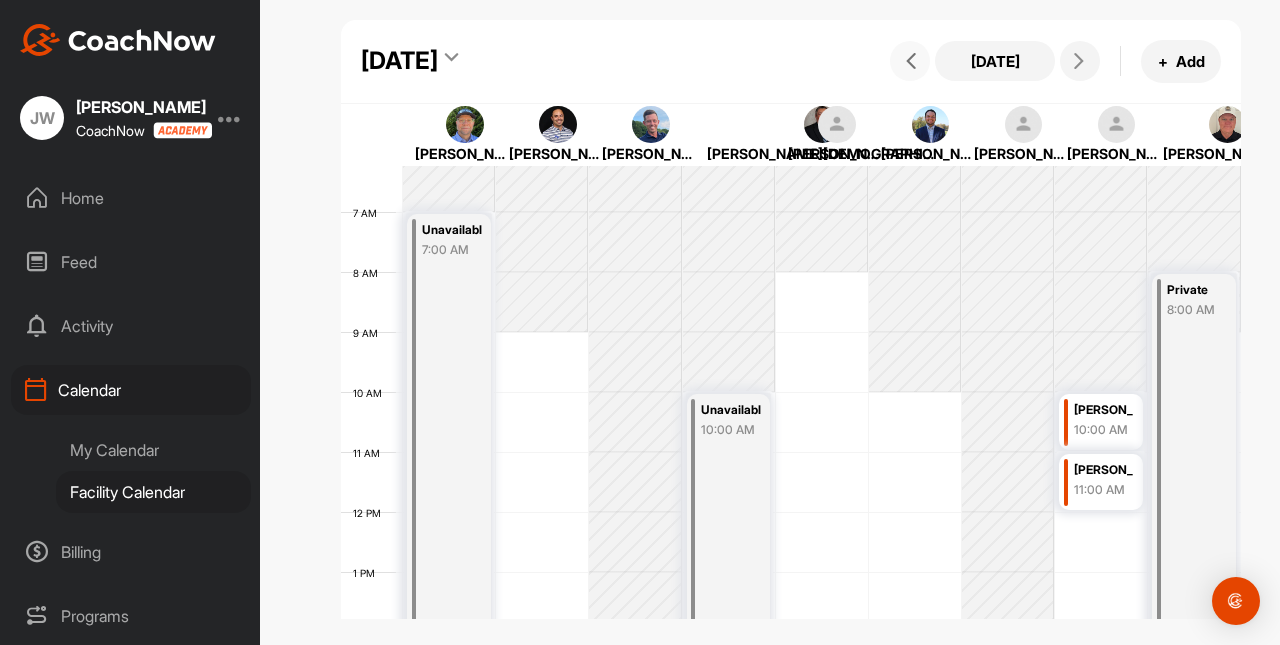 click at bounding box center [911, 61] 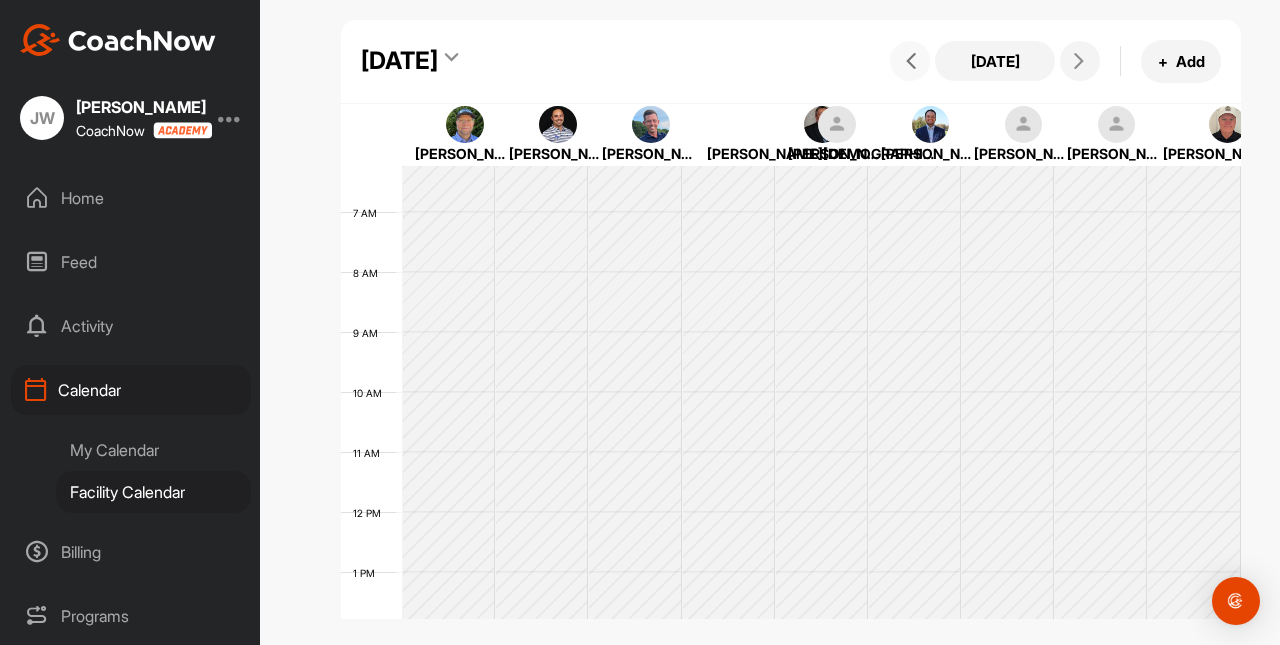 scroll, scrollTop: 346, scrollLeft: 0, axis: vertical 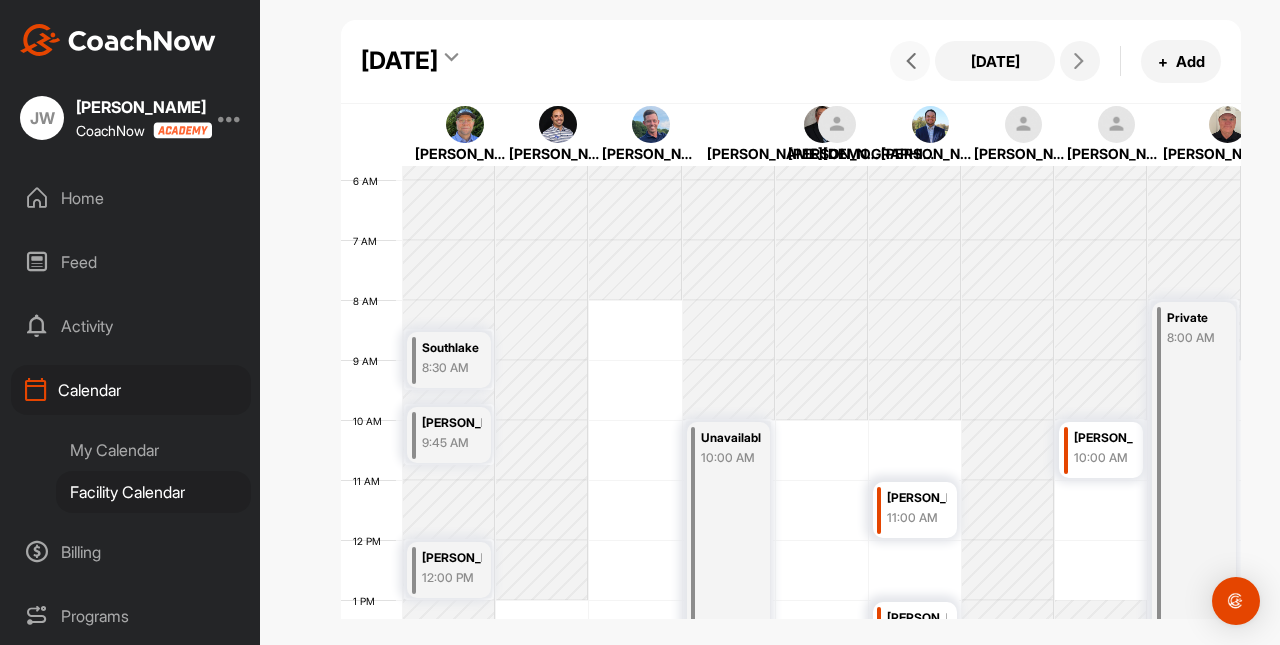 click at bounding box center (911, 61) 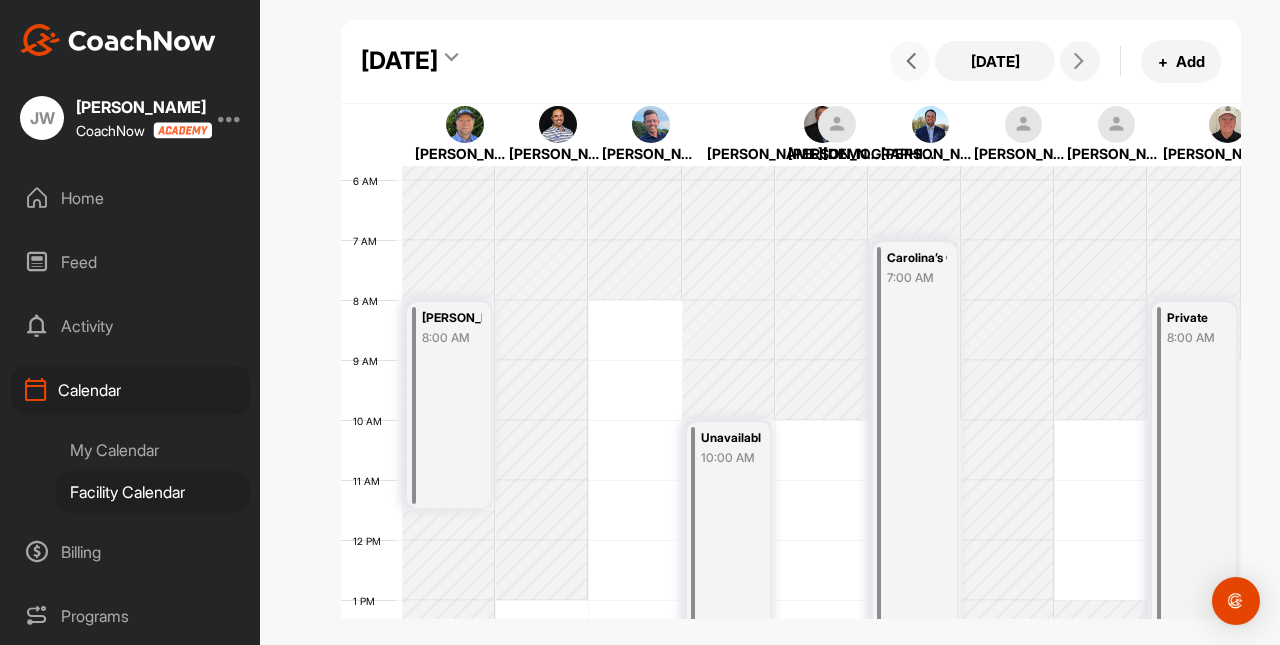 click at bounding box center (911, 61) 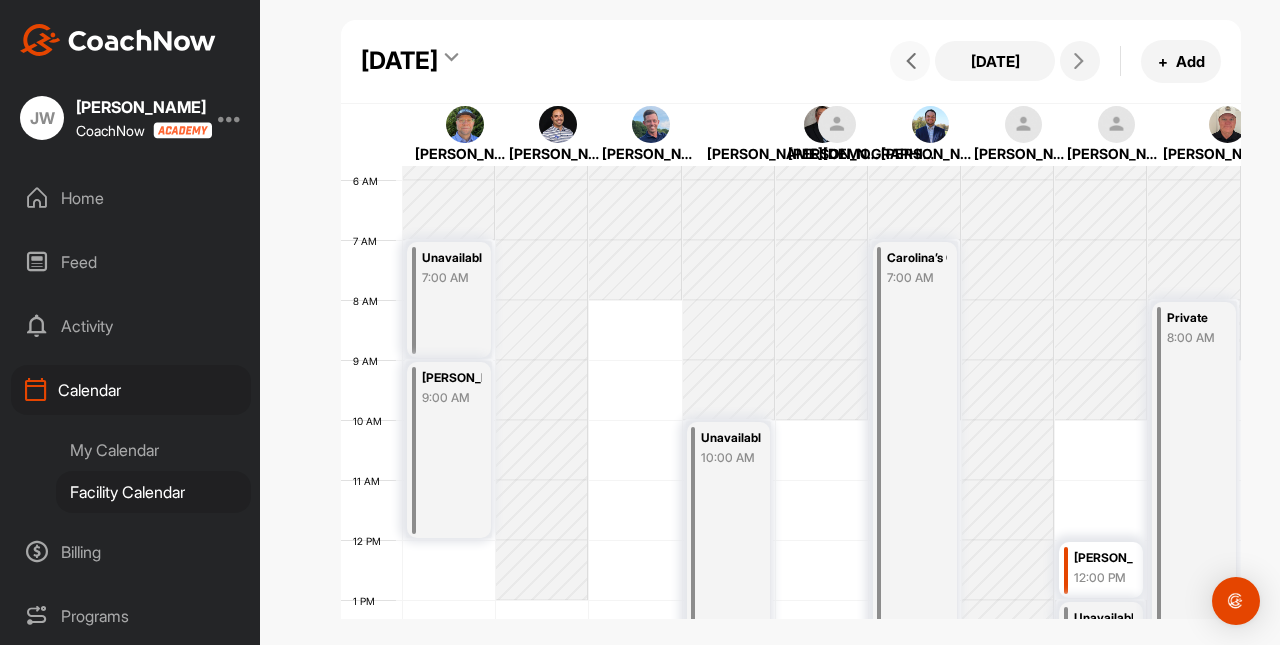 click at bounding box center (911, 61) 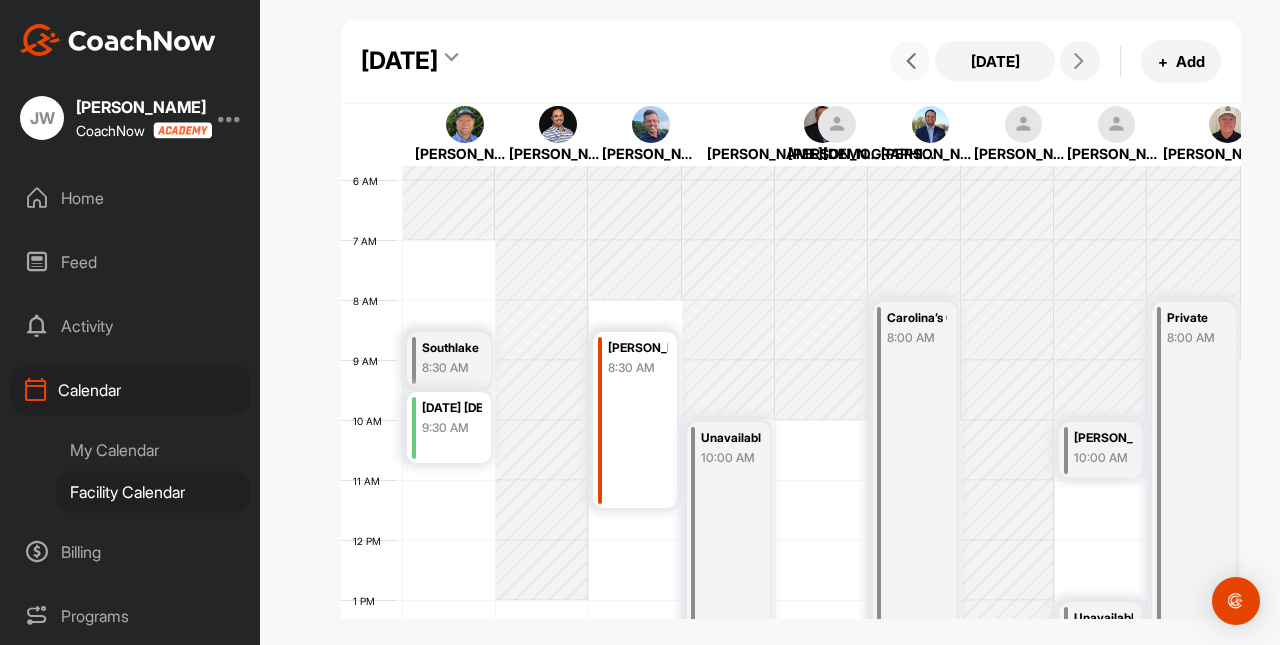 click at bounding box center [911, 61] 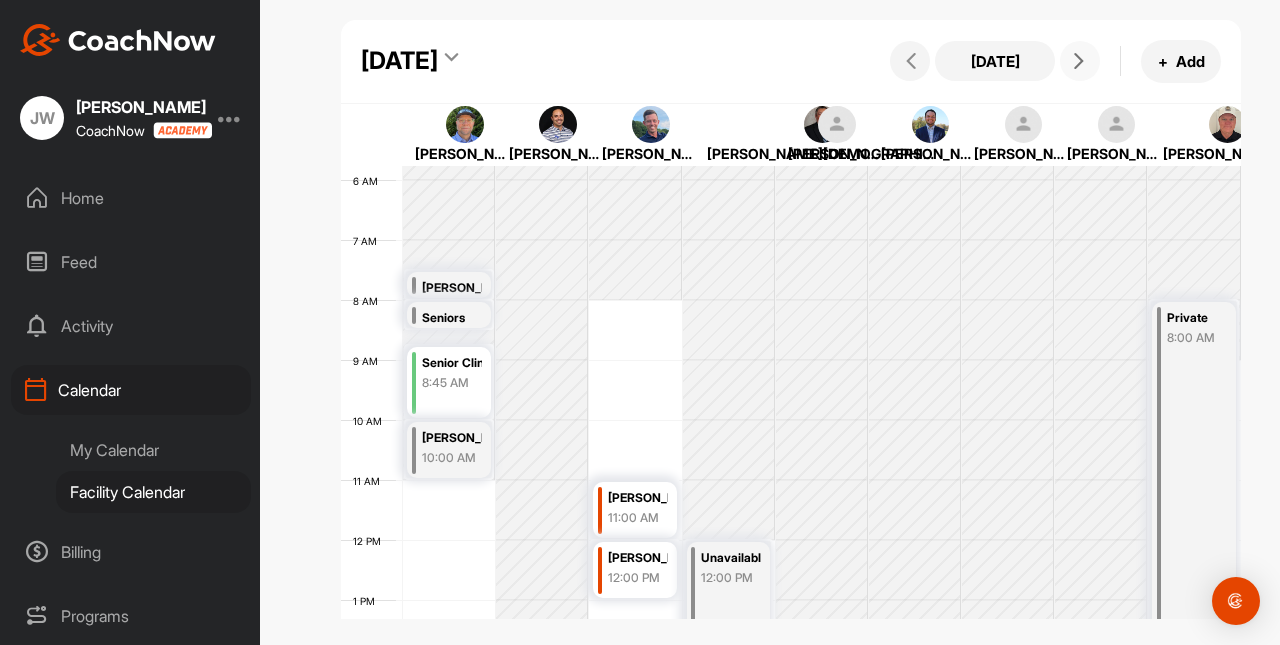 click at bounding box center [1079, 61] 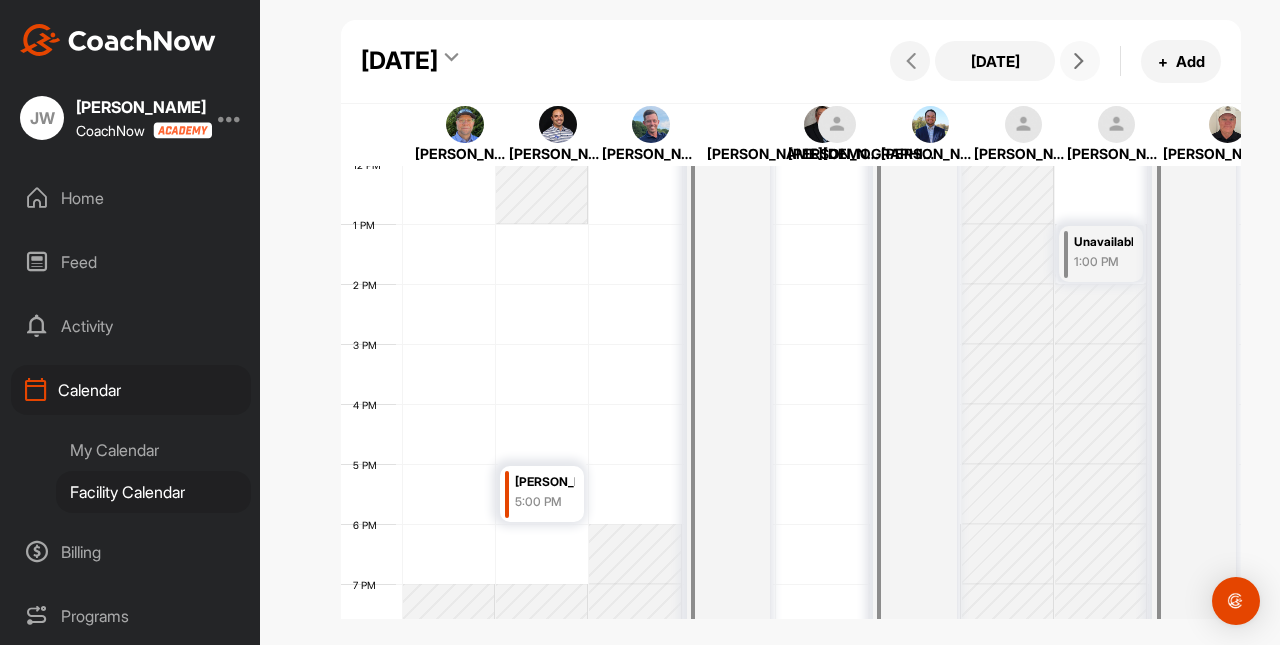 scroll, scrollTop: 723, scrollLeft: 0, axis: vertical 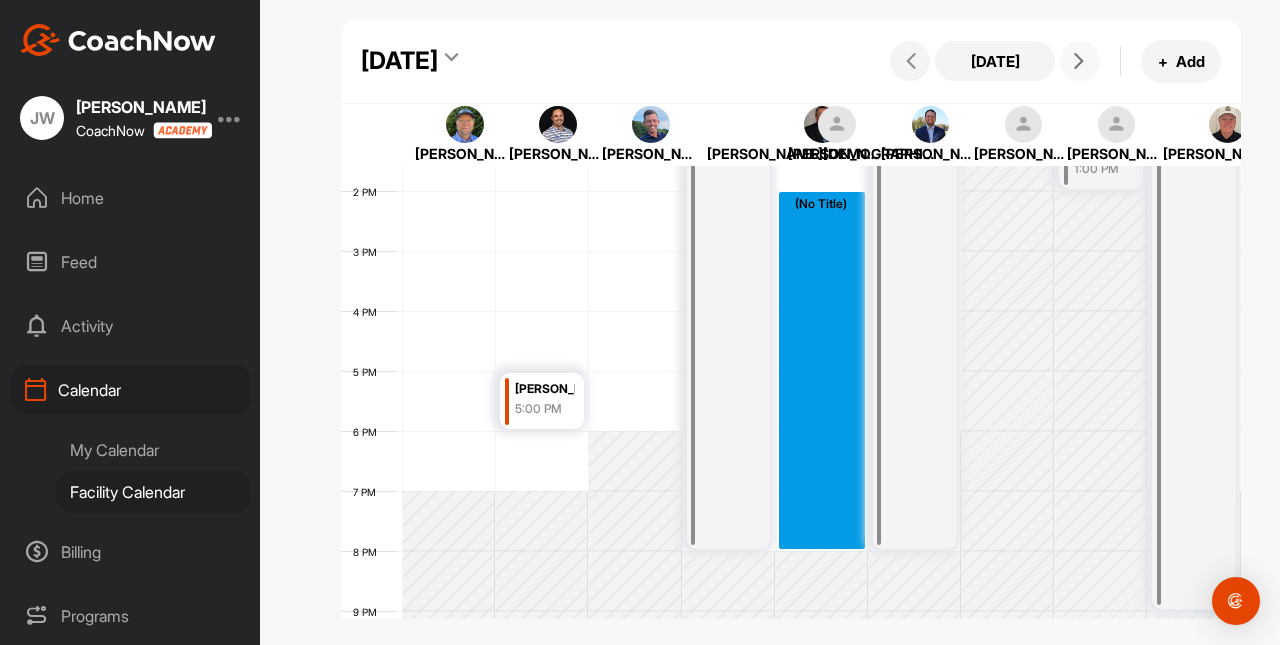 drag, startPoint x: 818, startPoint y: 291, endPoint x: 814, endPoint y: 536, distance: 245.03265 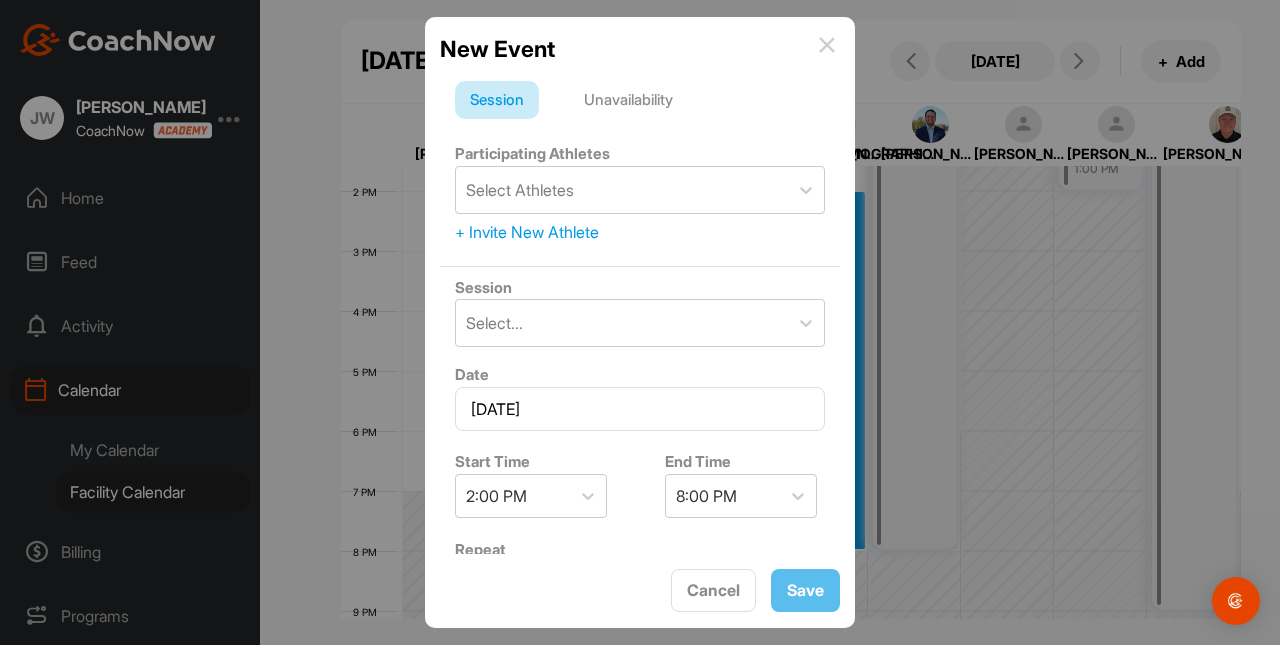 click on "Unavailability" at bounding box center (628, 100) 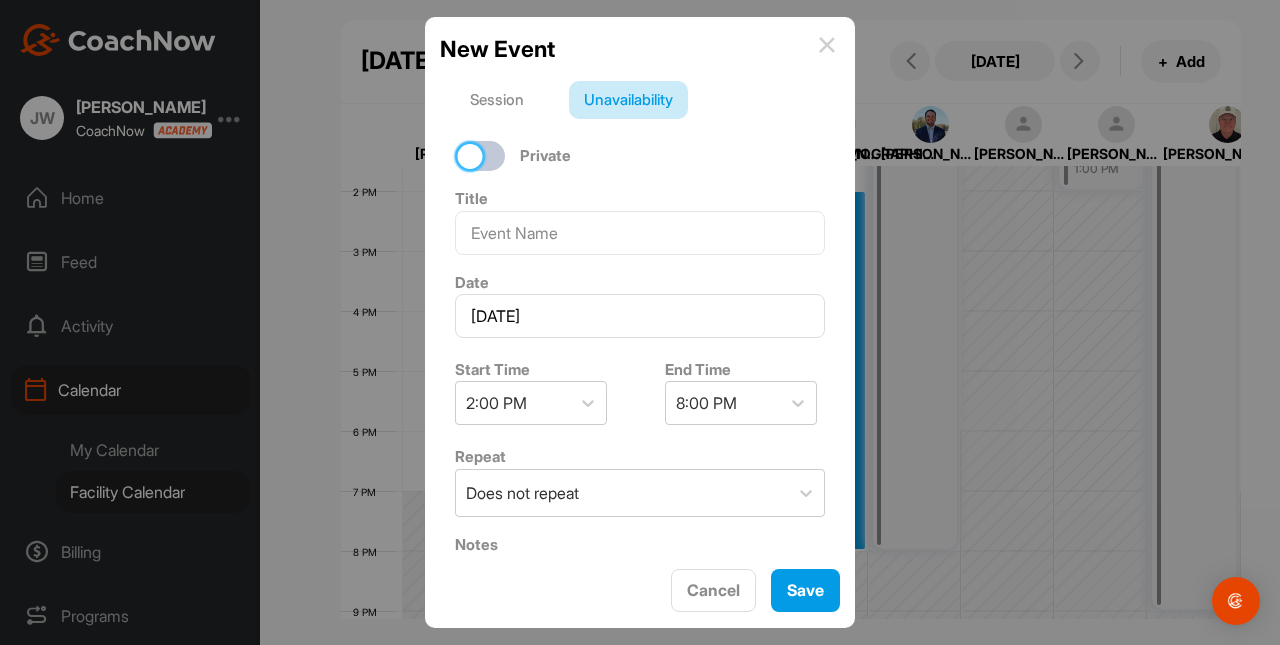 click at bounding box center [470, 156] 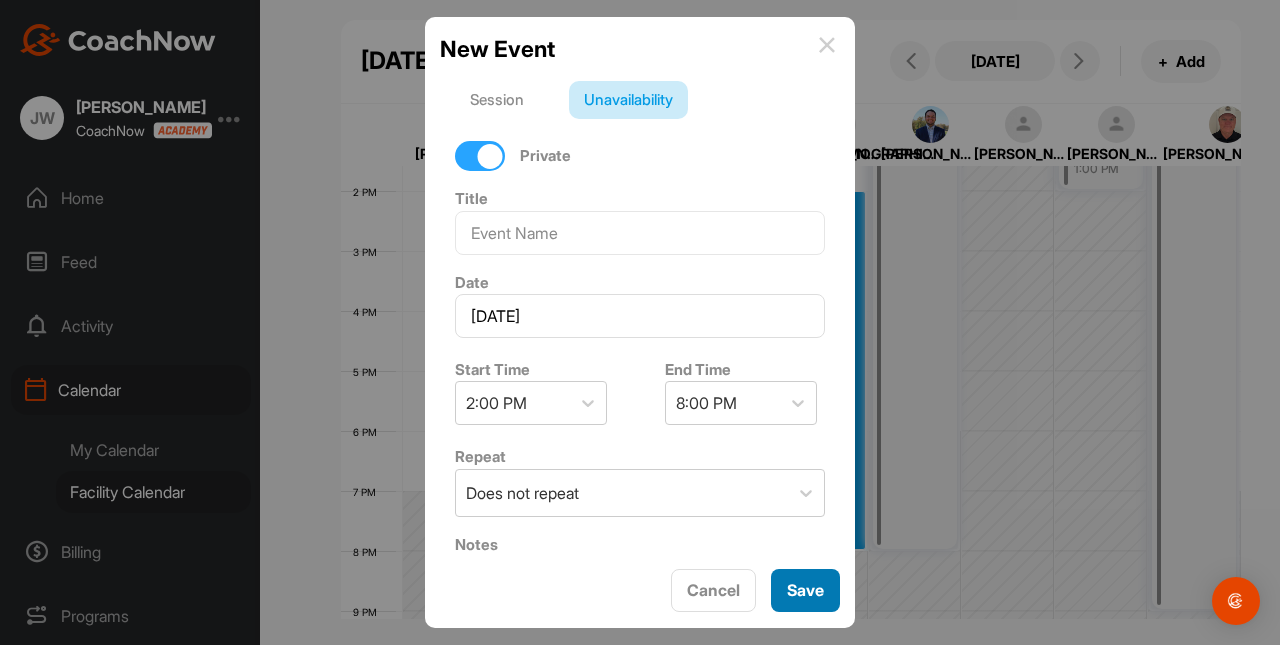 click on "Save" at bounding box center [805, 590] 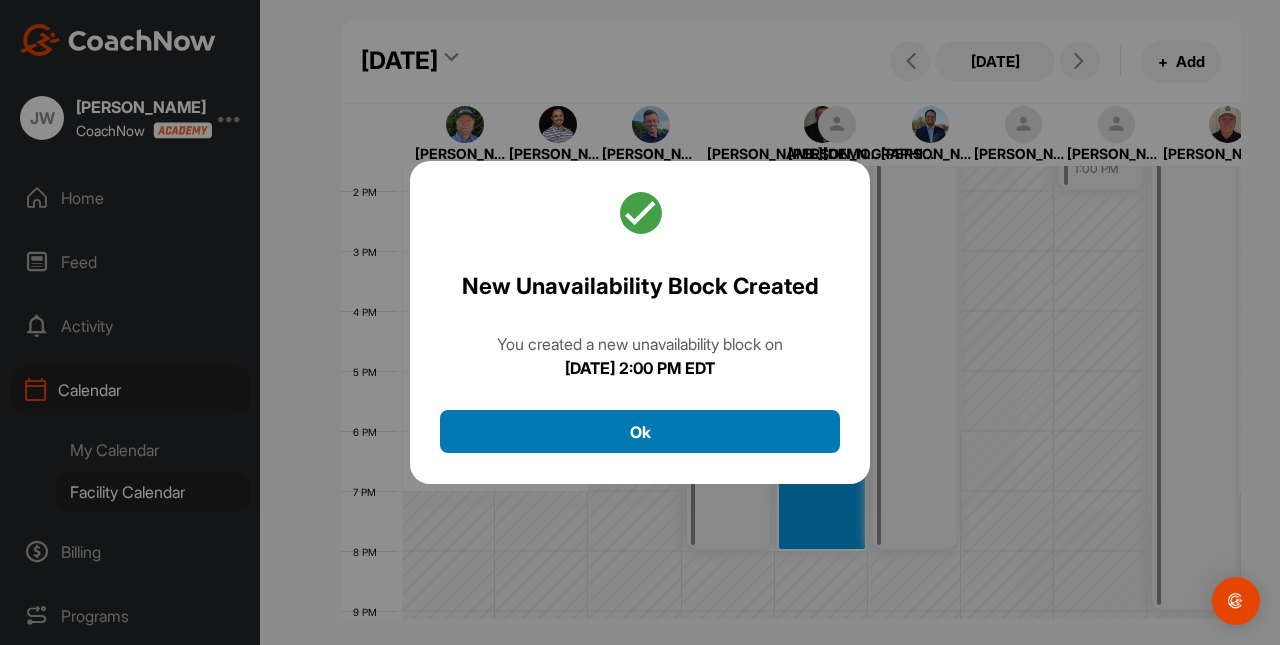 click on "Ok" at bounding box center [640, 431] 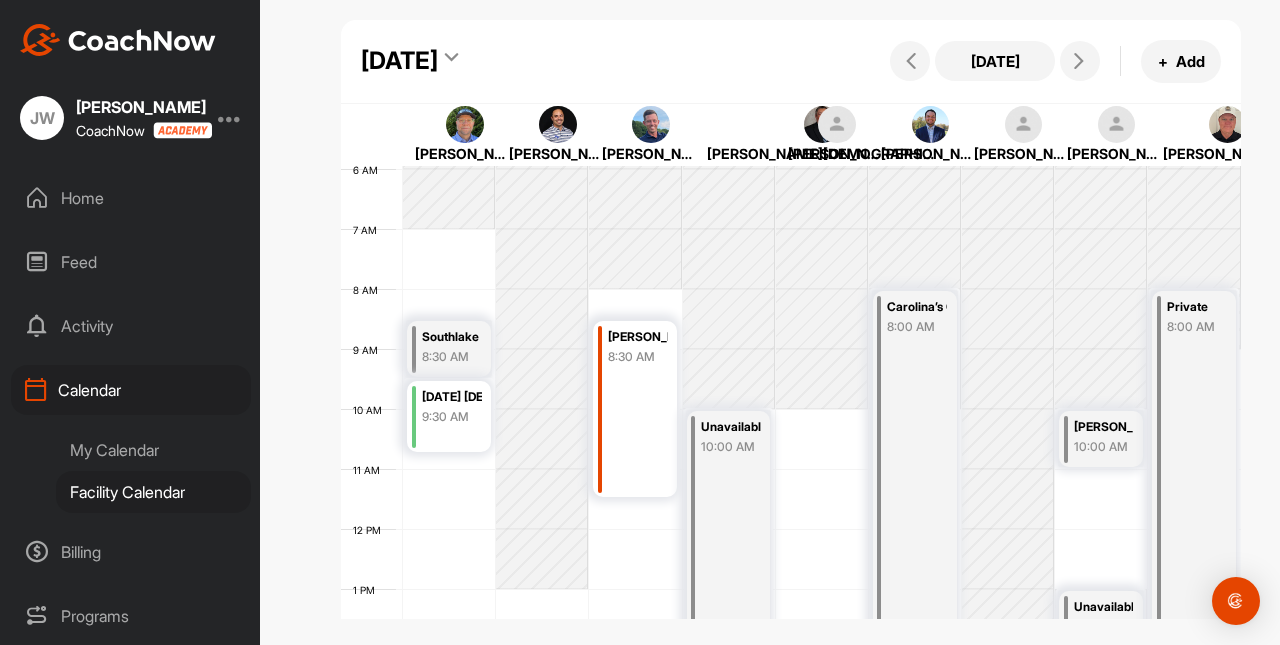 scroll, scrollTop: 322, scrollLeft: 0, axis: vertical 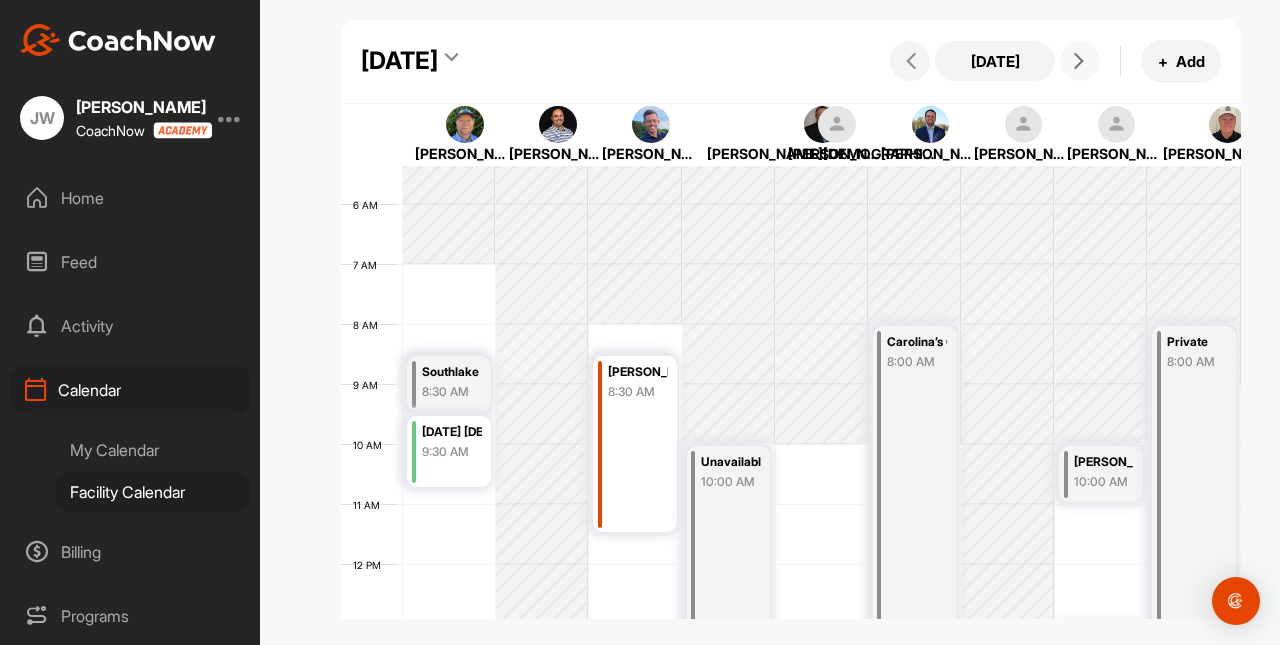 click at bounding box center (1079, 61) 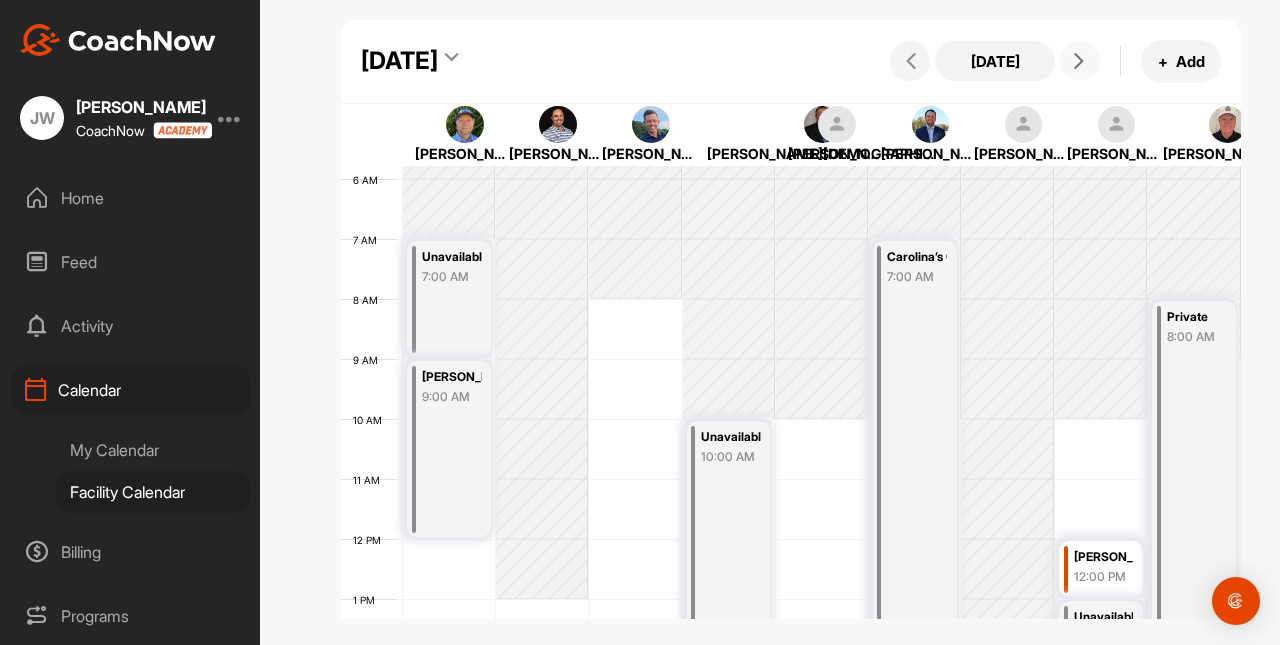 scroll, scrollTop: 330, scrollLeft: 0, axis: vertical 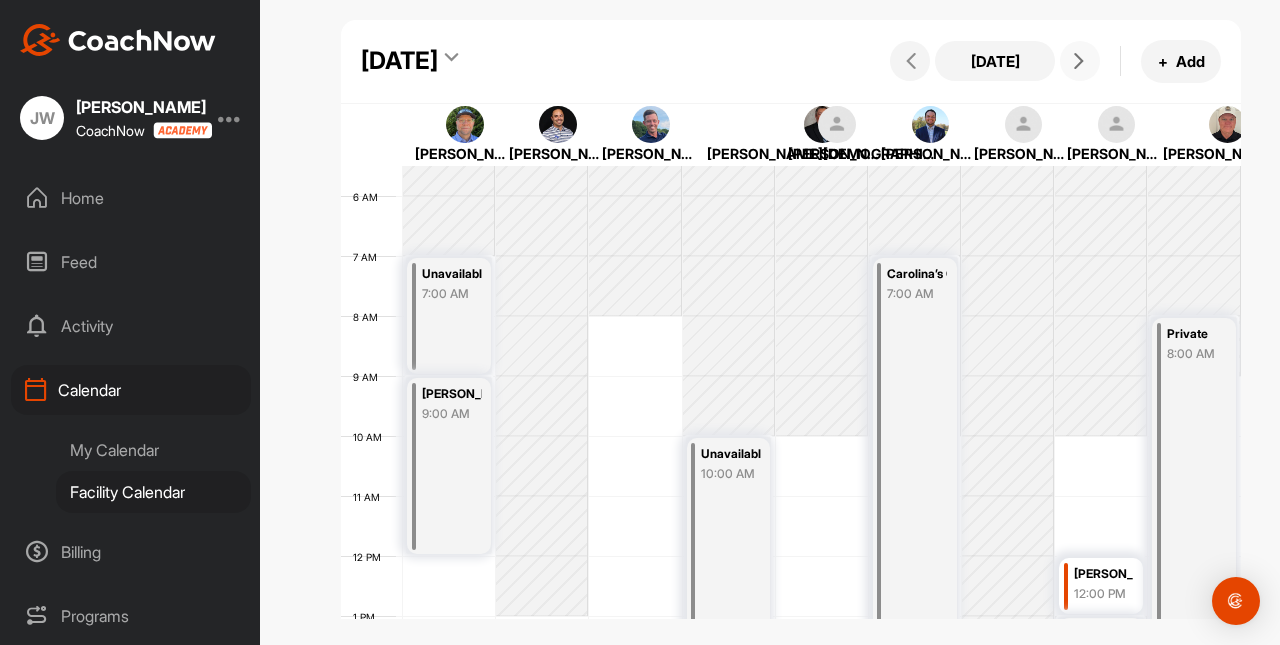 click at bounding box center [1079, 61] 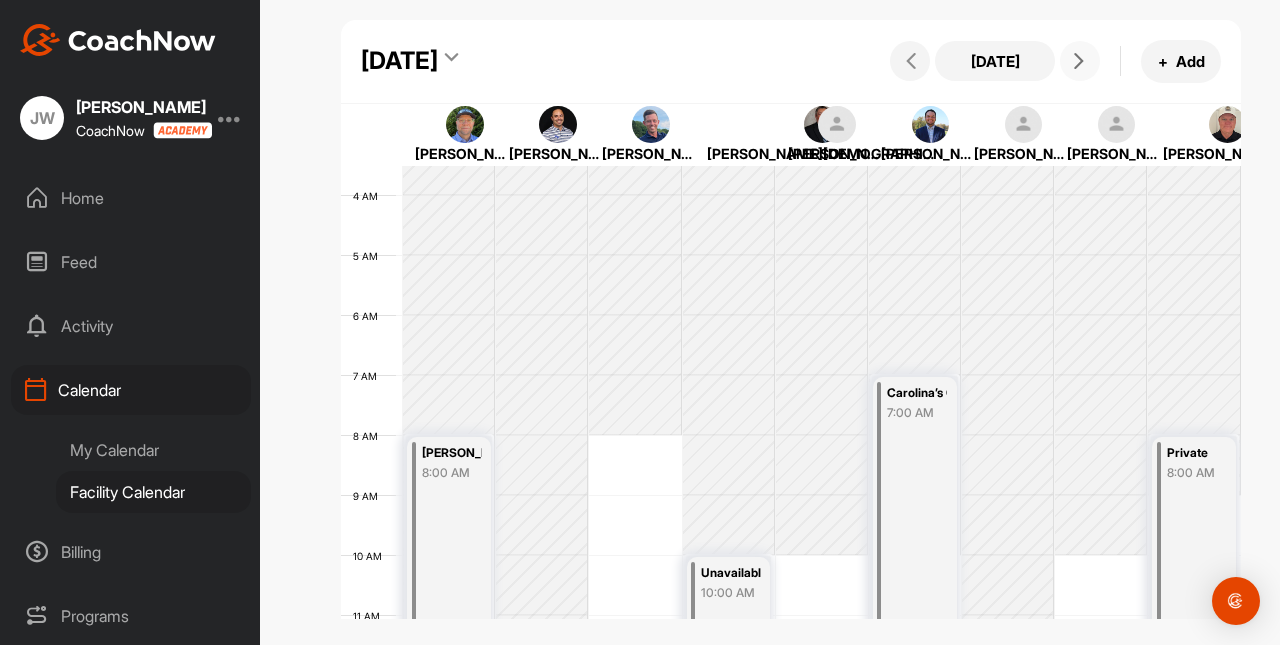 scroll, scrollTop: 197, scrollLeft: 0, axis: vertical 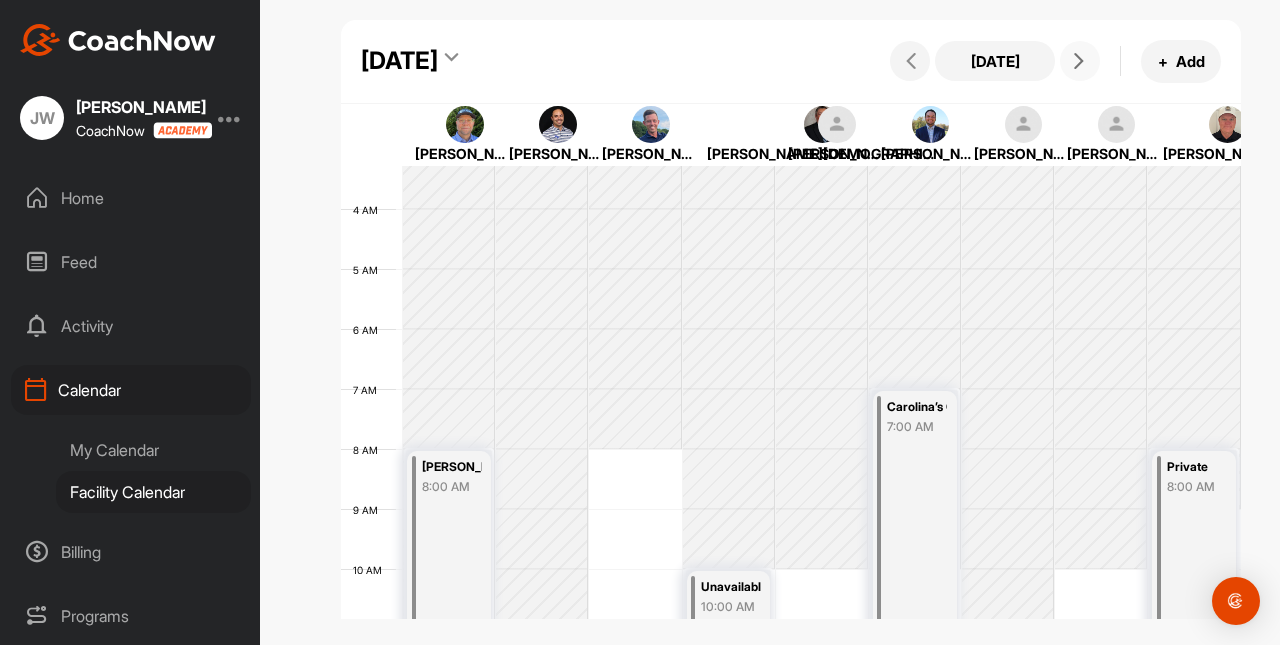click at bounding box center (1079, 61) 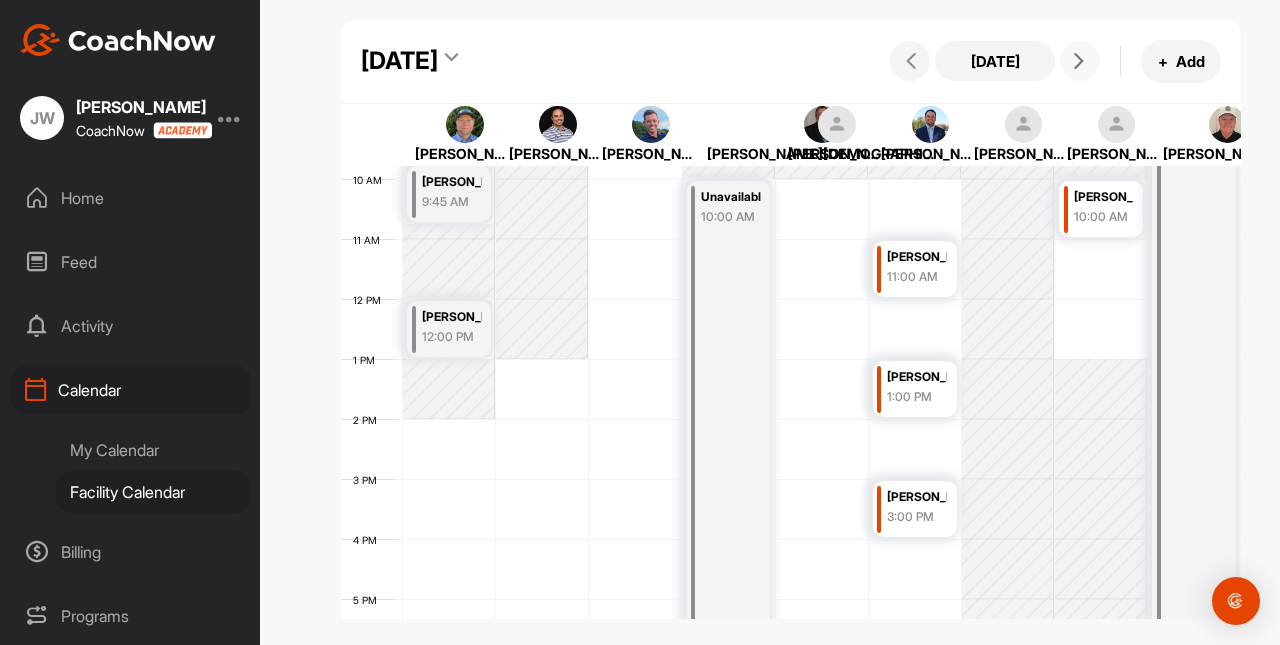 scroll, scrollTop: 585, scrollLeft: 0, axis: vertical 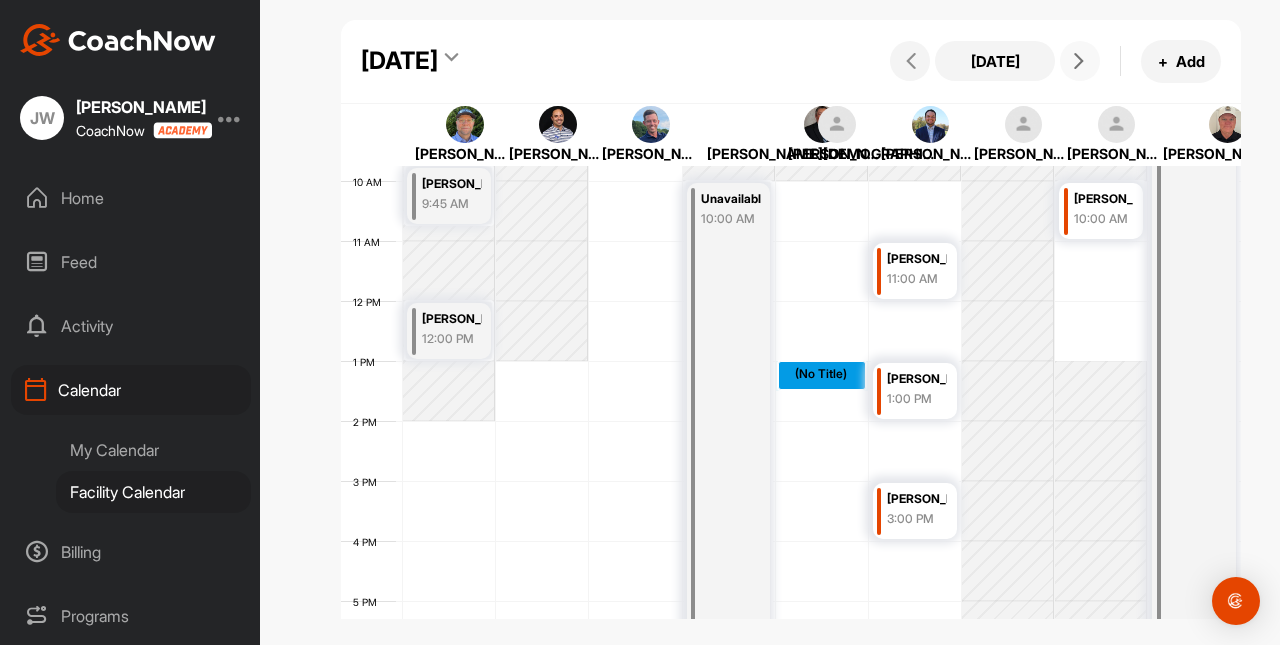 click on "12 AM 1 AM 2 AM 3 AM 4 AM 5 AM 6 AM 7 AM 8 AM 9 AM 10 AM 11 AM 12 PM 1 PM 2 PM 3 PM 4 PM 5 PM 6 PM 7 PM 8 PM 9 PM 10 PM 11 PM Southlake Bella and Taylor 8:30 AM Adrien Han 9:45 AM Carla Acosta 12:00 PM Unavailable 10:00 AM (No Title) Tom Hull 11:00 AM Morgan Ridenour 1:00 PM Charlotte Goodwin 3:00 PM Judson  Connor  10:00 AM Private 8:00 AM" at bounding box center [791, 301] 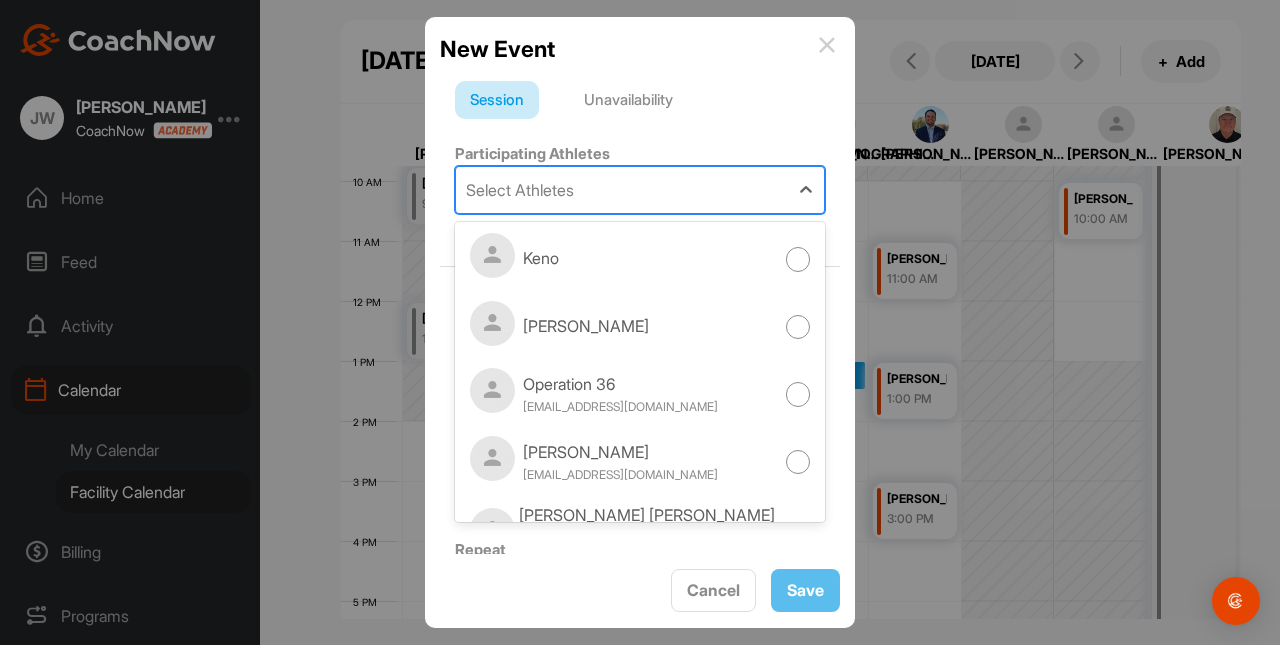 click on "Select Athletes" at bounding box center (622, 190) 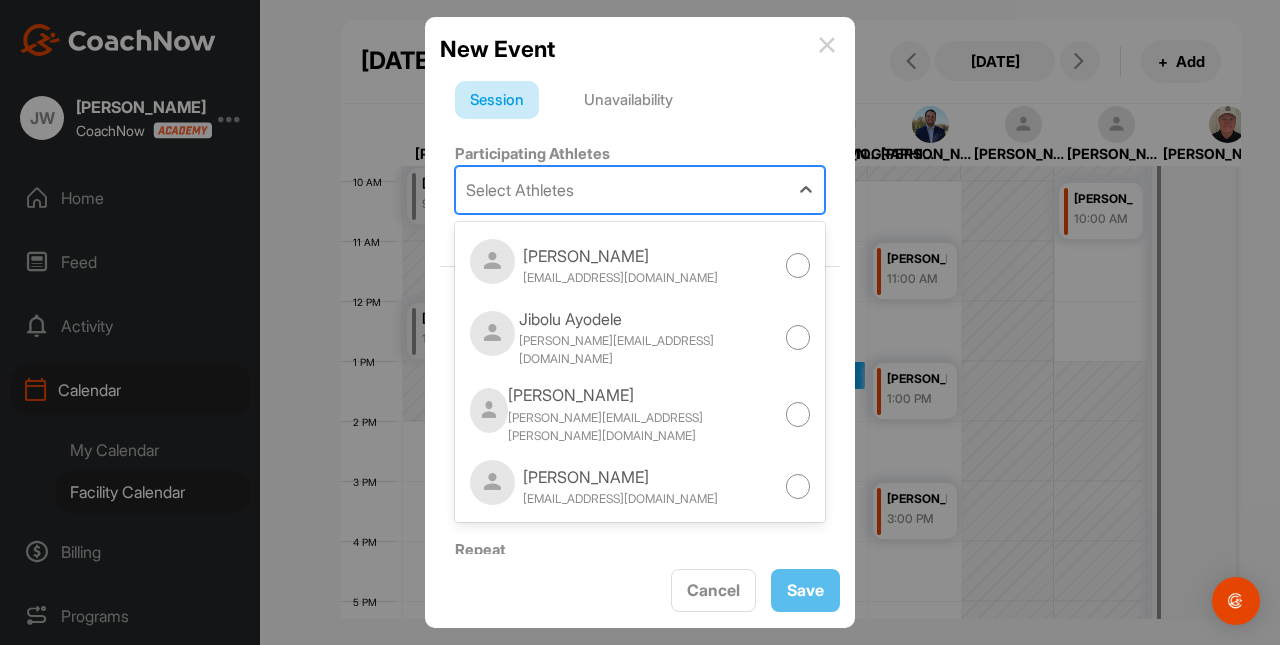 scroll, scrollTop: 0, scrollLeft: 0, axis: both 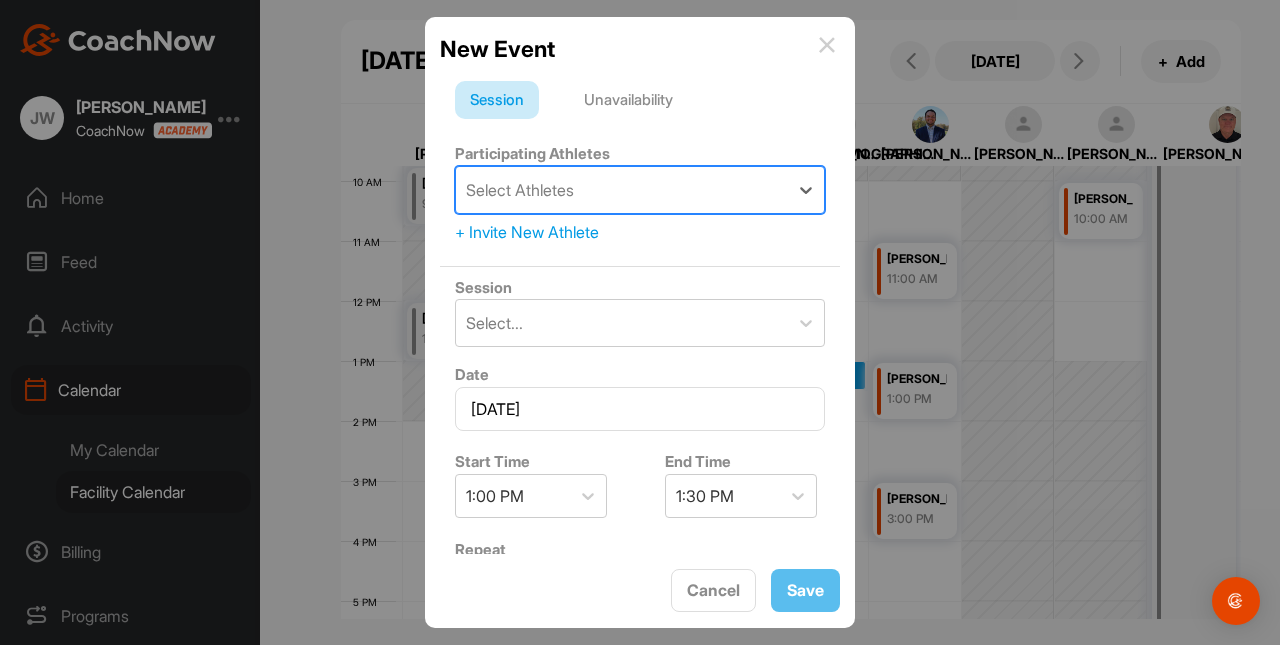 click on "Select Athletes" at bounding box center [622, 190] 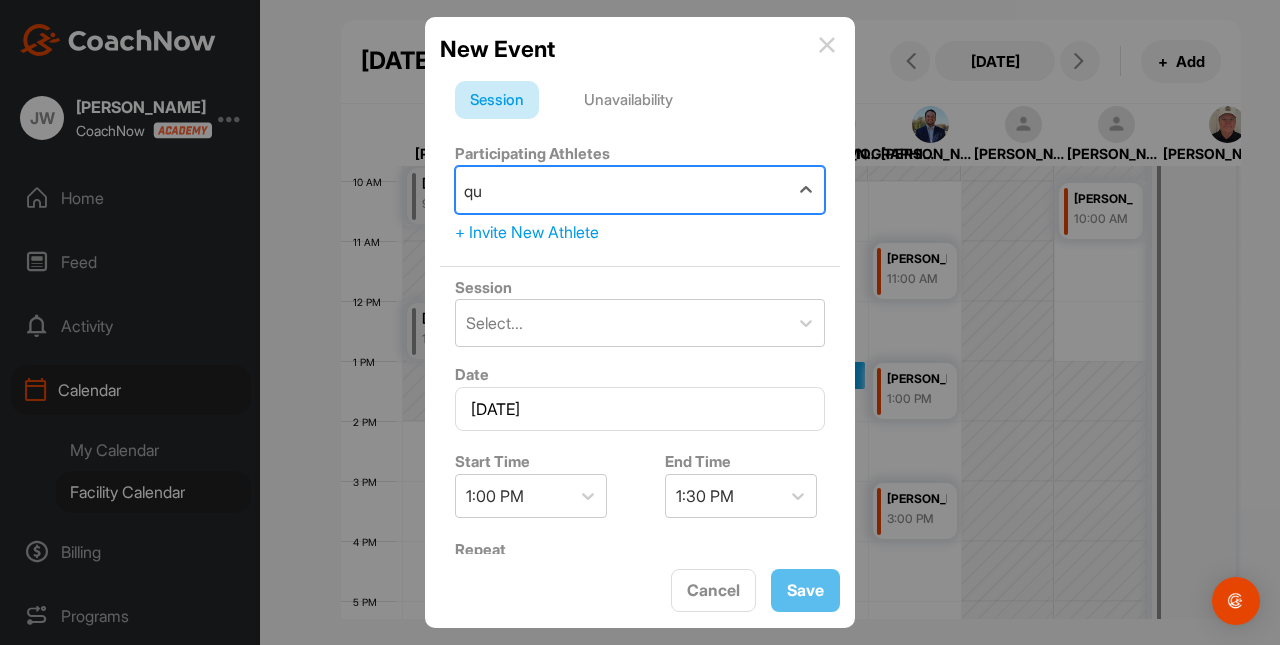 type on "q" 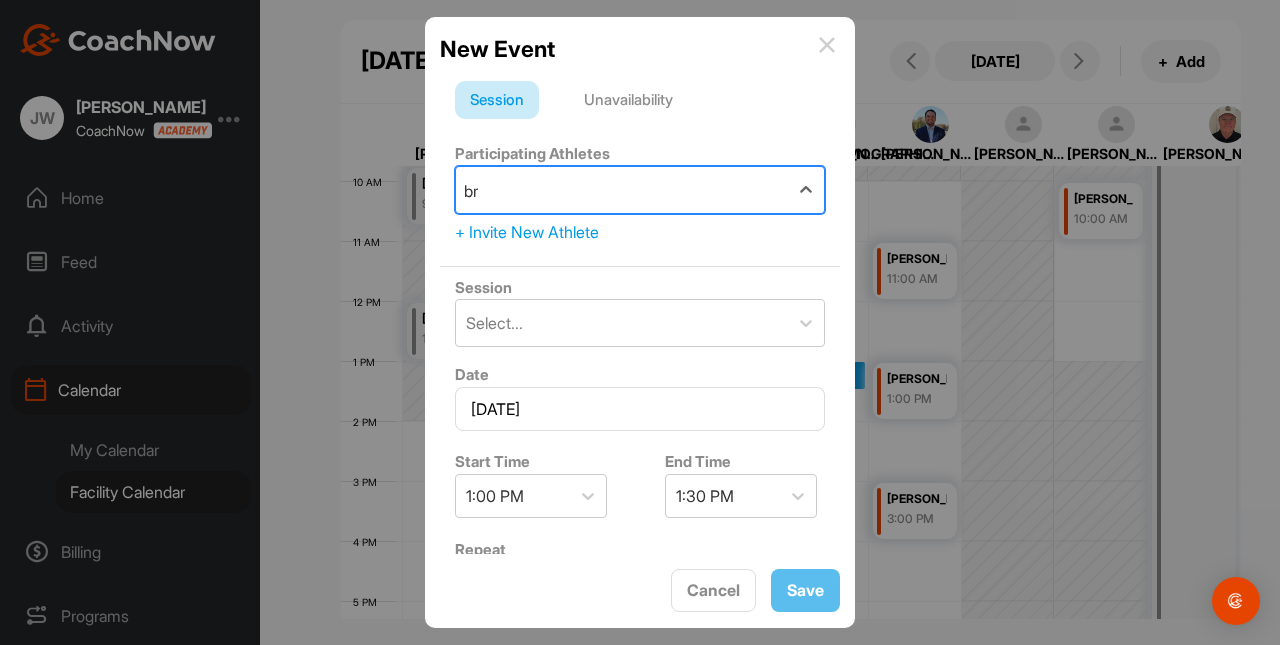 type on "b" 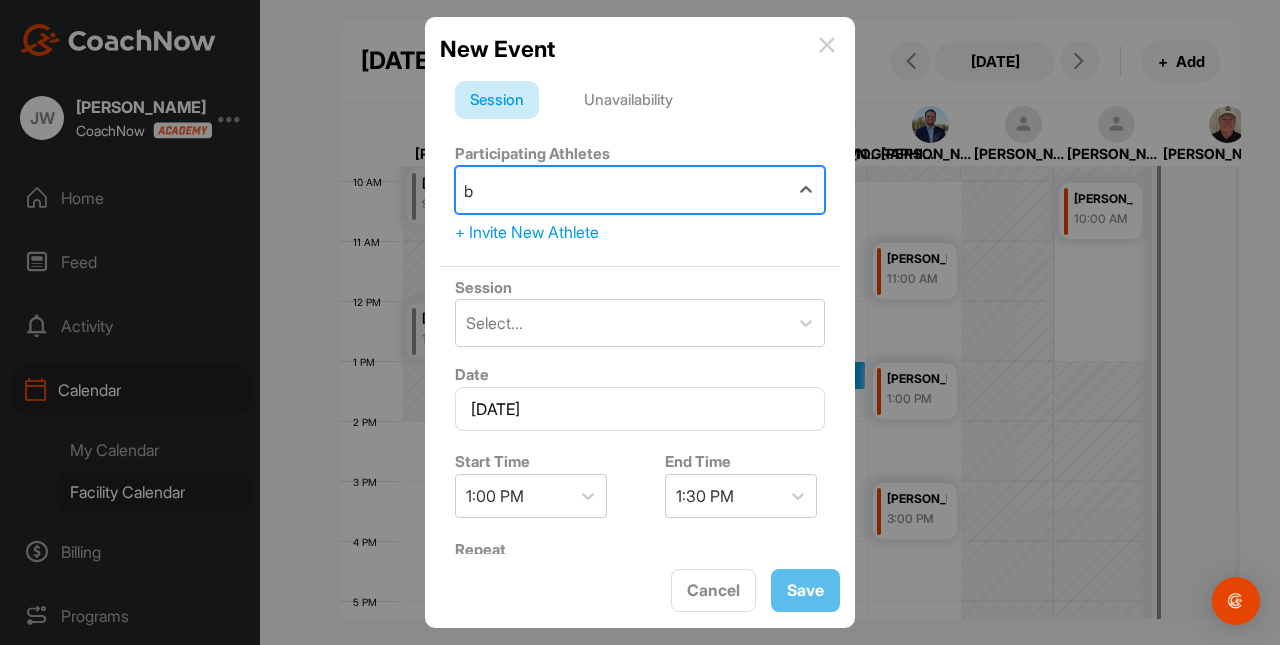 type 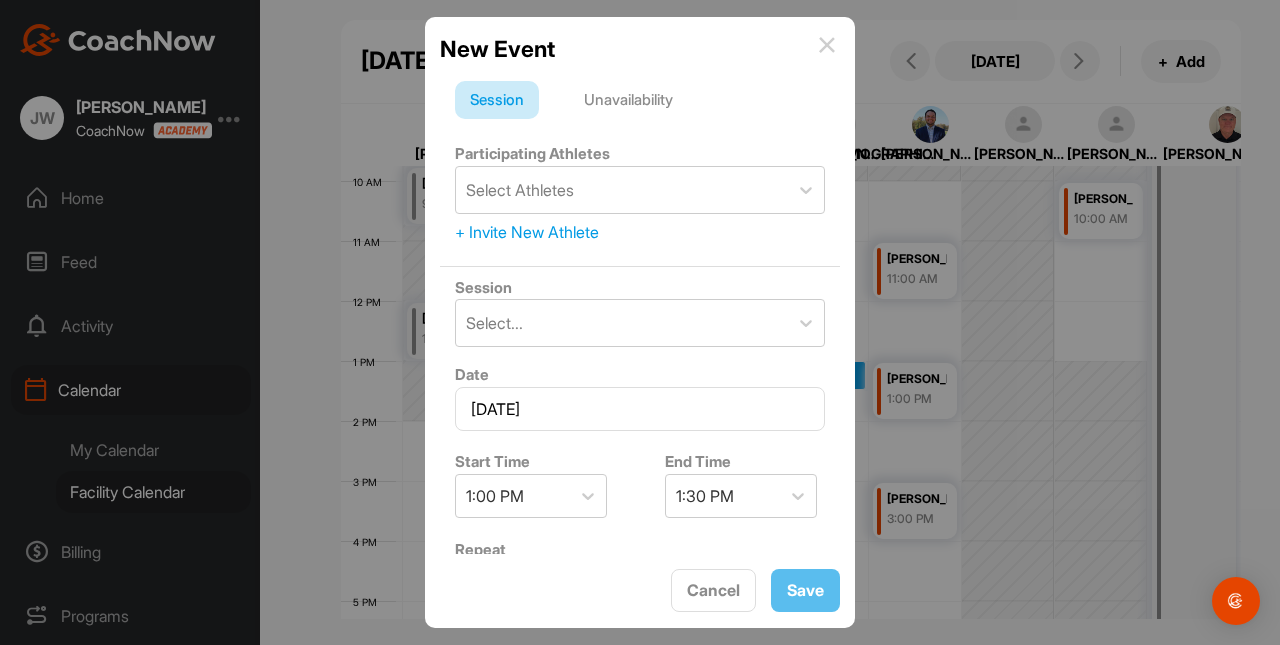 click on "Participating Athletes Select Athletes + Invite New Athlete" at bounding box center [640, 193] 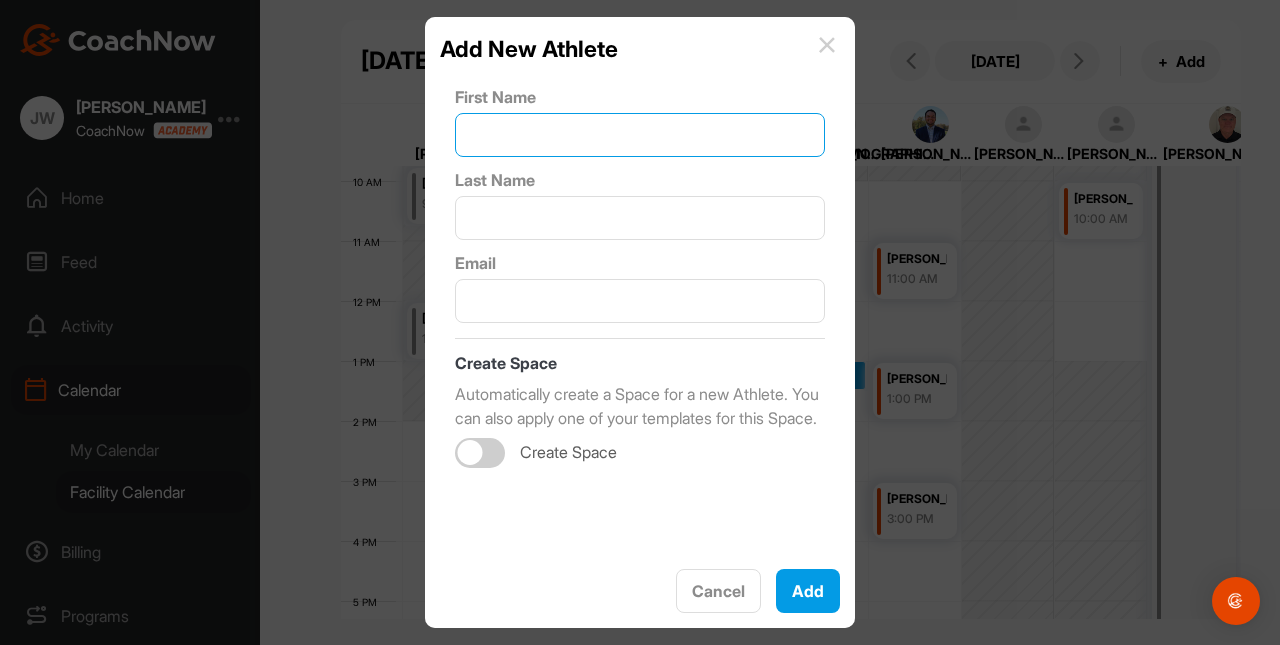 click at bounding box center (640, 135) 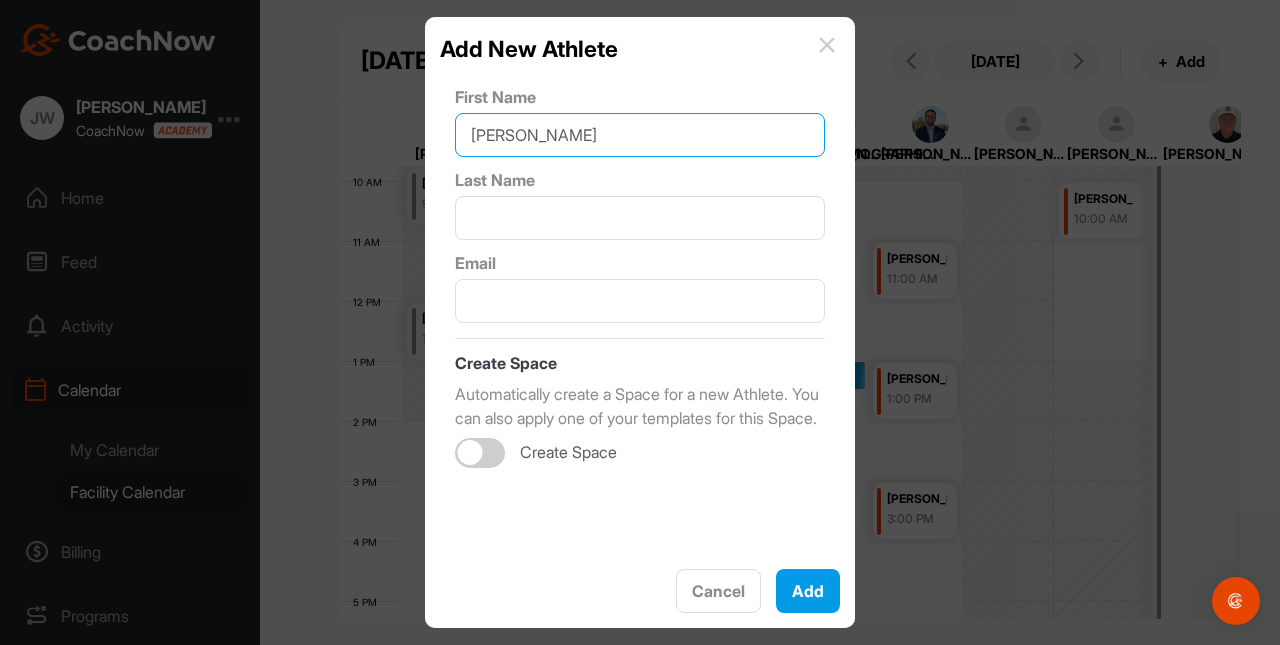 type on "Brian" 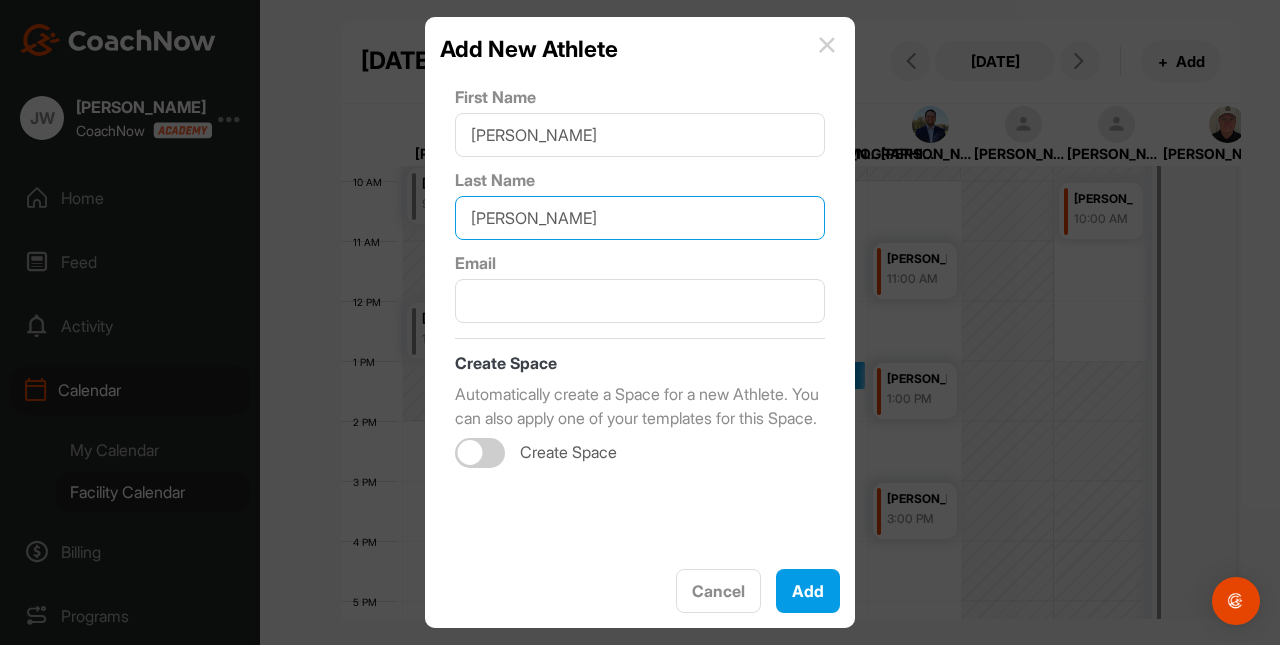 type on "Quinn" 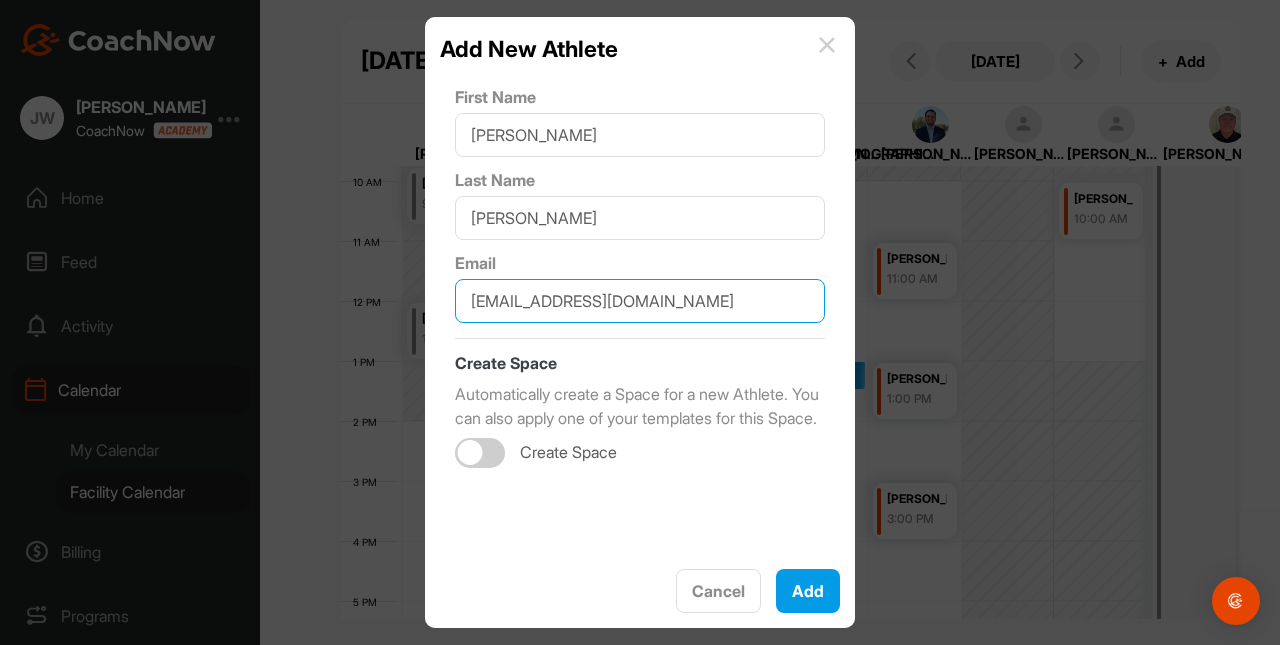 click at bounding box center [480, 453] 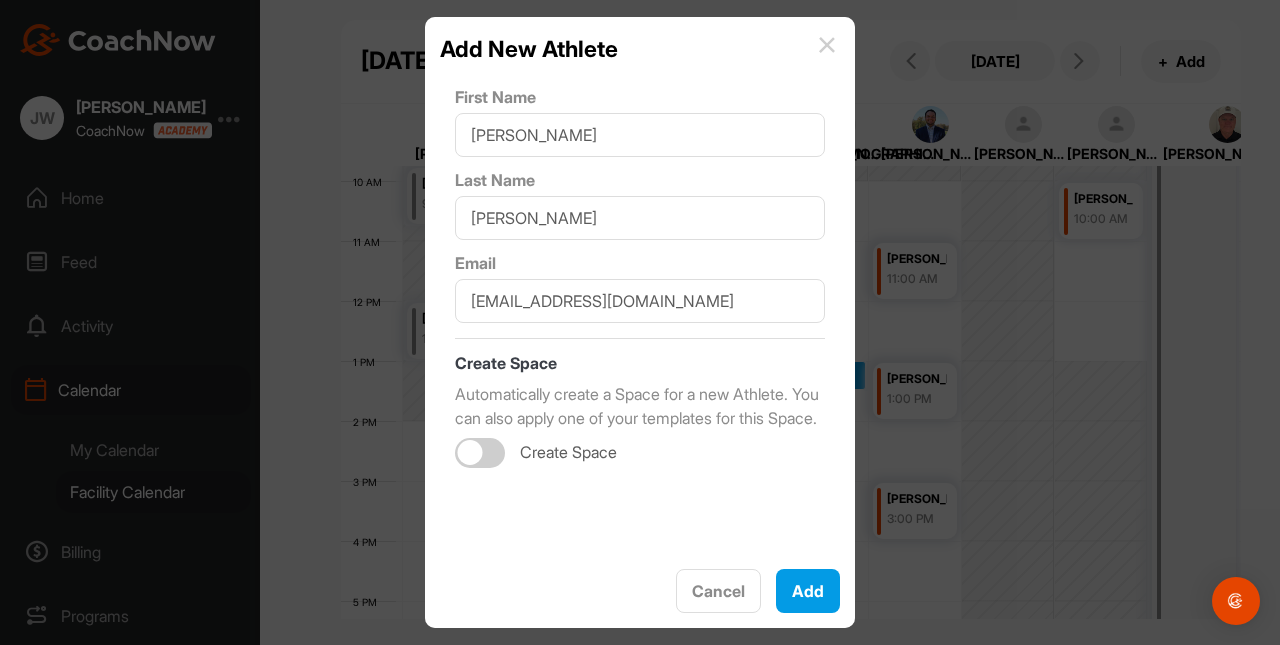 checkbox on "true" 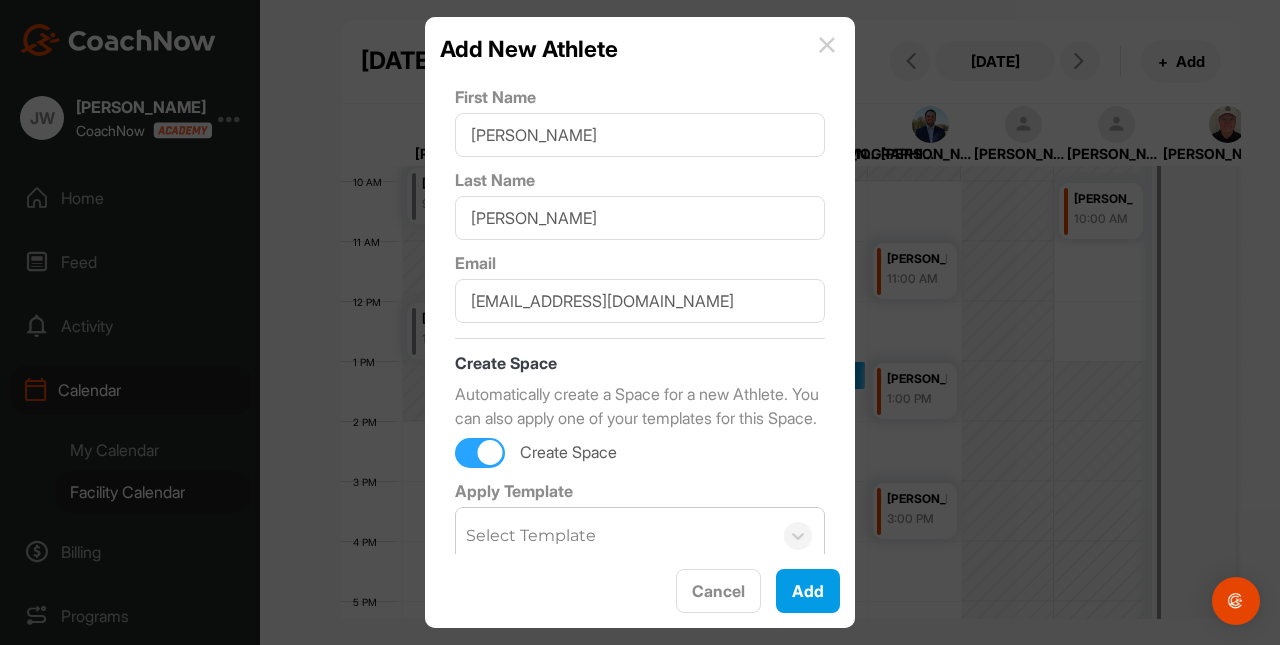 scroll, scrollTop: 42, scrollLeft: 0, axis: vertical 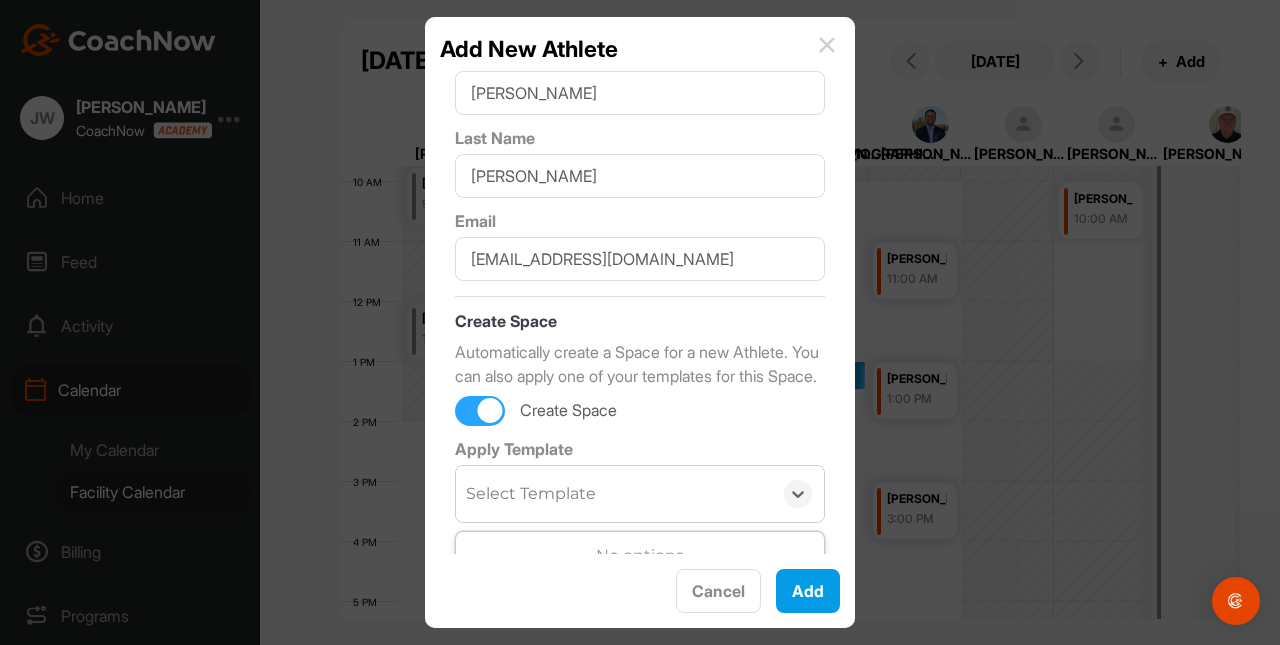 click on "Select Template" at bounding box center (614, 494) 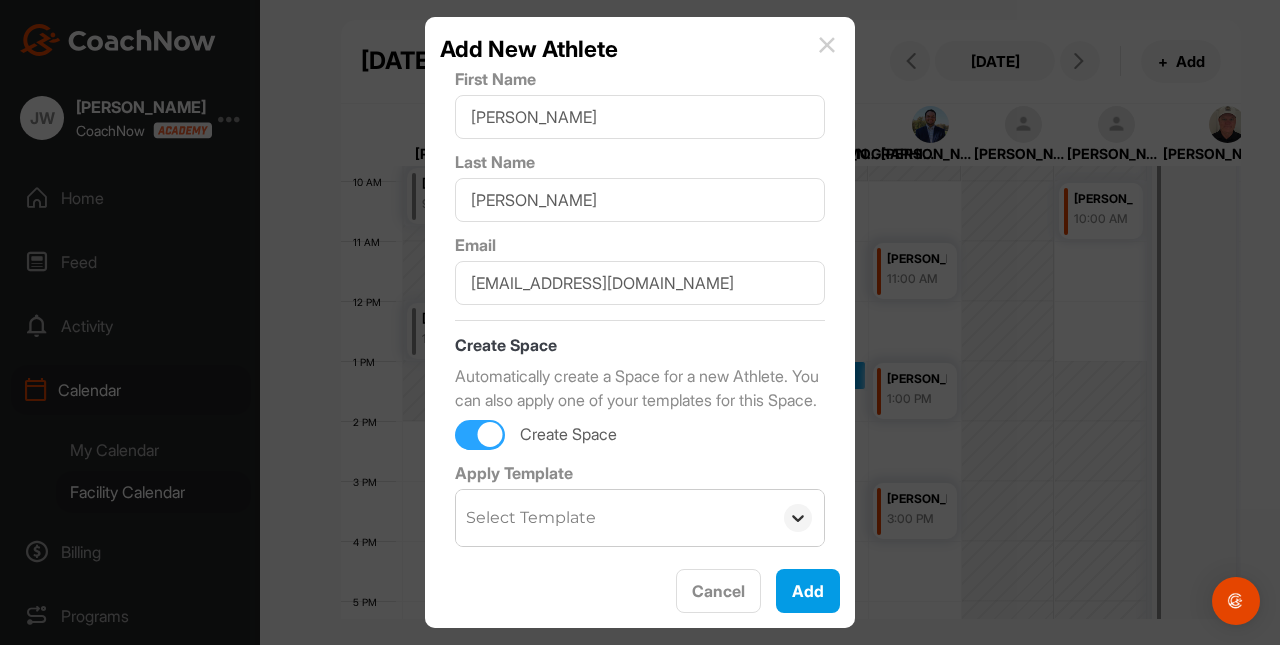 click 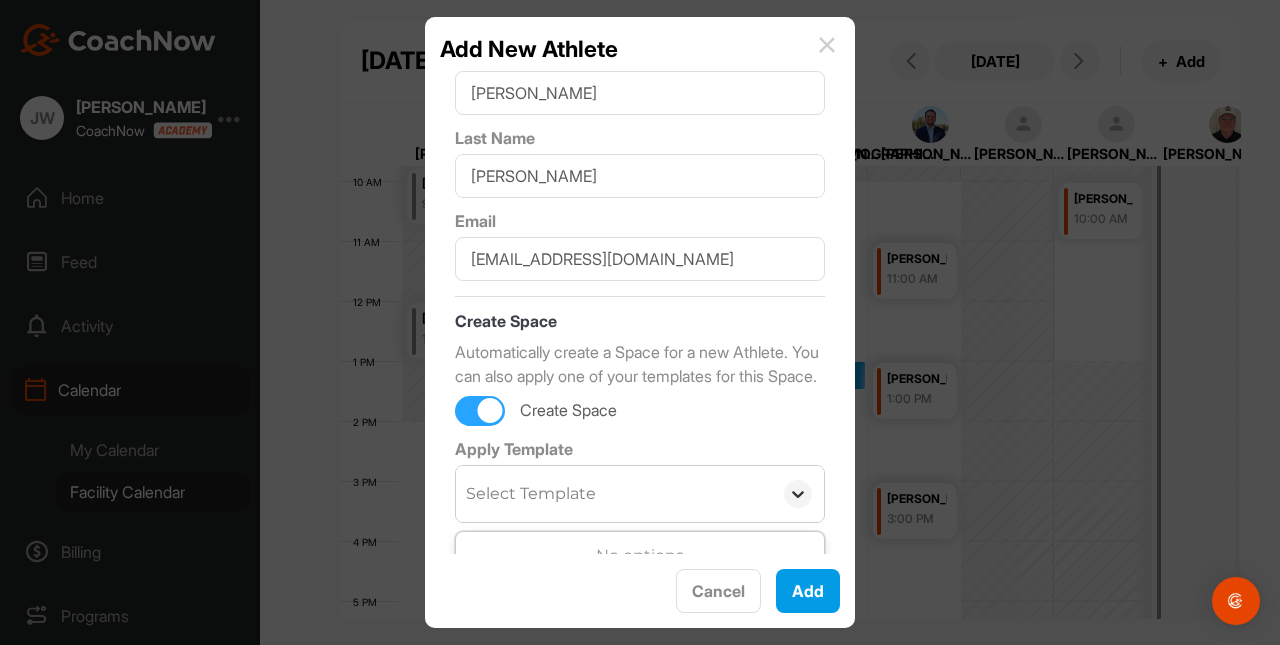 click 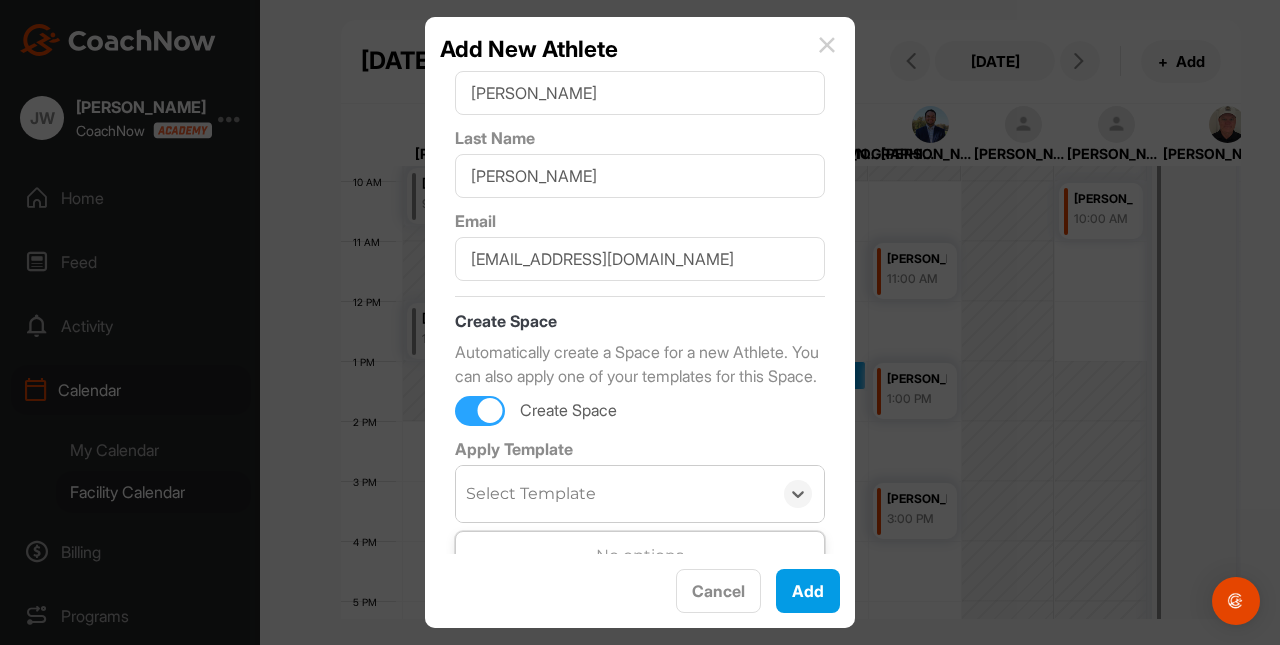 scroll, scrollTop: 93, scrollLeft: 0, axis: vertical 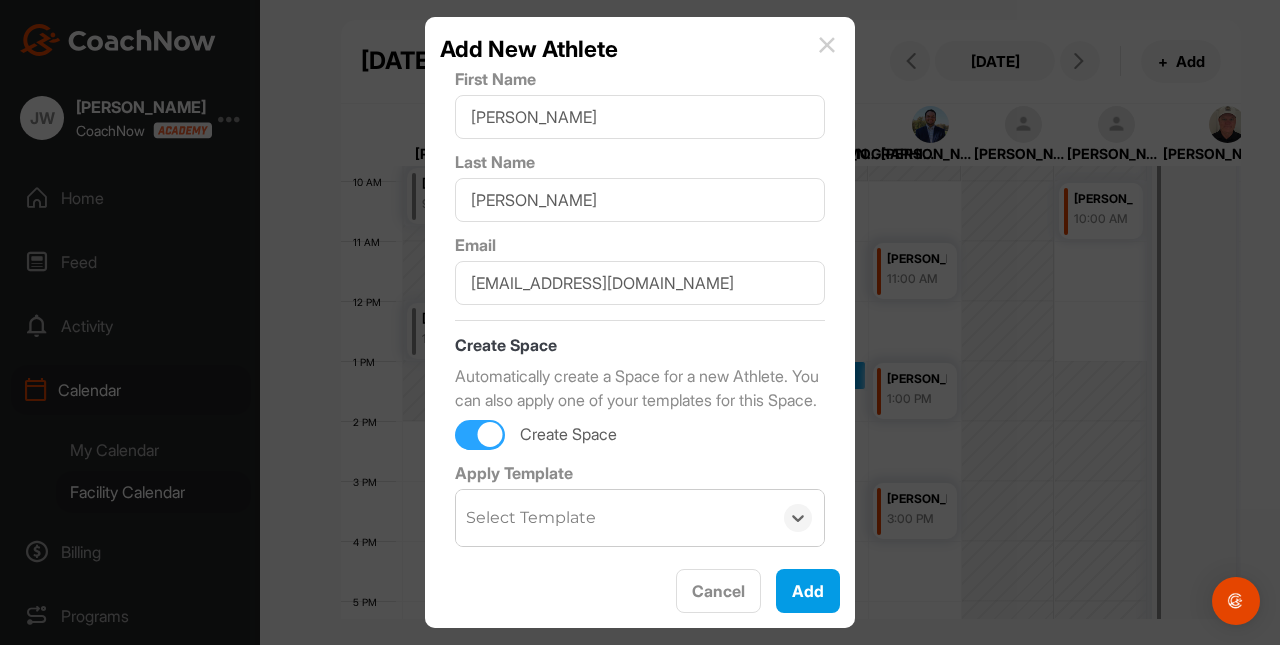 click on "Apply Template       0 results available. Select is focused ,type to refine list, press Down to open the menu,  Select Template" at bounding box center [640, 504] 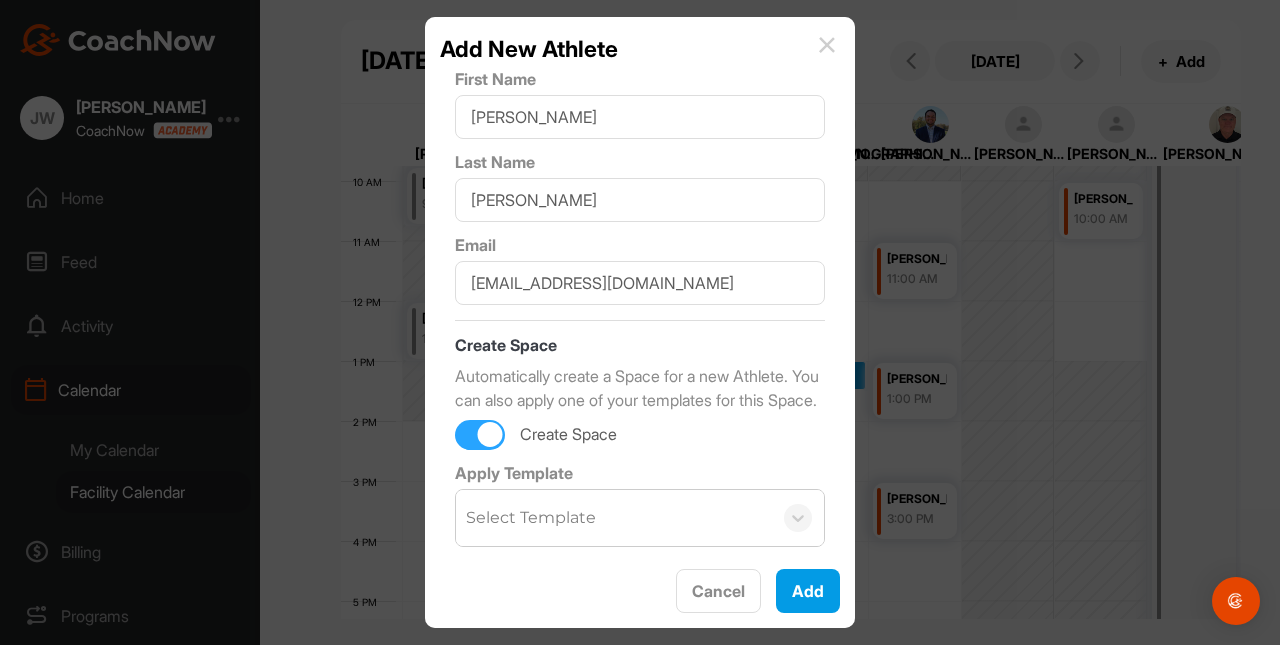click on "Automatically create a Space for a new Athlete. You can also apply one of your templates for this Space." at bounding box center (640, 388) 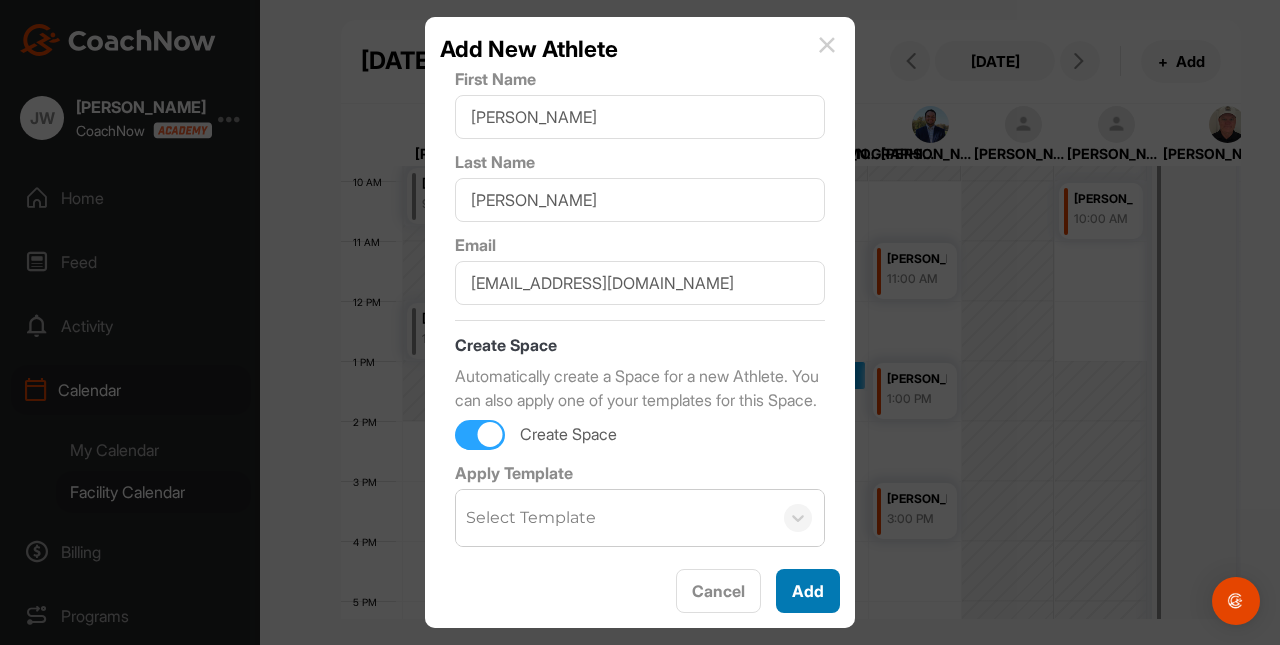 click on "Add" at bounding box center [808, 591] 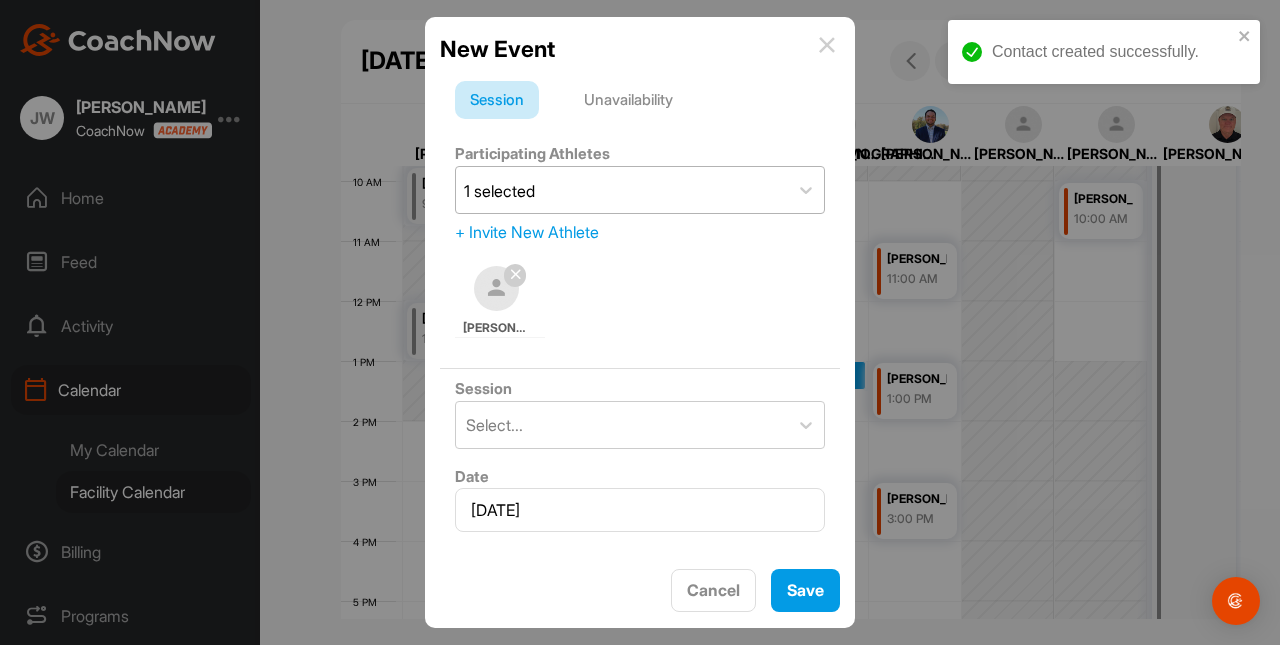 click on "1 selected" at bounding box center [622, 190] 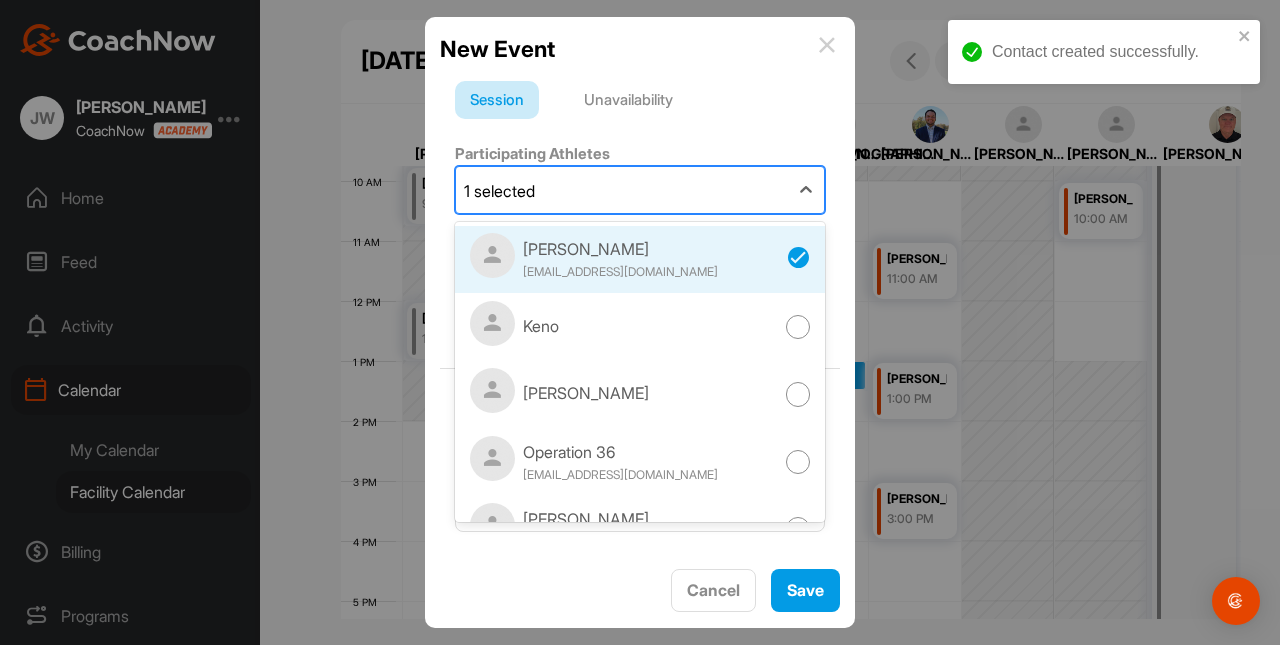 click on "1 selected" at bounding box center [622, 190] 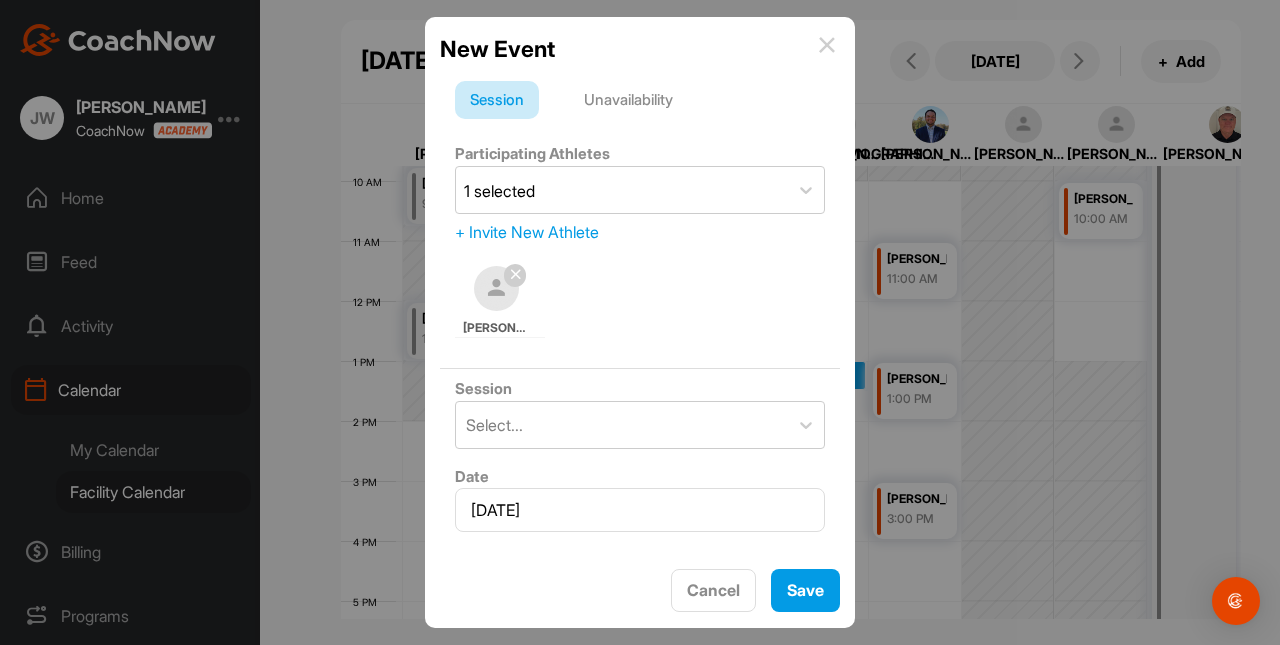 click on "Session Select..." at bounding box center (640, 413) 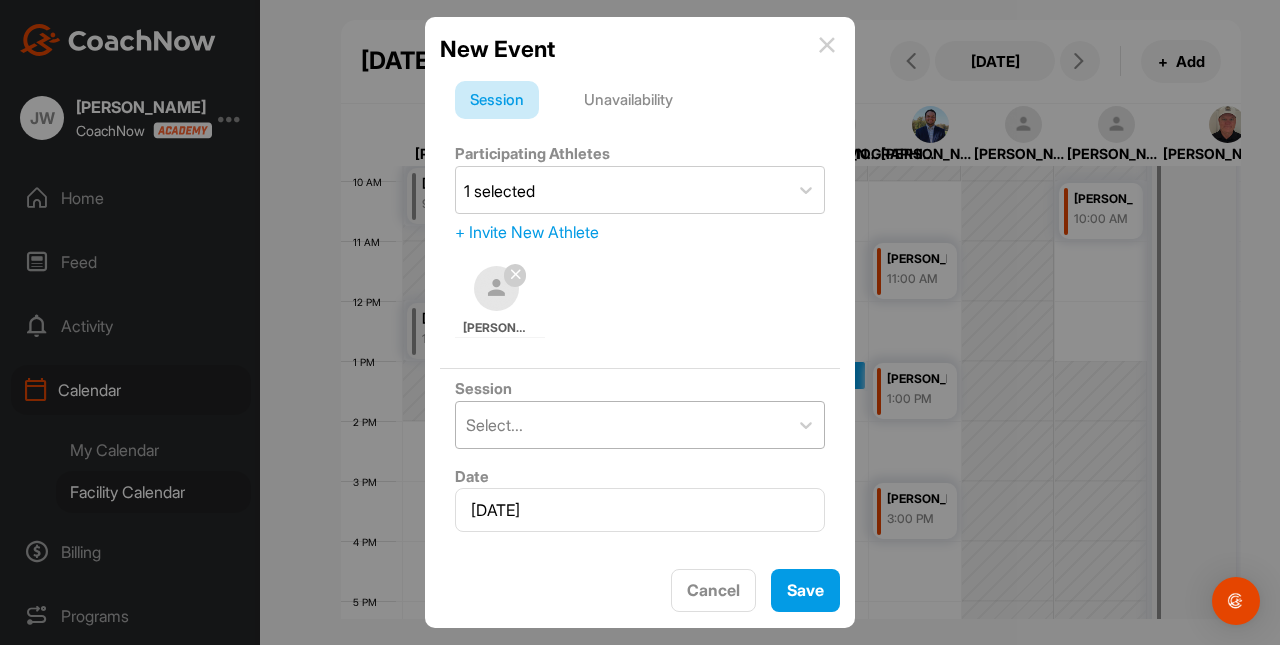 click on "Select..." at bounding box center [622, 425] 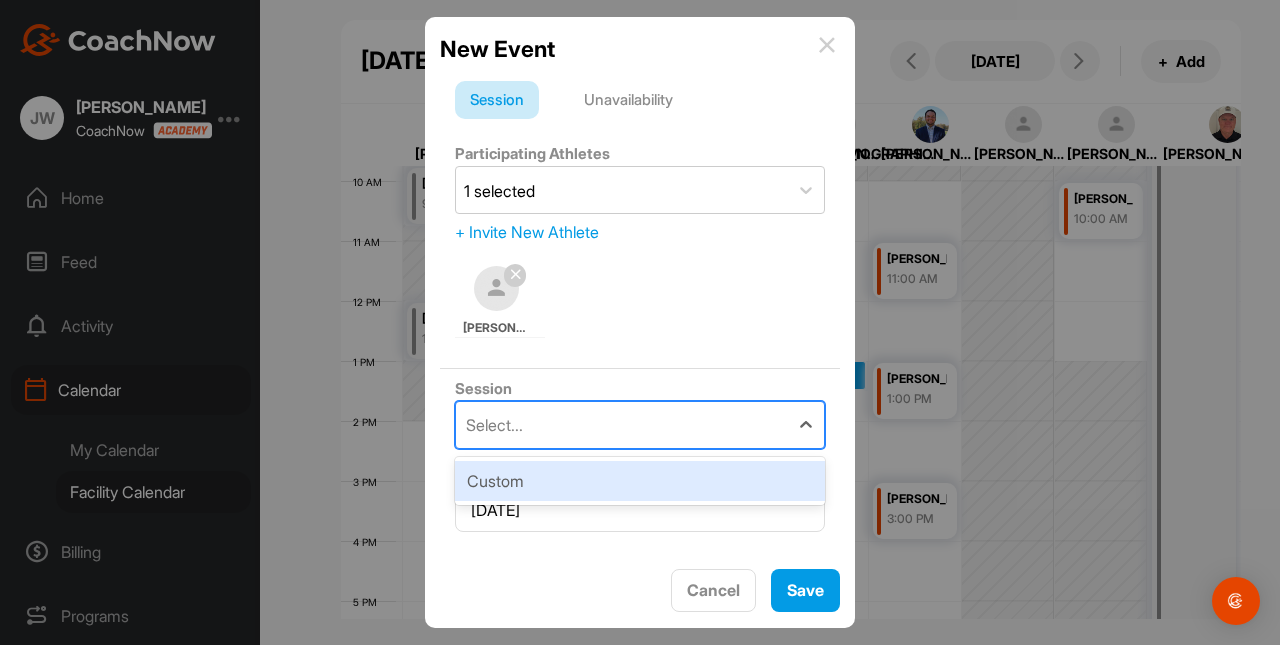 click on "Select..." at bounding box center (622, 425) 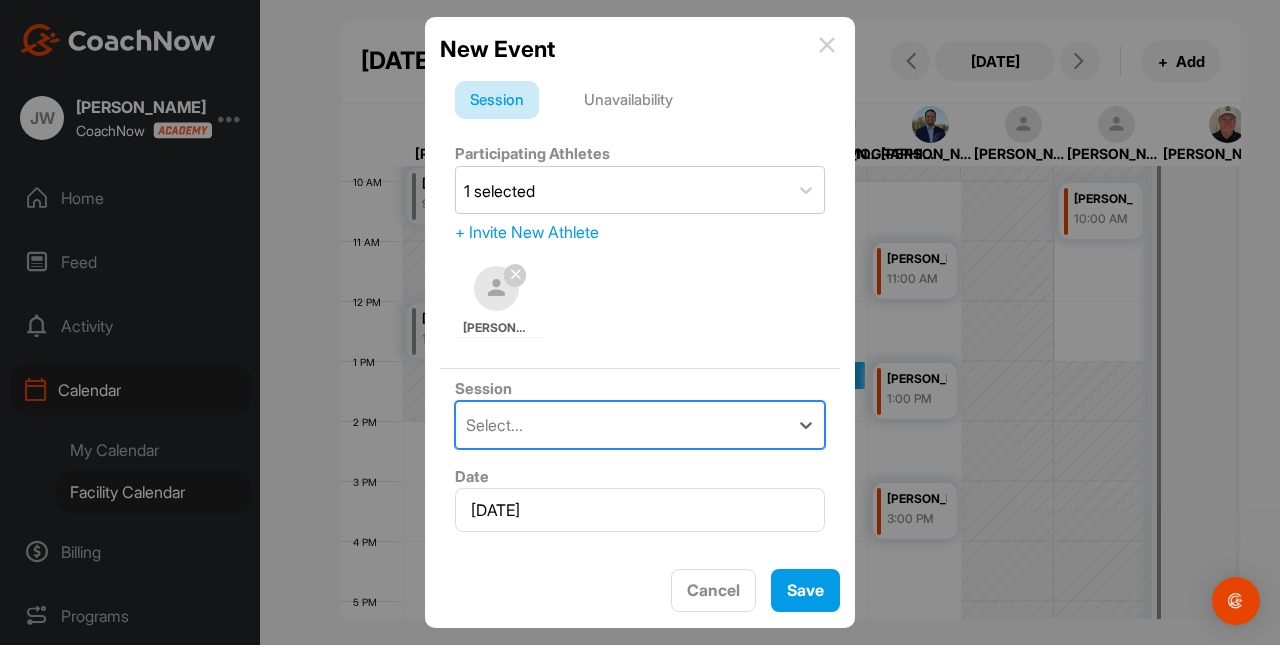 click on "Select..." at bounding box center (622, 425) 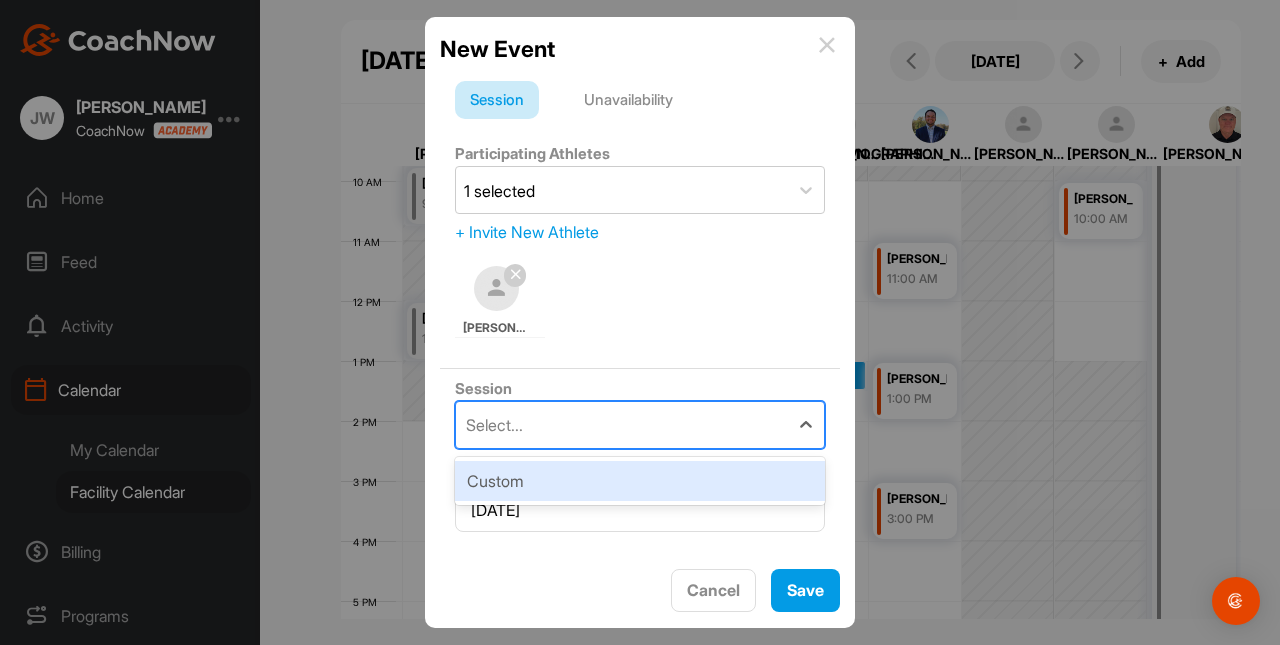 click on "Custom" at bounding box center [640, 481] 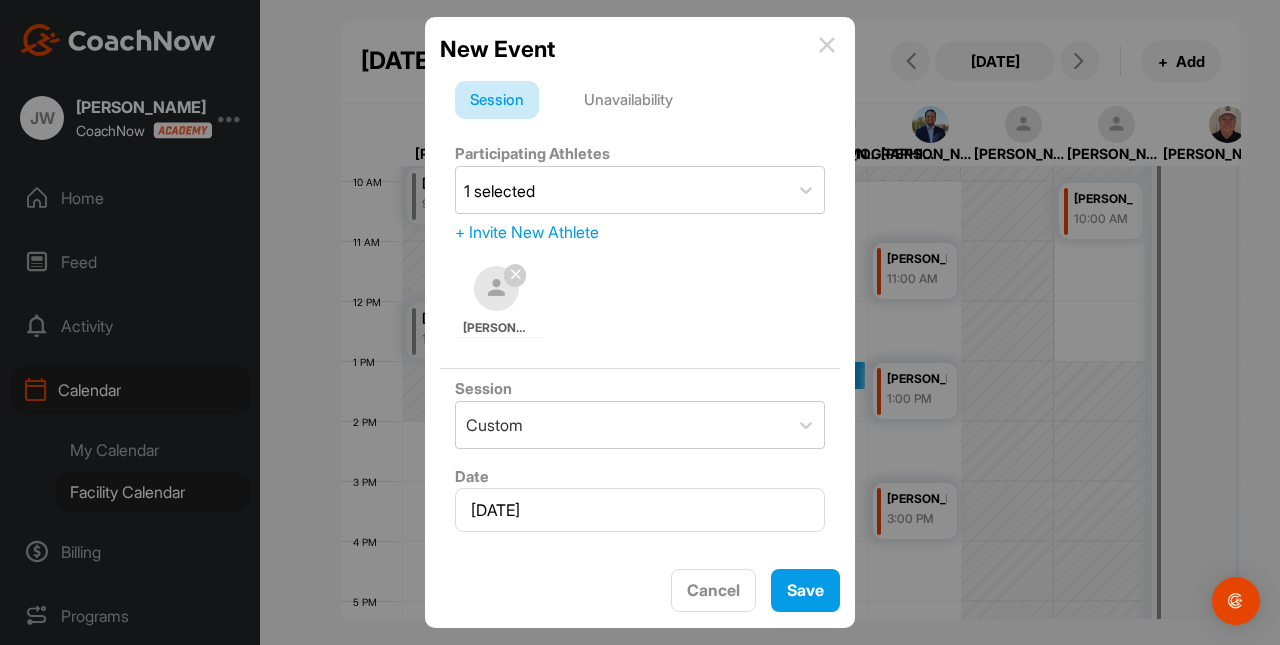 click at bounding box center (640, 361) 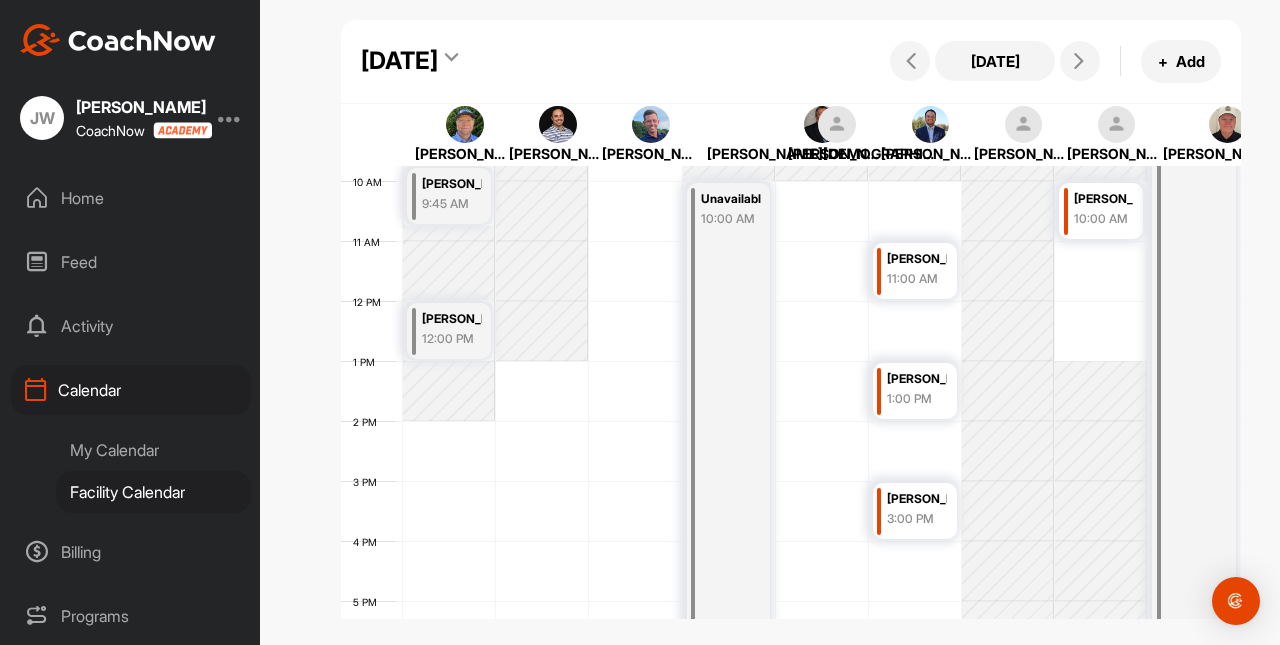 click on "My Calendar" at bounding box center (153, 450) 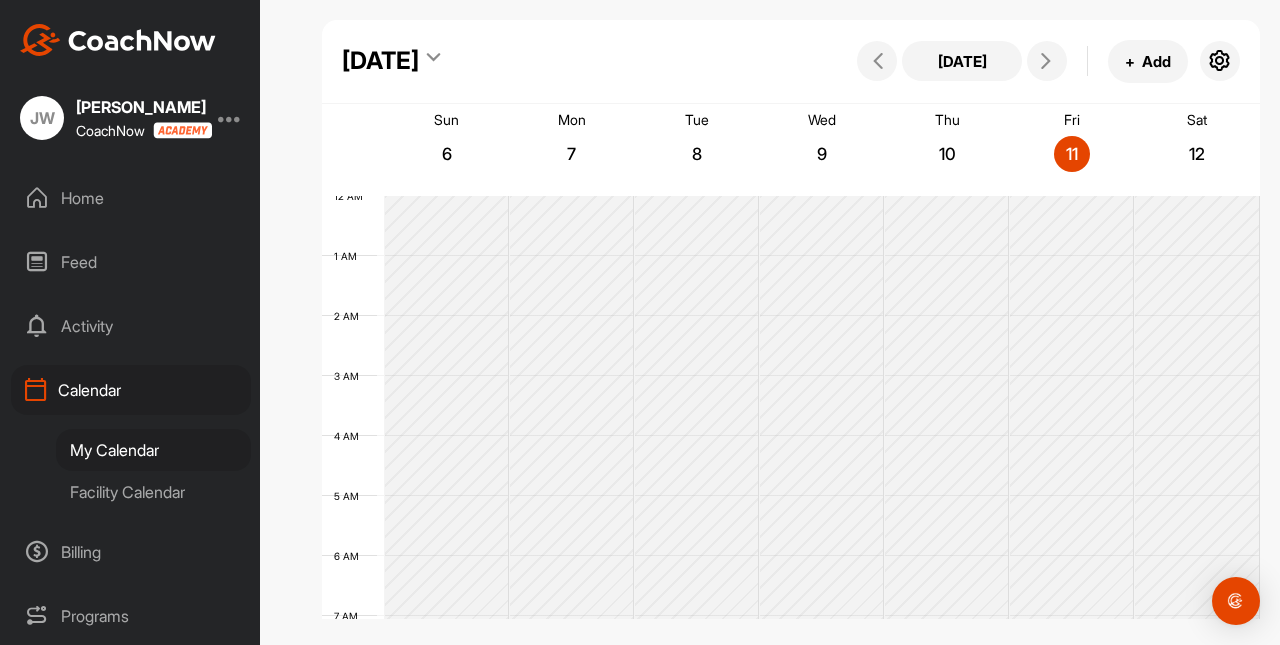 scroll, scrollTop: 346, scrollLeft: 0, axis: vertical 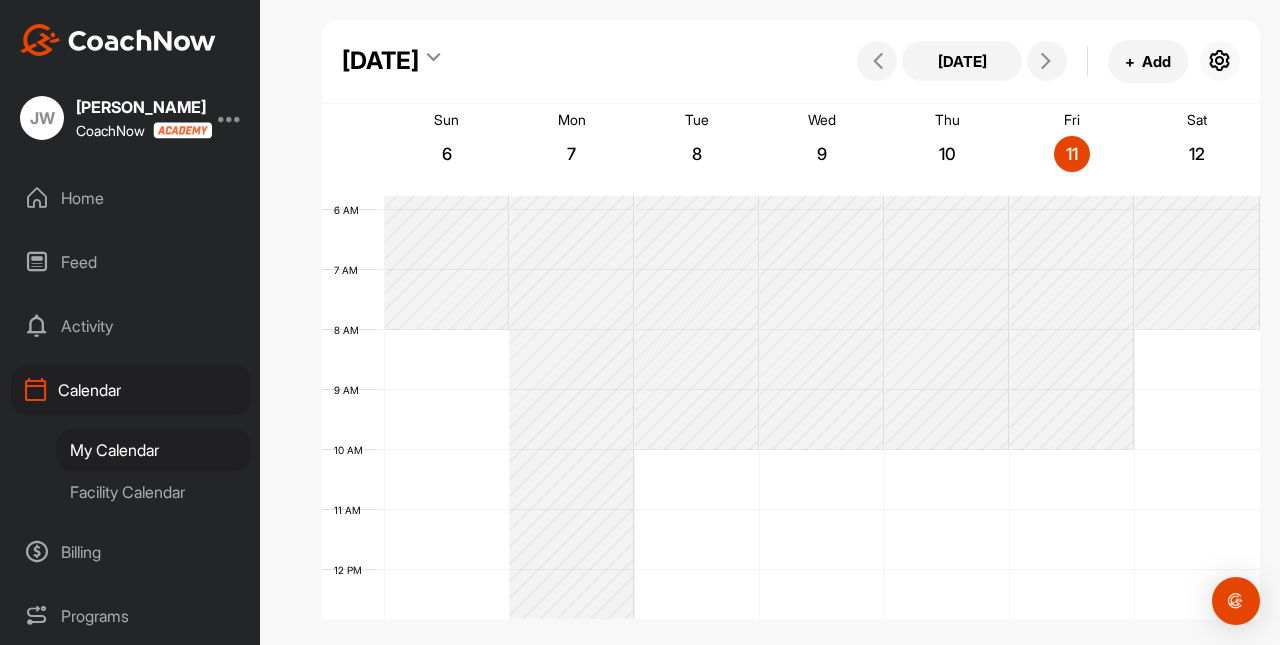 click at bounding box center [1220, 61] 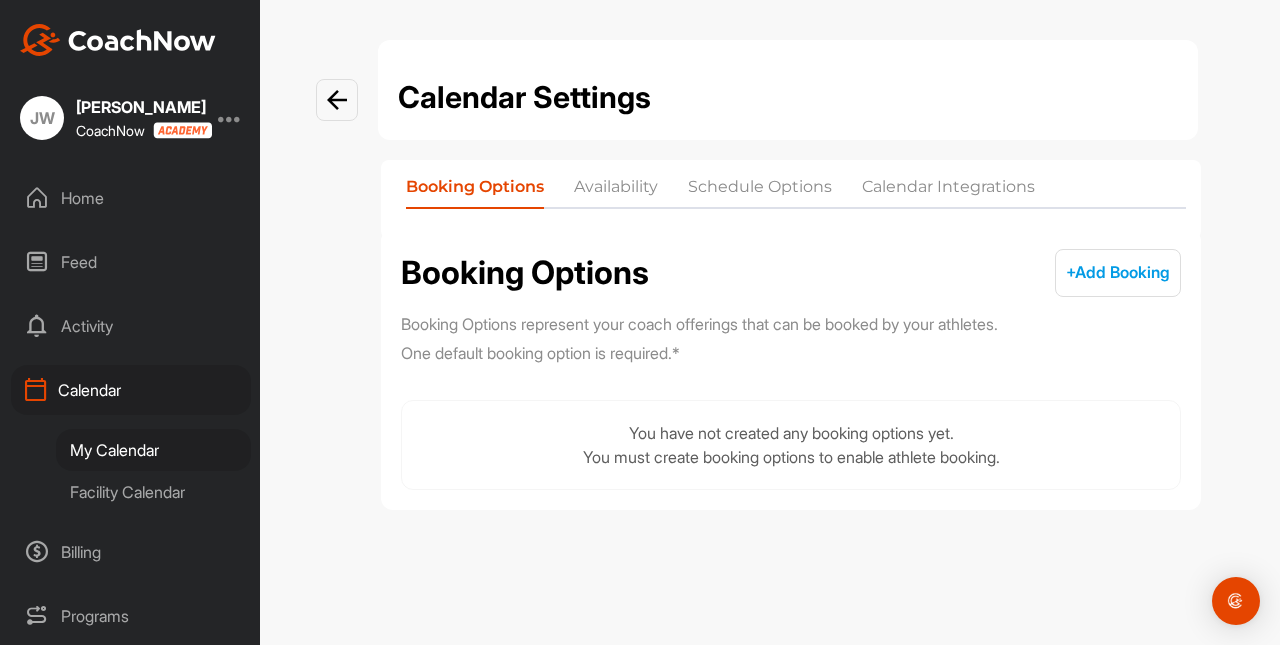 click on "Schedule Options" at bounding box center [760, 191] 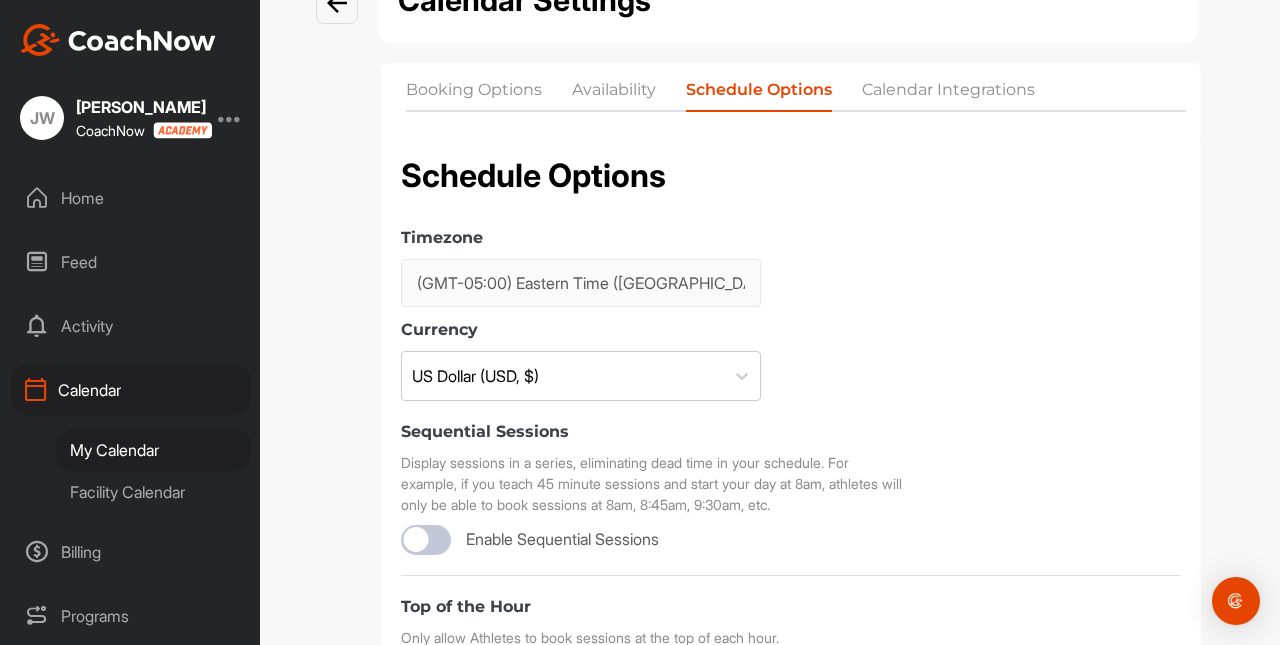 scroll, scrollTop: 0, scrollLeft: 0, axis: both 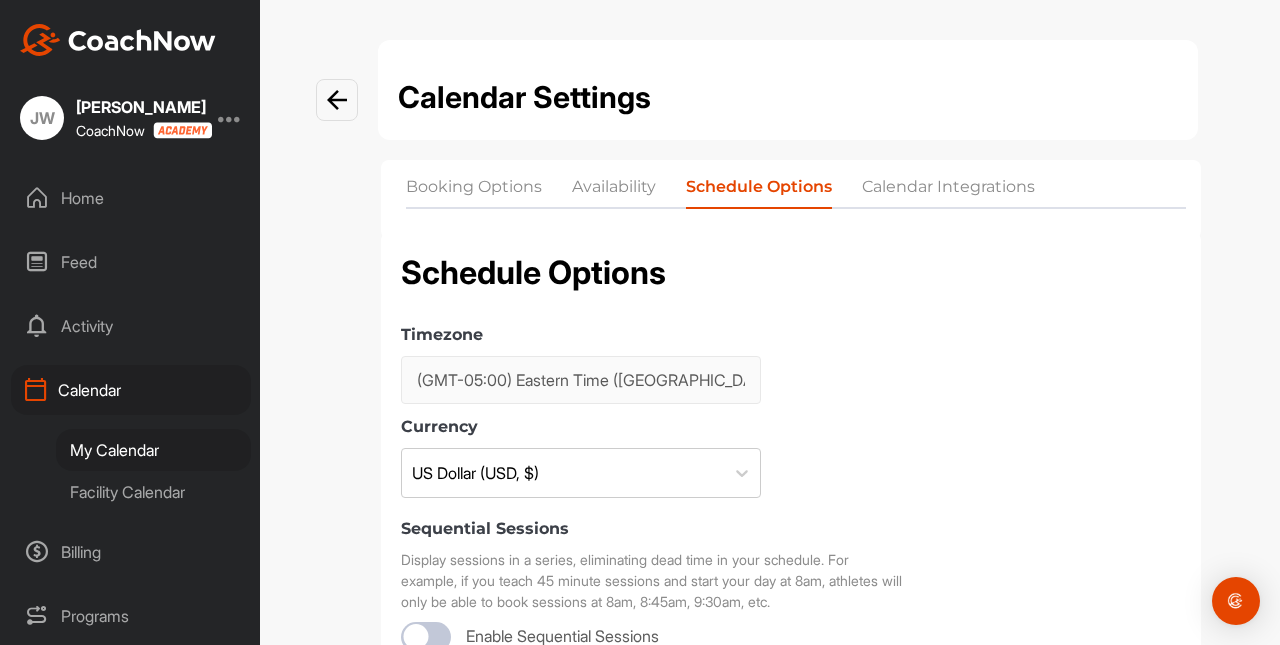click on "Availability" at bounding box center [614, 191] 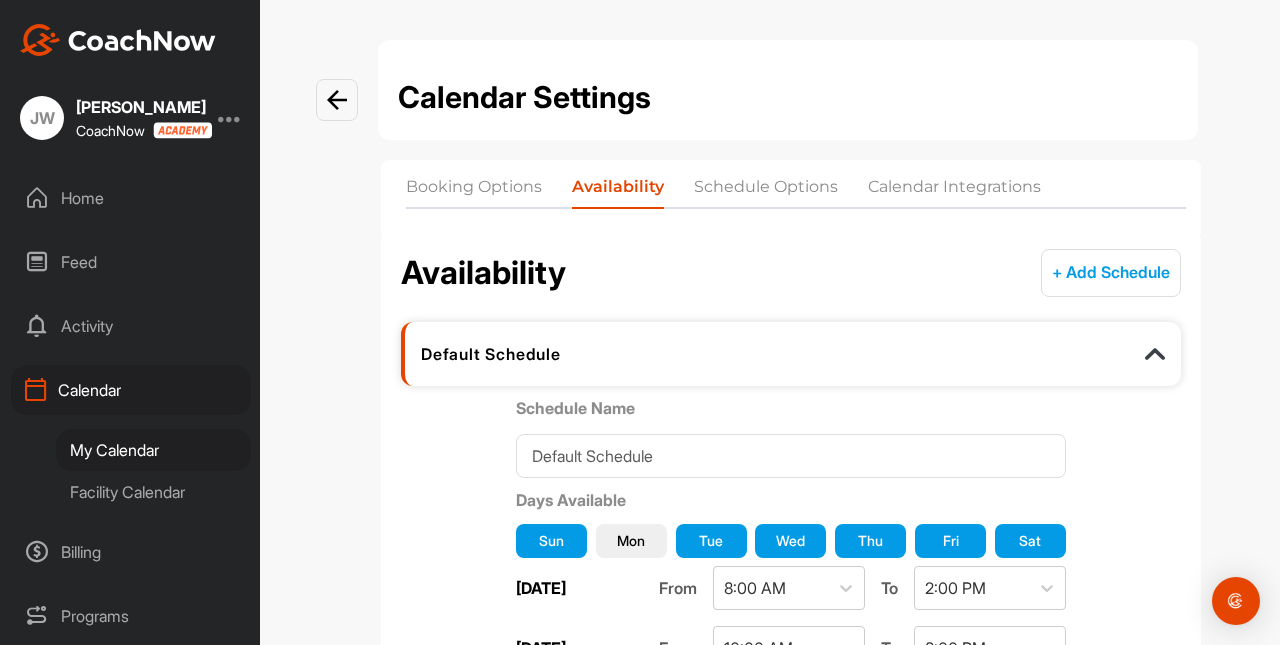 click on "Booking Options" at bounding box center (474, 191) 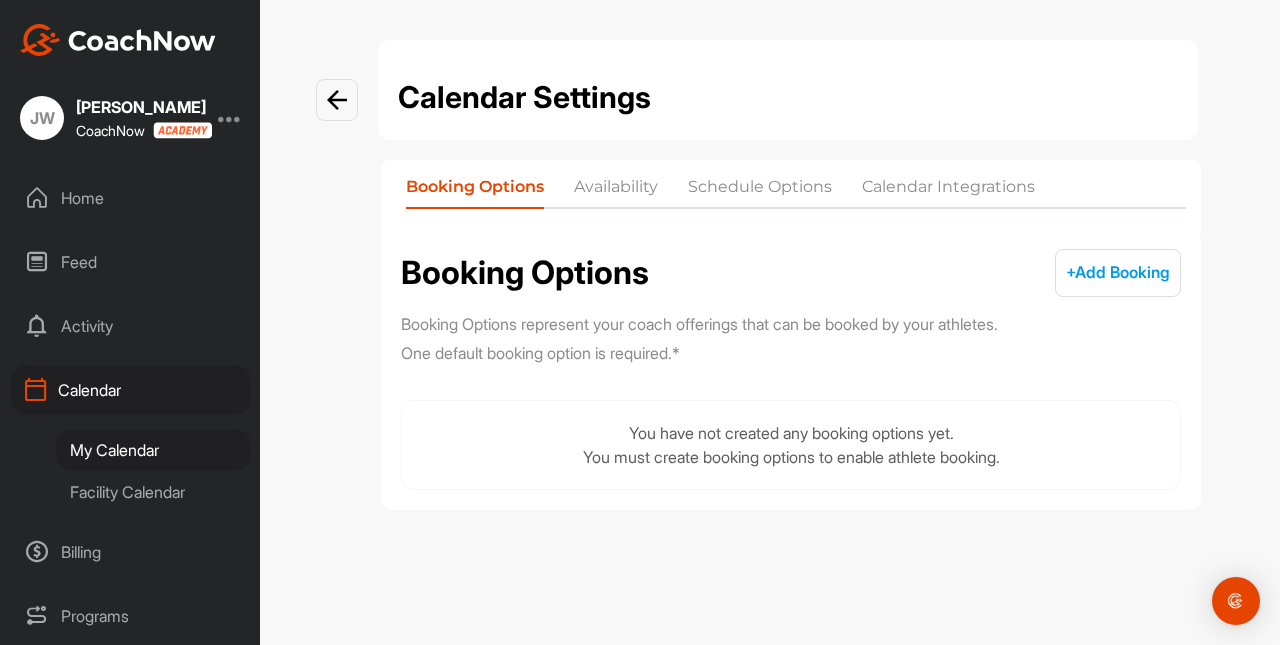 click on "+  Add Booking +  Add" at bounding box center [1118, 273] 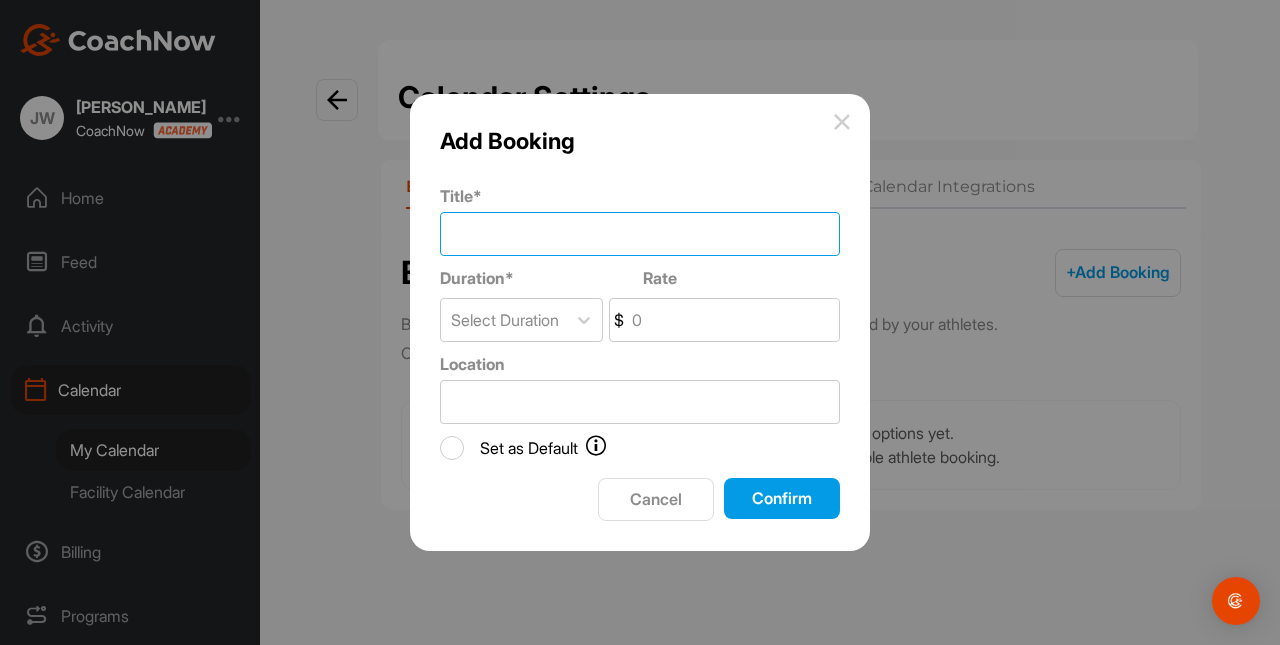 click on "Title  *" at bounding box center [640, 234] 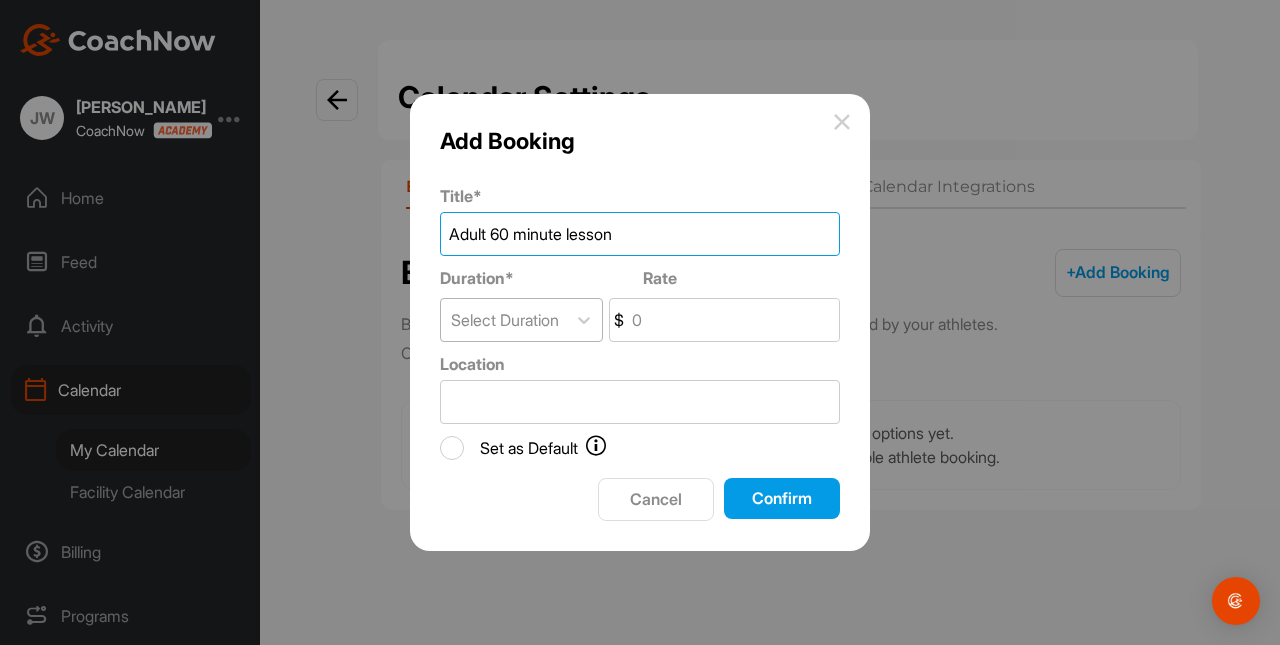 type on "Adult 60 minute lesson" 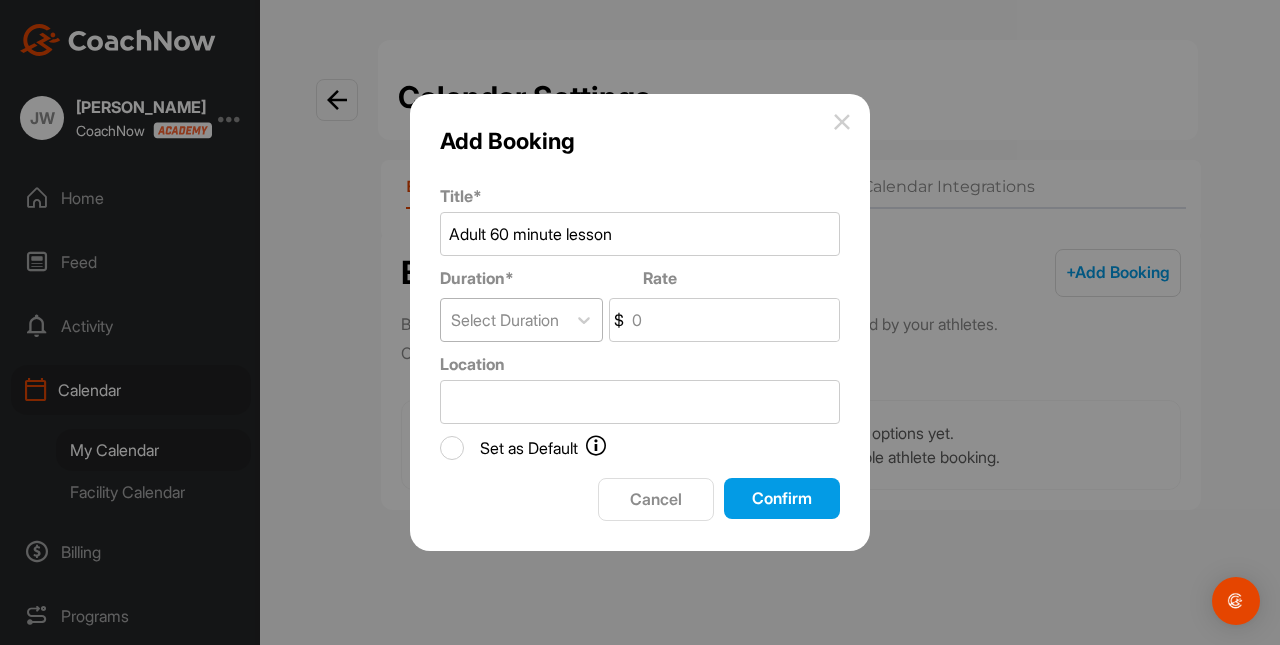 click on "Select Duration" at bounding box center (505, 320) 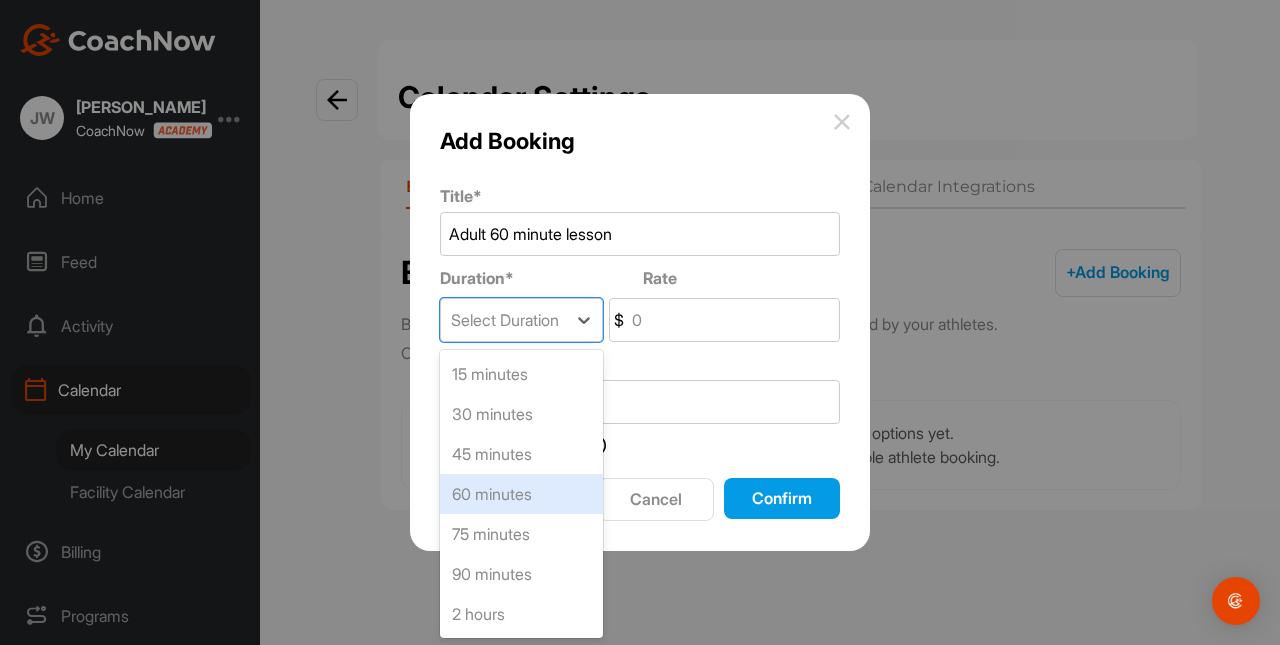 click on "60 minutes" at bounding box center [521, 494] 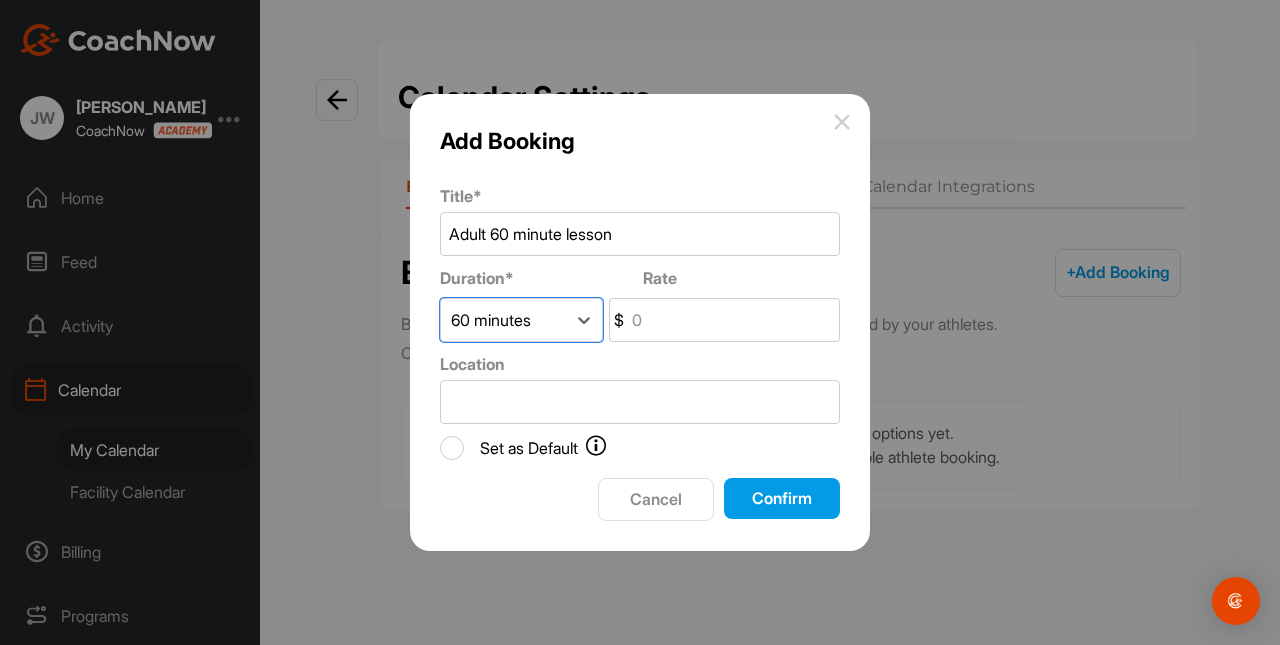 click on "Rate" at bounding box center [733, 320] 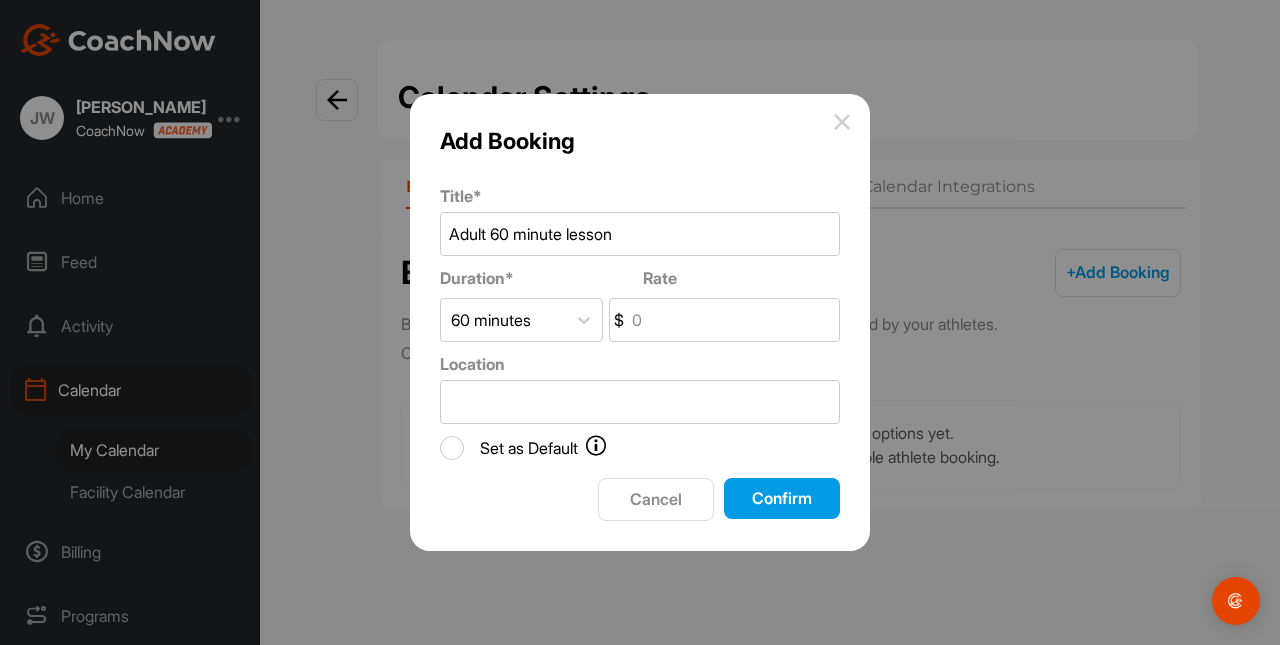 click on "Rate" at bounding box center [733, 320] 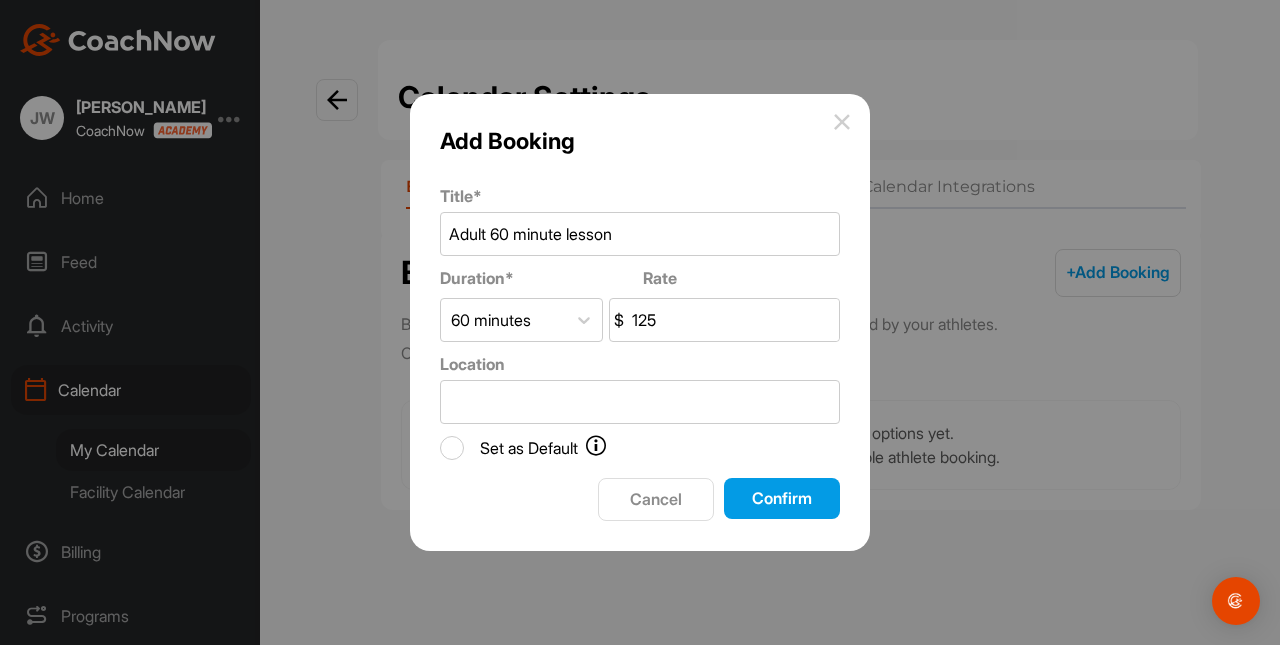 type on "125" 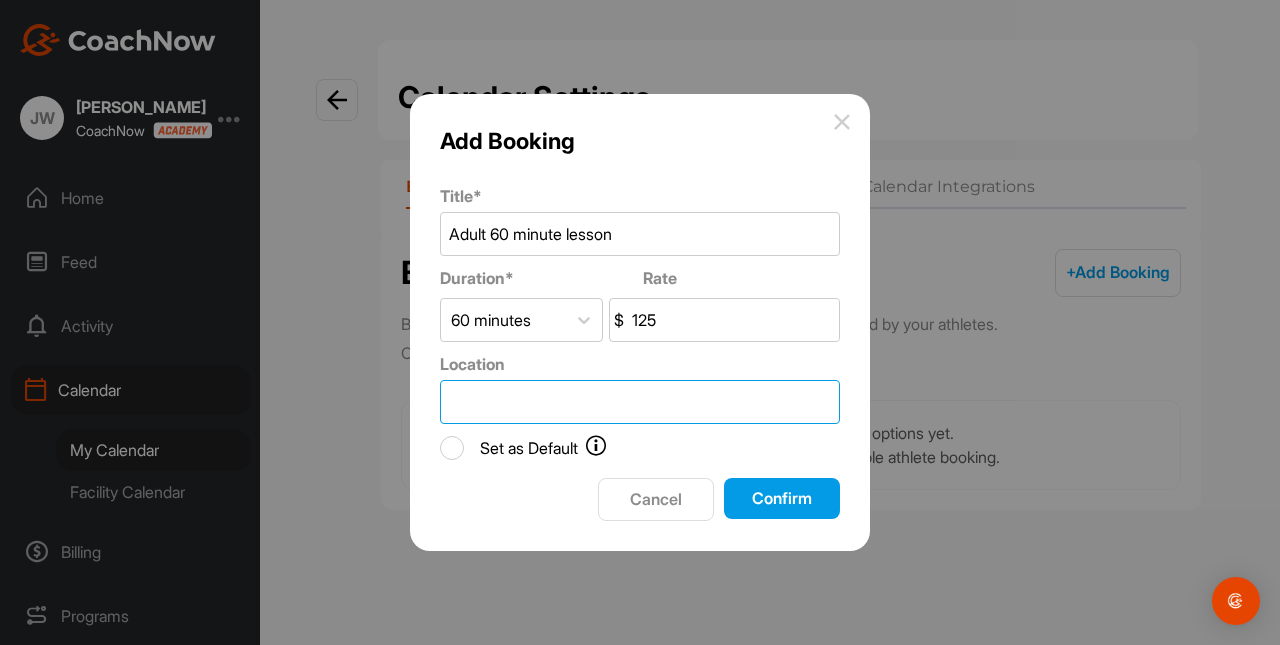 click on "Location" at bounding box center [640, 402] 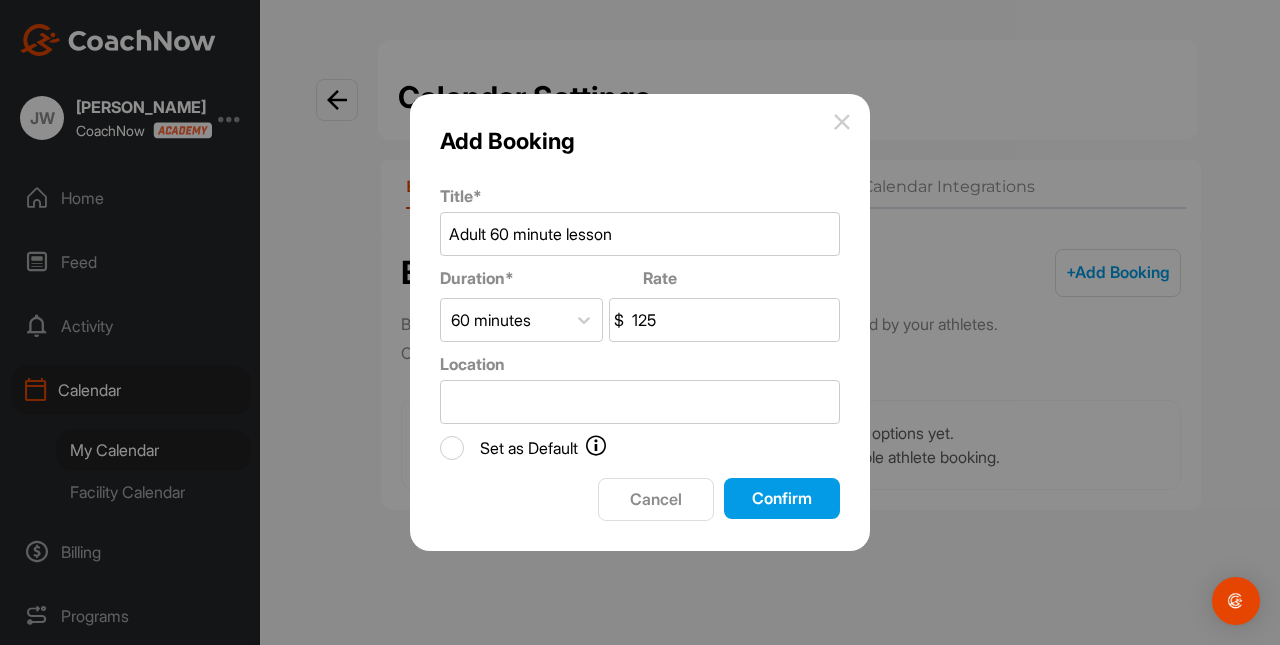 click on "Set as Default" at bounding box center (452, 448) 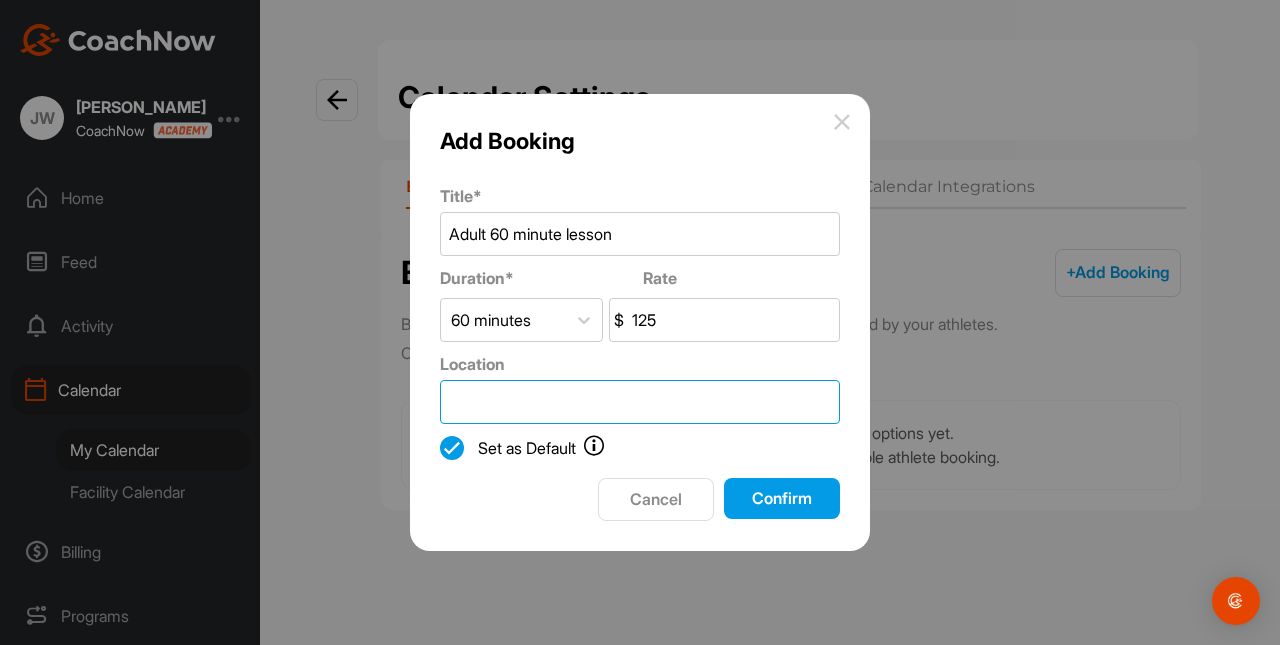 click on "Location" at bounding box center [640, 402] 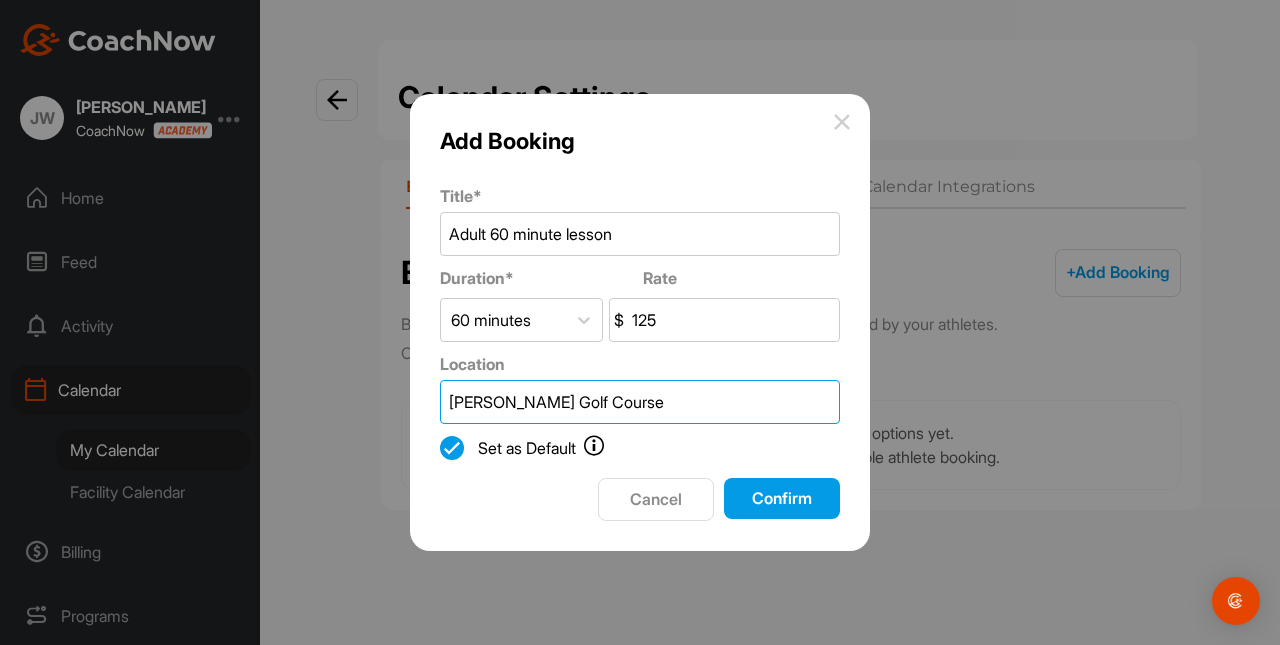 type on "Harry L Jones Golf Course" 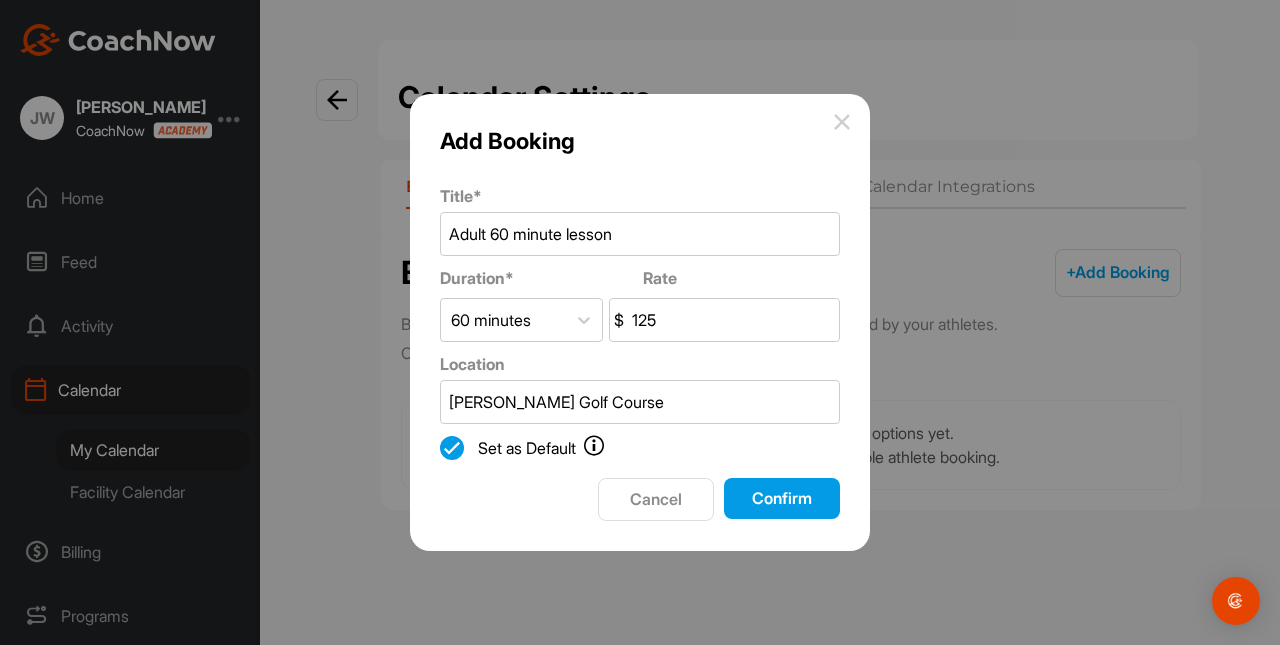 click on "Confirm" at bounding box center [782, 498] 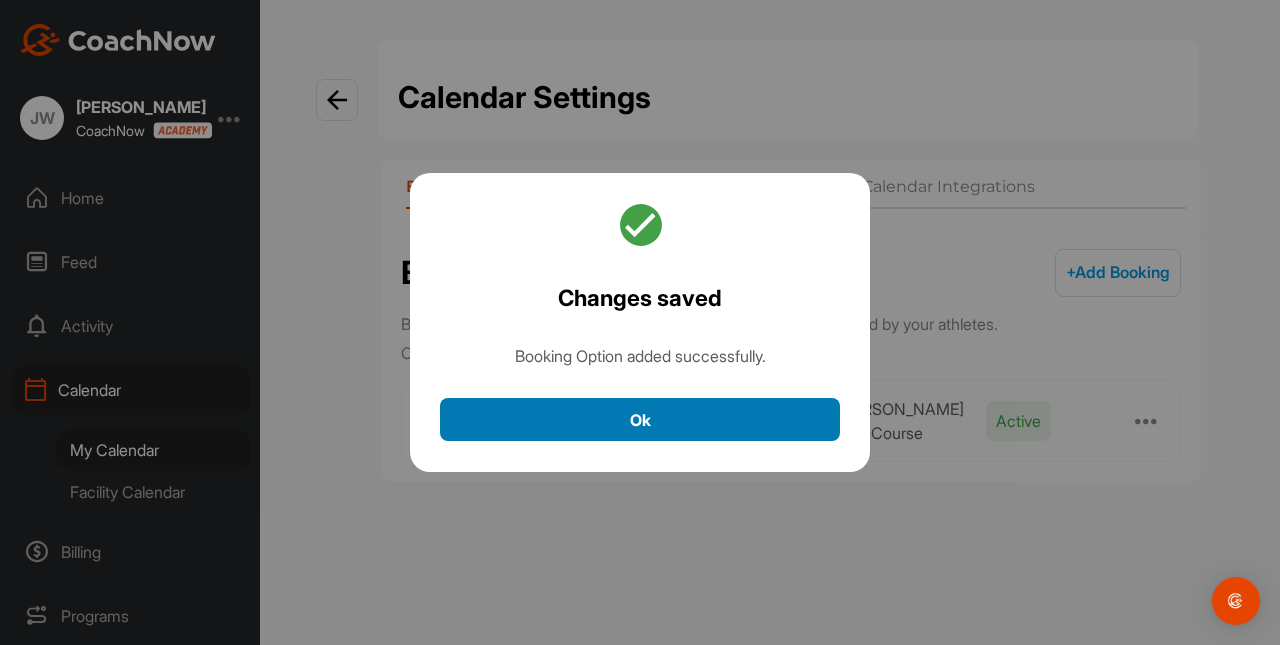 click on "Ok" at bounding box center (640, 419) 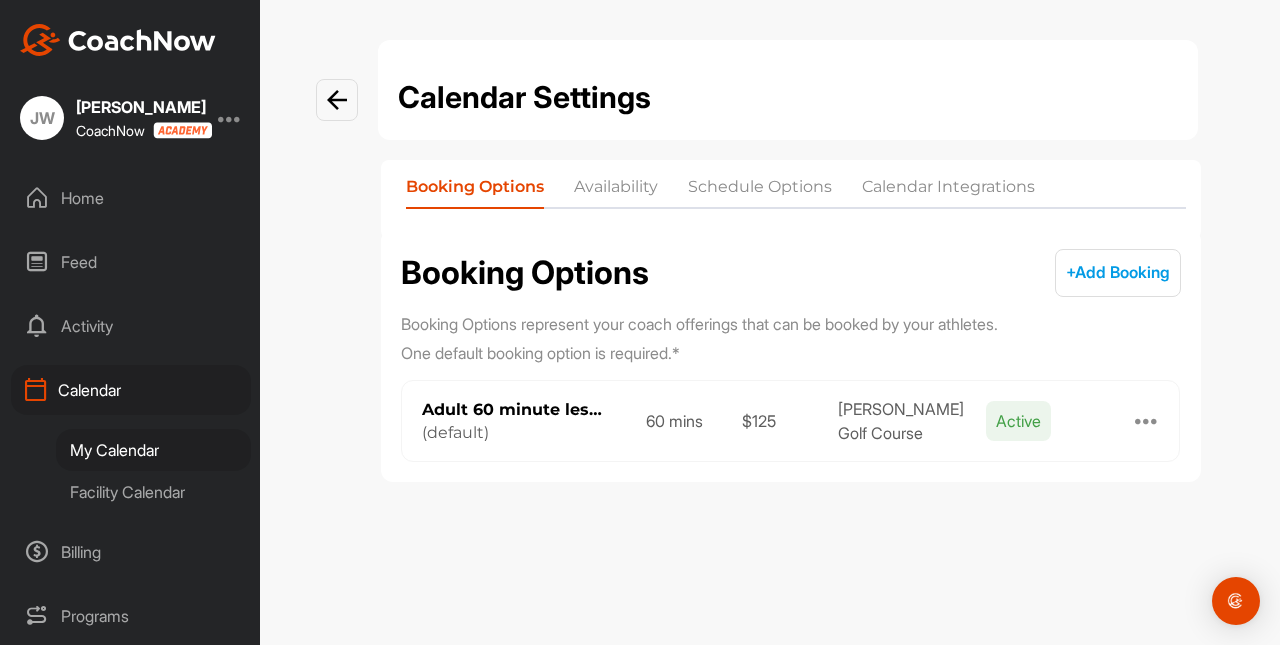 click at bounding box center (1147, 421) 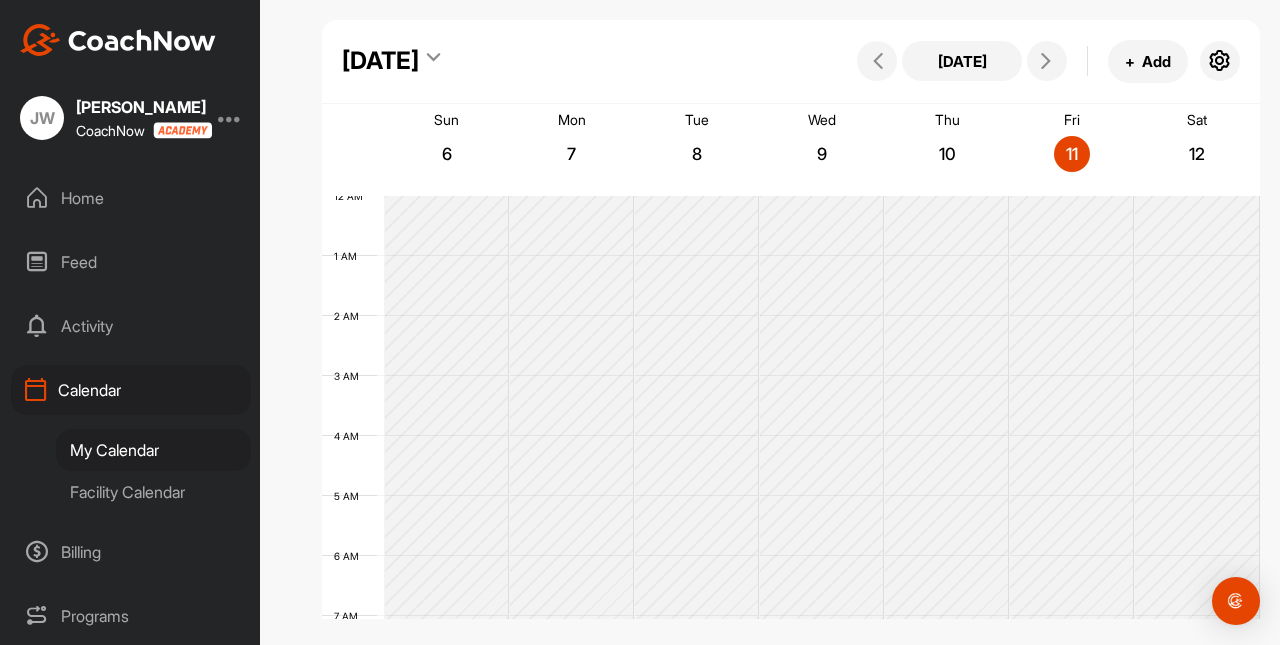 scroll, scrollTop: 346, scrollLeft: 0, axis: vertical 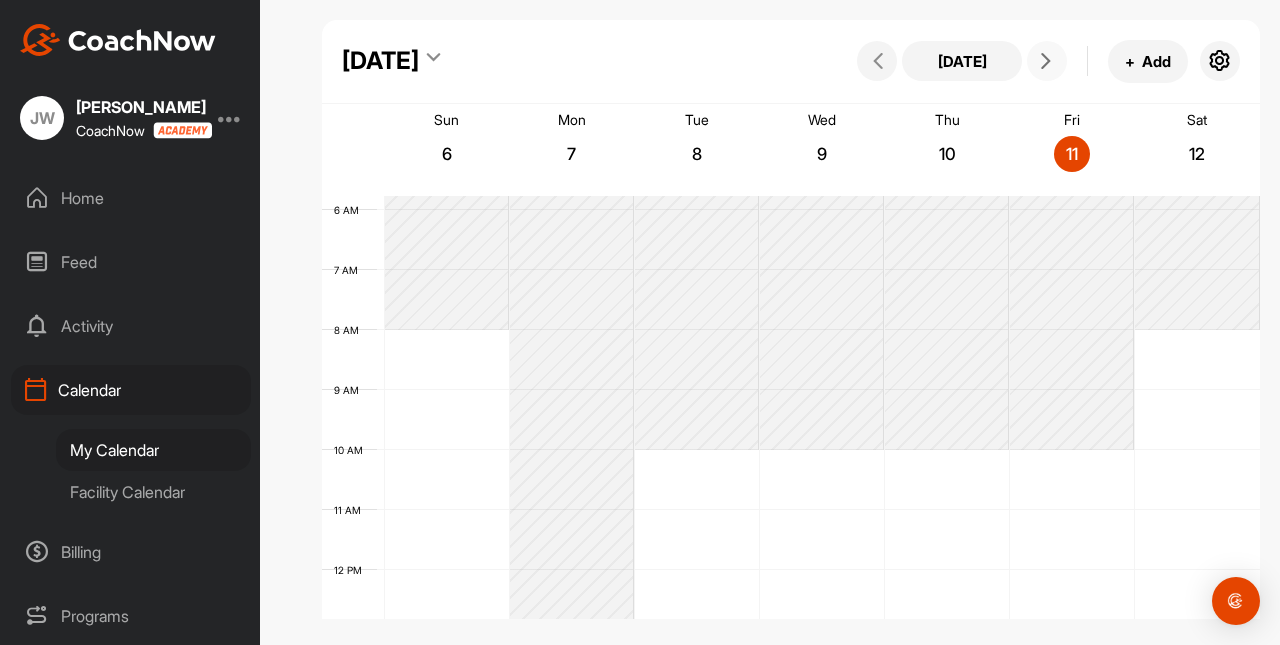 click at bounding box center [1047, 61] 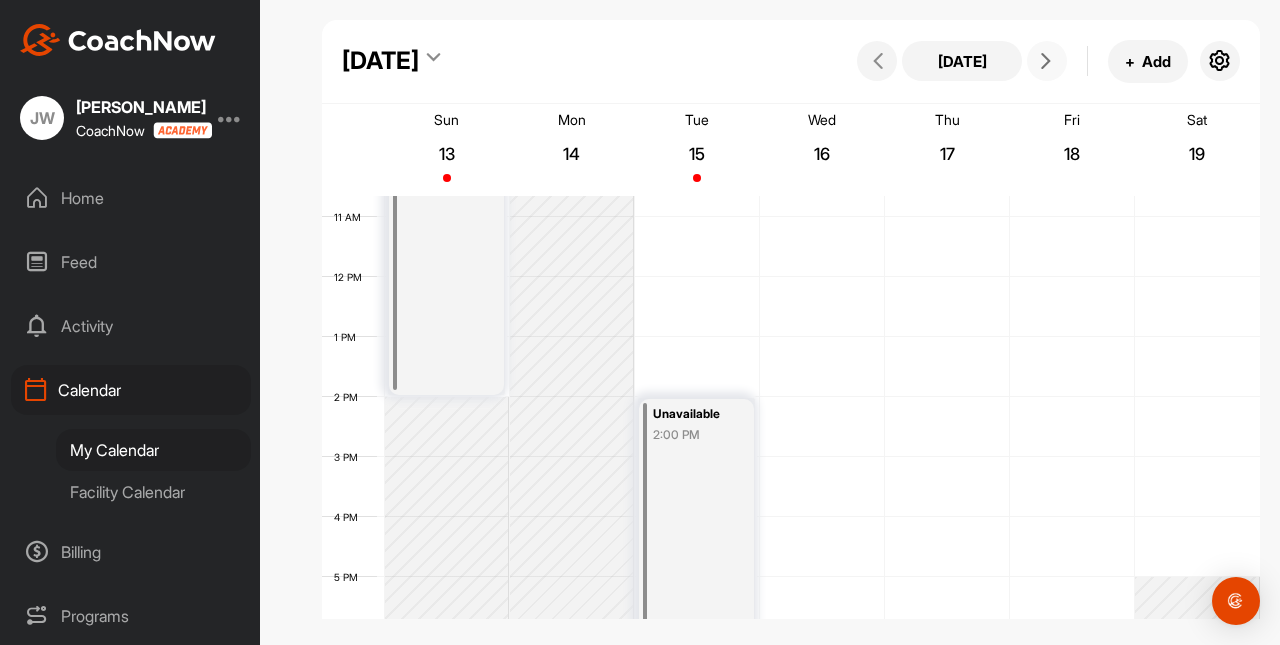 scroll, scrollTop: 655, scrollLeft: 0, axis: vertical 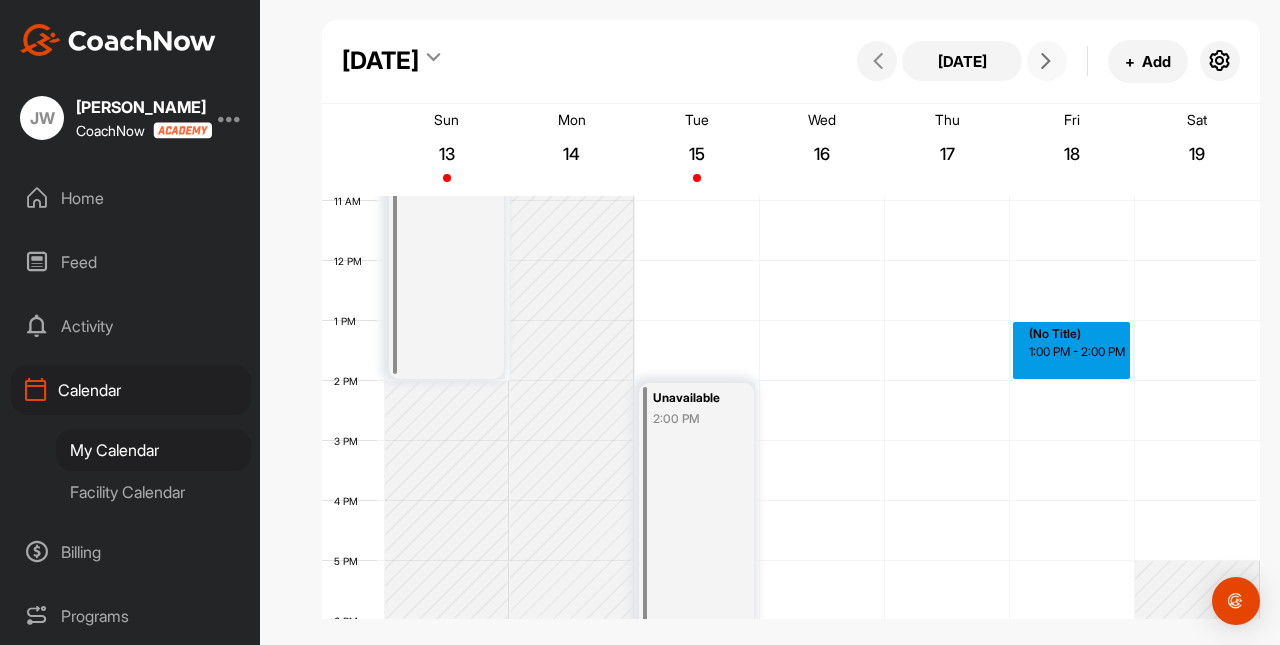 click on "12 AM 1 AM 2 AM 3 AM 4 AM 5 AM 6 AM 7 AM 8 AM 9 AM 10 AM 11 AM 12 PM 1 PM 2 PM 3 PM 4 PM 5 PM 6 PM 7 PM 8 PM 9 PM 10 PM 11 PM Unavailable 8:00 AM Unavailable 2:00 PM (No Title) 1:00 PM - 2:00 PM" at bounding box center [791, 261] 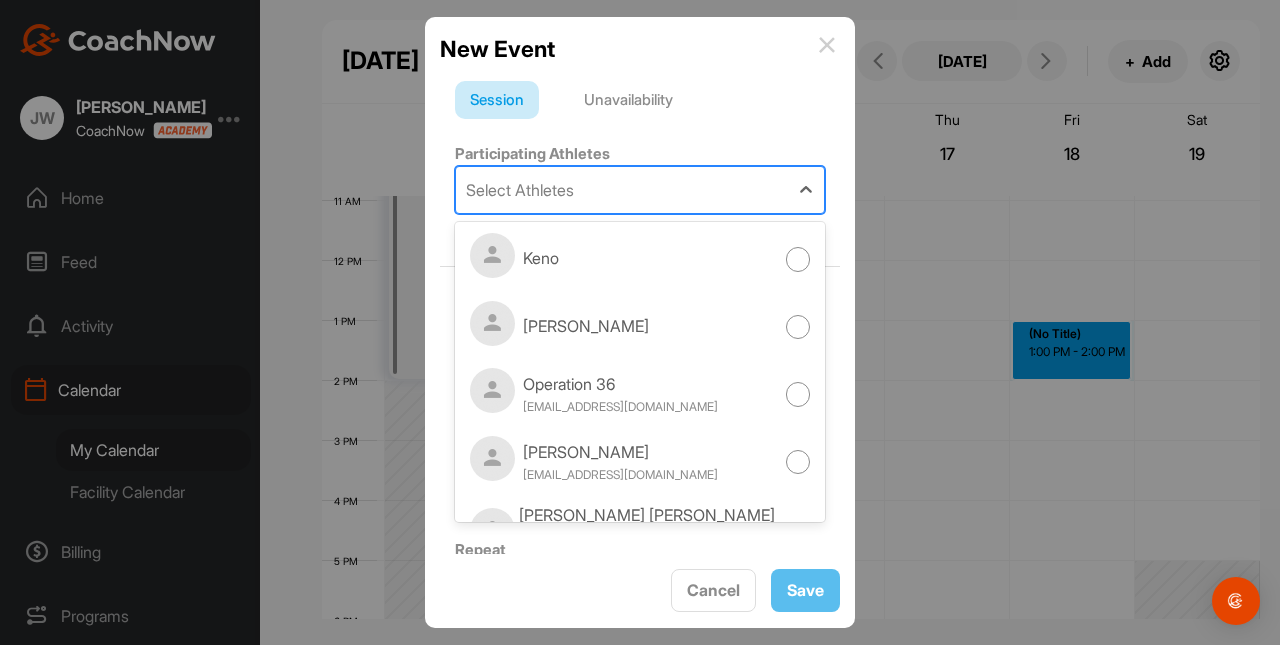 click on "Select Athletes" at bounding box center [520, 190] 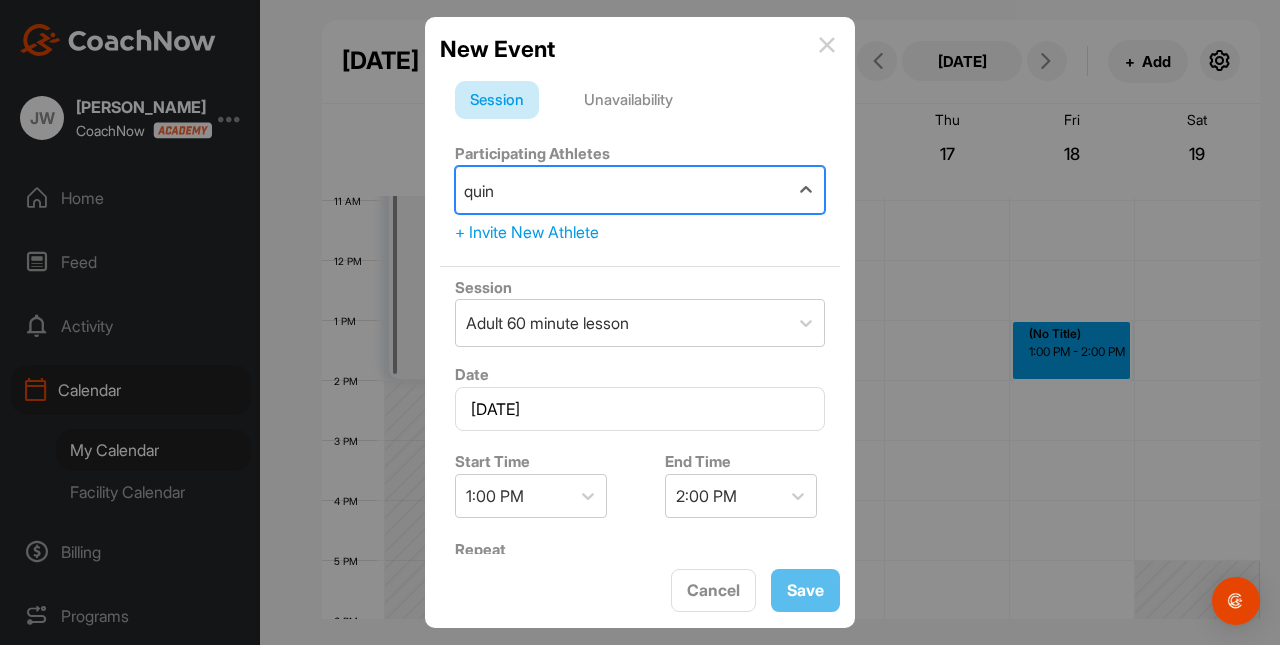 type on "quinn" 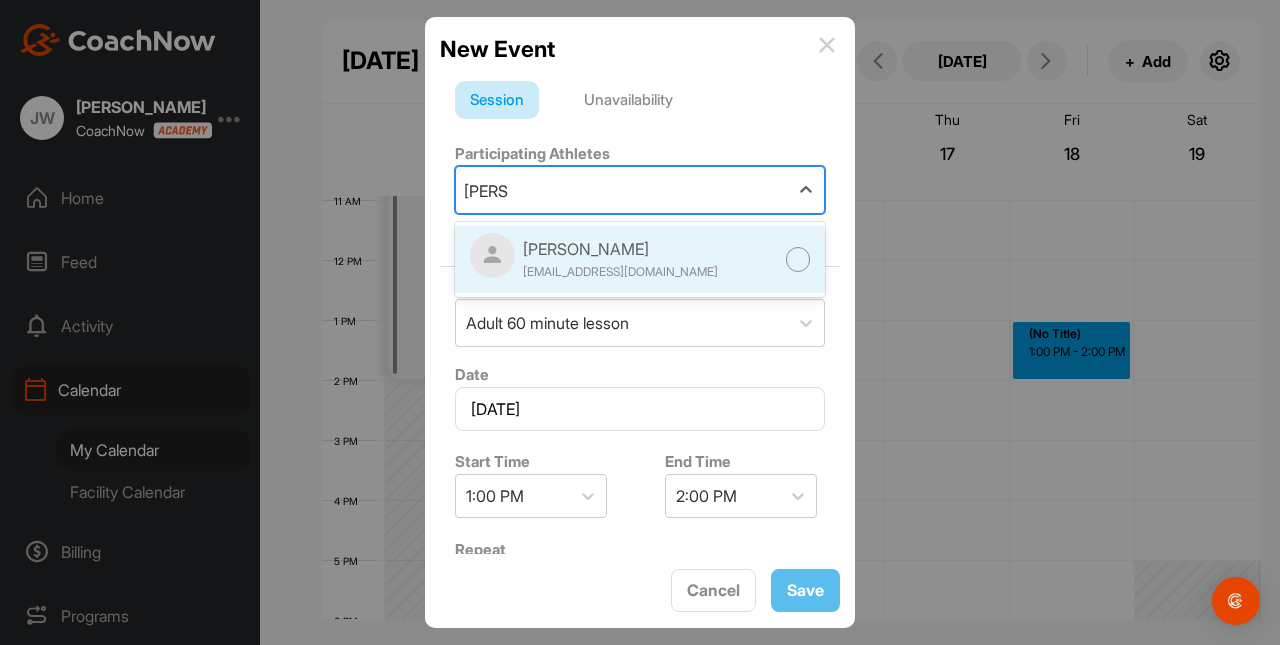 click on "Brian Quinn" at bounding box center (620, 249) 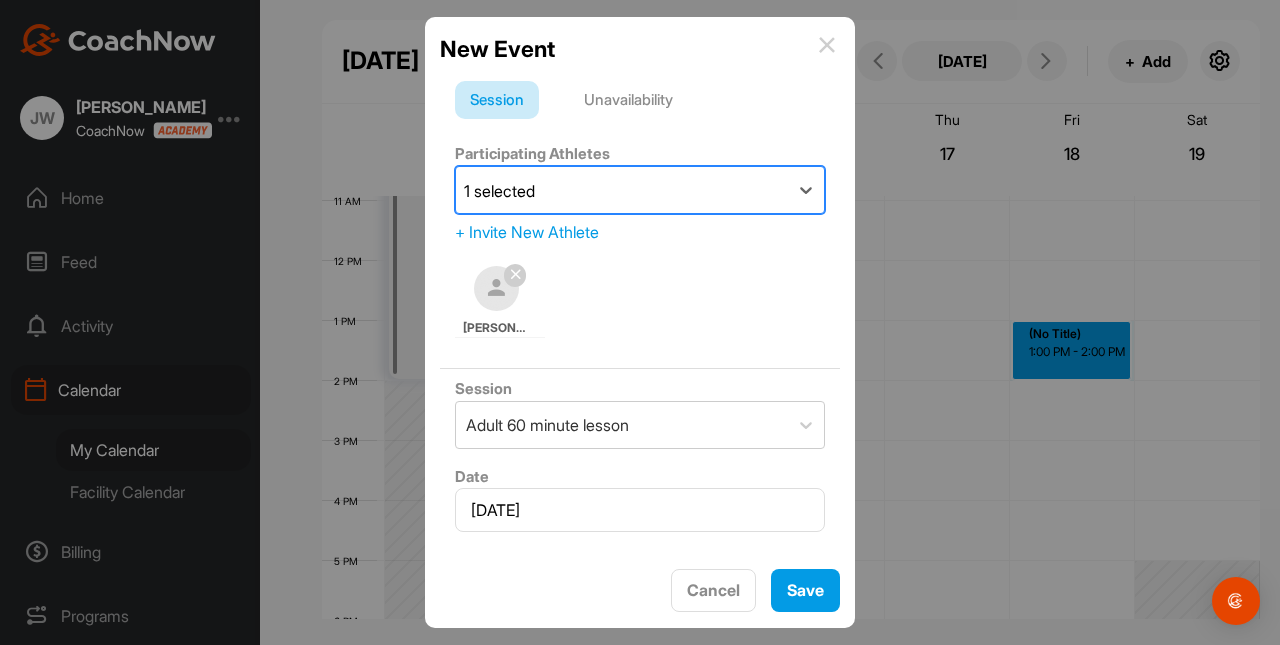 click on "Brian Quinn" at bounding box center (640, 302) 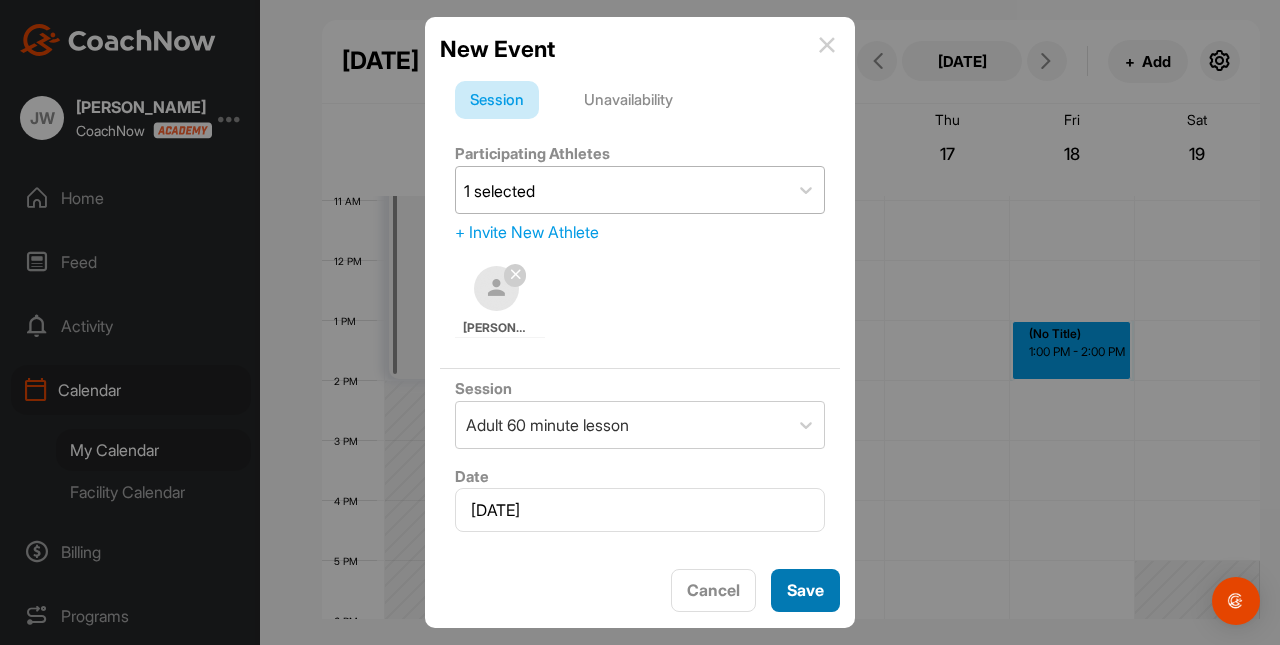 click on "Save" at bounding box center (805, 590) 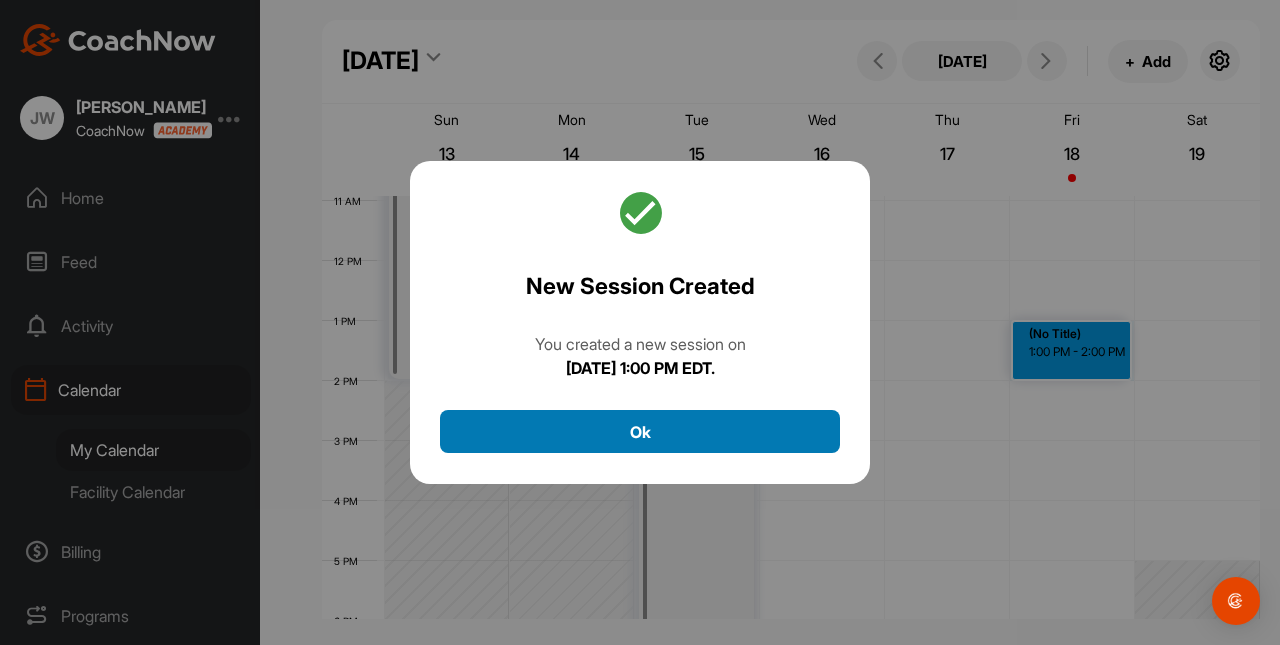 click on "Ok" at bounding box center (640, 431) 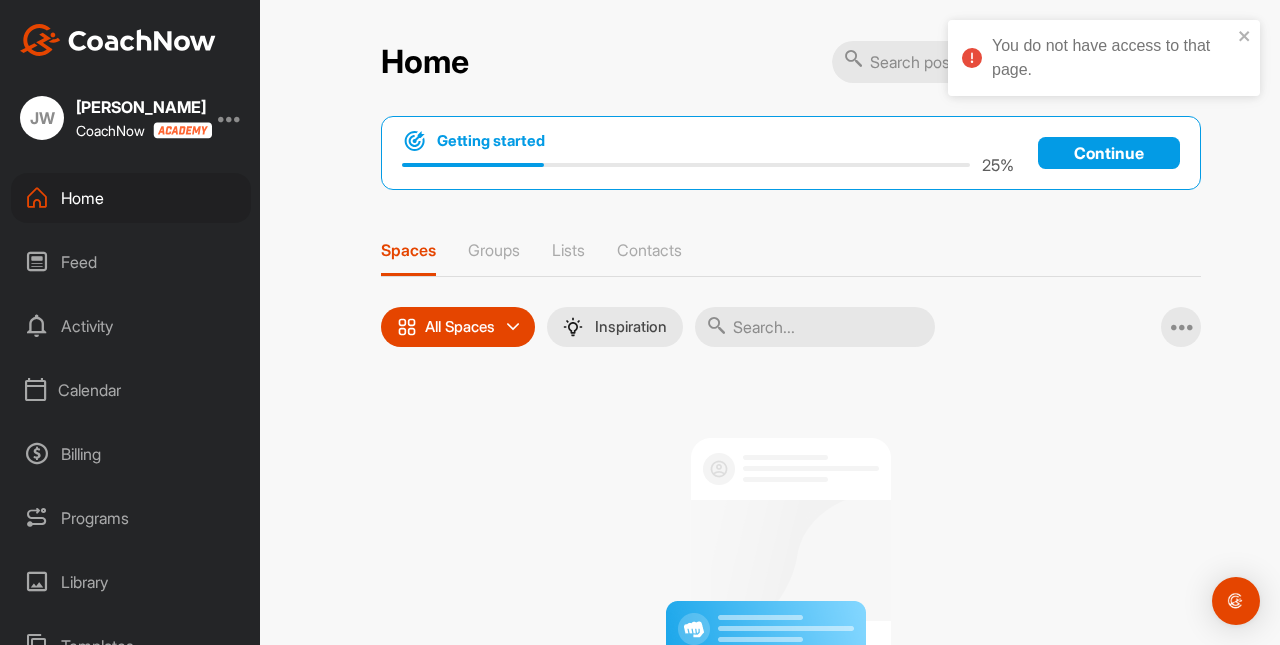 scroll, scrollTop: 0, scrollLeft: 0, axis: both 